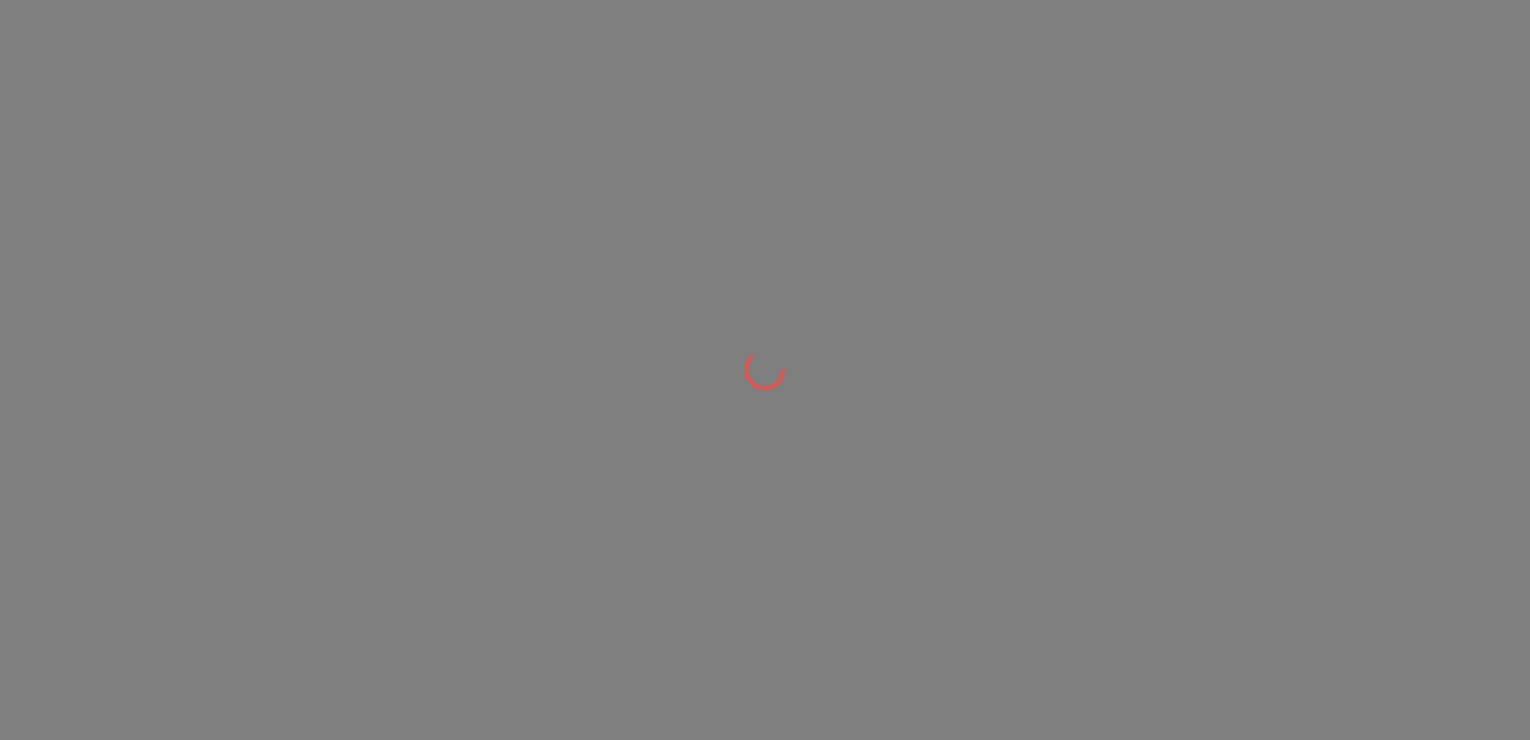 scroll, scrollTop: 0, scrollLeft: 0, axis: both 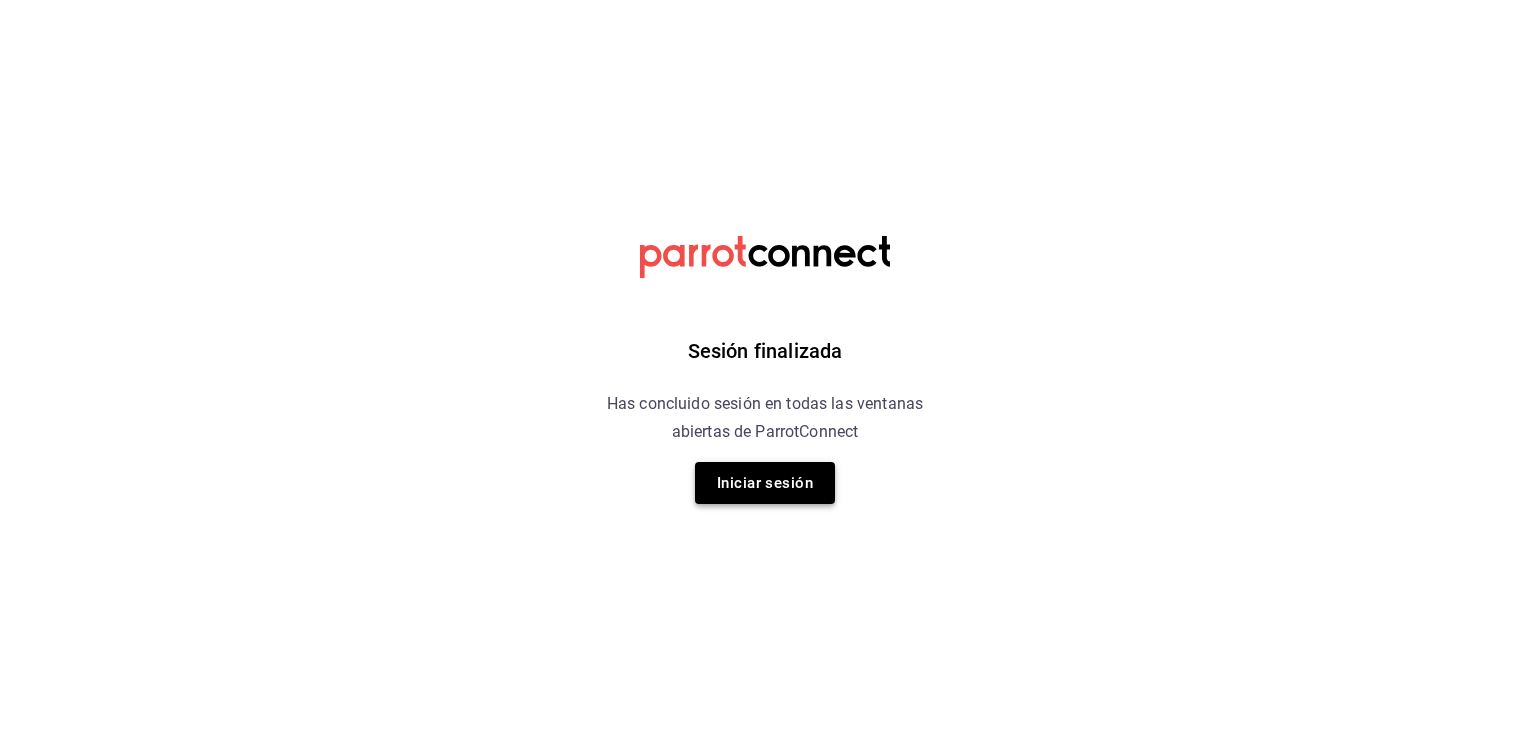 click on "Iniciar sesión" at bounding box center [765, 483] 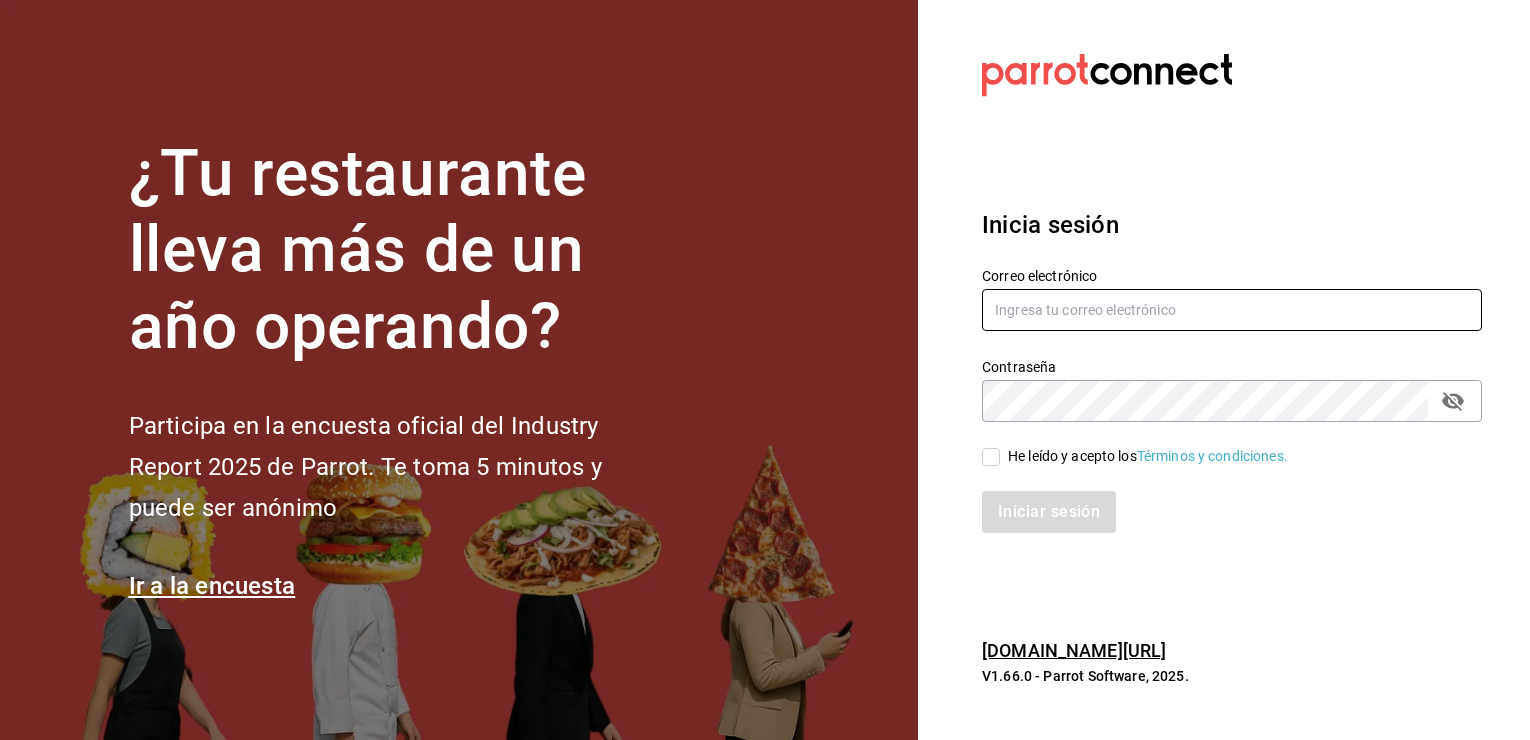 type on "multiuser@chuga.com" 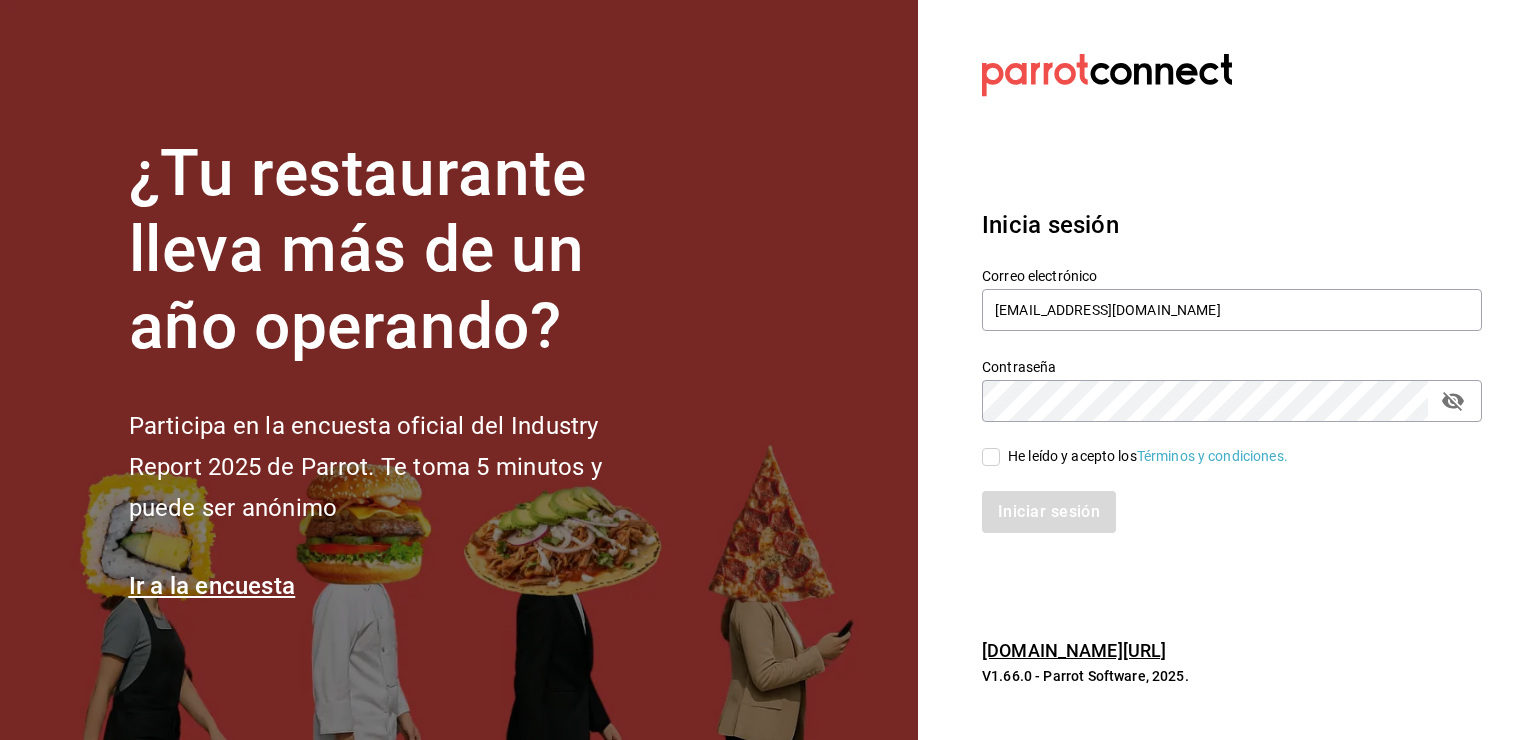 click on "He leído y acepto los  Términos y condiciones." at bounding box center [1148, 456] 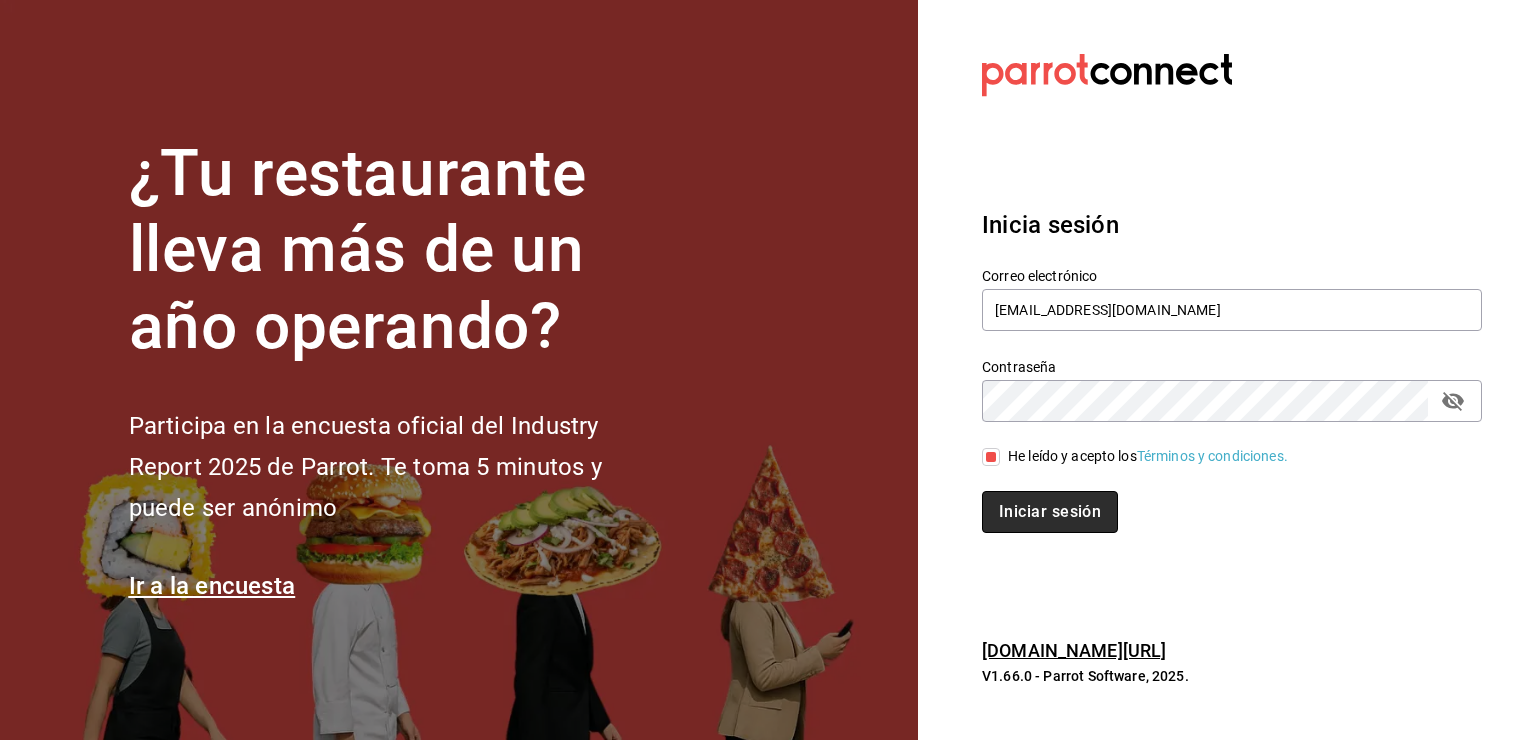 click on "Iniciar sesión" at bounding box center (1050, 512) 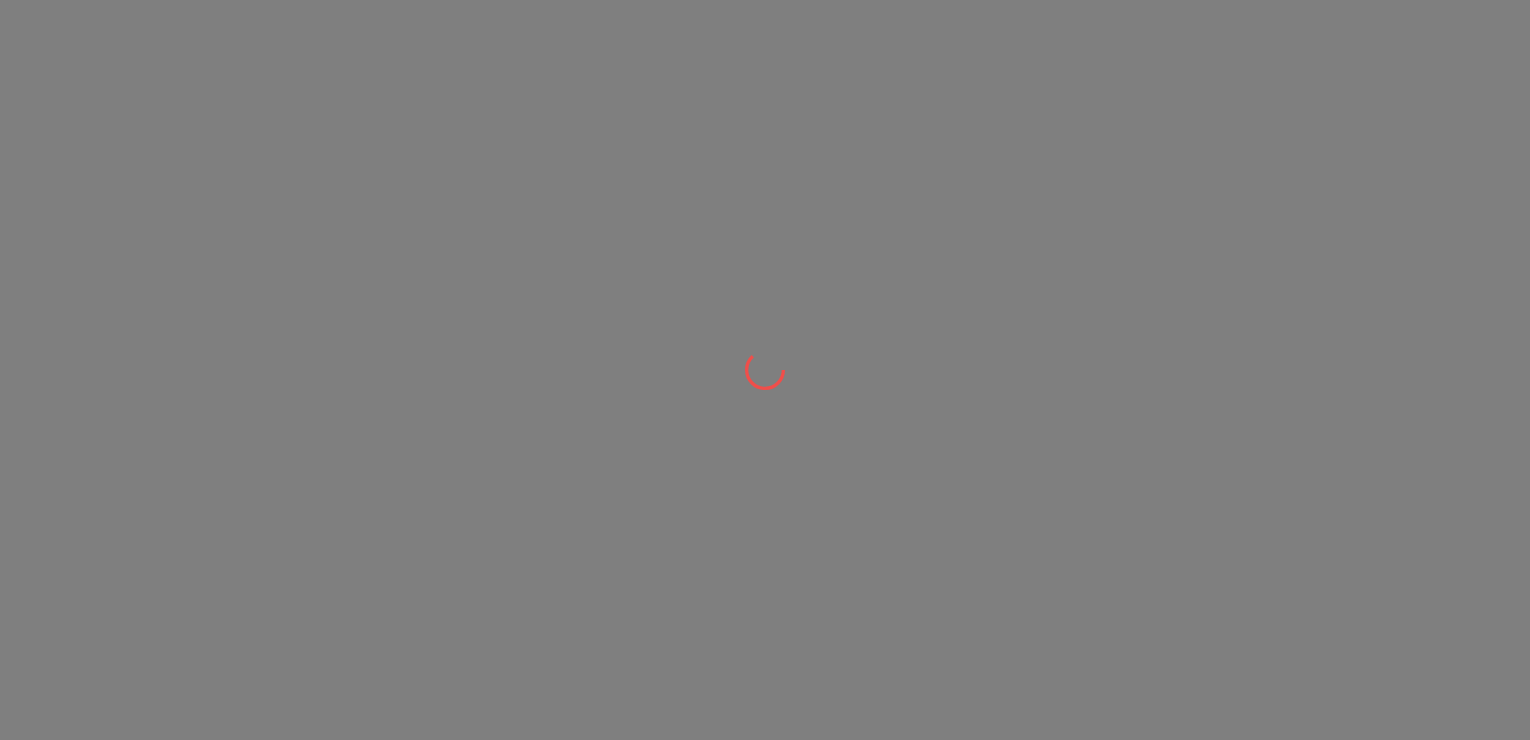 scroll, scrollTop: 0, scrollLeft: 0, axis: both 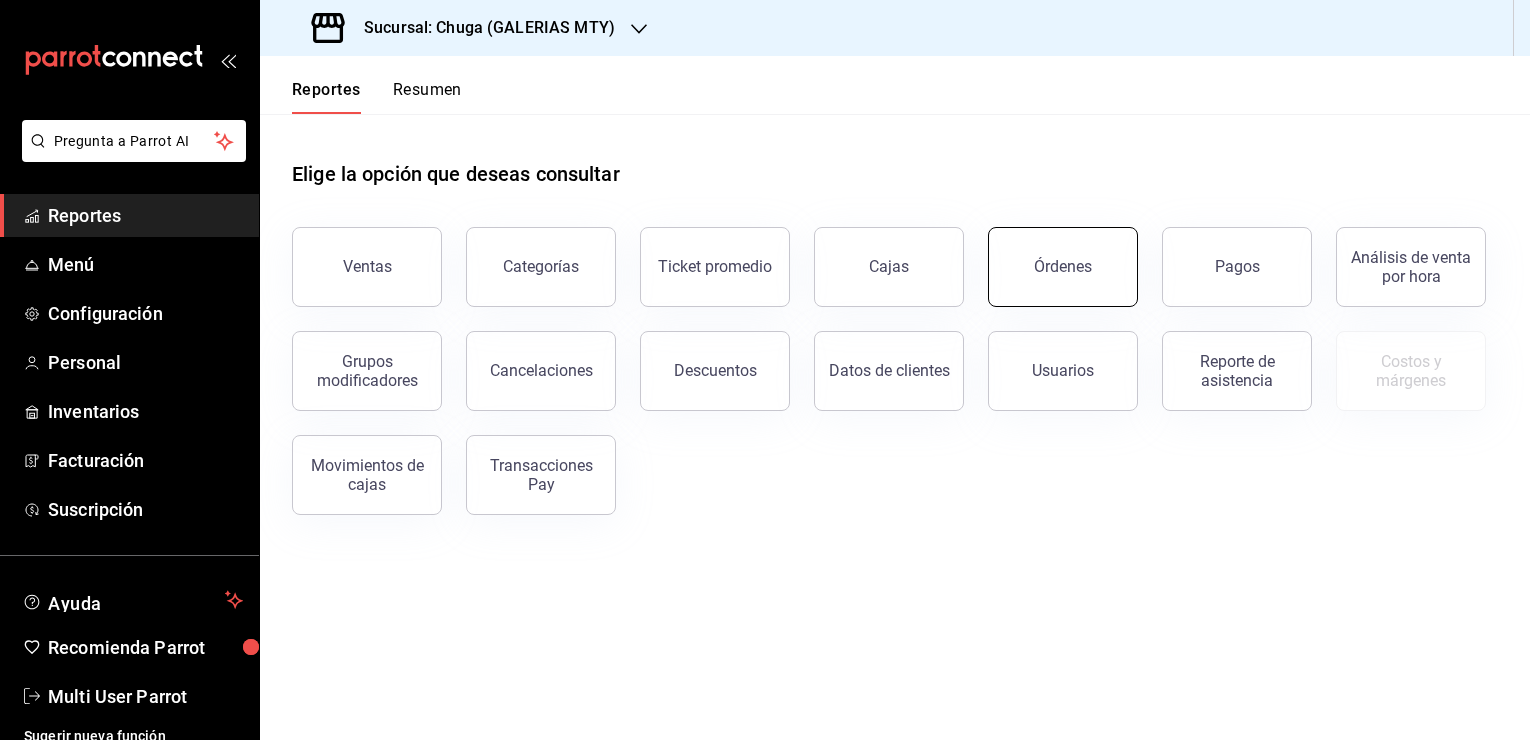 click on "Órdenes" at bounding box center [1051, 255] 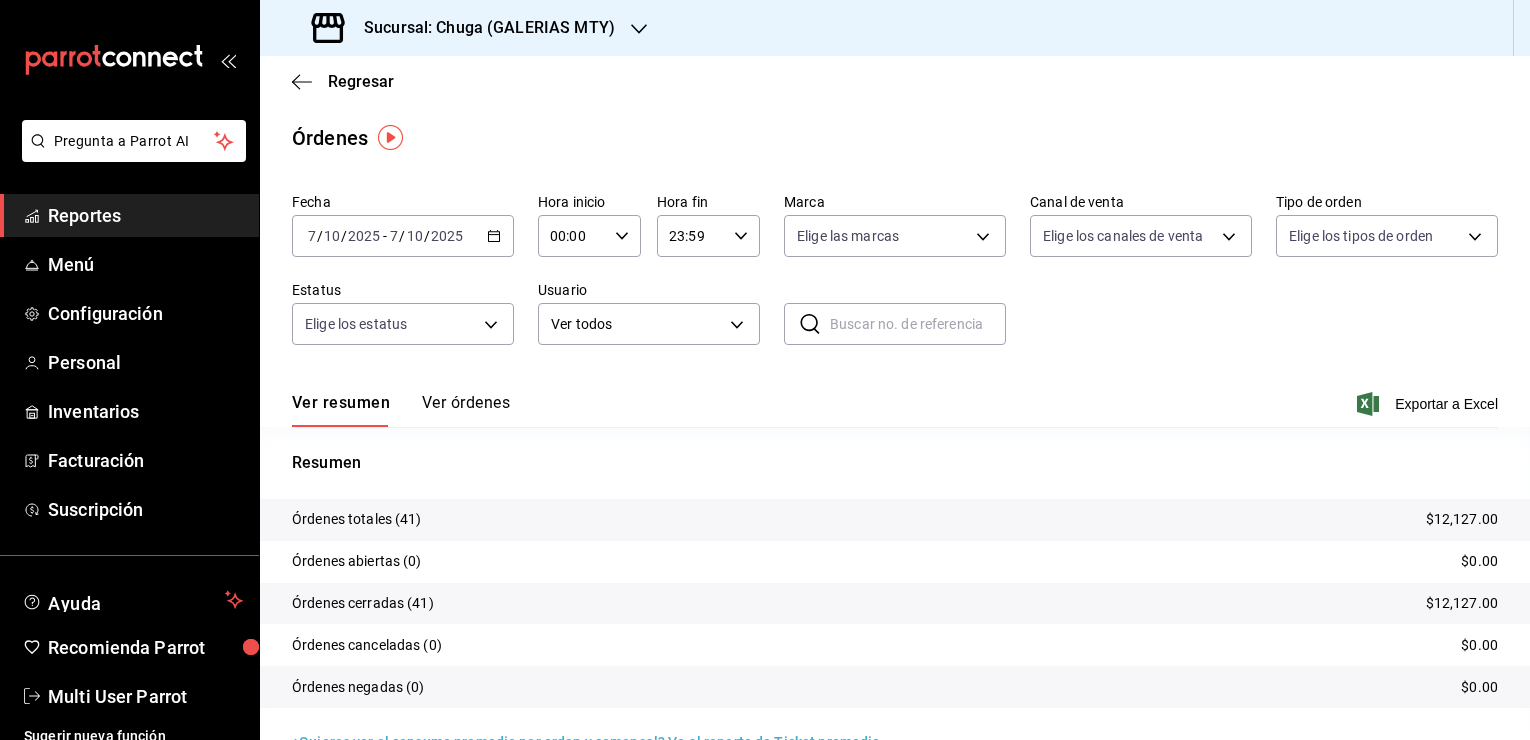 click on "2025" at bounding box center (447, 236) 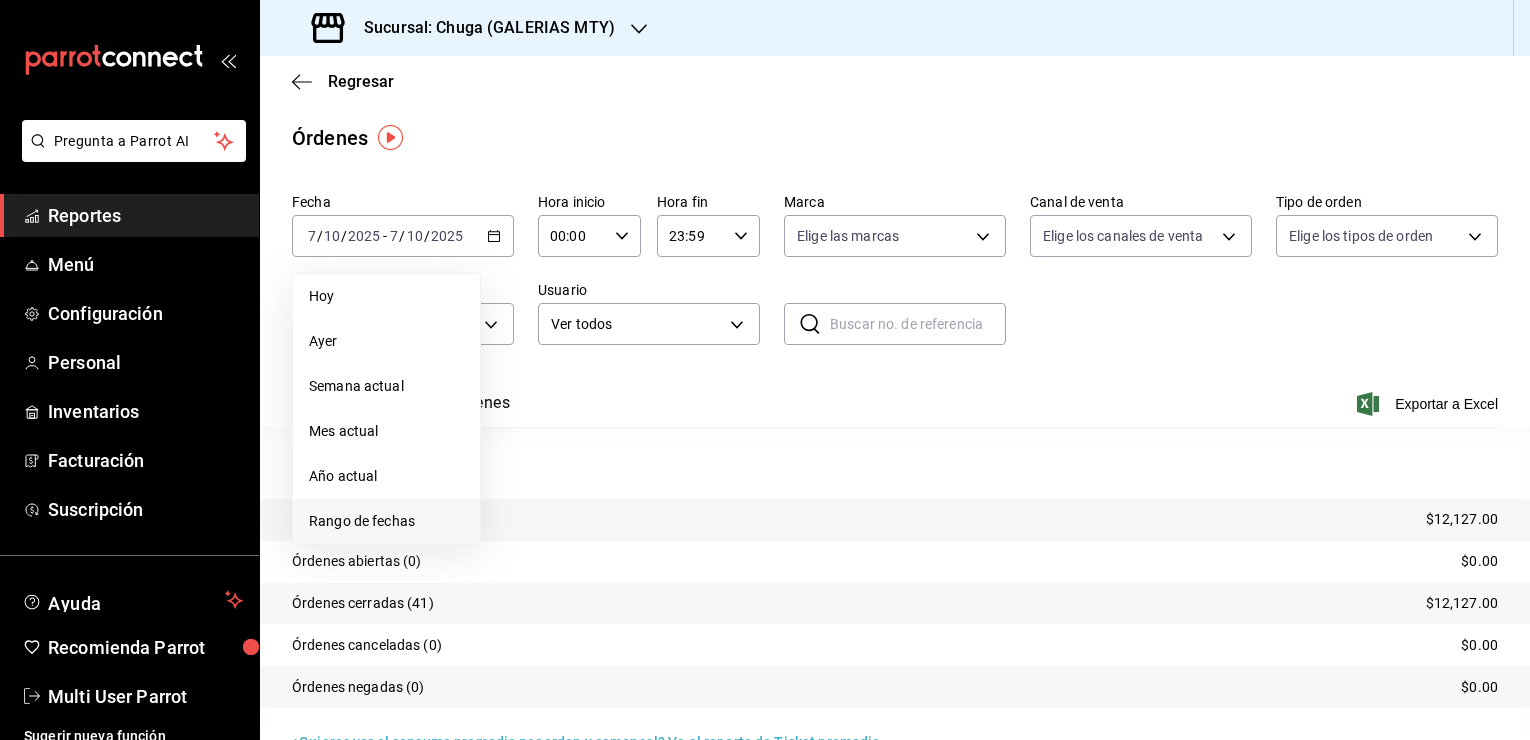 click on "Rango de fechas" at bounding box center [386, 521] 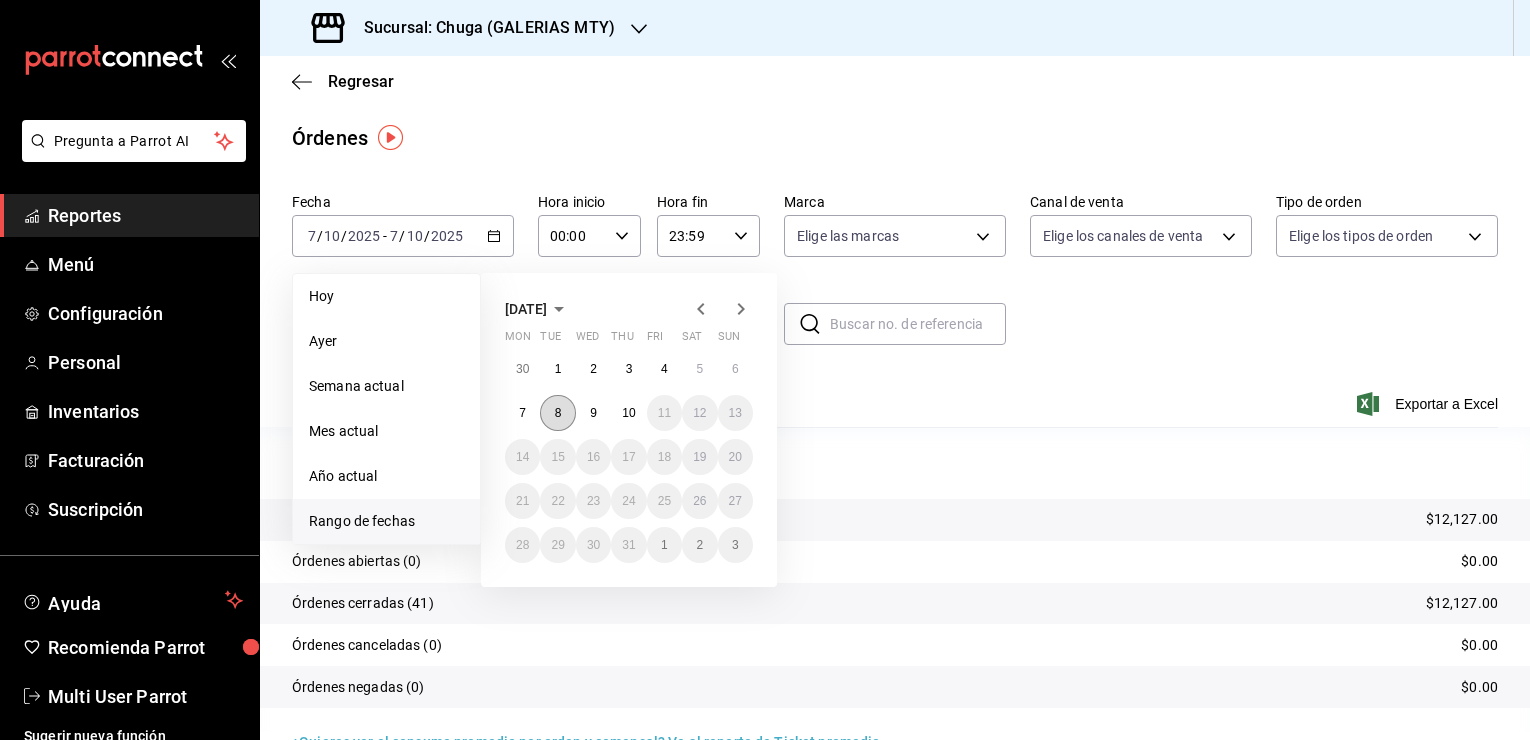 click on "8" at bounding box center (557, 413) 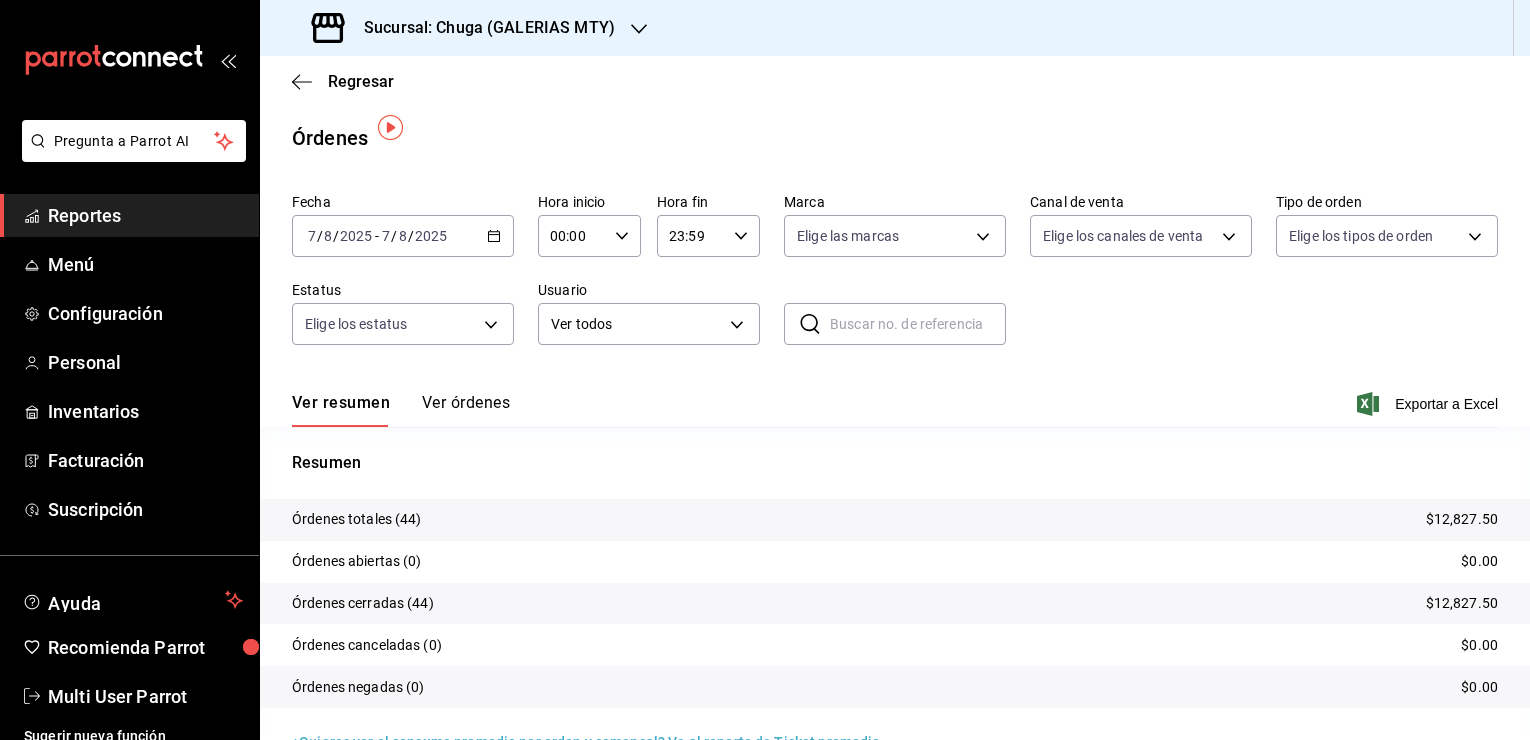 scroll, scrollTop: 44, scrollLeft: 0, axis: vertical 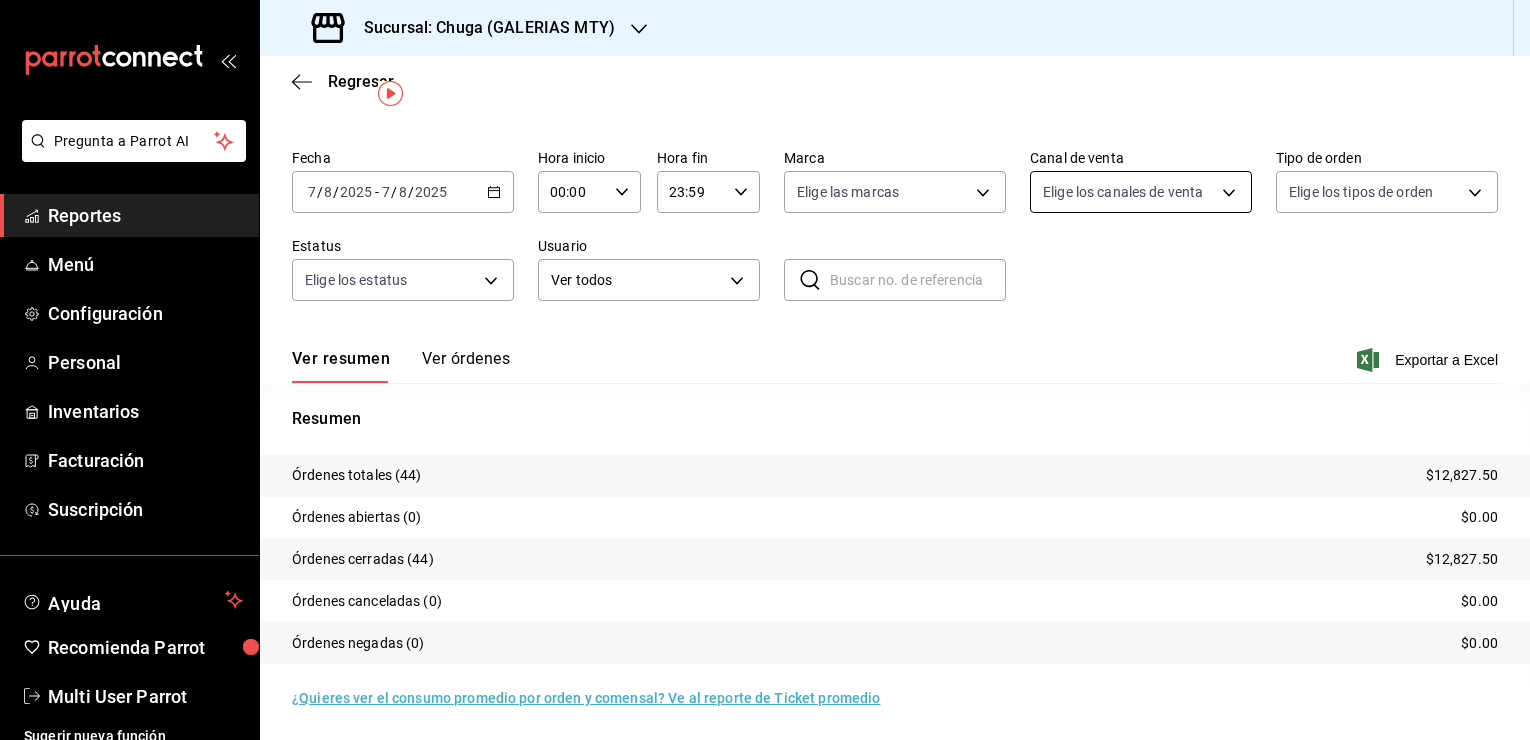 click on "Pregunta a Parrot AI Reportes   Menú   Configuración   Personal   Inventarios   Facturación   Suscripción   Ayuda Recomienda Parrot   Multi User Parrot   Sugerir nueva función   Sucursal: Chuga (GALERIAS MTY) Regresar Órdenes Fecha [DATE] [DATE] - [DATE] [DATE] Hora inicio 00:00 Hora inicio Hora fin 23:59 Hora fin Marca Elige las marcas Canal de venta Elige los canales de venta Tipo de orden Elige los tipos de orden Estatus Elige los estatus Usuario Ver todos ALL ​ ​ Ver resumen Ver órdenes Exportar a Excel Resumen Órdenes totales (44) $12,827.50 Órdenes abiertas (0) $0.00 Órdenes cerradas (44) $12,827.50 Órdenes canceladas (0) $0.00 Órdenes negadas (0) $0.00 ¿Quieres ver el consumo promedio por orden y comensal? Ve al reporte de Ticket promedio Pregunta a Parrot AI Reportes   Menú   Configuración   Personal   Inventarios   Facturación   Suscripción   Ayuda Recomienda Parrot   Multi User Parrot   Sugerir nueva función   GANA 1 MES GRATIS EN TU SUSCRIPCIÓN AQUÍ" at bounding box center (765, 370) 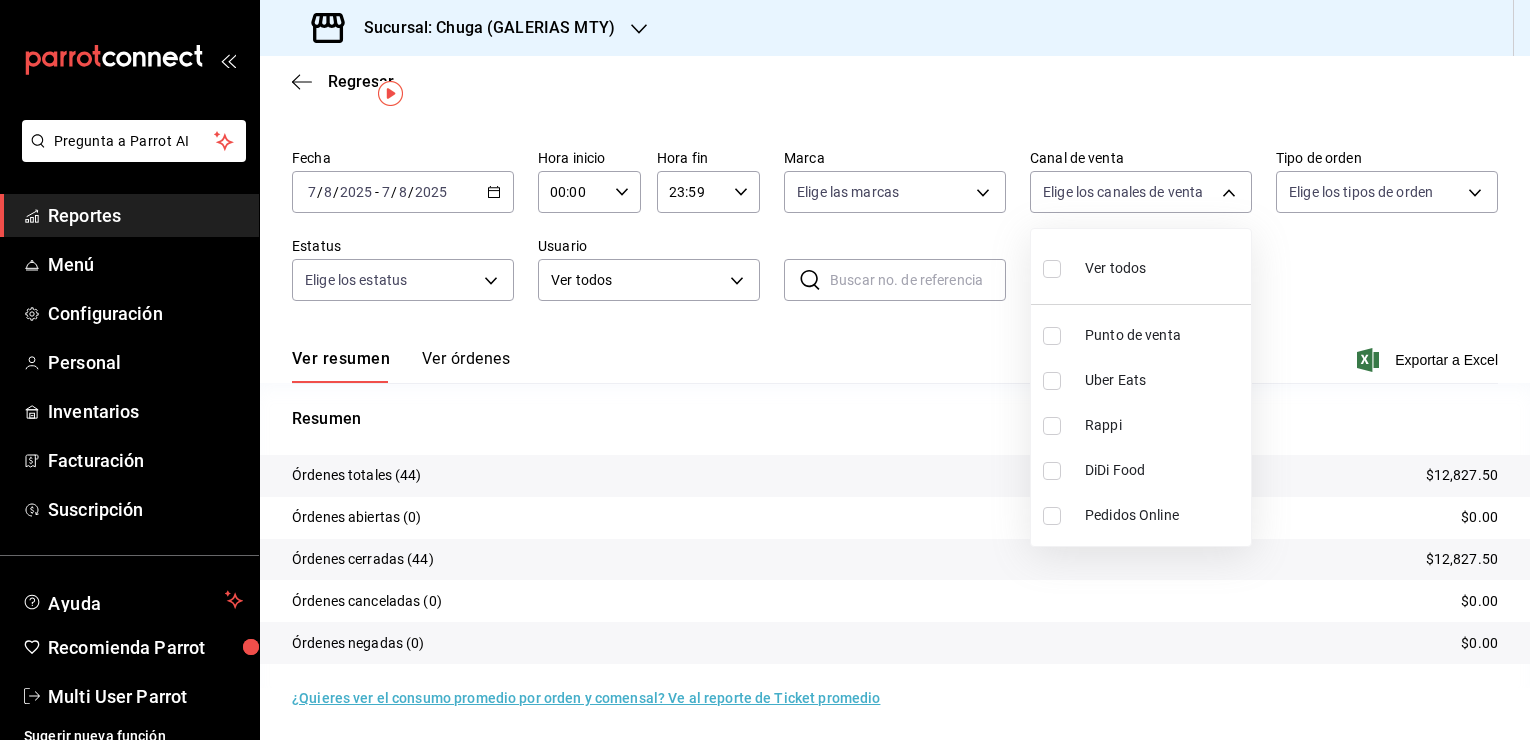 click on "Punto de venta" at bounding box center (1164, 335) 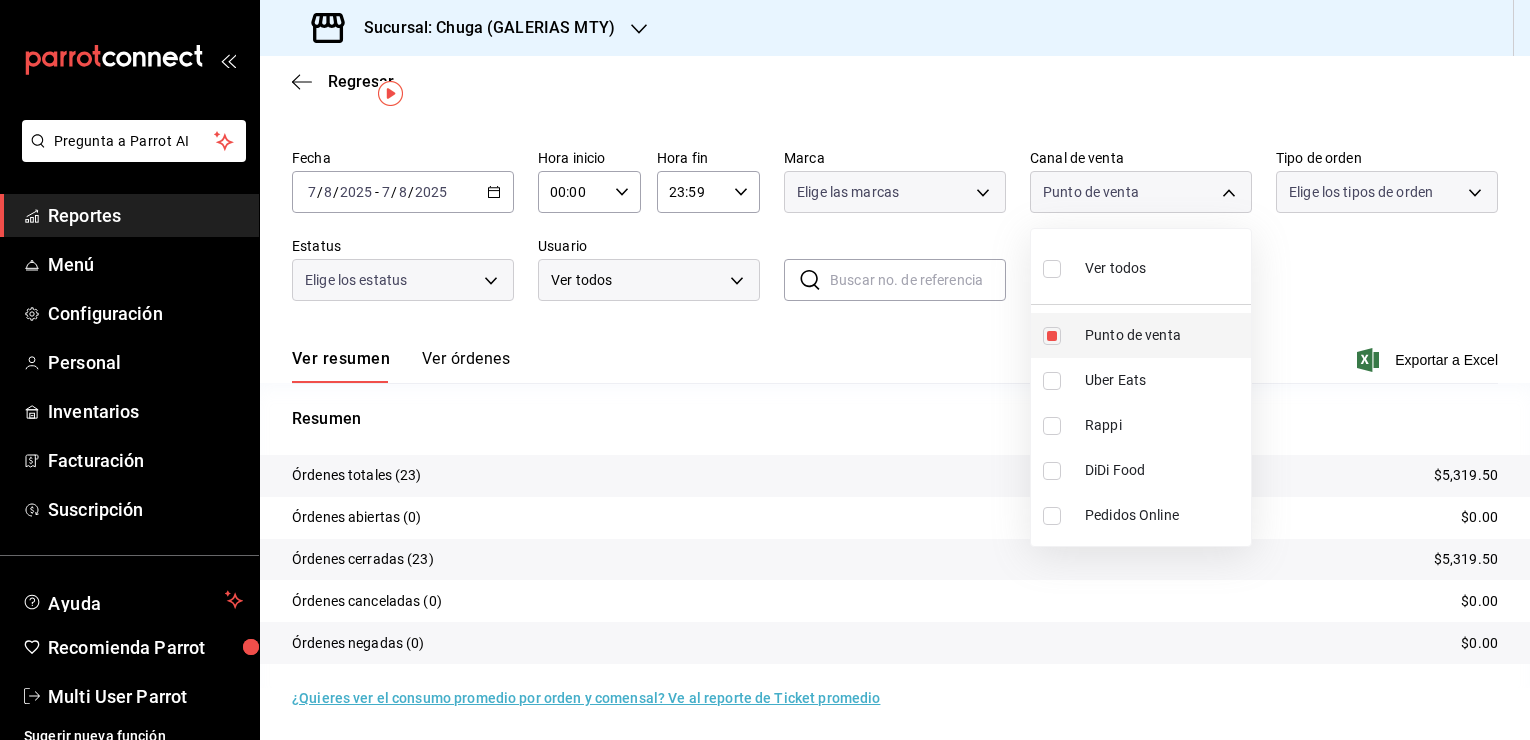 scroll, scrollTop: 44, scrollLeft: 0, axis: vertical 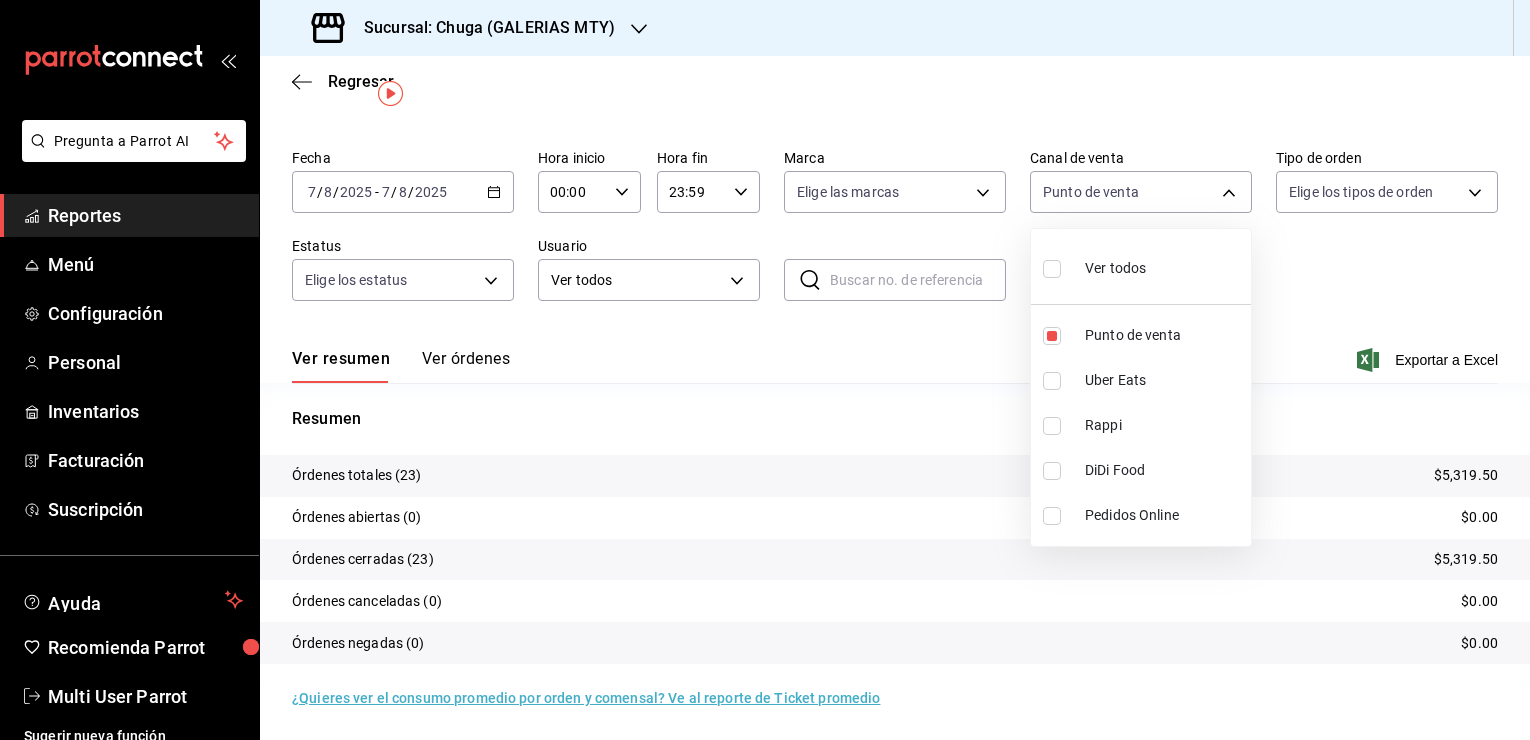 click at bounding box center (765, 370) 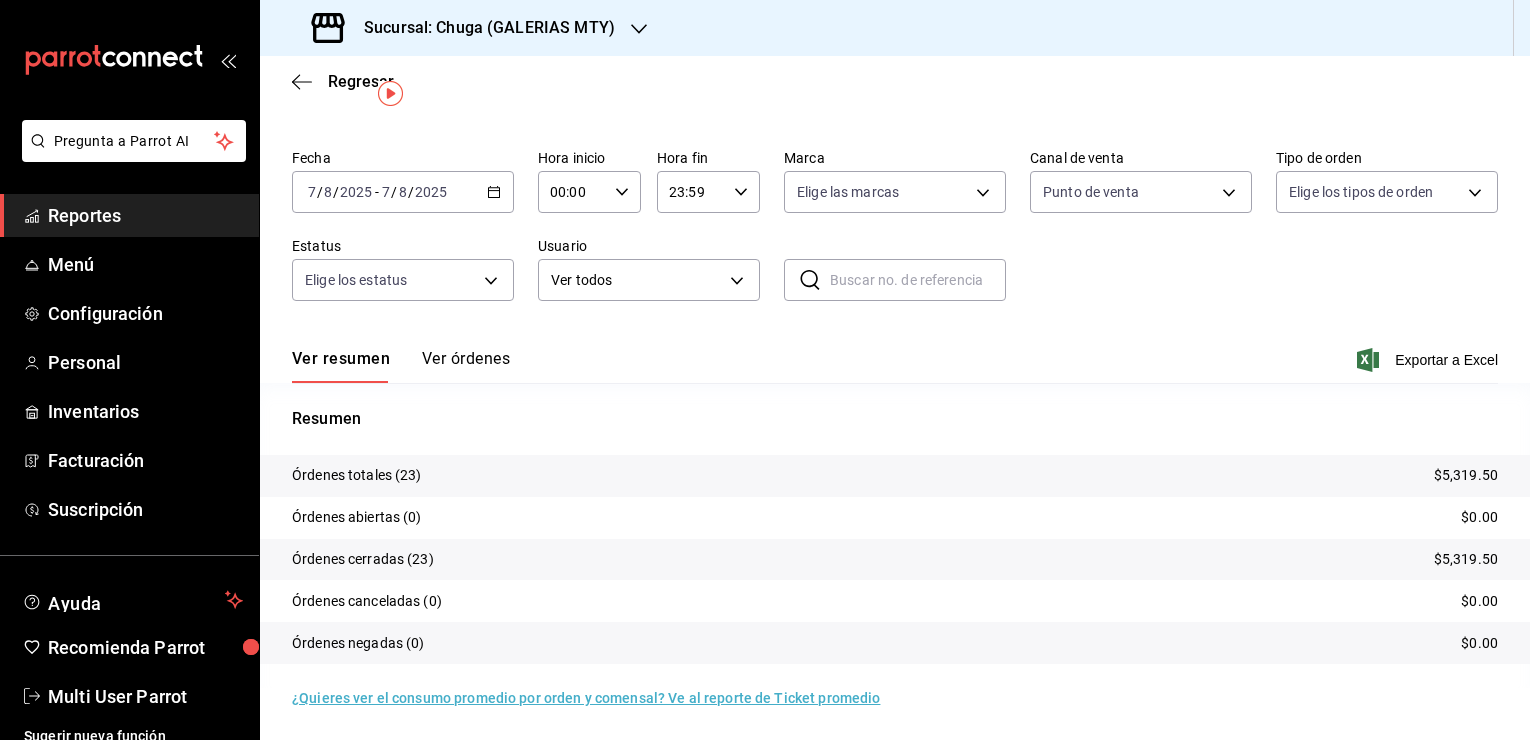 click on "$5,319.50" at bounding box center [1466, 475] 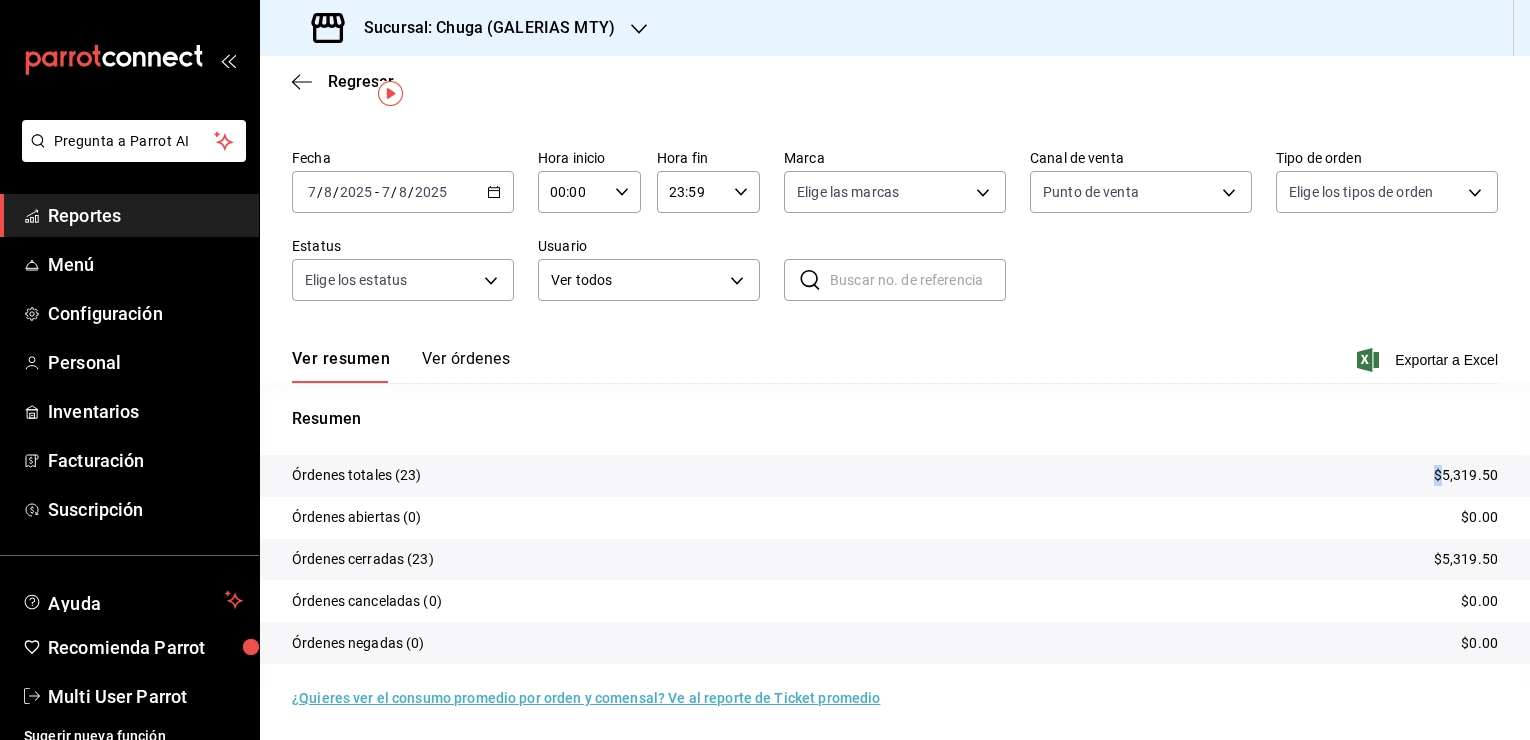 click on "$5,319.50" at bounding box center (1466, 475) 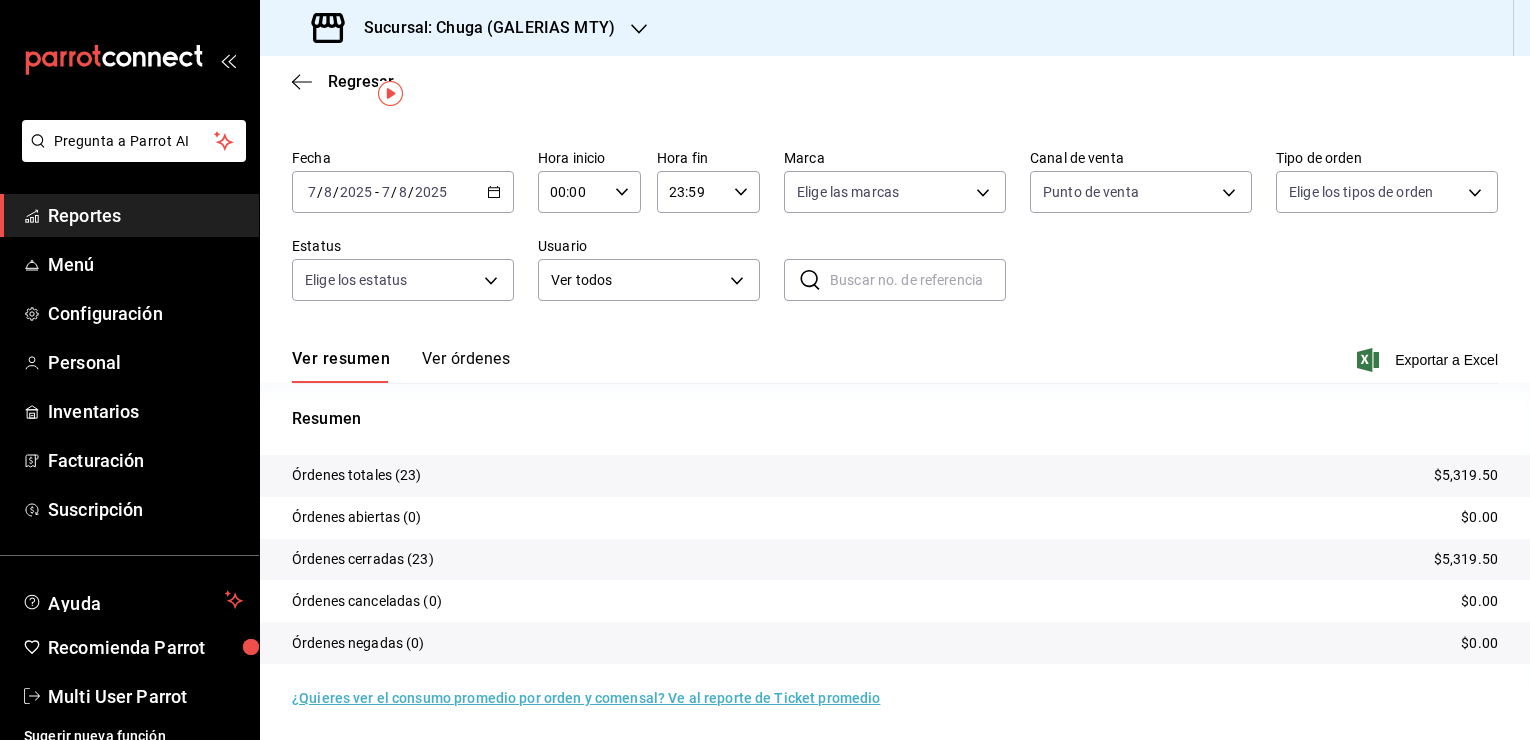 click on "$5,319.50" at bounding box center (1466, 475) 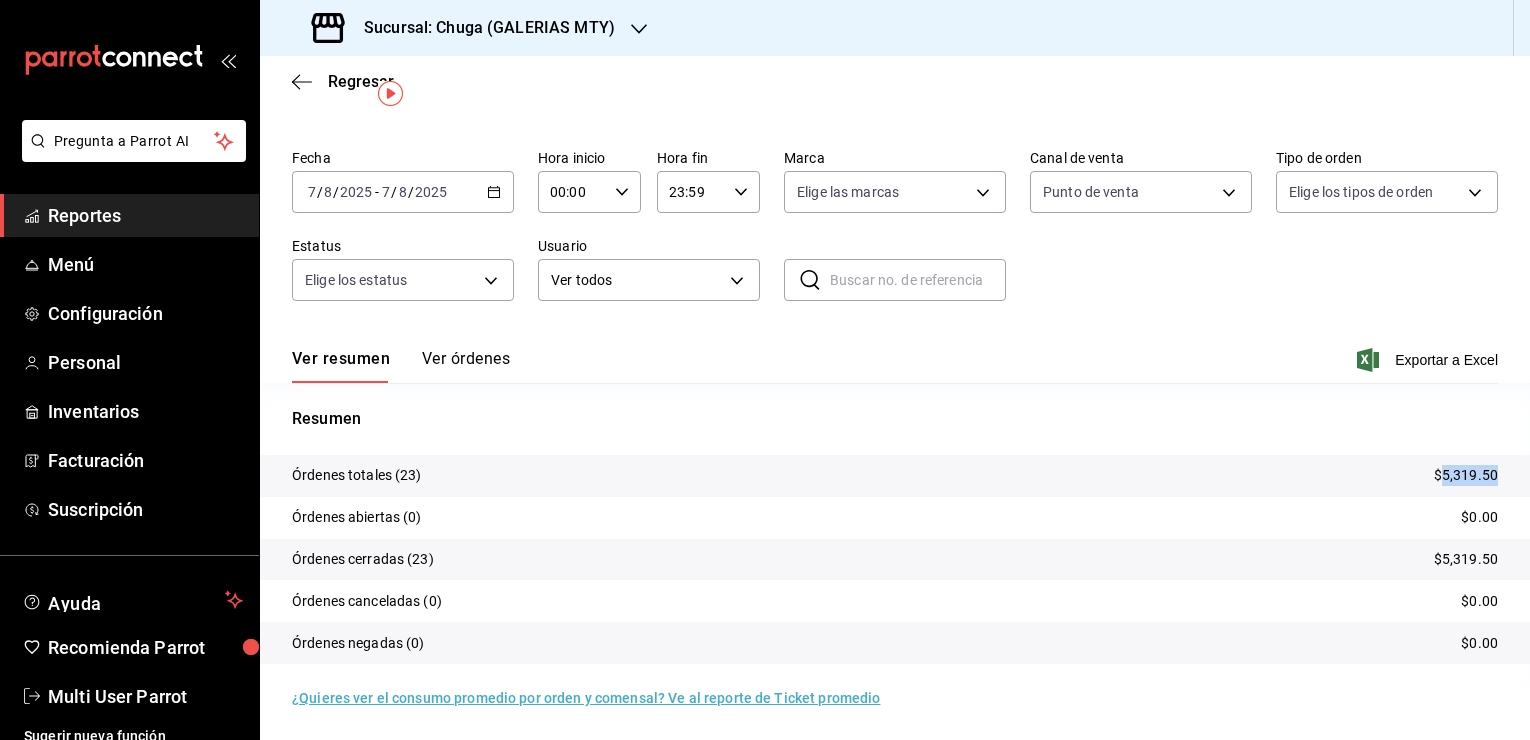 click on "$5,319.50" at bounding box center (1466, 475) 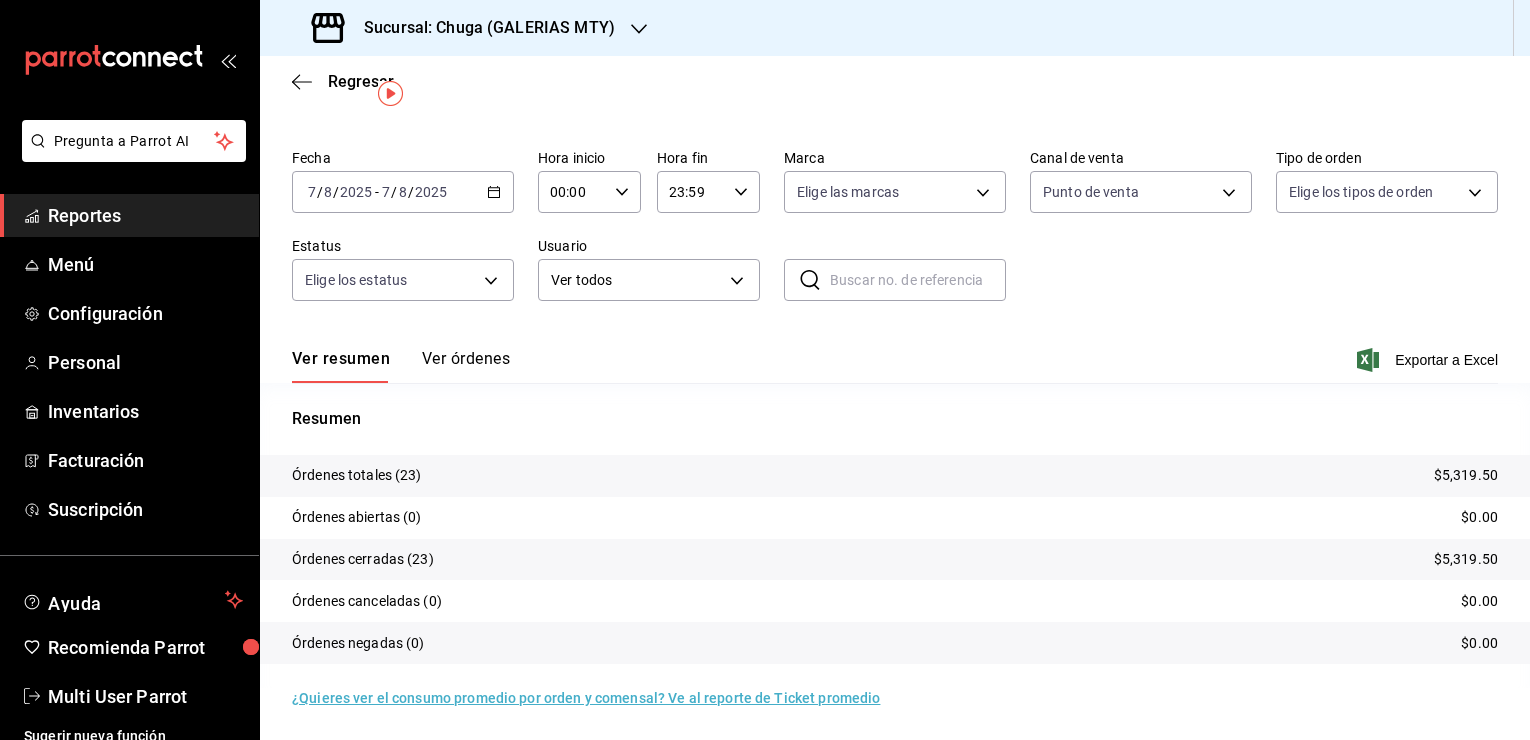 click on "Sucursal: Chuga (GALERIAS MTY)" at bounding box center (481, 28) 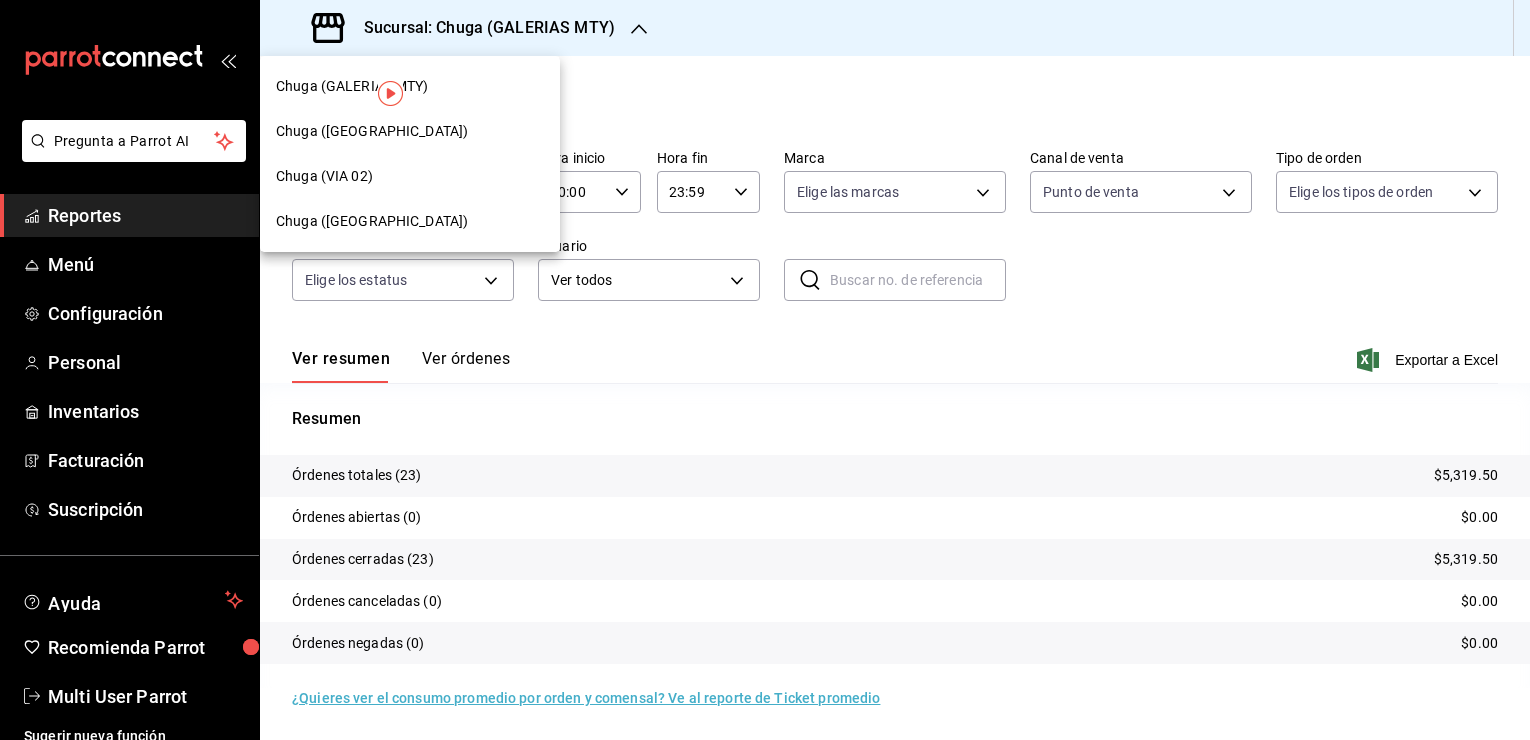 click on "Chuga ([GEOGRAPHIC_DATA])" at bounding box center (372, 221) 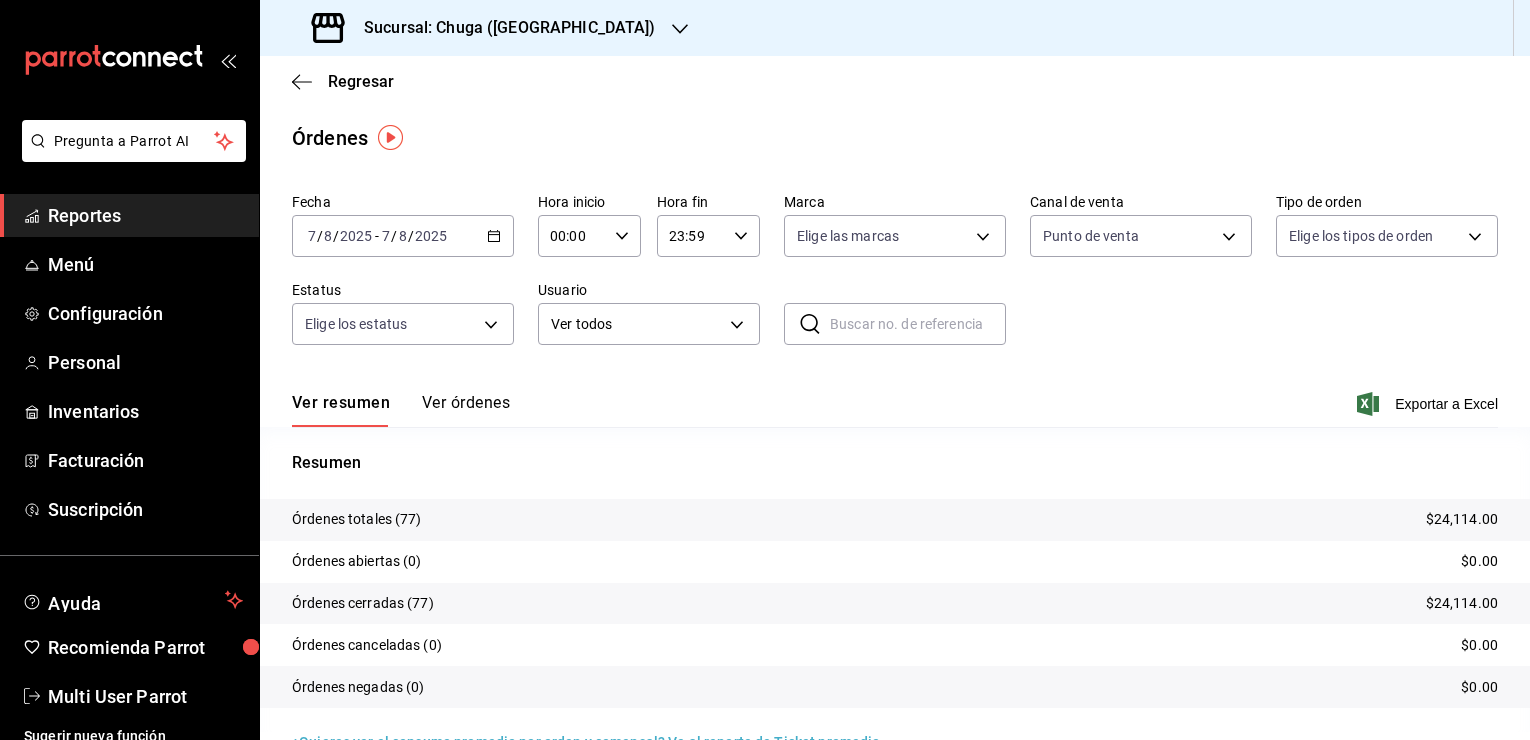 scroll, scrollTop: 44, scrollLeft: 0, axis: vertical 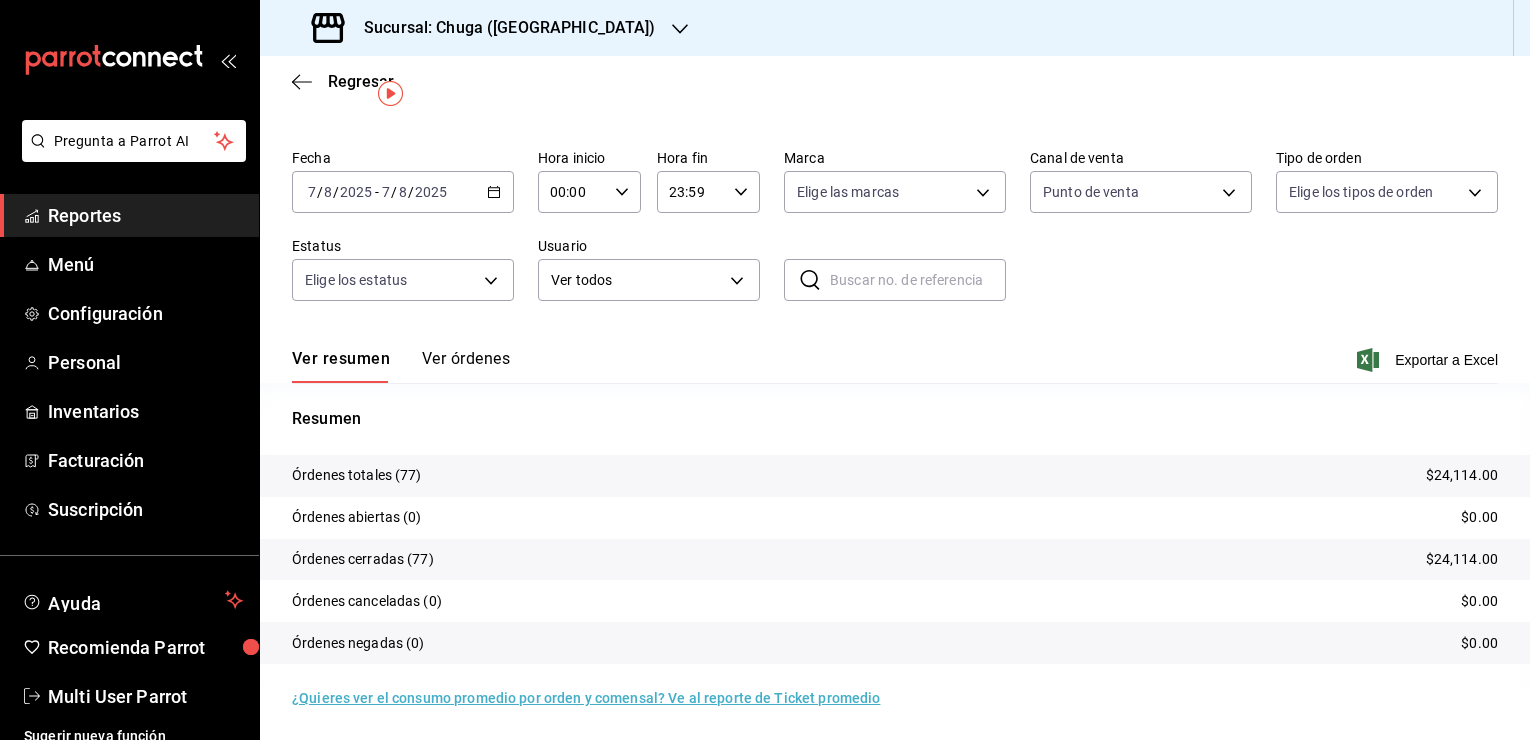 click on "$24,114.00" at bounding box center (1462, 475) 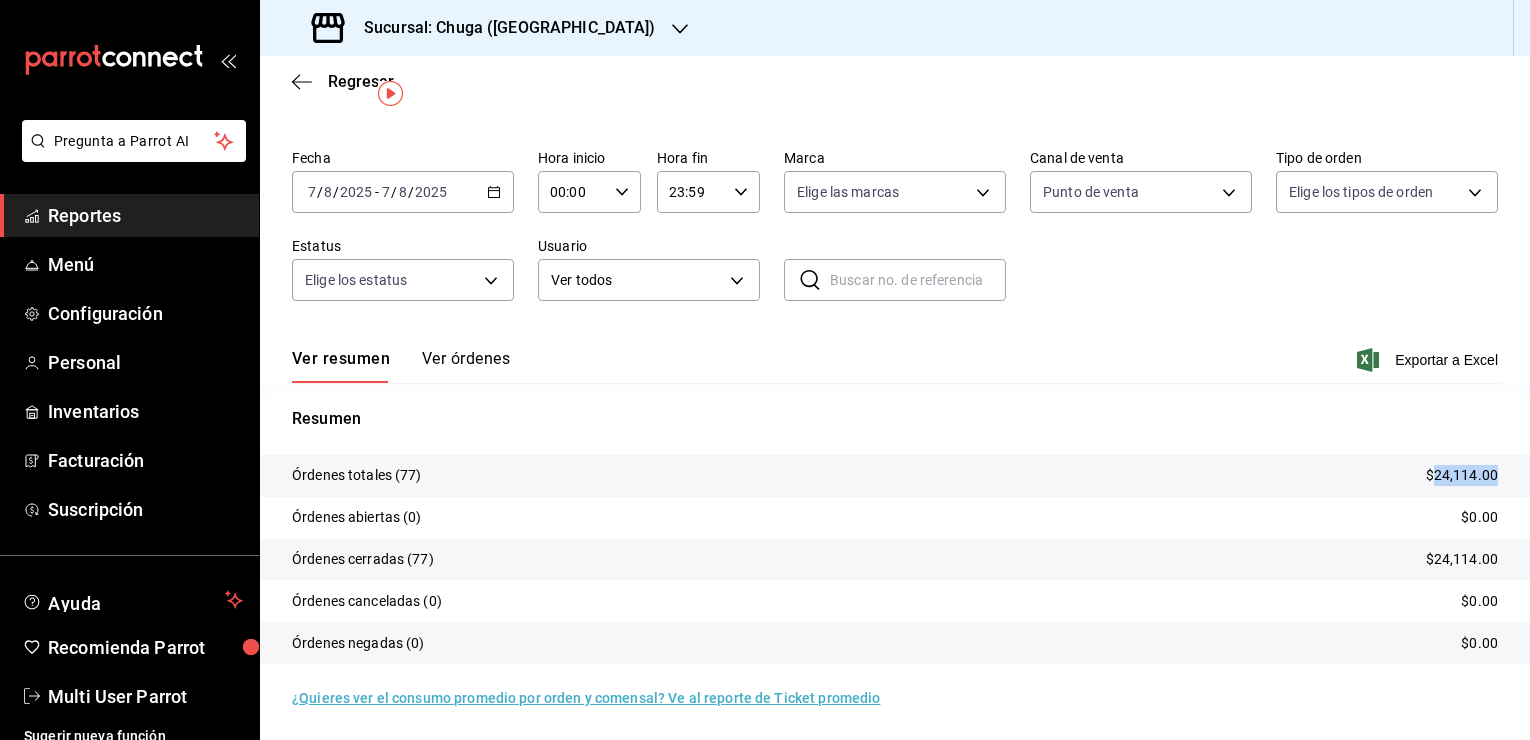 click on "$24,114.00" at bounding box center [1462, 475] 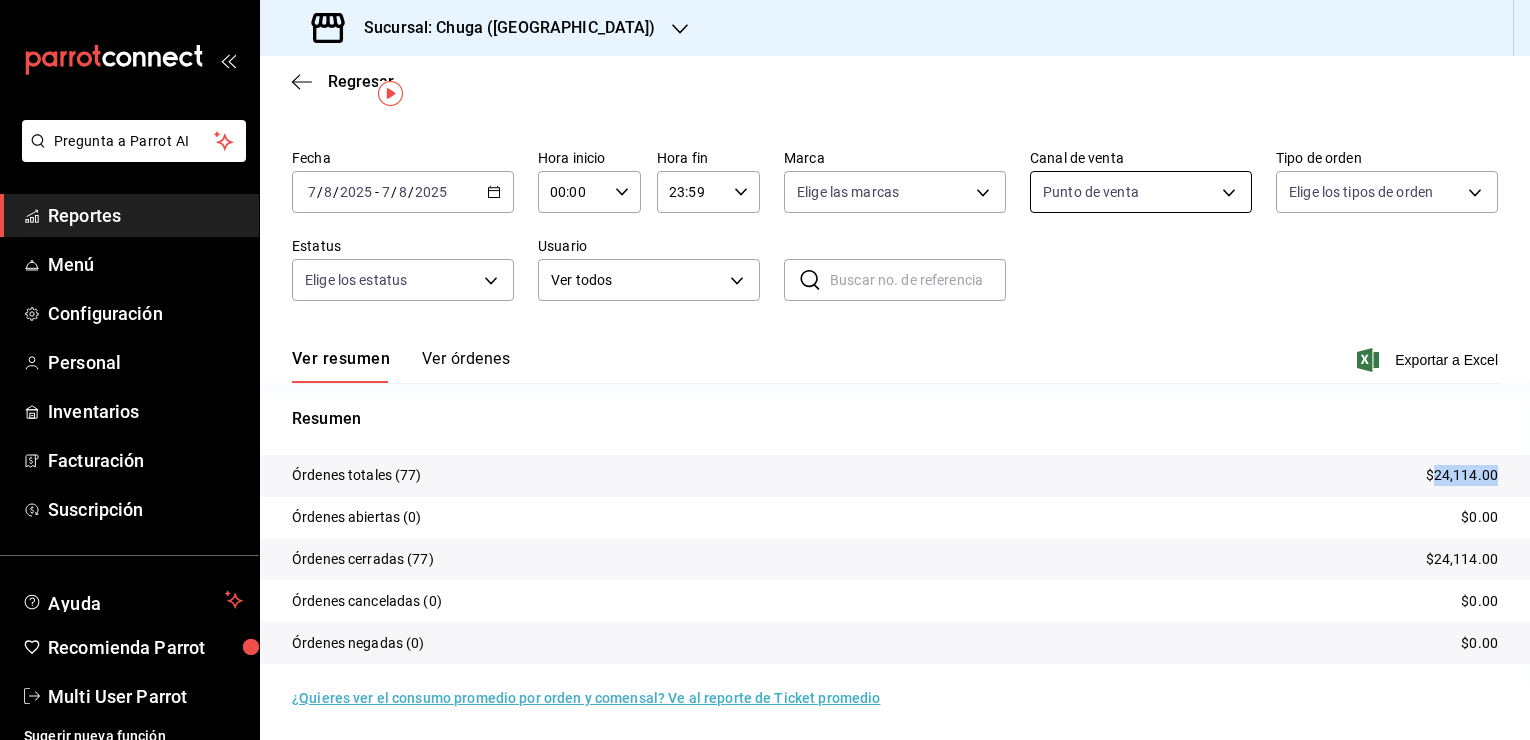 click on "Pregunta a Parrot AI Reportes   Menú   Configuración   Personal   Inventarios   Facturación   Suscripción   Ayuda Recomienda Parrot   Multi User Parrot   Sugerir nueva función   Sucursal: Chuga ([GEOGRAPHIC_DATA]) Regresar Órdenes Fecha [DATE] [DATE] - [DATE] [DATE] Hora inicio 00:00 Hora inicio Hora fin 23:59 Hora fin Marca Elige las marcas Canal de venta Punto de venta PARROT Tipo de orden Elige los tipos de orden Estatus Elige los estatus Usuario Ver todos ALL ​ ​ Ver resumen Ver órdenes Exportar a Excel Resumen Órdenes totales (77) $24,114.00 Órdenes abiertas (0) $0.00 Órdenes cerradas (77) $24,114.00 Órdenes canceladas (0) $0.00 Órdenes negadas (0) $0.00 ¿Quieres ver el consumo promedio por orden y comensal? Ve al reporte de Ticket promedio GANA 1 MES GRATIS EN TU SUSCRIPCIÓN AQUÍ Ver video tutorial Ir a video Pregunta a Parrot AI Reportes   Menú   Configuración   Personal   Inventarios   Facturación   Suscripción   Ayuda Recomienda Parrot   Multi User Parrot" at bounding box center [765, 370] 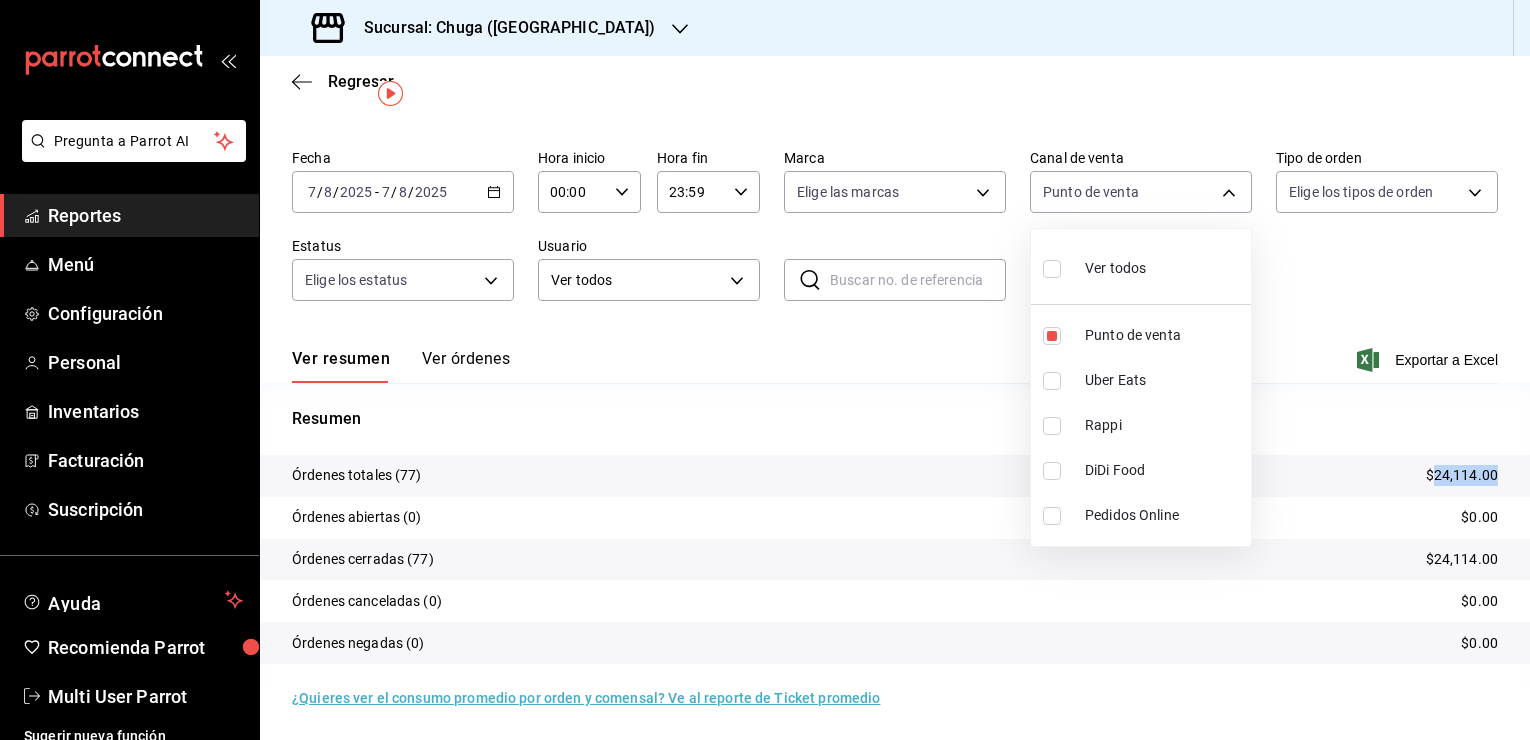 click on "Uber Eats" at bounding box center (1141, 380) 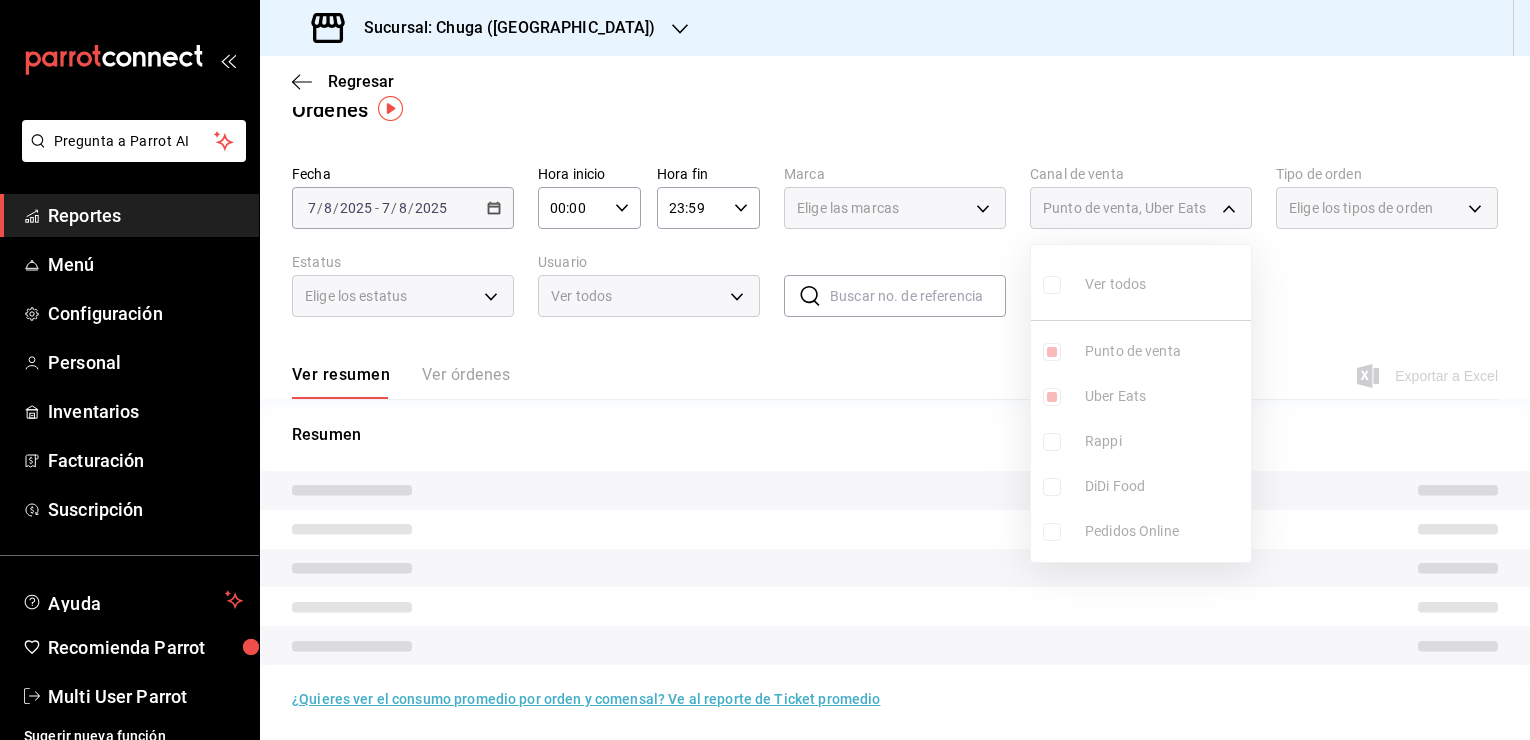 click on "Ver todos Punto de venta Uber Eats Rappi DiDi Food Pedidos Online" at bounding box center [1141, 403] 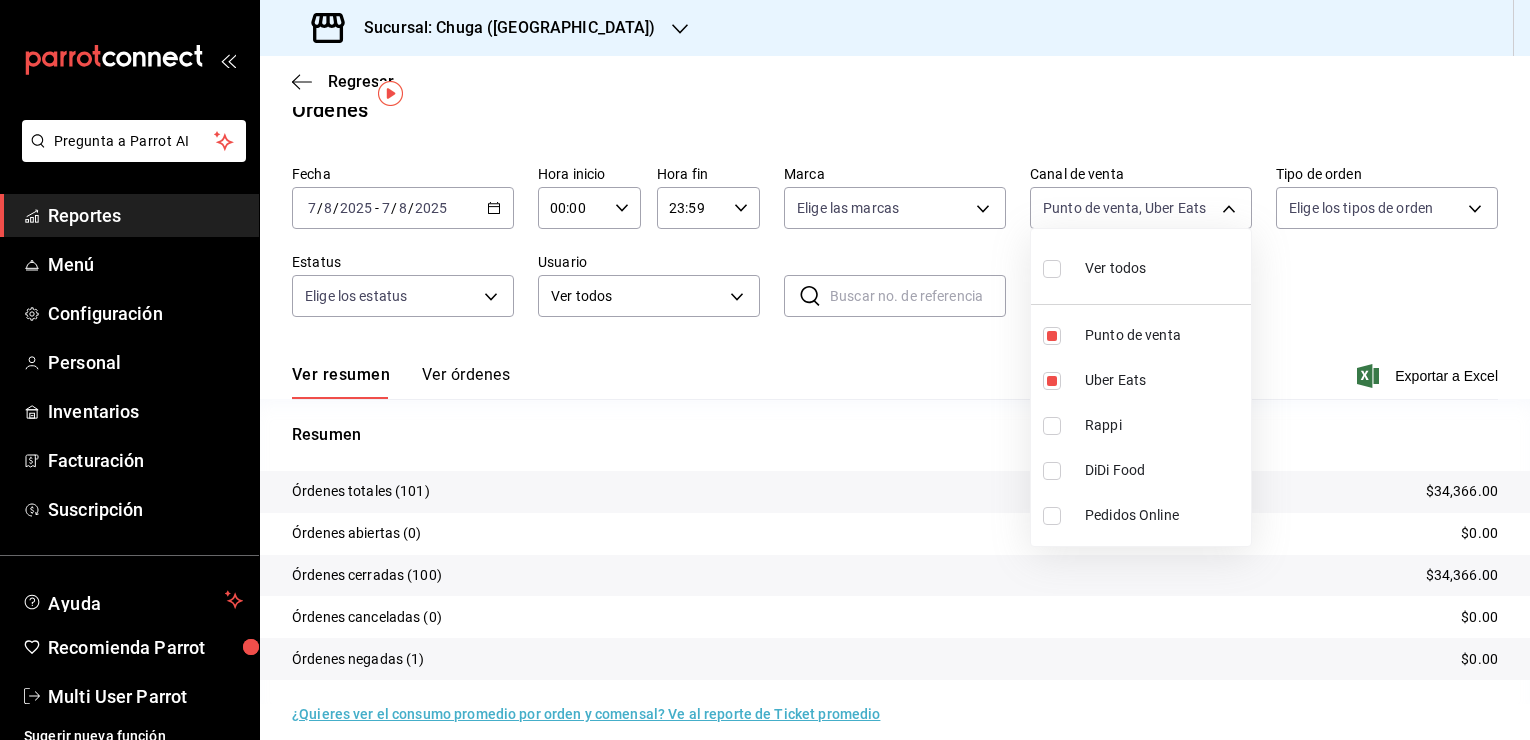 scroll, scrollTop: 44, scrollLeft: 0, axis: vertical 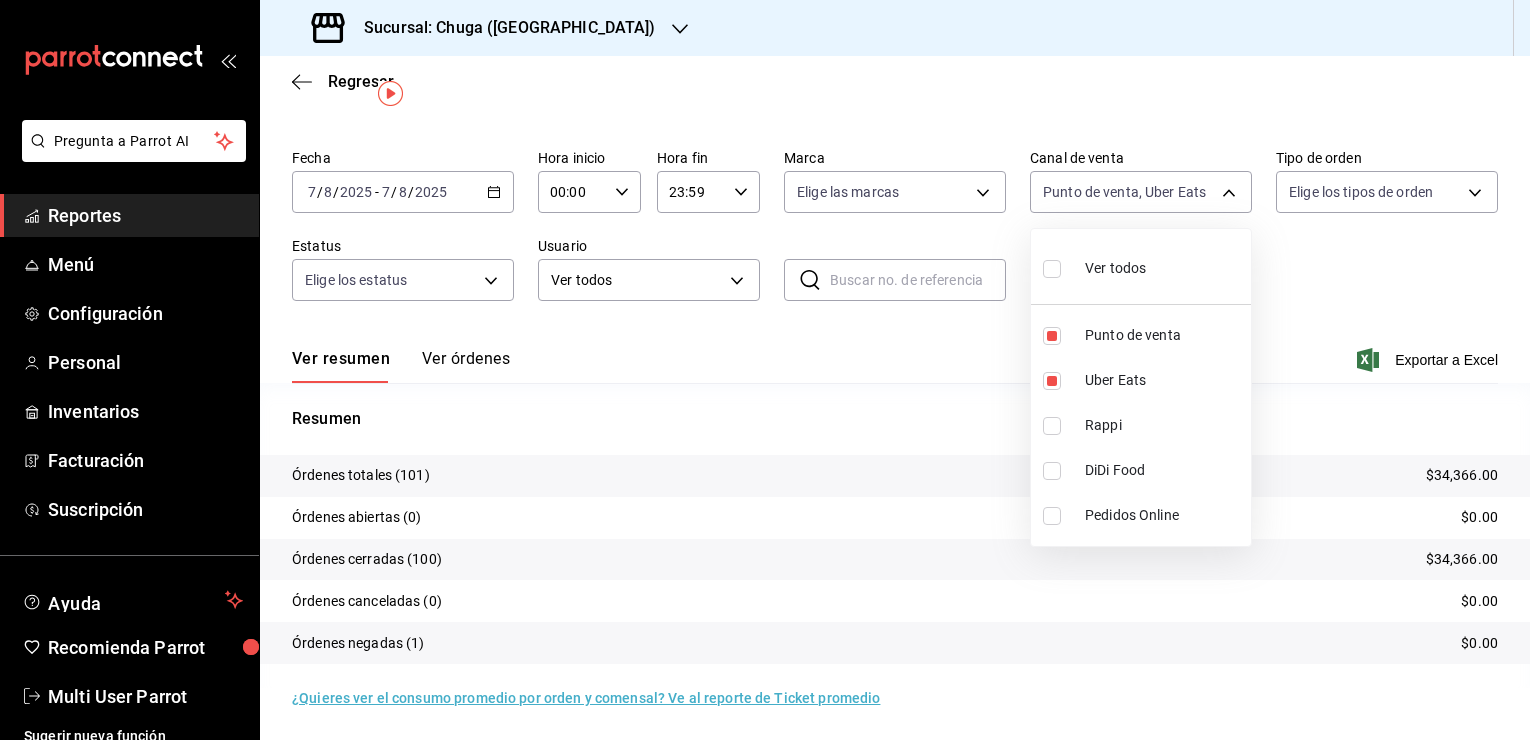 click on "Punto de venta" at bounding box center [1164, 335] 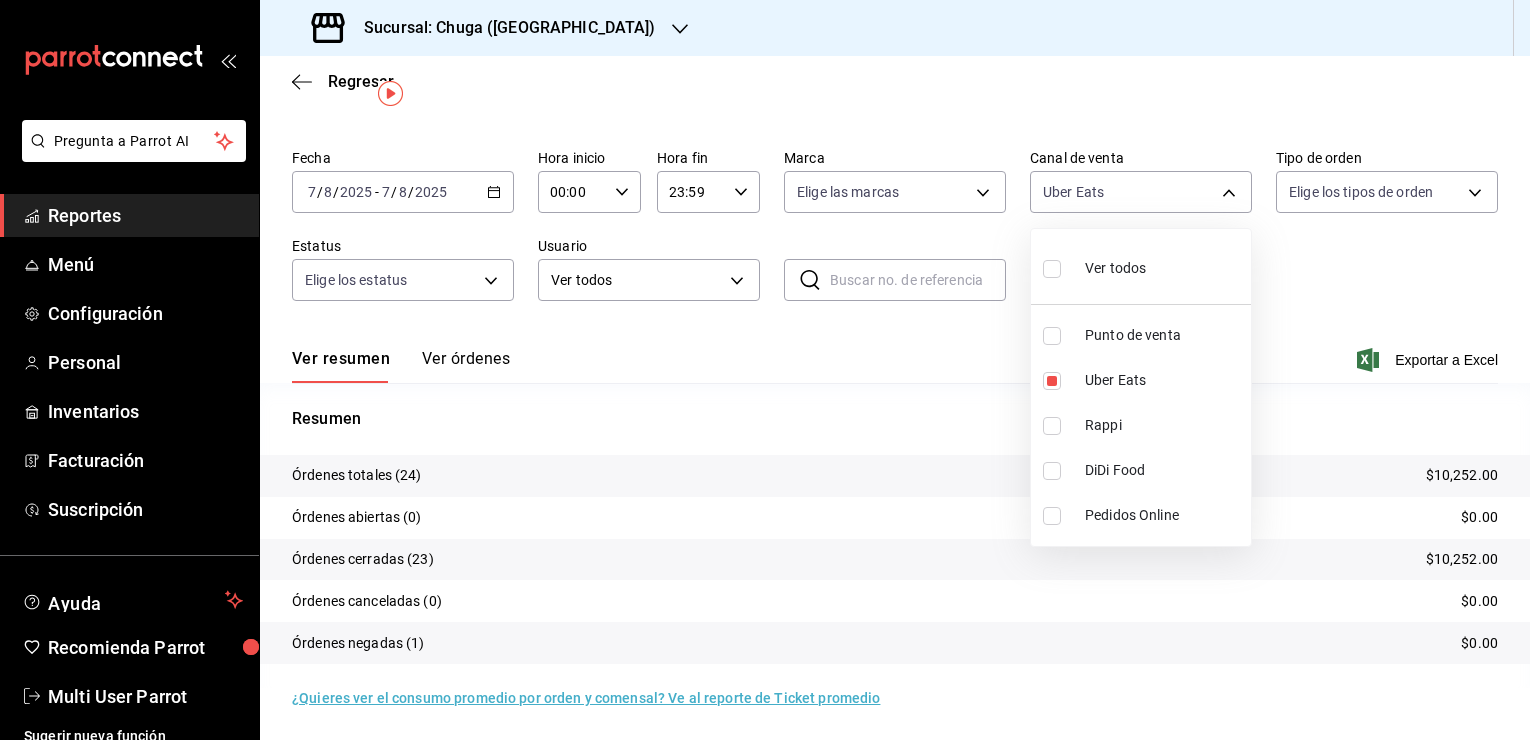 scroll, scrollTop: 44, scrollLeft: 0, axis: vertical 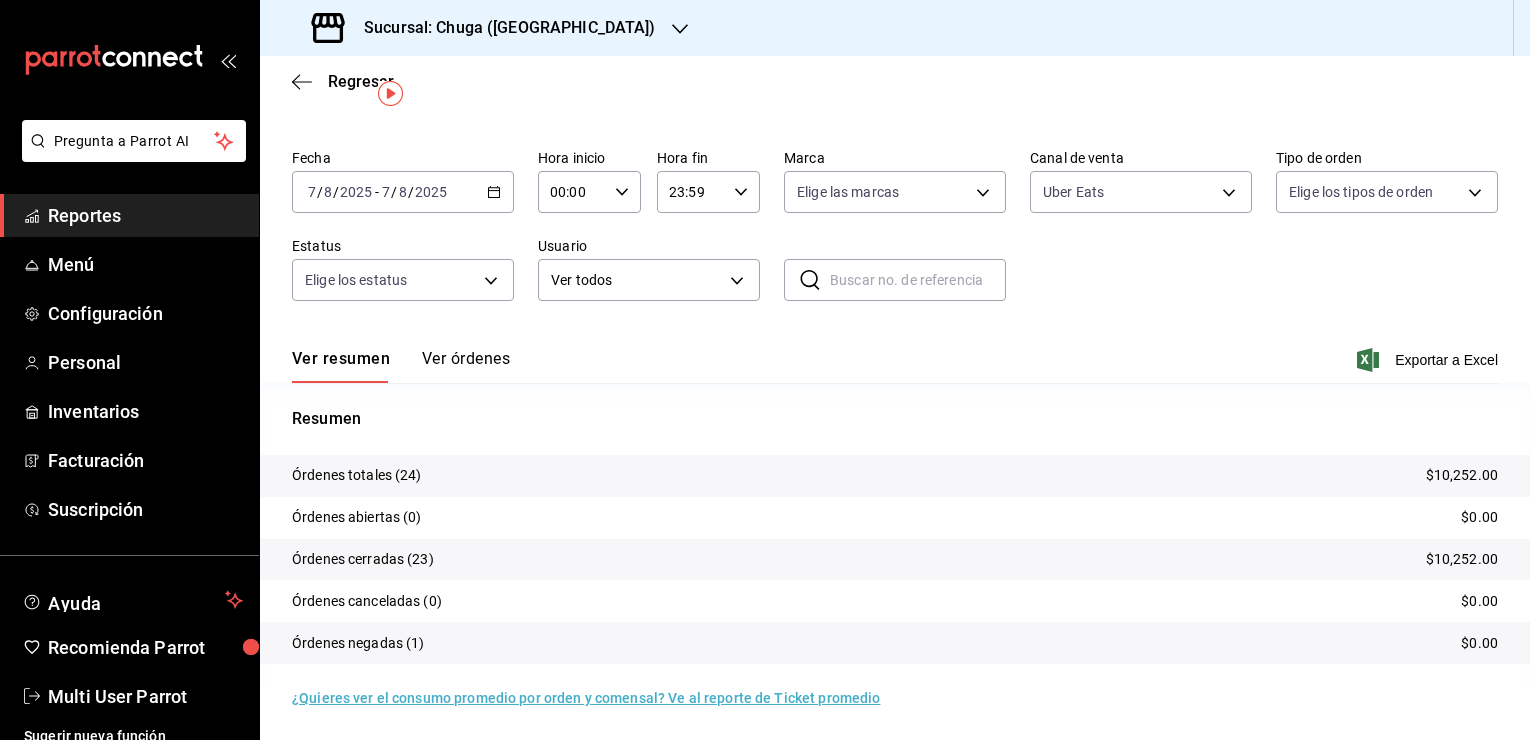 click on "$10,252.00" at bounding box center (1462, 475) 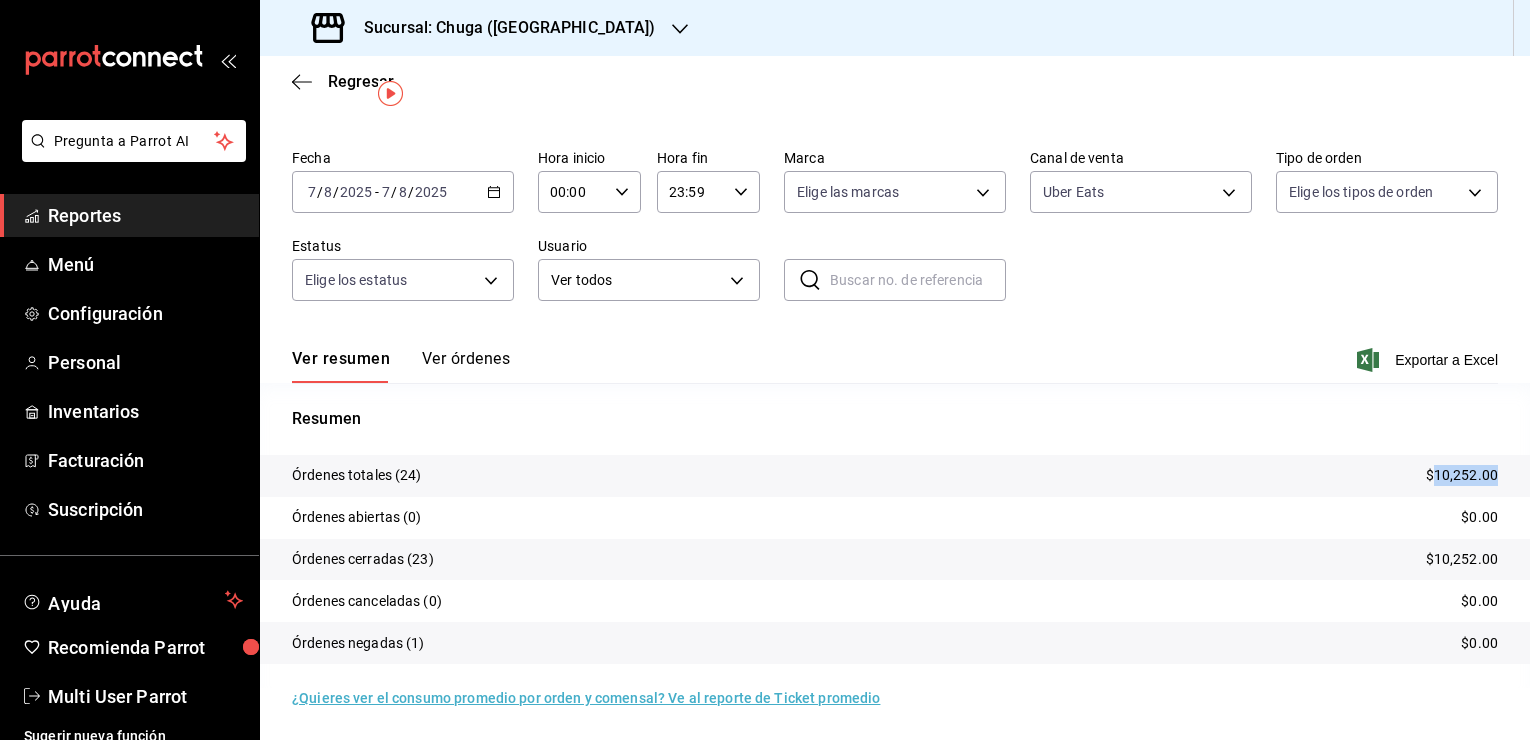 click on "$10,252.00" at bounding box center (1462, 475) 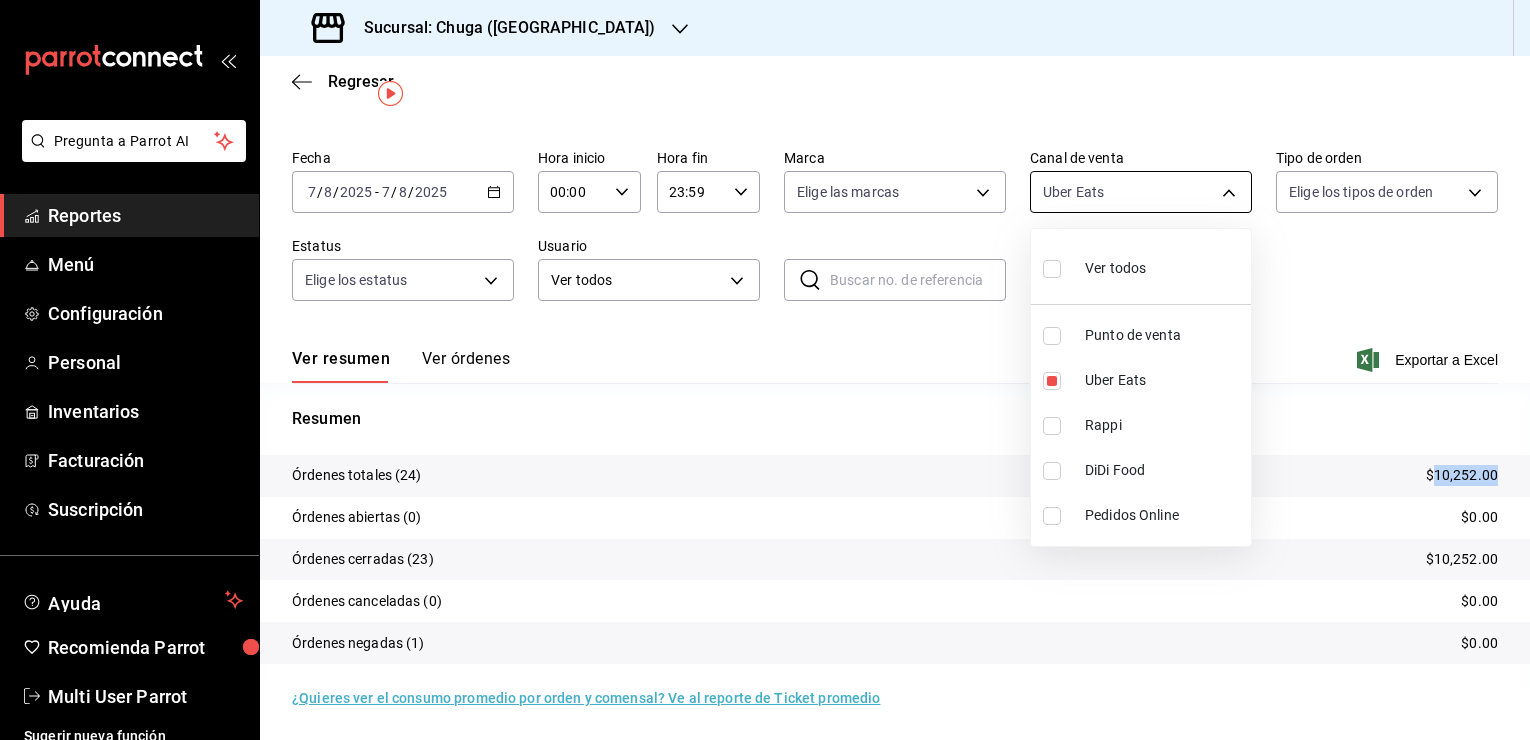 click on "Pregunta a Parrot AI Reportes   Menú   Configuración   Personal   Inventarios   Facturación   Suscripción   Ayuda Recomienda Parrot   Multi User Parrot   Sugerir nueva función   Sucursal: Chuga ([GEOGRAPHIC_DATA]) Regresar Órdenes Fecha [DATE] [DATE] - [DATE] [DATE] Hora inicio 00:00 Hora inicio Hora fin 23:59 Hora fin Marca Elige las marcas Canal de venta Uber Eats UBER_EATS Tipo de orden Elige los tipos de orden Estatus Elige los estatus Usuario Ver todos ALL ​ ​ Ver resumen Ver órdenes Exportar a Excel Resumen Órdenes totales (24) $10,252.00 Órdenes abiertas (0) $0.00 Órdenes cerradas (23) $10,252.00 Órdenes canceladas (0) $0.00 Órdenes negadas (1) $0.00 ¿Quieres ver el consumo promedio por orden y comensal? Ve al reporte de Ticket promedio GANA 1 MES GRATIS EN TU SUSCRIPCIÓN AQUÍ Ver video tutorial Ir a video Pregunta a Parrot AI Reportes   Menú   Configuración   Personal   Inventarios   Facturación   Suscripción   Ayuda Recomienda Parrot   Multi User Parrot     Rappi" at bounding box center [765, 370] 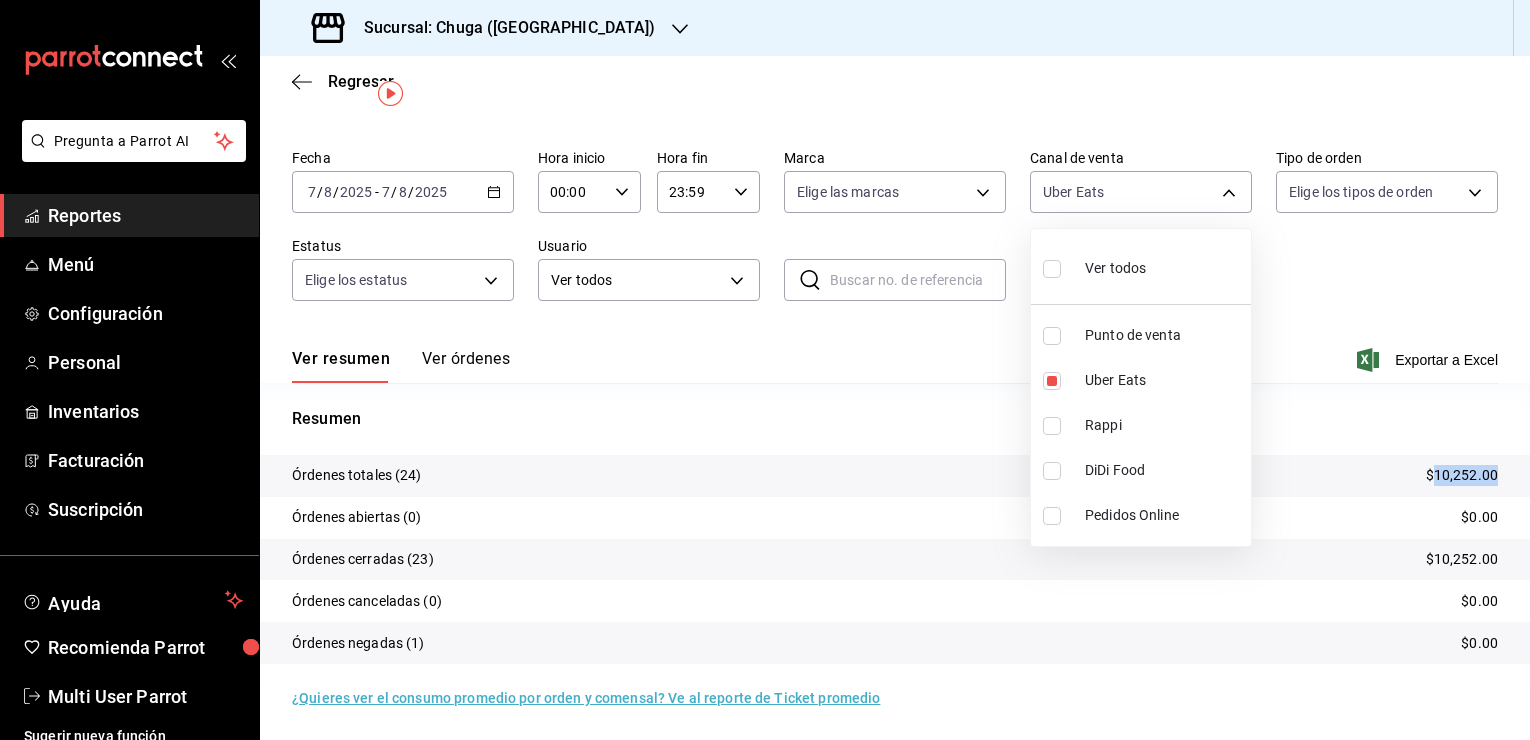 click on "Rappi" at bounding box center [1164, 425] 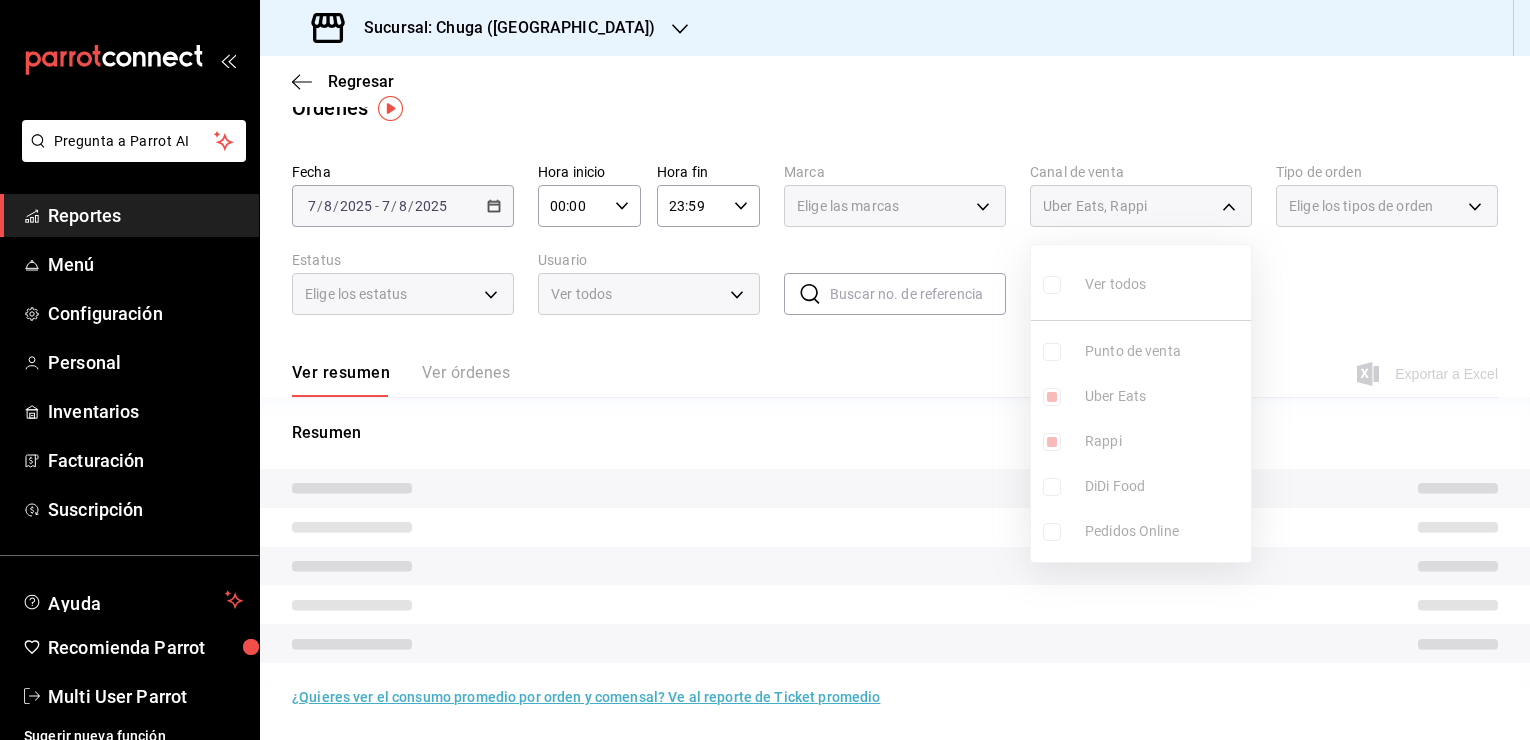 click on "Uber Eats" at bounding box center (1164, 396) 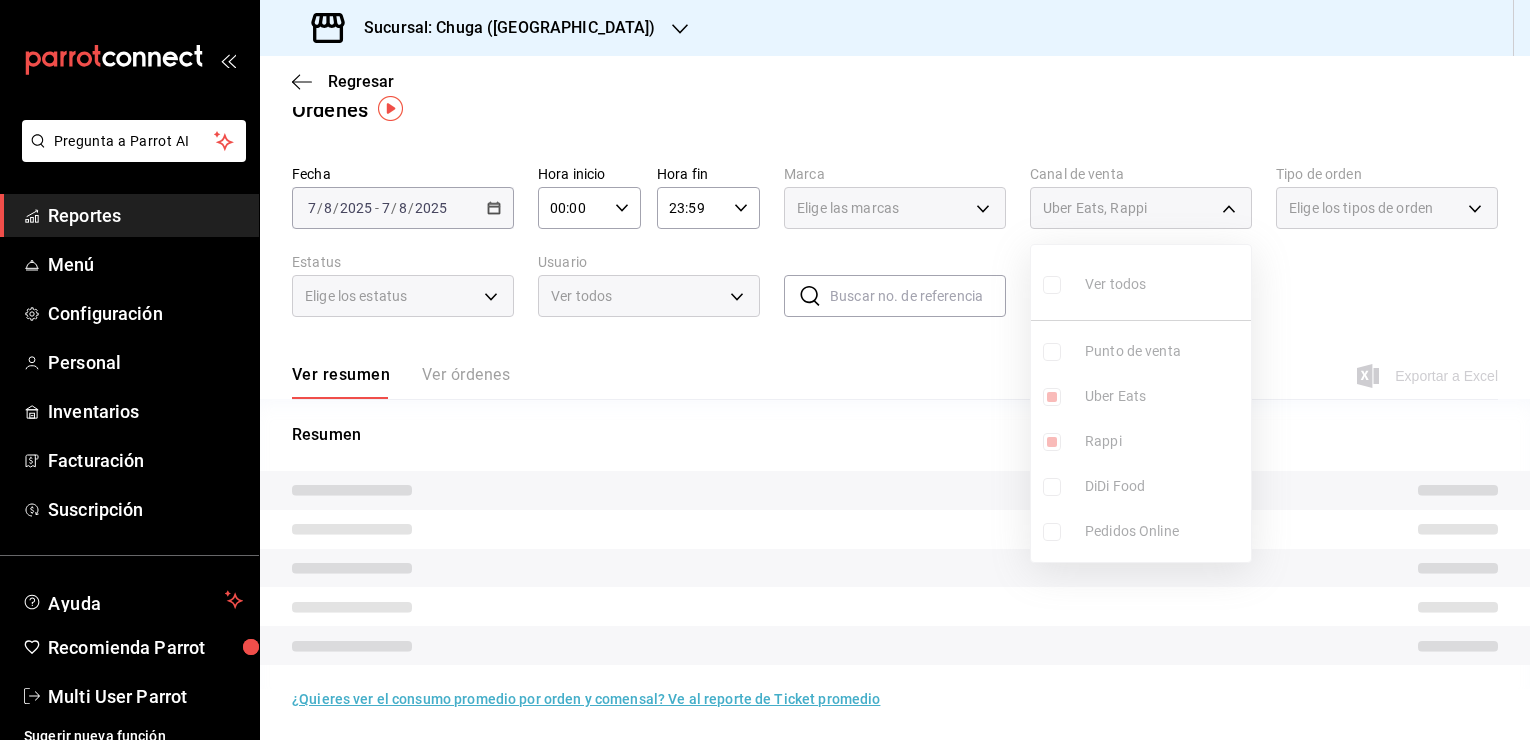 type on "RAPPI" 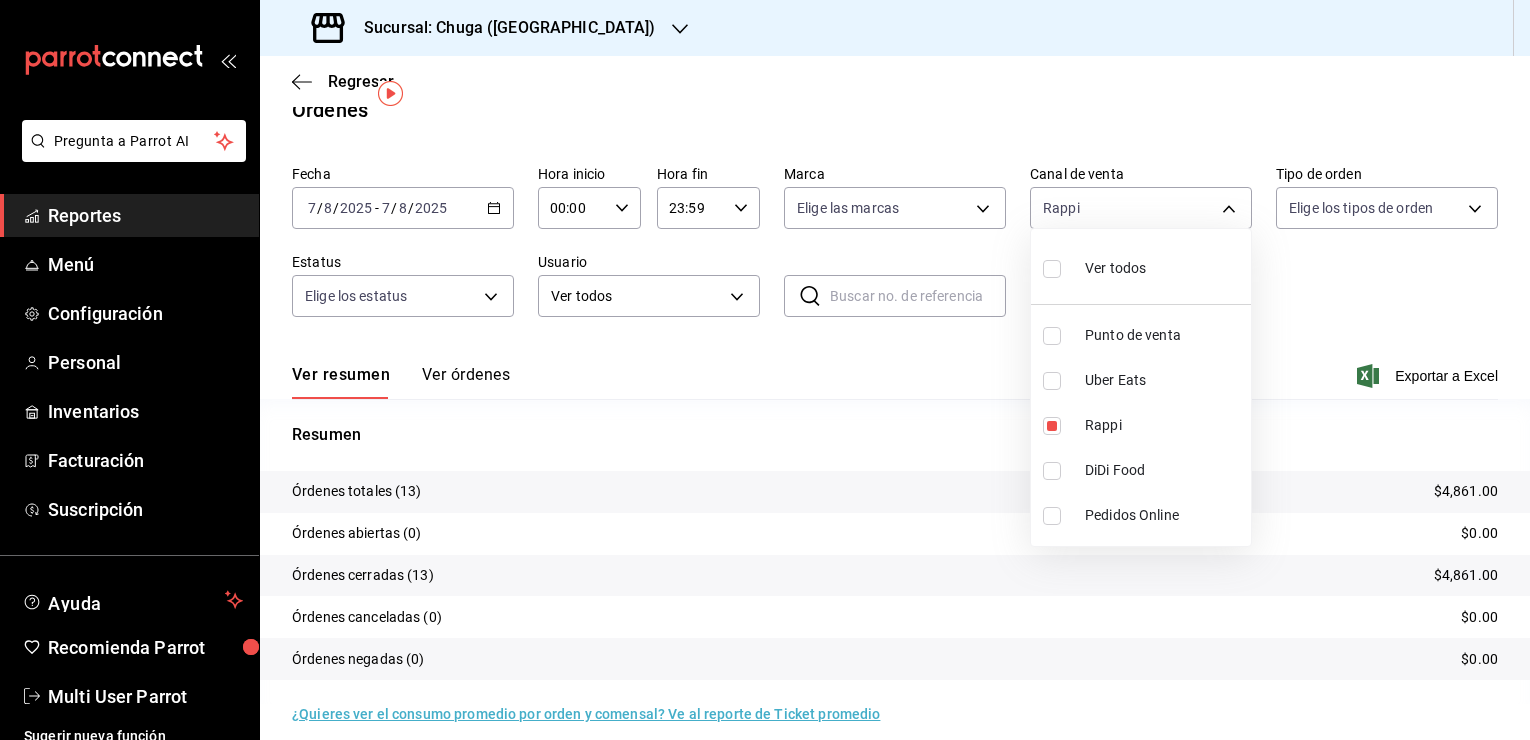 scroll, scrollTop: 44, scrollLeft: 0, axis: vertical 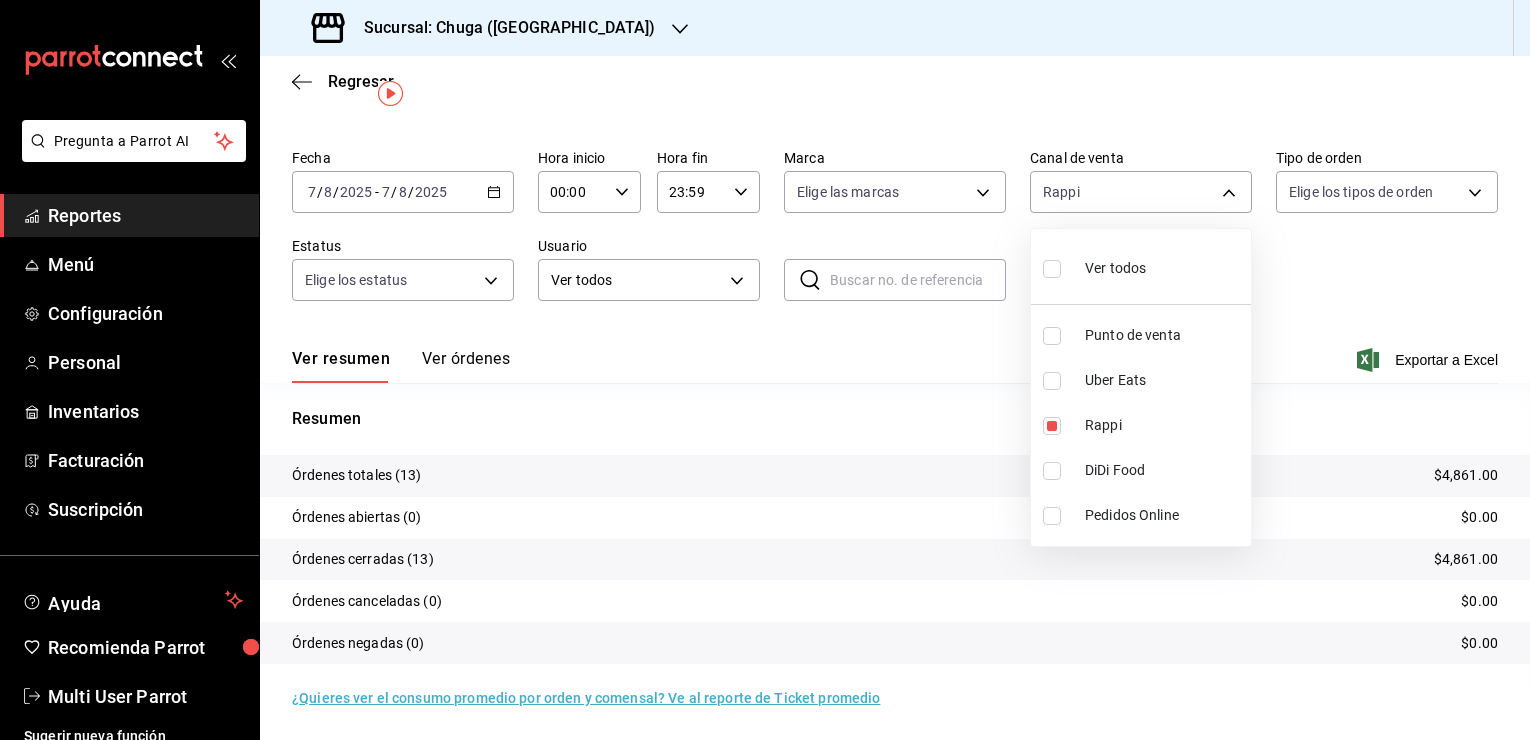 click at bounding box center (765, 370) 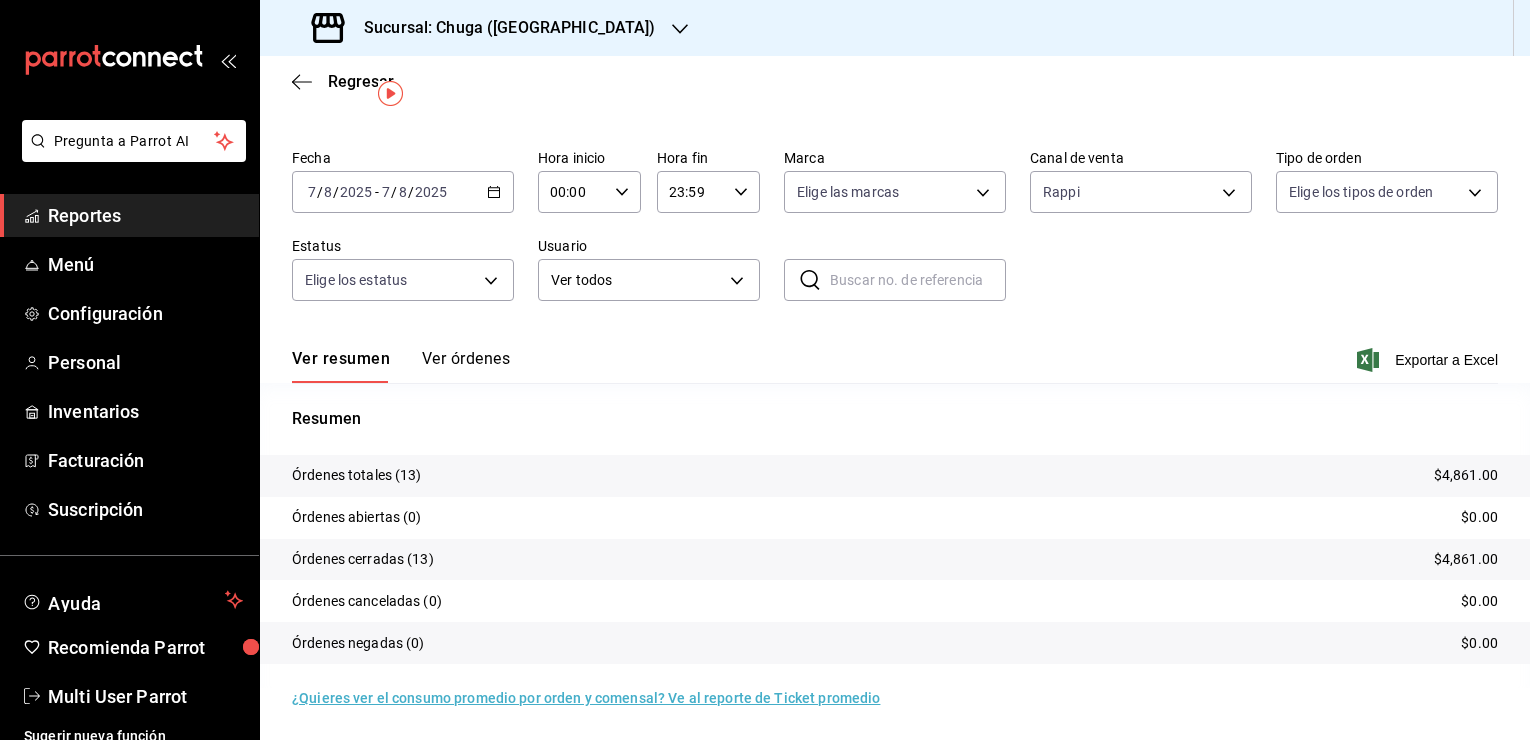 click on "$4,861.00" at bounding box center [1466, 475] 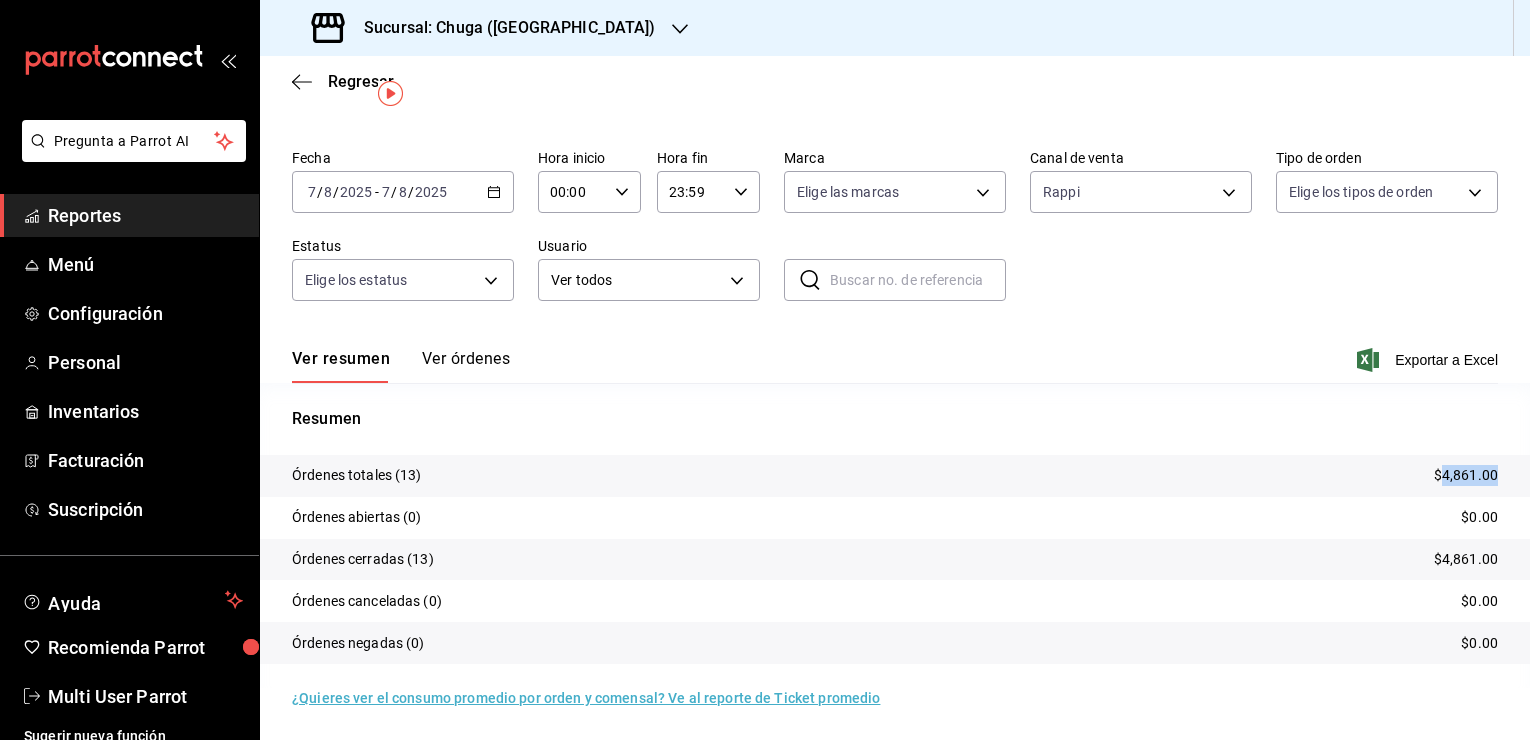 click on "$4,861.00" at bounding box center (1466, 475) 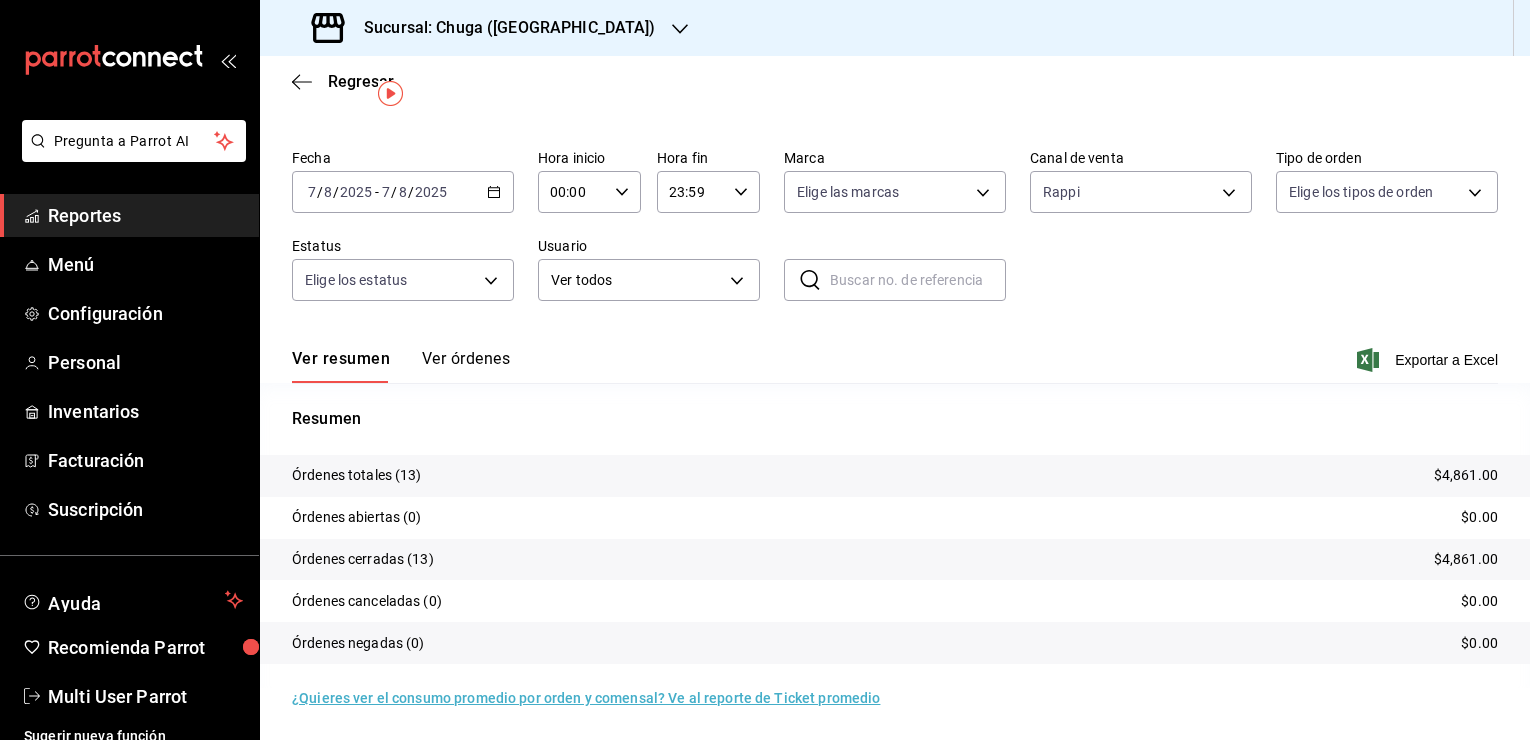 click on "2025" at bounding box center (431, 192) 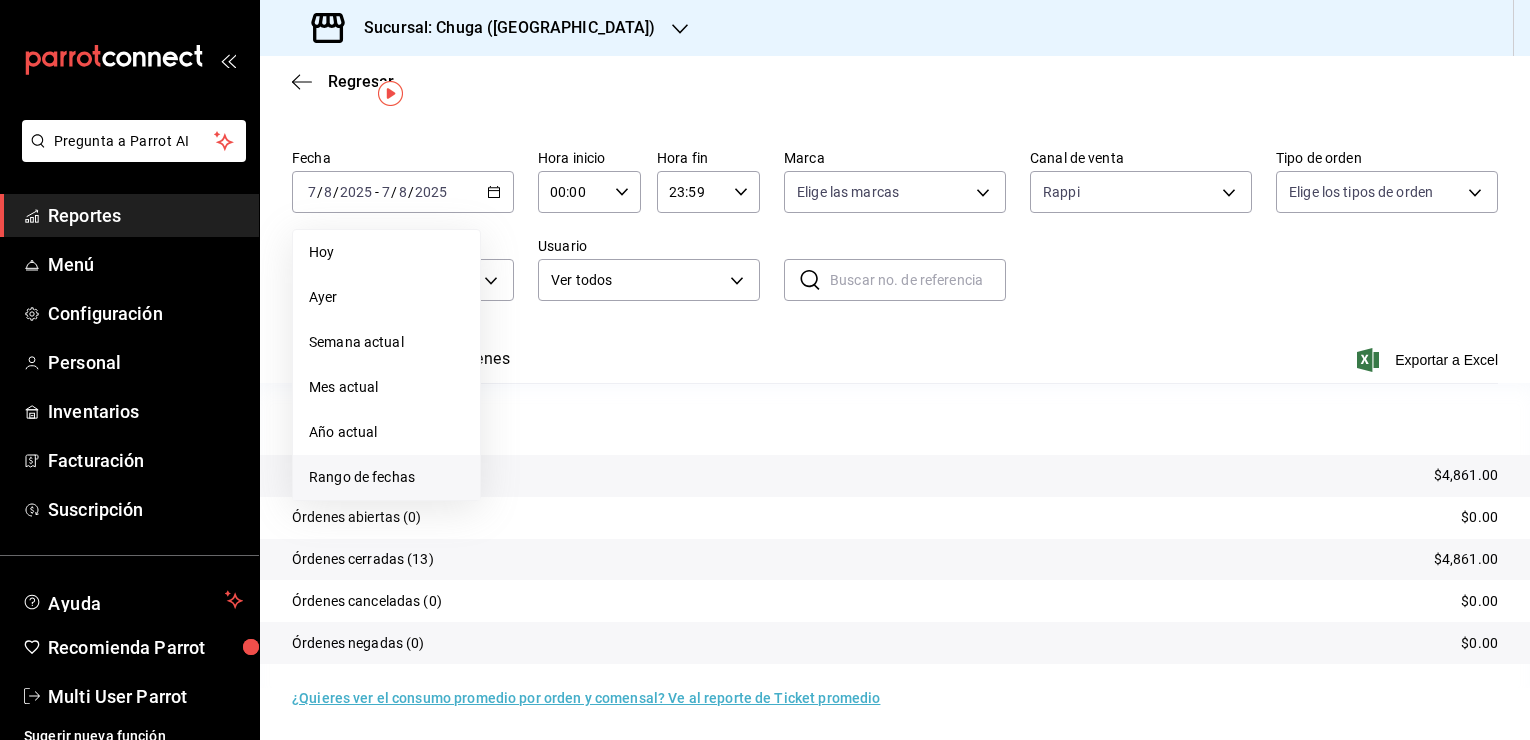 click on "Rango de fechas" at bounding box center (386, 477) 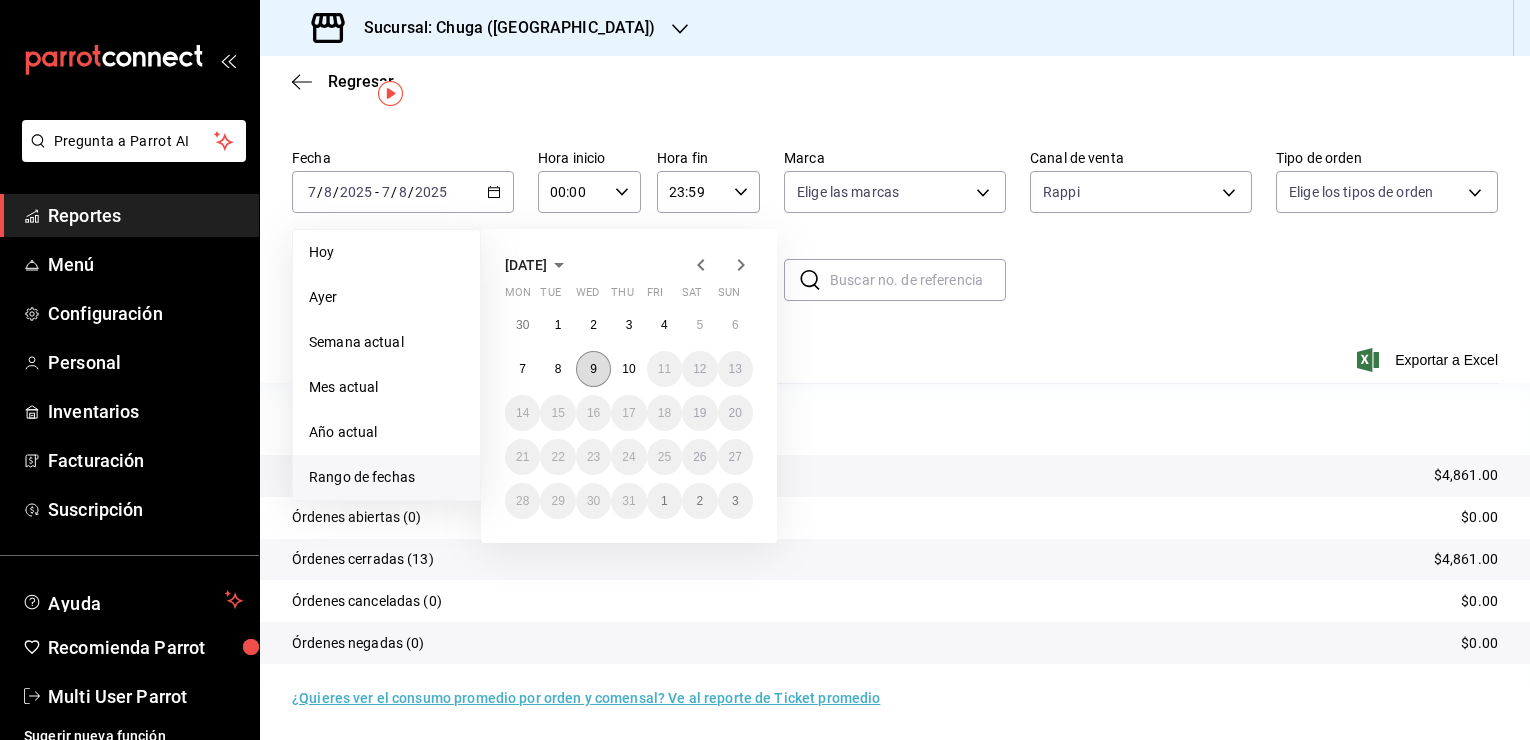 click on "9" at bounding box center [593, 369] 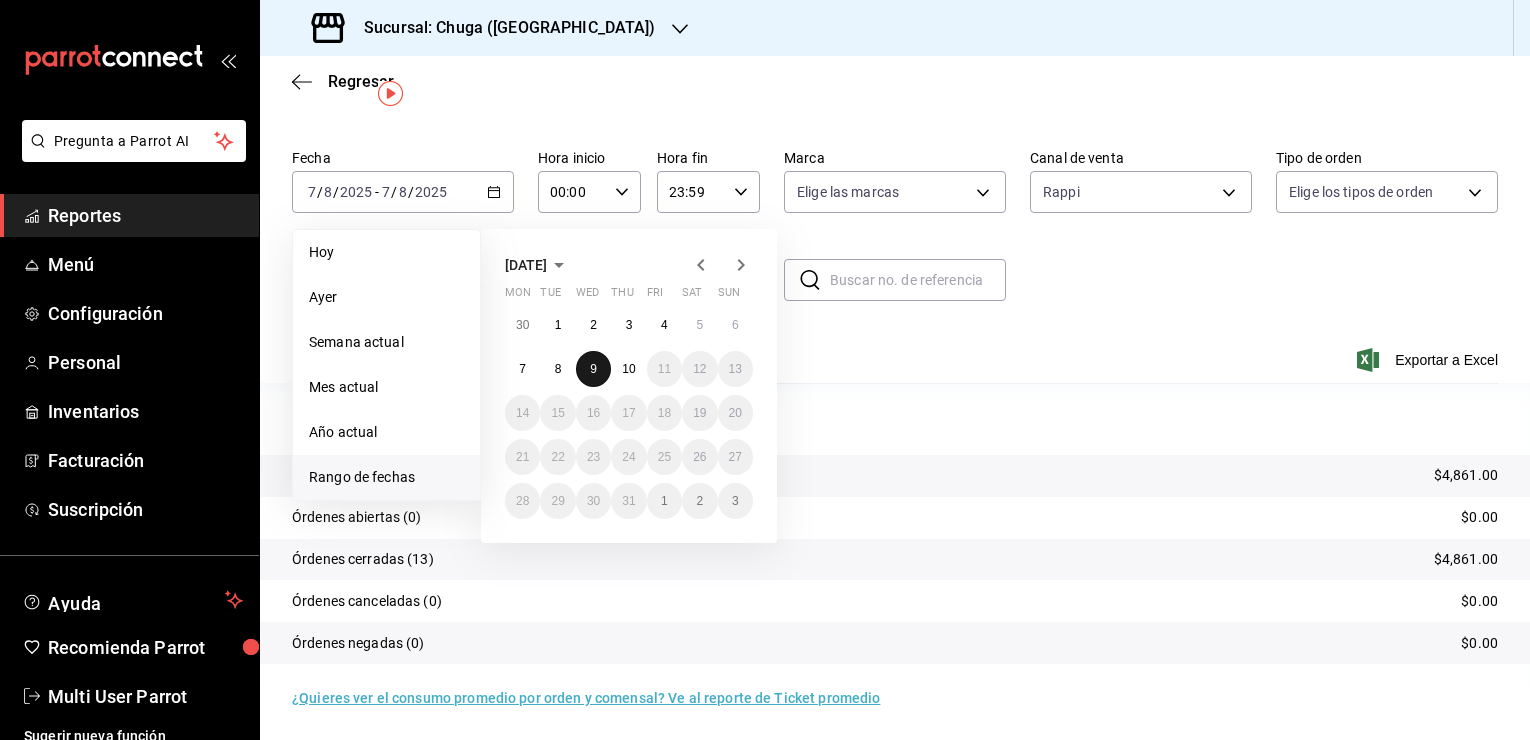 click on "9" at bounding box center (593, 369) 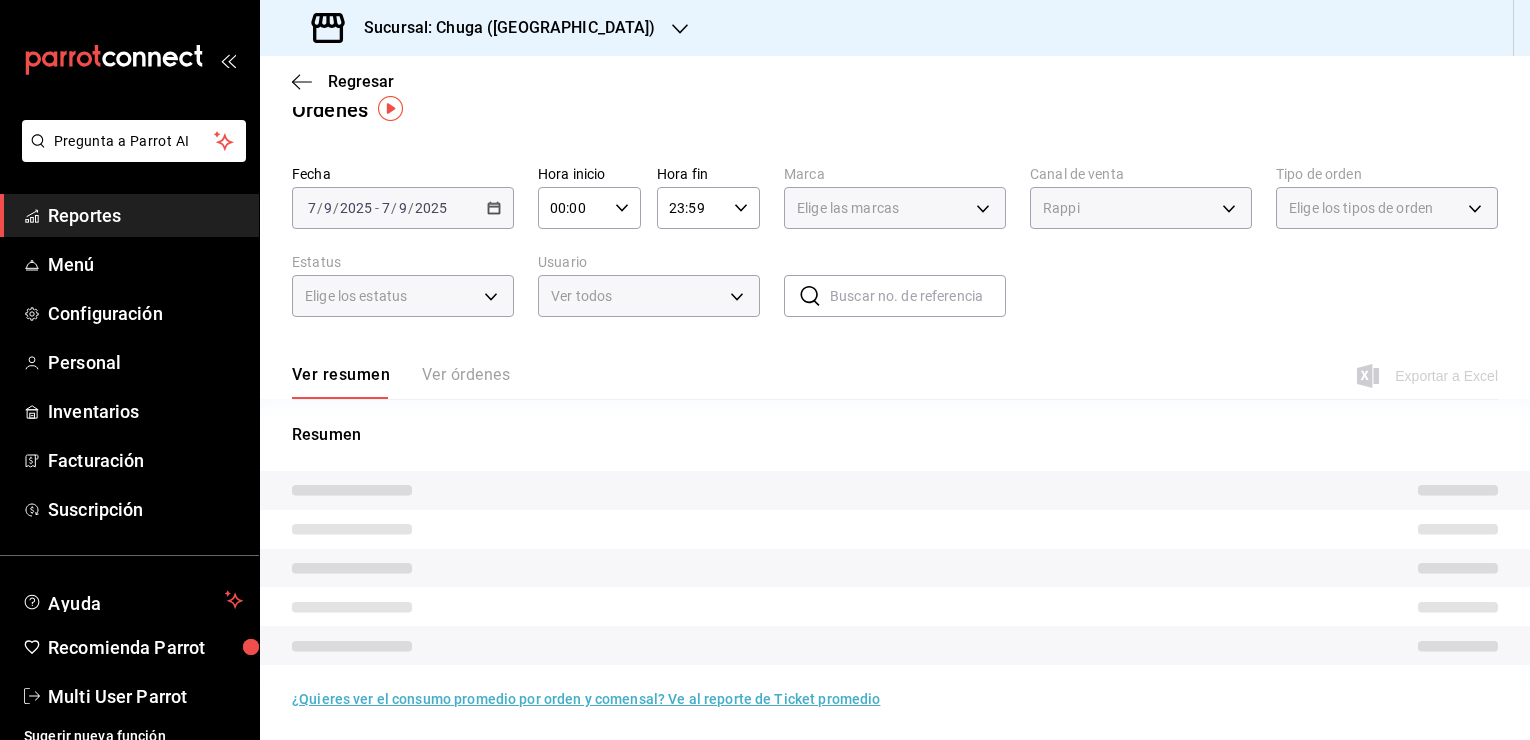 scroll, scrollTop: 44, scrollLeft: 0, axis: vertical 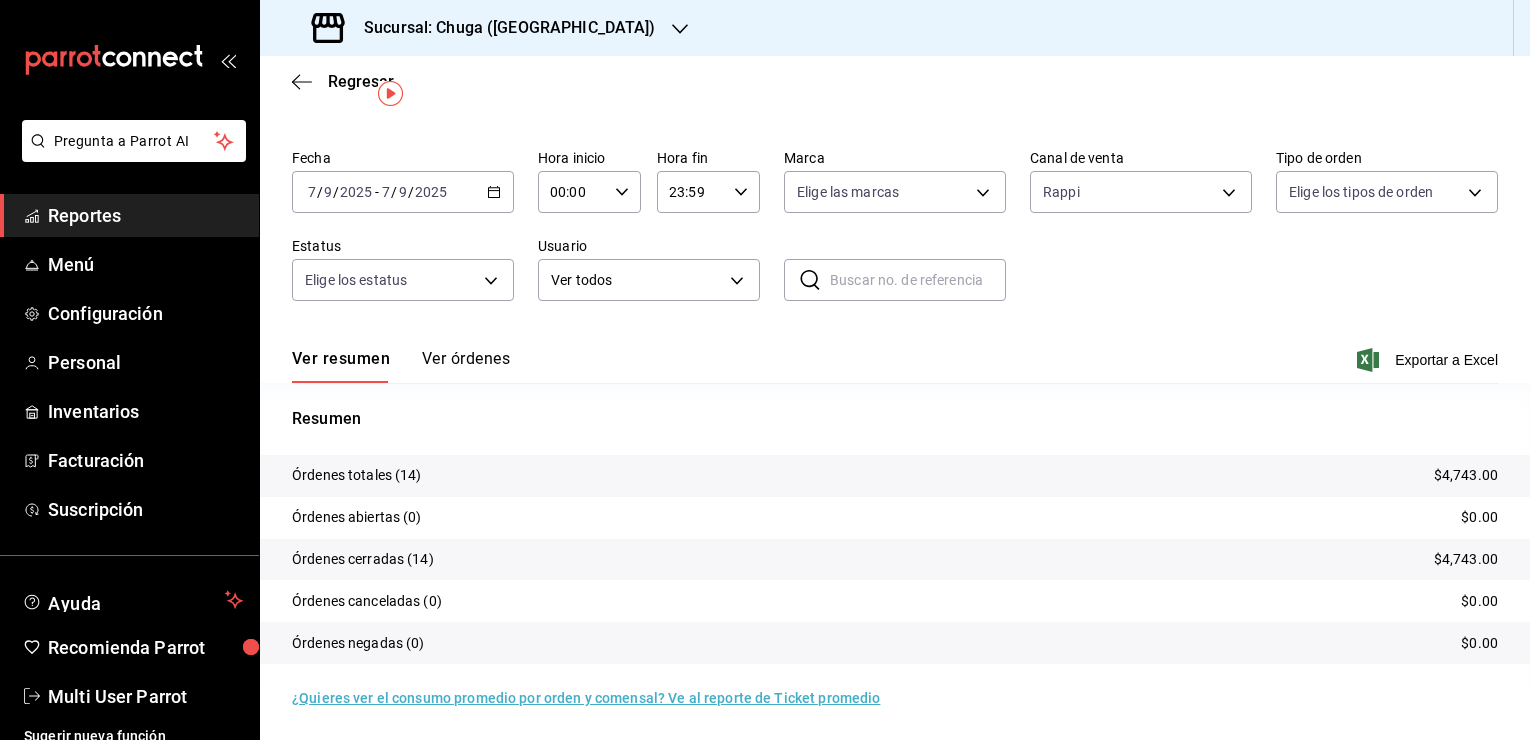 click on "$4,743.00" at bounding box center (1466, 475) 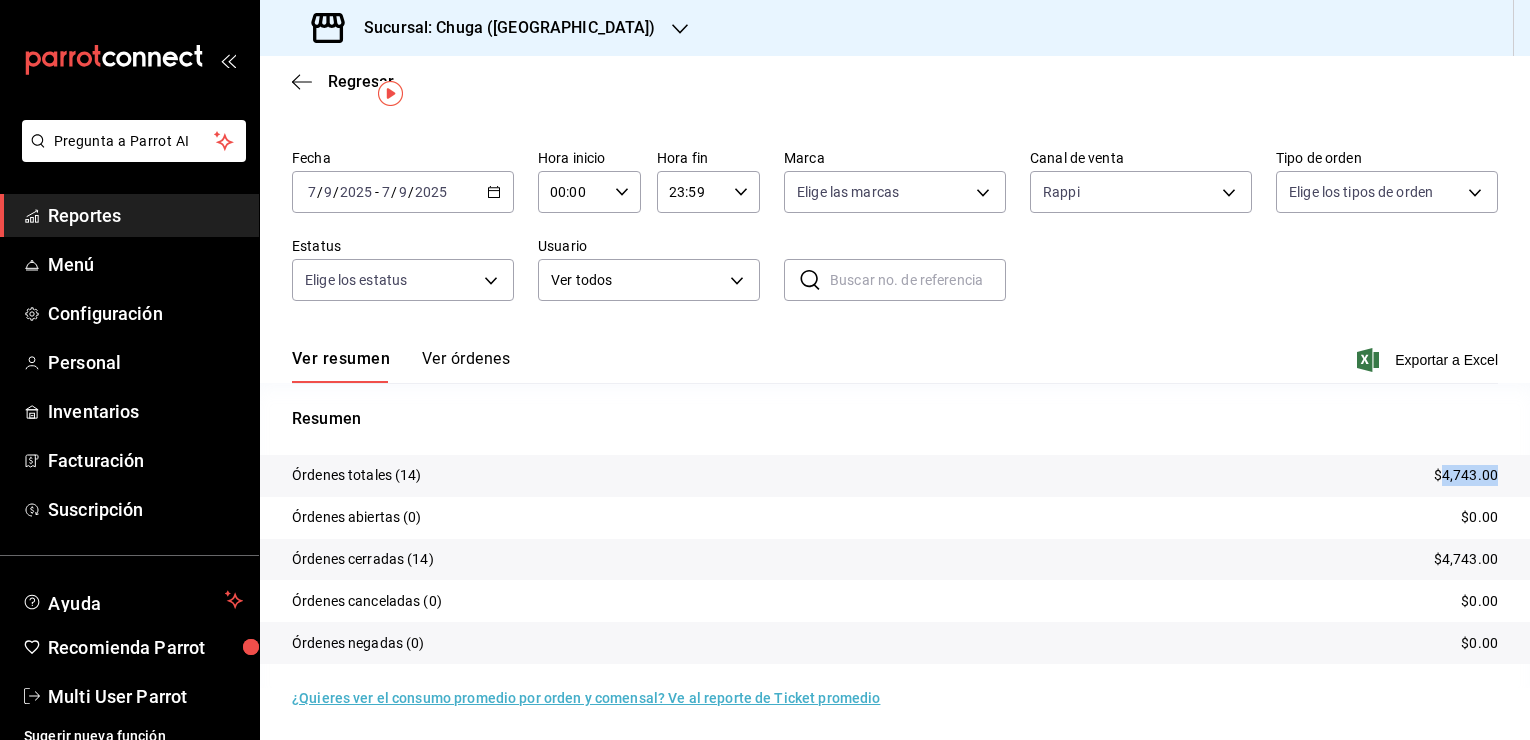 click on "$4,743.00" at bounding box center (1466, 475) 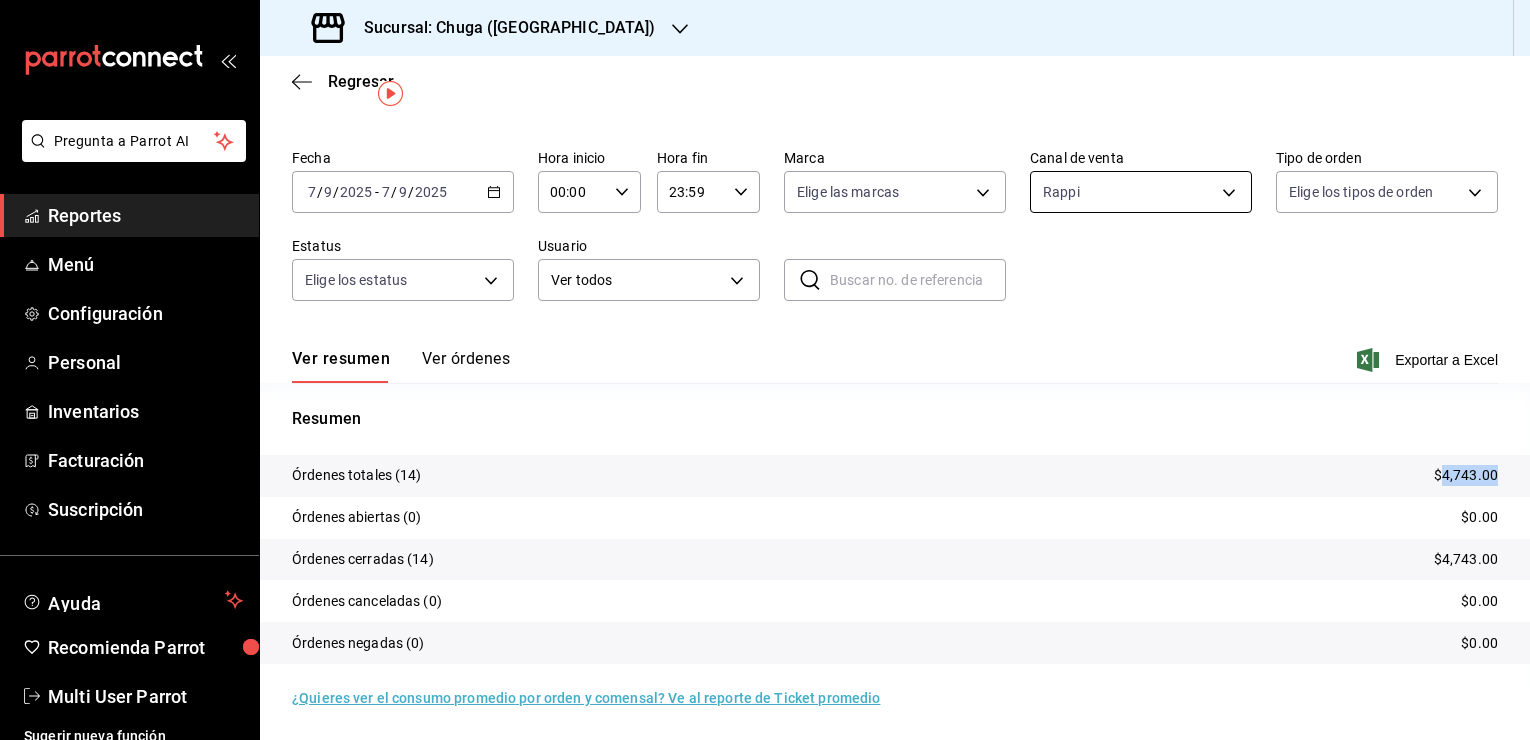 click on "Pregunta a Parrot AI Reportes   Menú   Configuración   Personal   Inventarios   Facturación   Suscripción   Ayuda Recomienda Parrot   Multi User Parrot   Sugerir nueva función   Sucursal: Chuga ([GEOGRAPHIC_DATA]) Regresar Órdenes Fecha [DATE] [DATE] - [DATE] [DATE] Hora inicio 00:00 Hora inicio Hora fin 23:59 Hora fin Marca Elige las marcas Canal de venta Rappi RAPPI Tipo de orden Elige los tipos de orden Estatus Elige los estatus Usuario Ver todos ALL ​ ​ Ver resumen Ver órdenes Exportar a Excel Resumen Órdenes totales (14) $4,743.00 Órdenes abiertas (0) $0.00 Órdenes cerradas (14) $4,743.00 Órdenes canceladas (0) $0.00 Órdenes negadas (0) $0.00 ¿Quieres ver el consumo promedio por orden y comensal? Ve al reporte de Ticket promedio GANA 1 MES GRATIS EN TU SUSCRIPCIÓN AQUÍ Ver video tutorial Ir a video Pregunta a Parrot AI Reportes   Menú   Configuración   Personal   Inventarios   Facturación   Suscripción   Ayuda Recomienda Parrot   Multi User Parrot     [PHONE_NUMBER]" at bounding box center (765, 370) 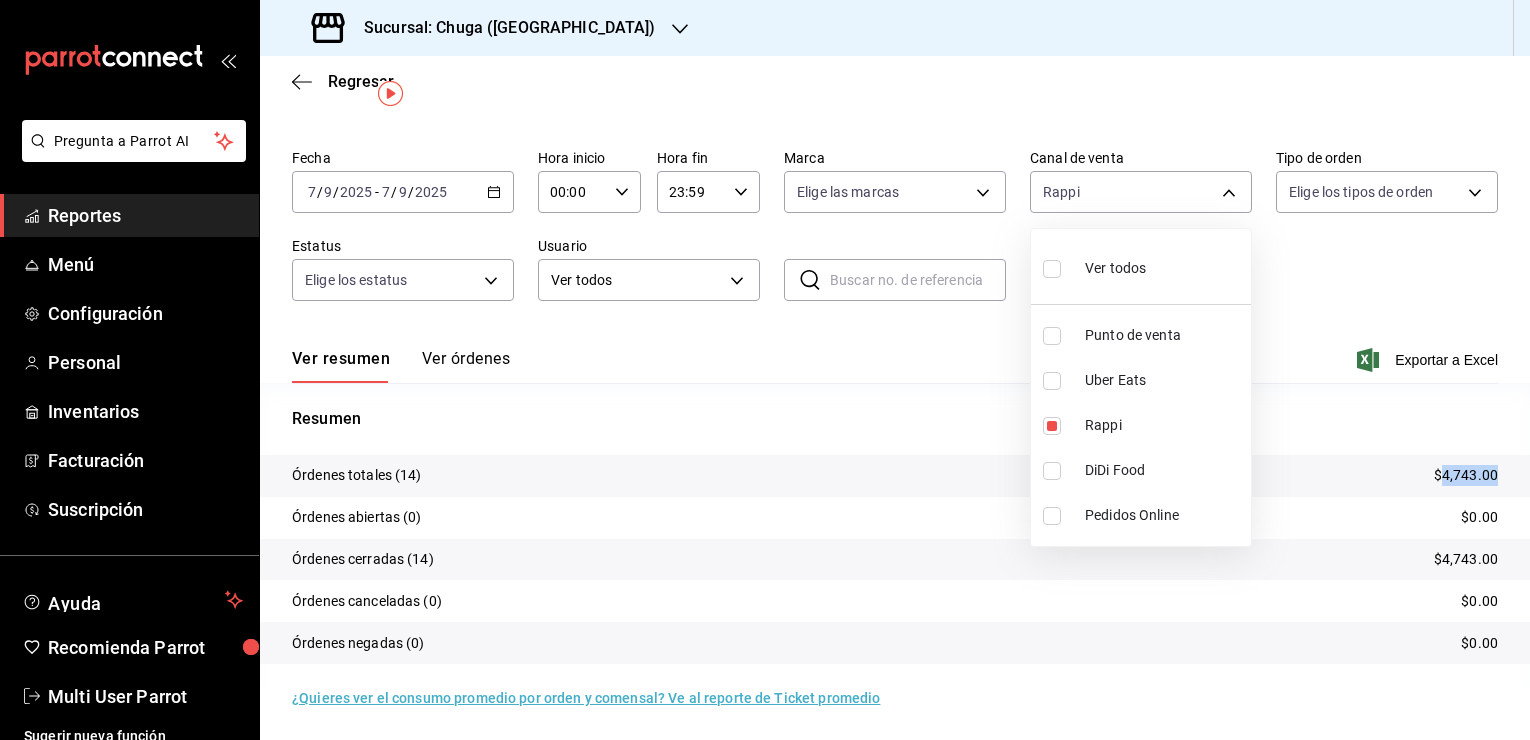 click on "Uber Eats" at bounding box center (1141, 380) 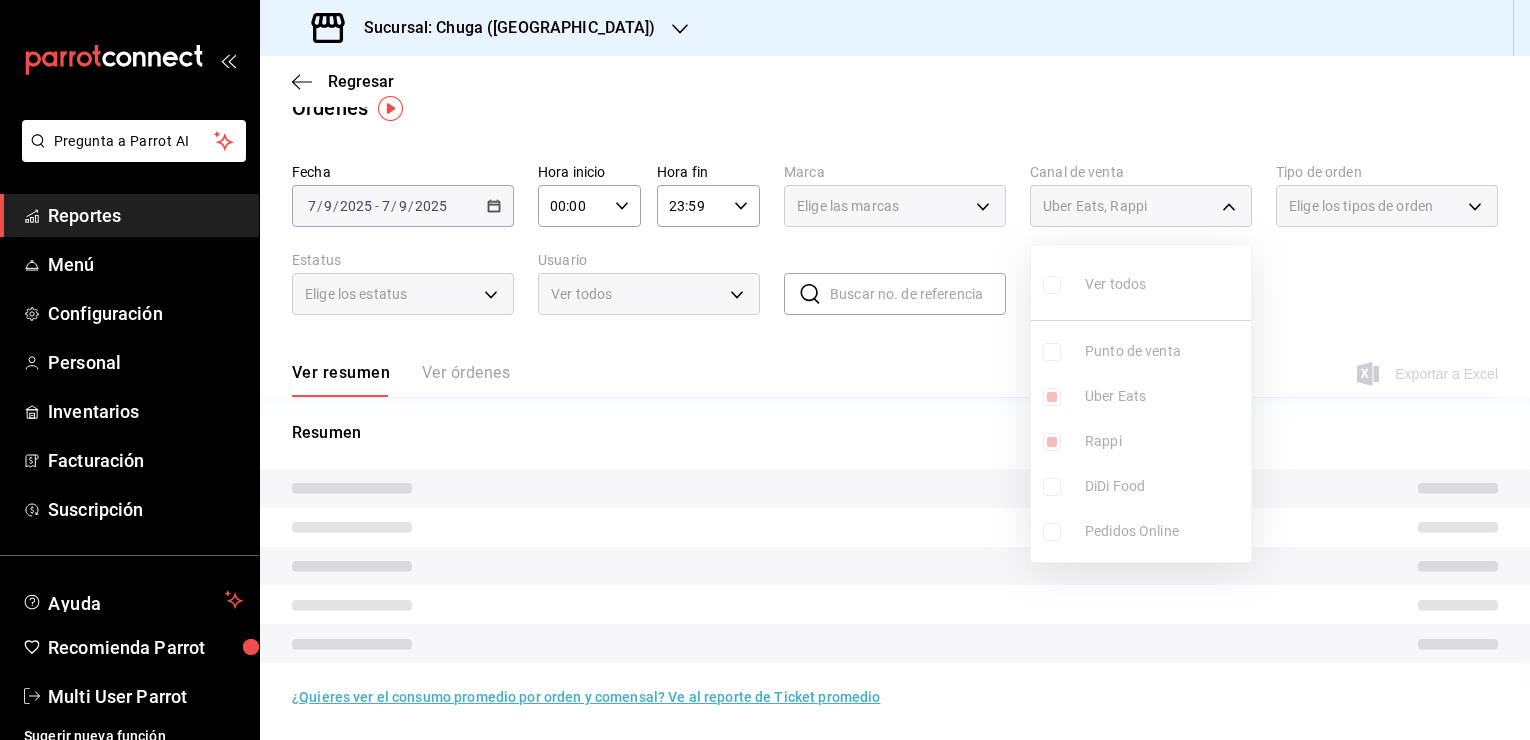 click at bounding box center [1056, 442] 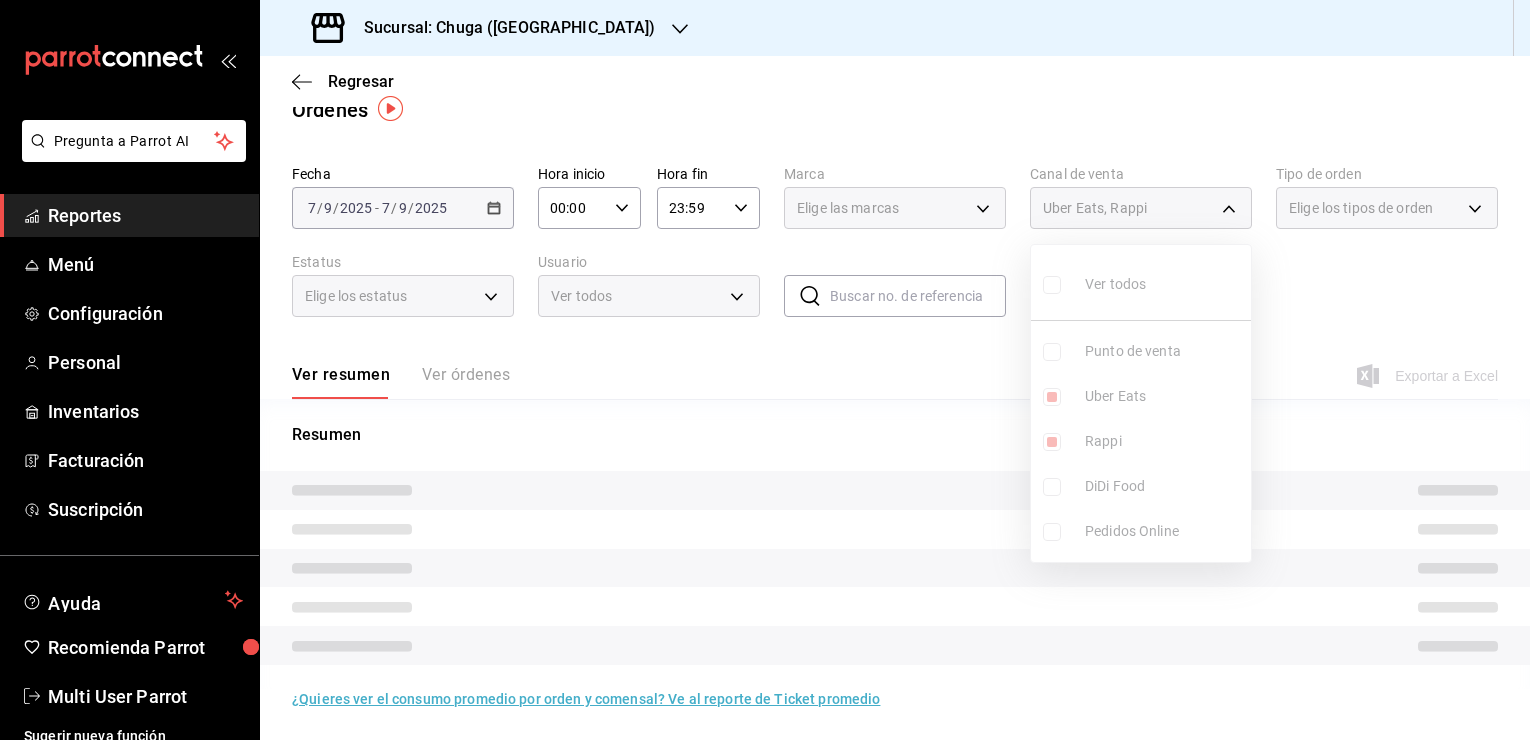 type on "UBER_EATS,RAPPI" 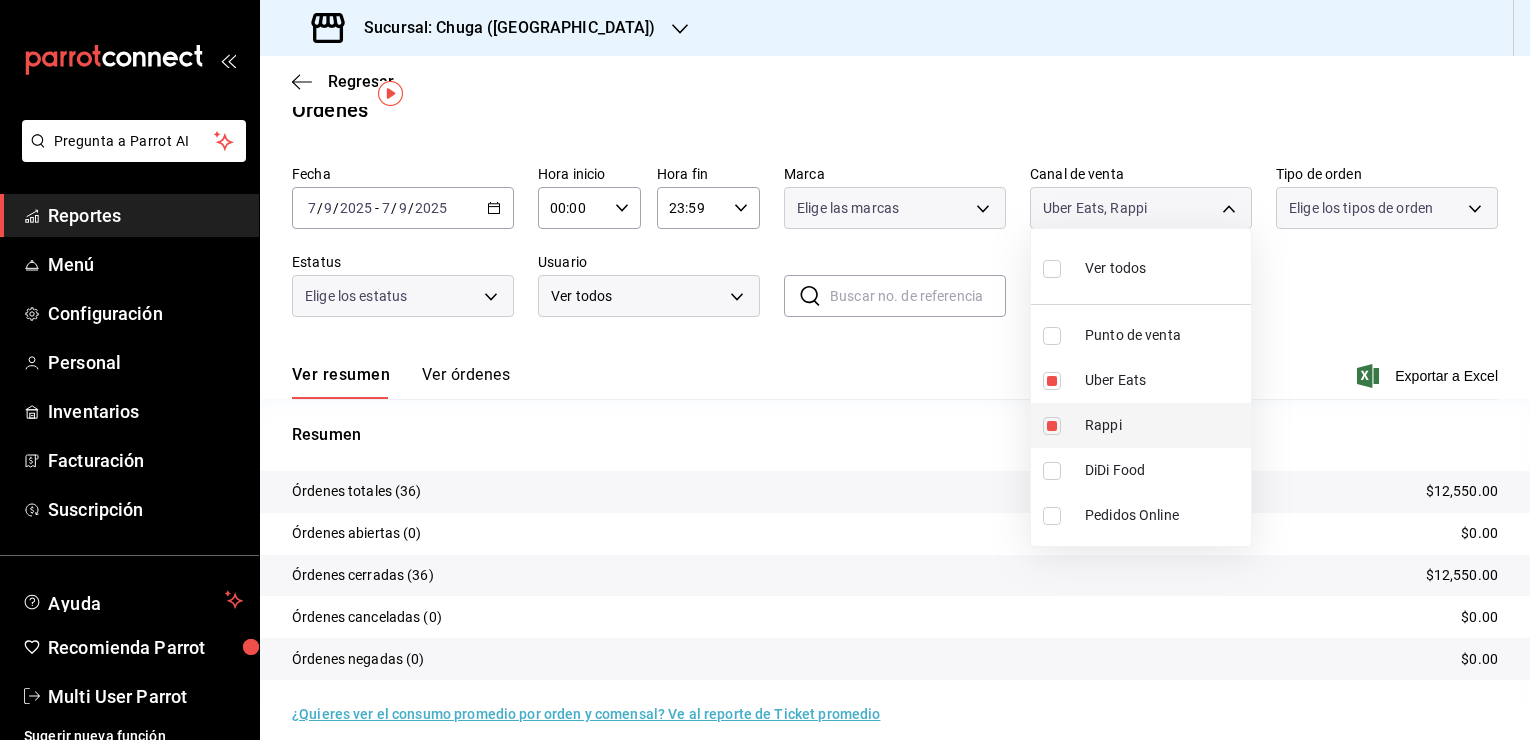 click at bounding box center (1052, 426) 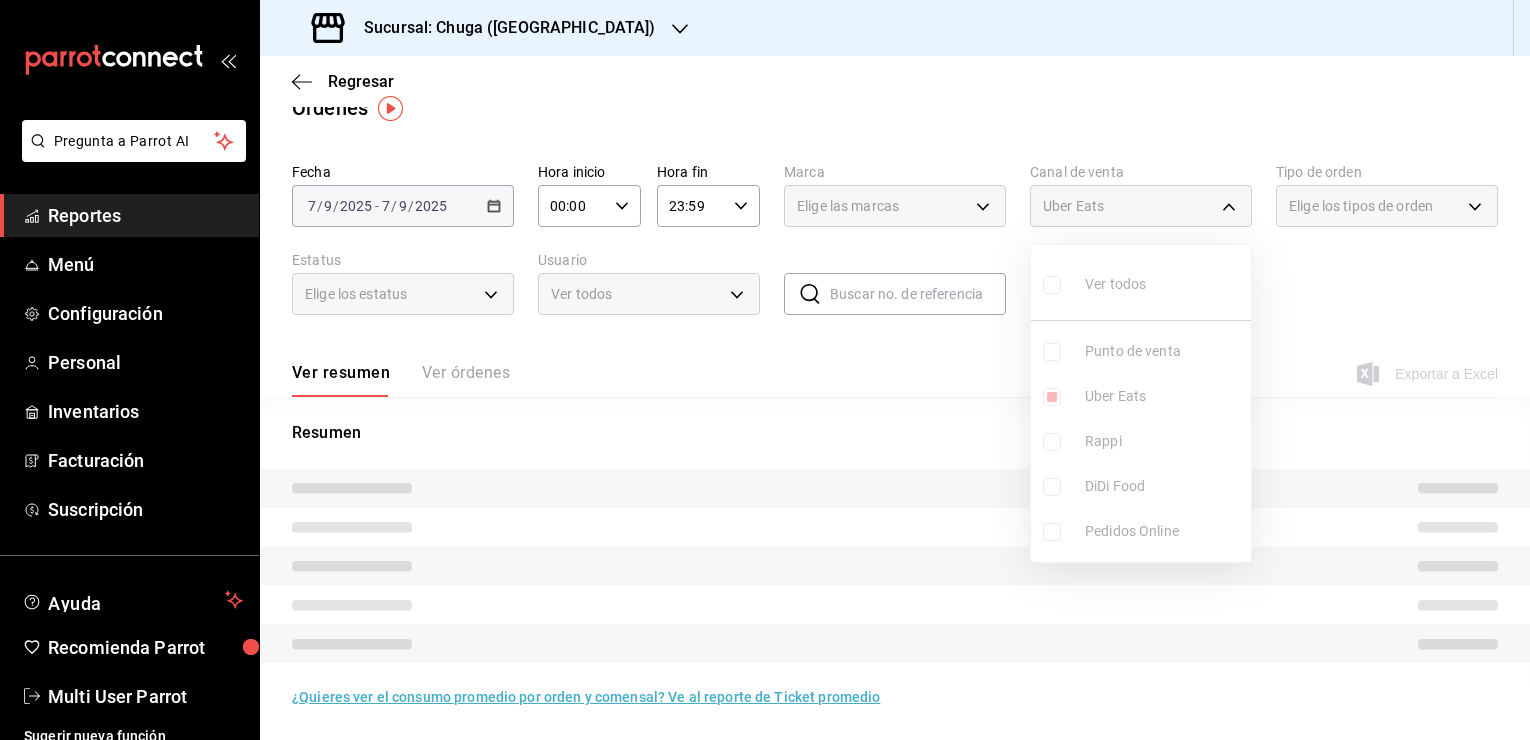 click at bounding box center (765, 370) 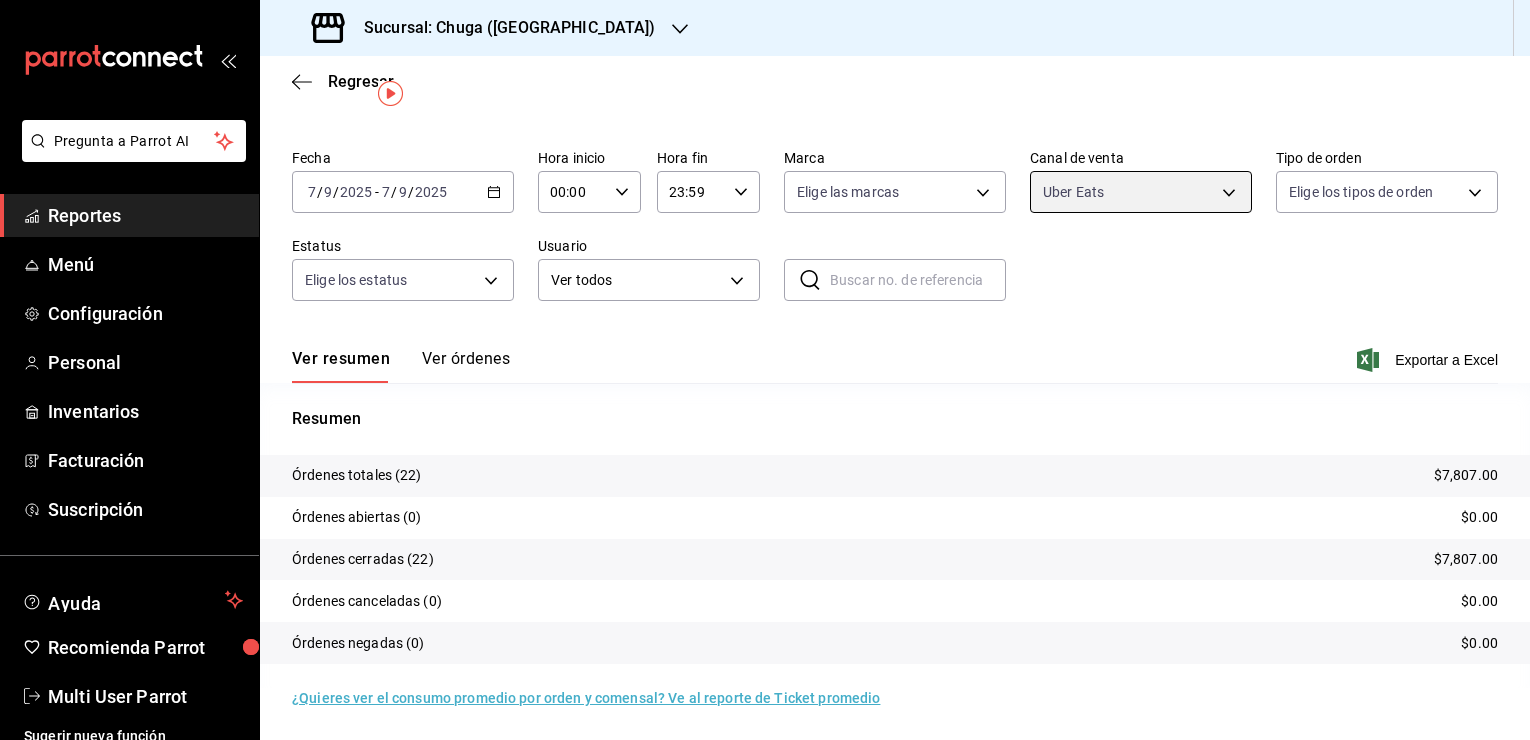 scroll, scrollTop: 44, scrollLeft: 0, axis: vertical 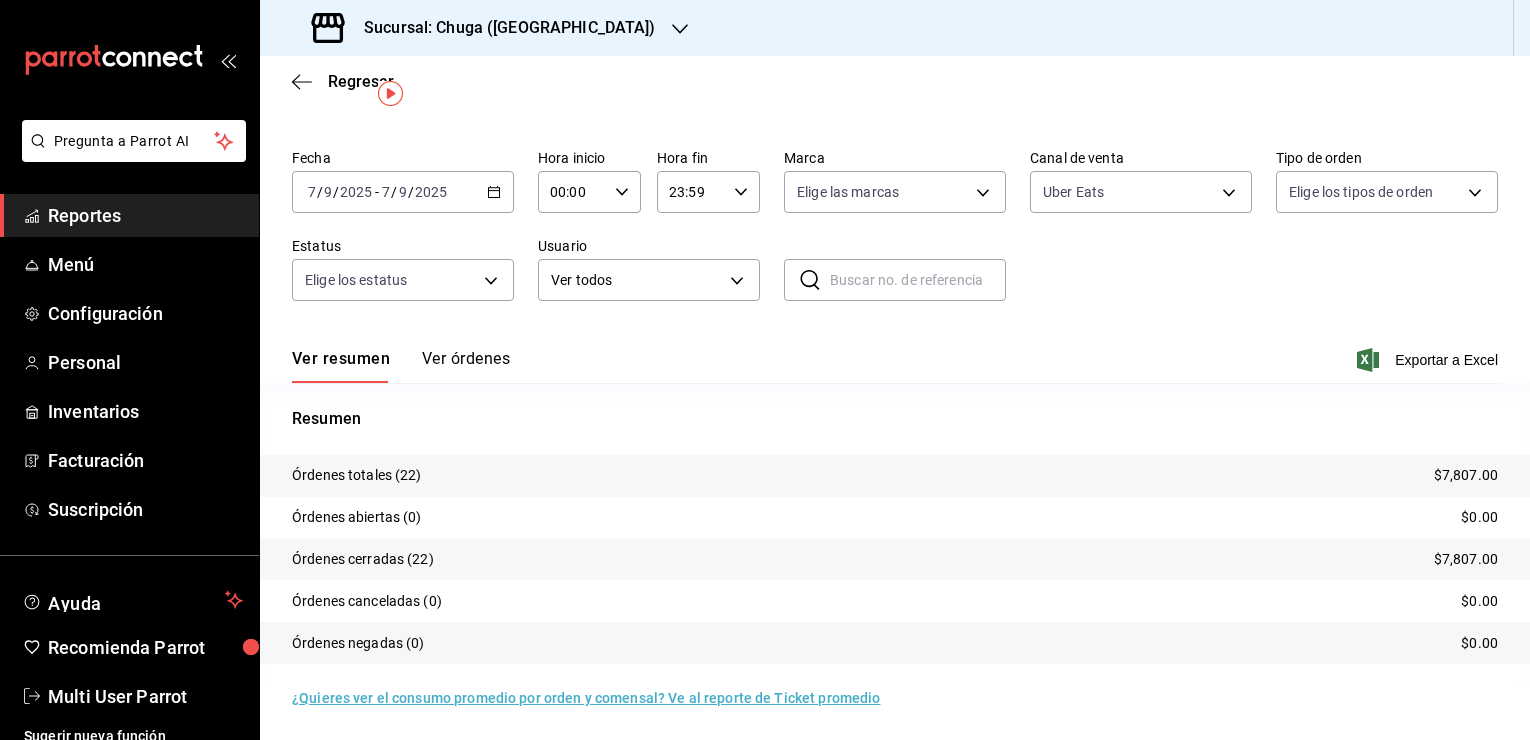 click on "$7,807.00" at bounding box center (1466, 475) 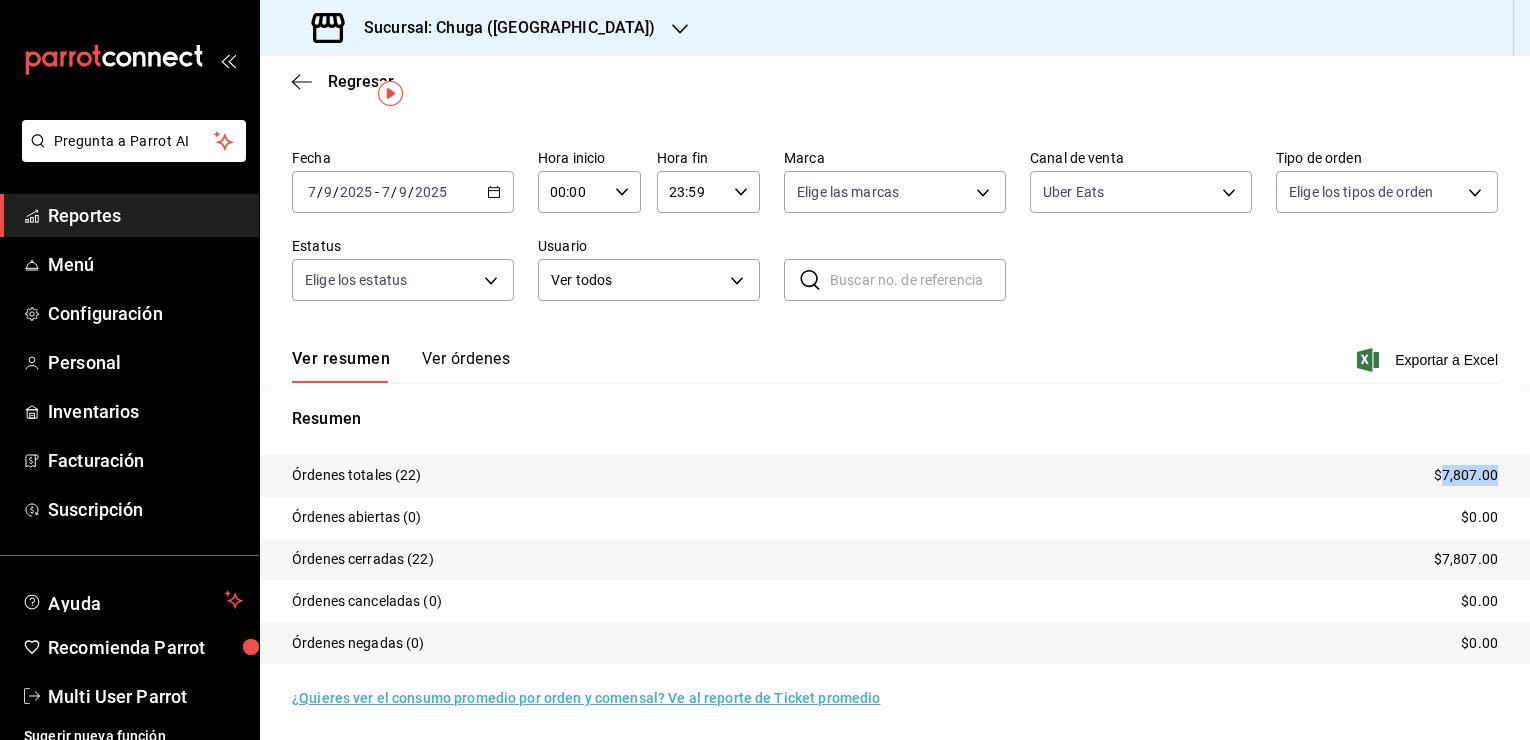 click on "$7,807.00" at bounding box center [1466, 475] 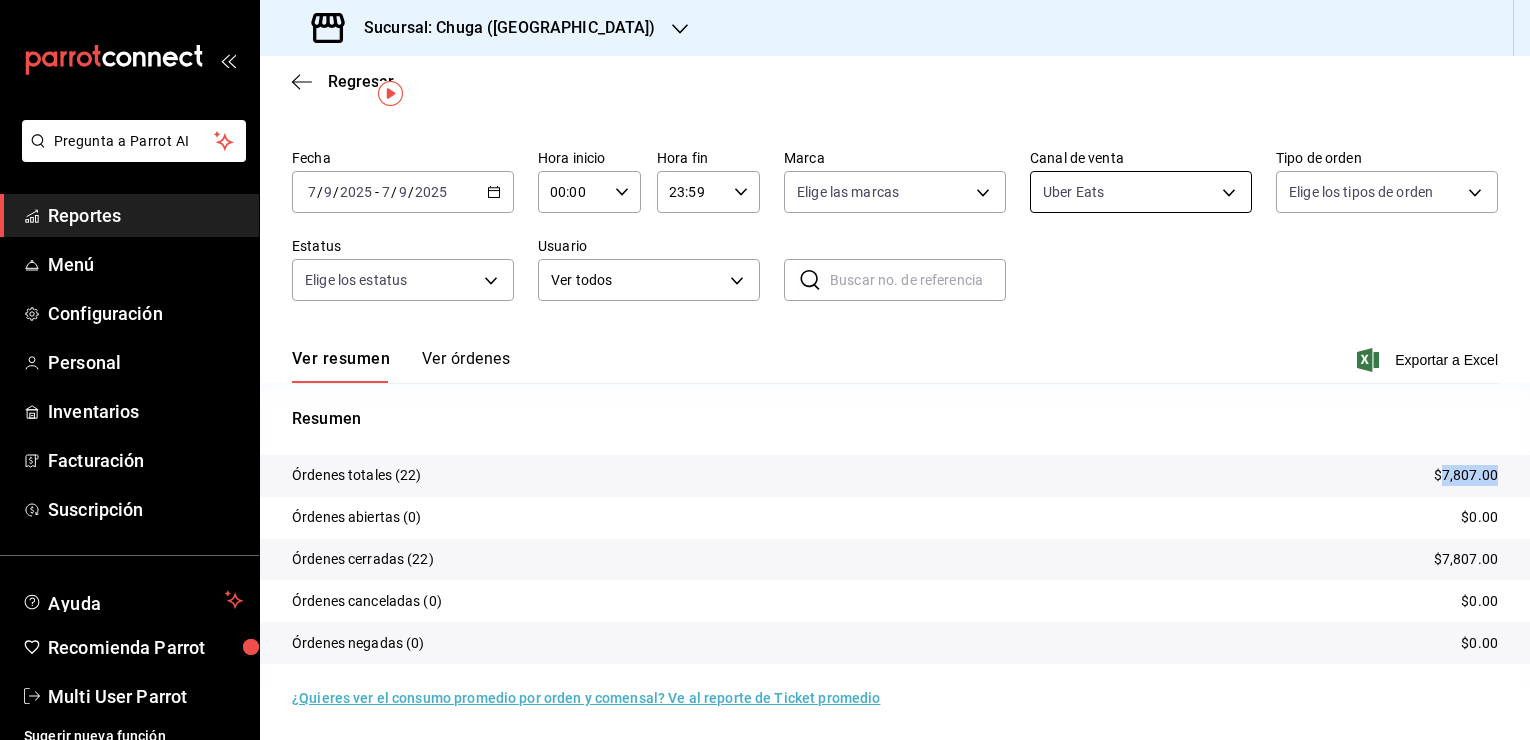 click on "Pregunta a Parrot AI Reportes   Menú   Configuración   Personal   Inventarios   Facturación   Suscripción   Ayuda Recomienda Parrot   Multi User Parrot   Sugerir nueva función   Sucursal: Chuga ([GEOGRAPHIC_DATA]) Regresar Órdenes Fecha [DATE] [DATE] - [DATE] [DATE] Hora inicio 00:00 Hora inicio Hora fin 23:59 Hora fin Marca Elige las marcas Canal de venta Uber Eats UBER_EATS Tipo de orden Elige los tipos de orden Estatus Elige los estatus Usuario Ver todos ALL ​ ​ Ver resumen Ver órdenes Exportar a Excel Resumen Órdenes totales (22) $7,807.00 Órdenes abiertas (0) $0.00 Órdenes cerradas (22) $7,807.00 Órdenes canceladas (0) $0.00 Órdenes negadas (0) $0.00 ¿Quieres ver el consumo promedio por orden y comensal? Ve al reporte de Ticket promedio GANA 1 MES GRATIS EN TU SUSCRIPCIÓN AQUÍ Ver video tutorial Ir a video Pregunta a Parrot AI Reportes   Menú   Configuración   Personal   Inventarios   Facturación   Suscripción   Ayuda Recomienda Parrot   Multi User Parrot" at bounding box center (765, 370) 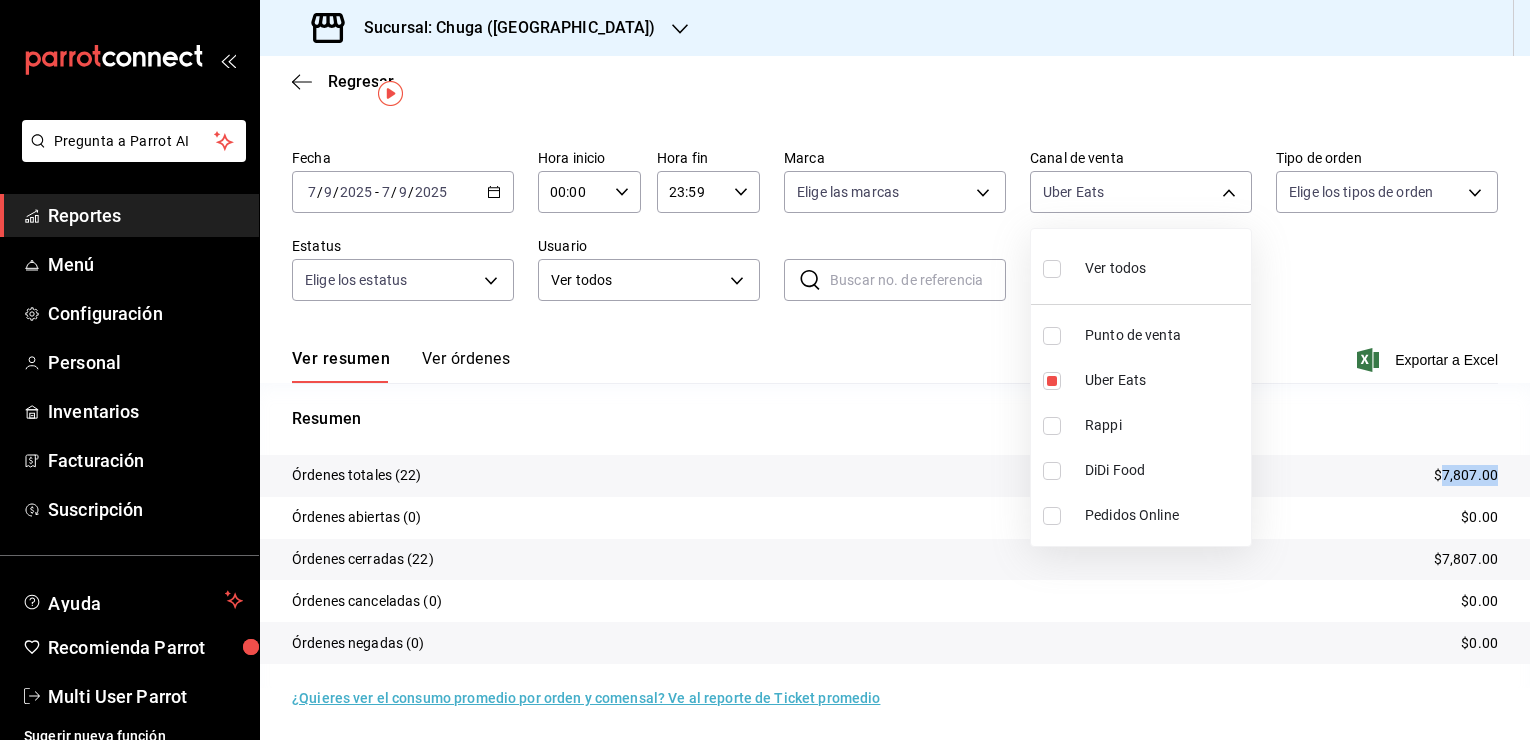 click on "Punto de venta" at bounding box center (1164, 335) 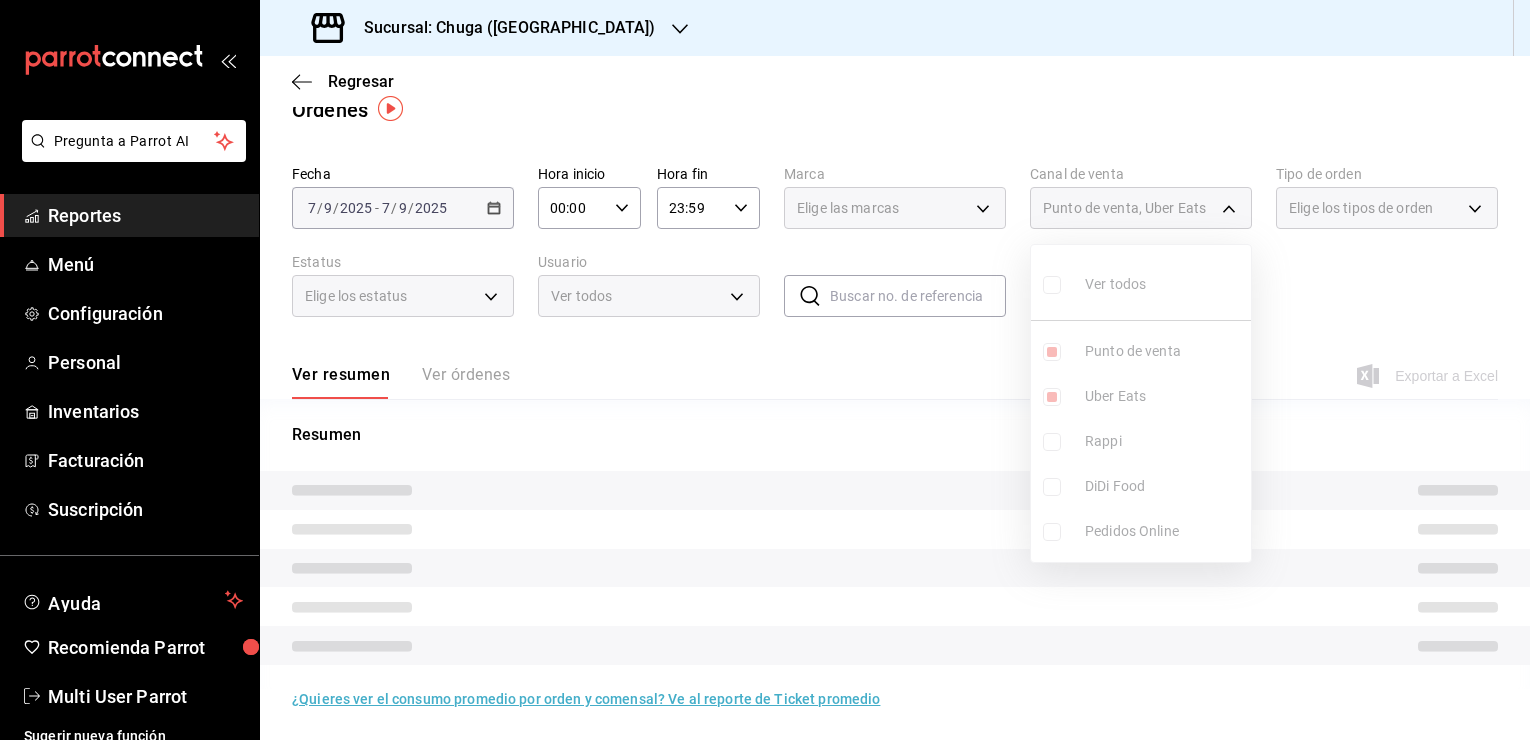 click on "Ver todos Punto de venta Uber Eats Rappi DiDi Food Pedidos Online" at bounding box center (1141, 403) 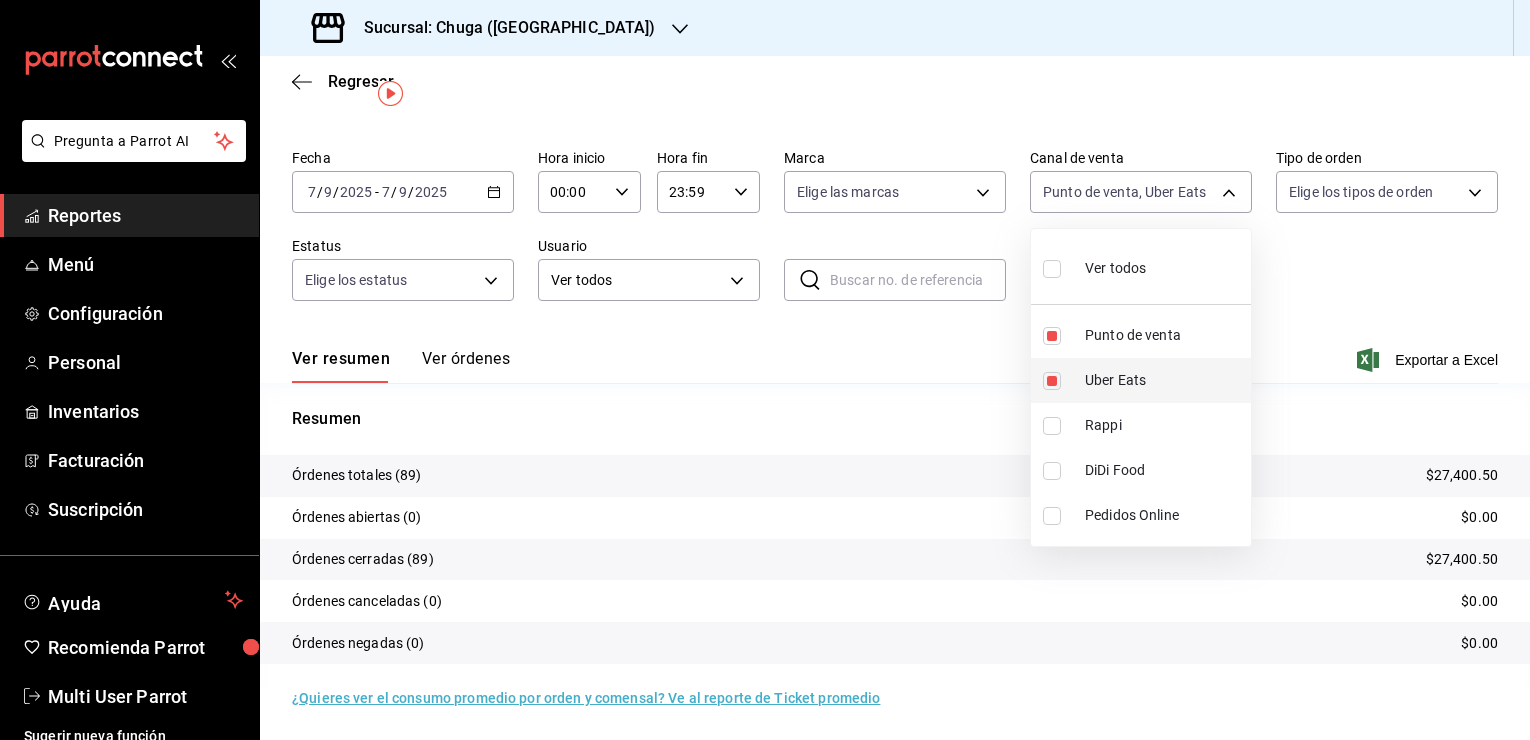 click on "Uber Eats" at bounding box center [1164, 380] 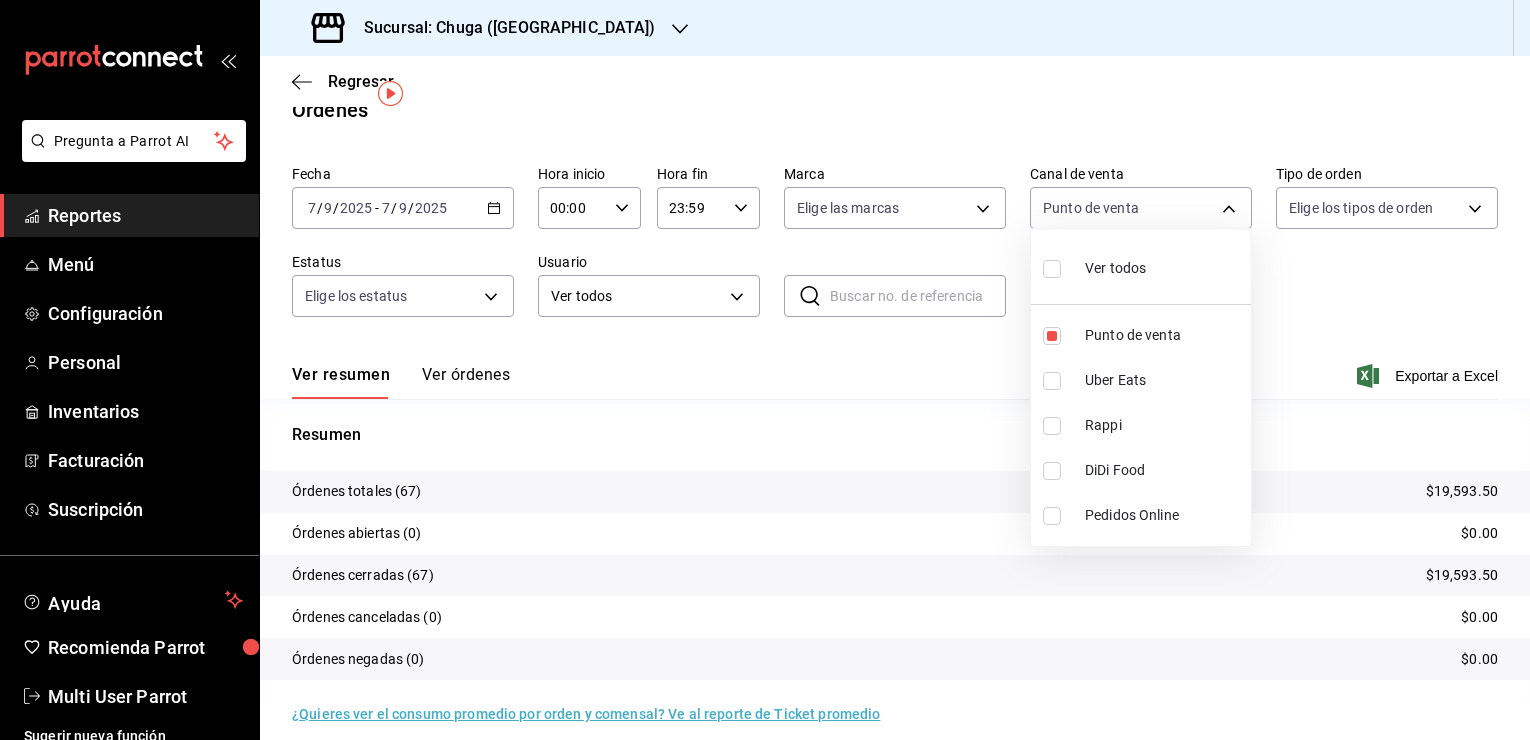 scroll, scrollTop: 44, scrollLeft: 0, axis: vertical 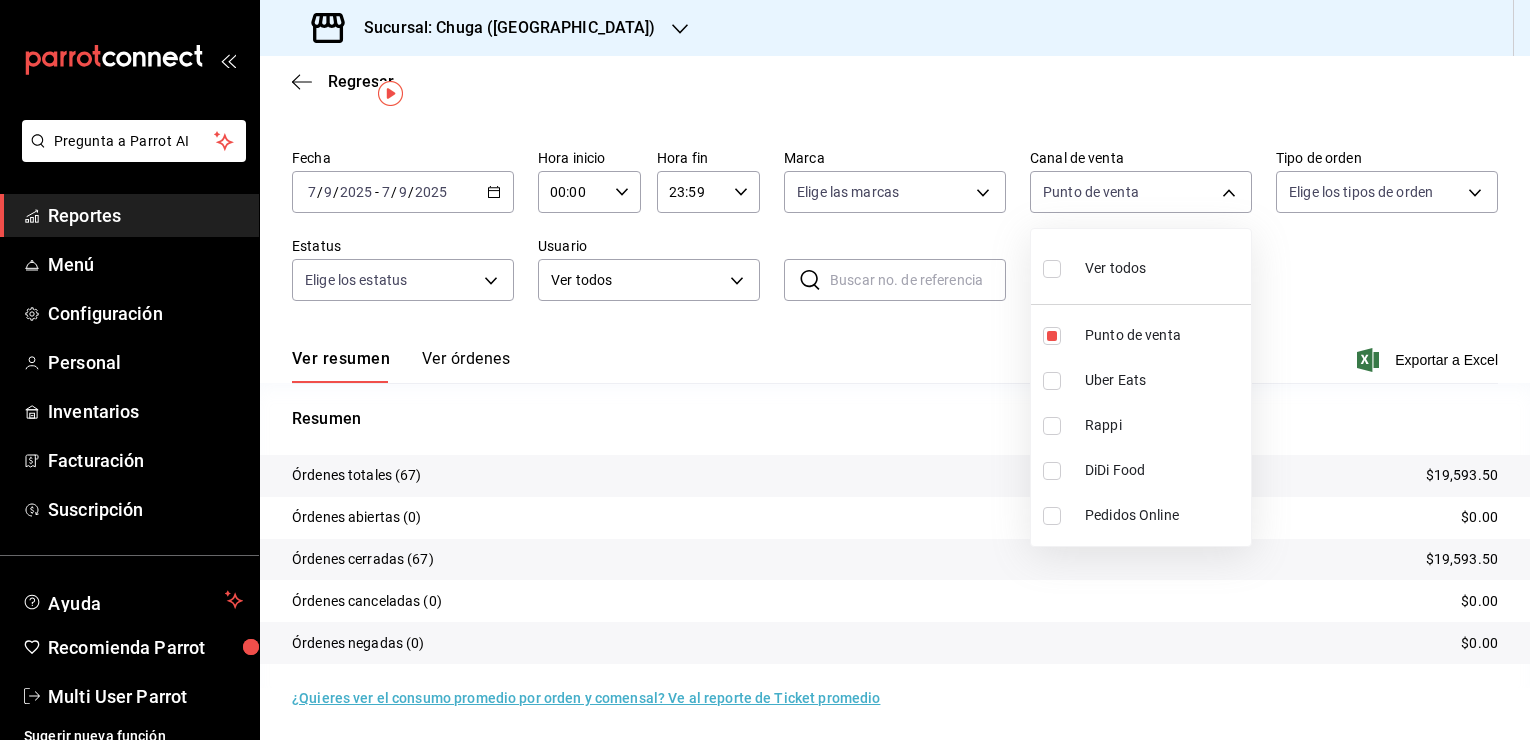 click at bounding box center (765, 370) 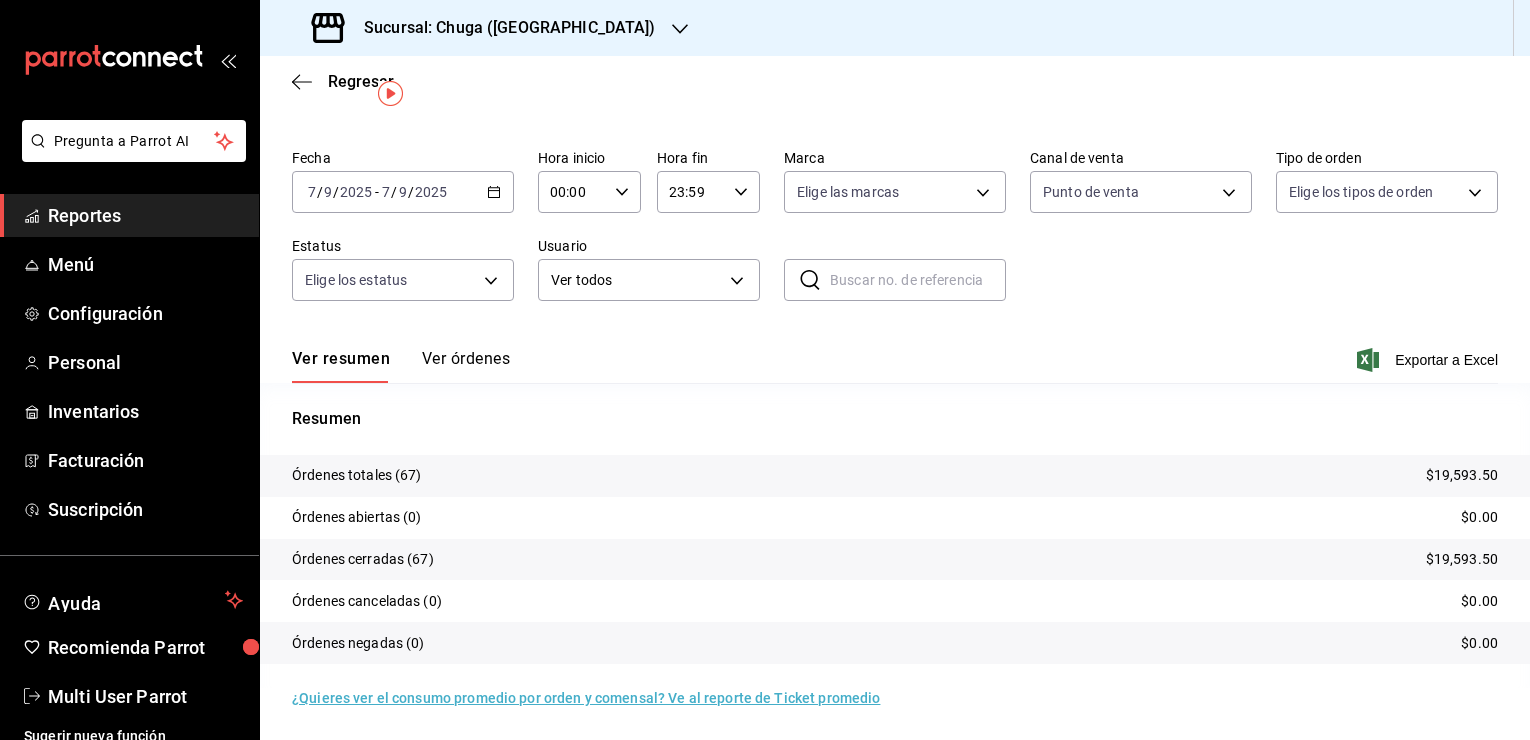 click on "$19,593.50" at bounding box center [1462, 475] 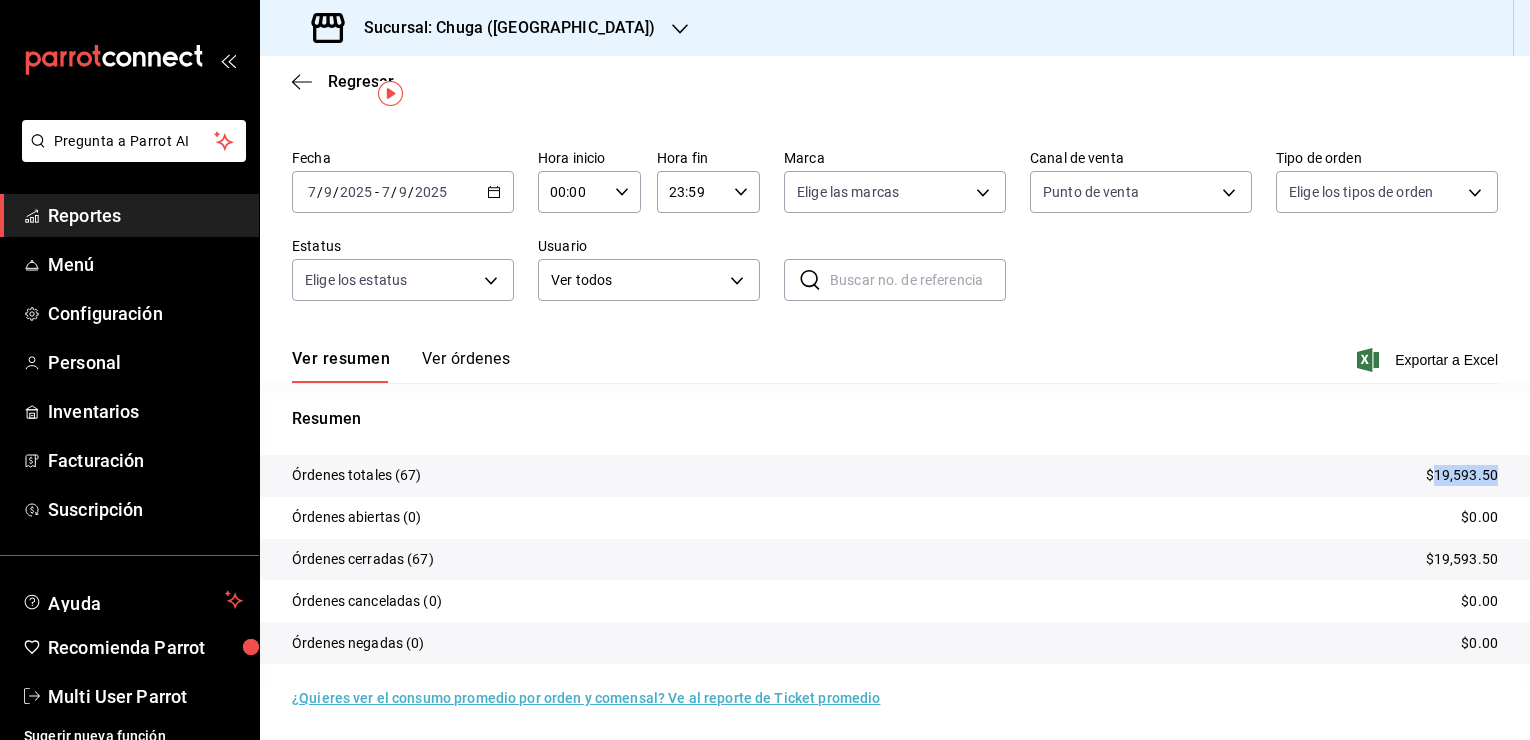 click on "$19,593.50" at bounding box center [1462, 475] 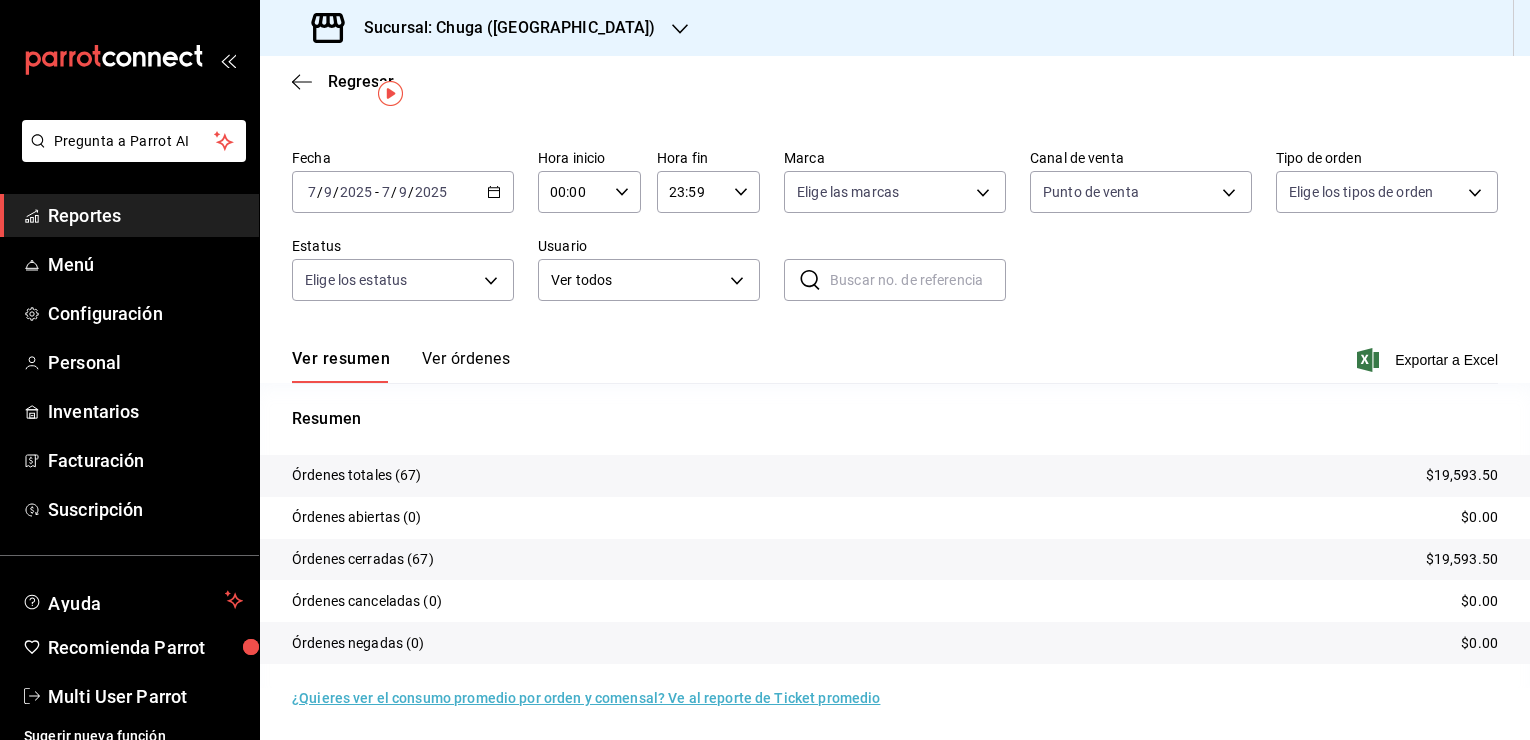 click on "[DATE] [DATE] - [DATE] [DATE]" at bounding box center (403, 192) 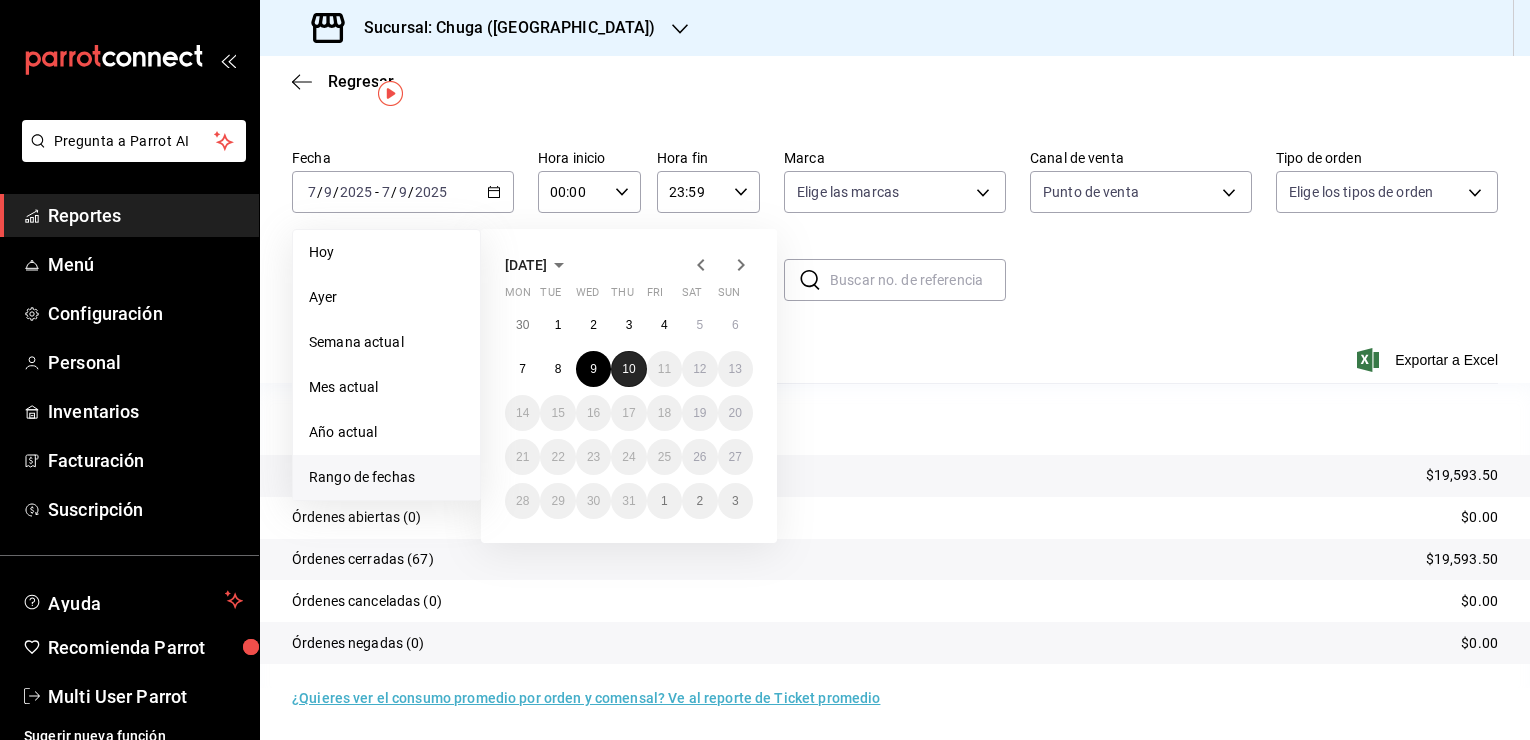 click on "10" at bounding box center (628, 369) 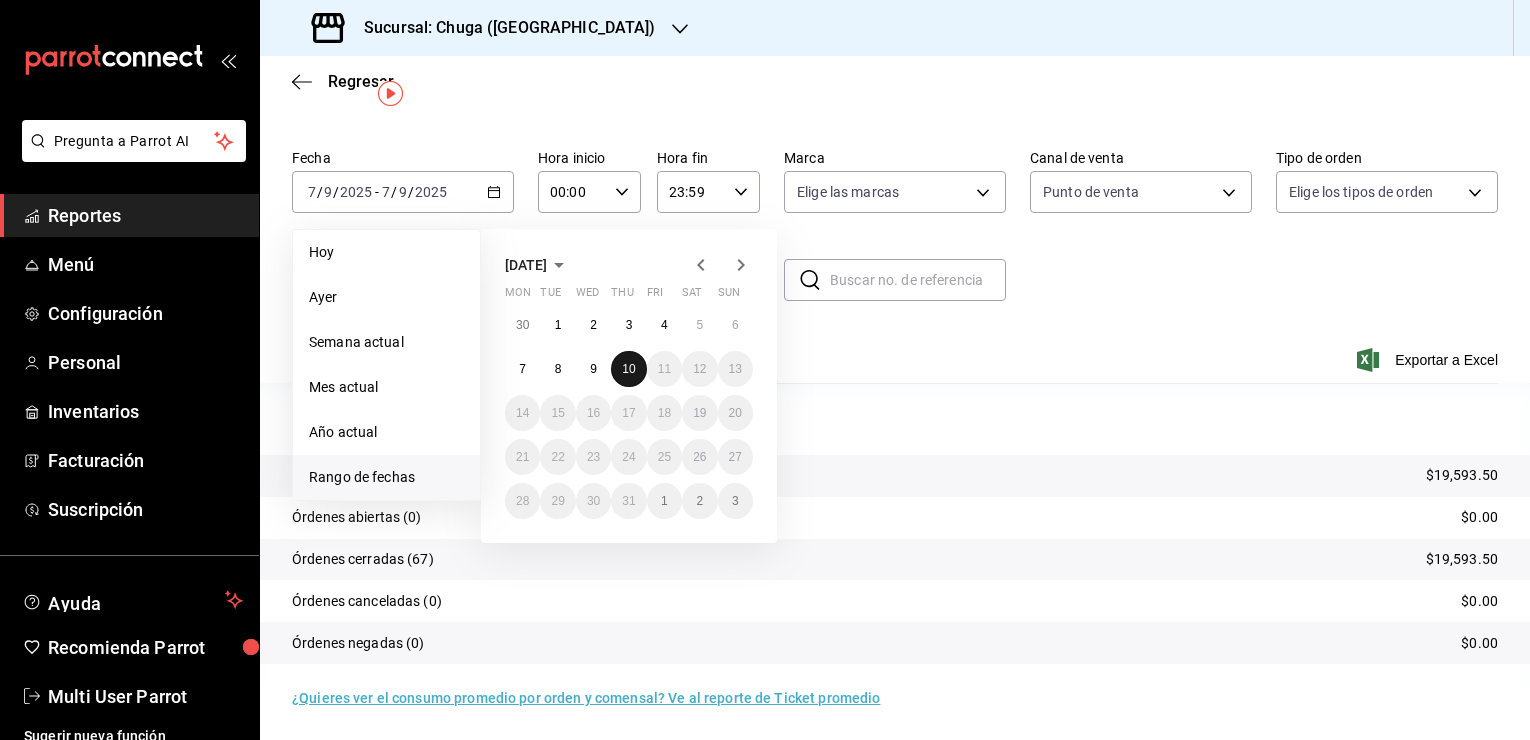 click on "10" at bounding box center (628, 369) 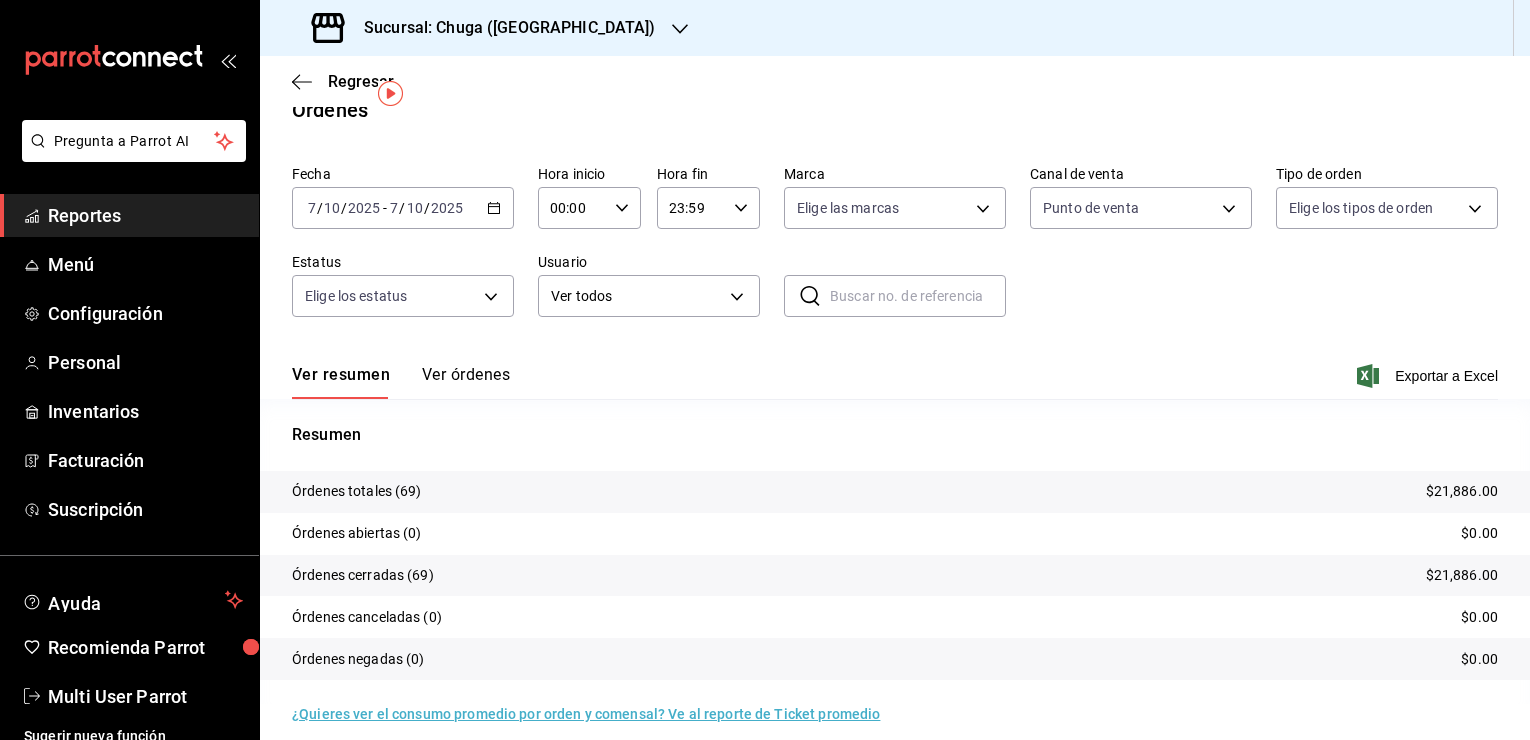 scroll, scrollTop: 44, scrollLeft: 0, axis: vertical 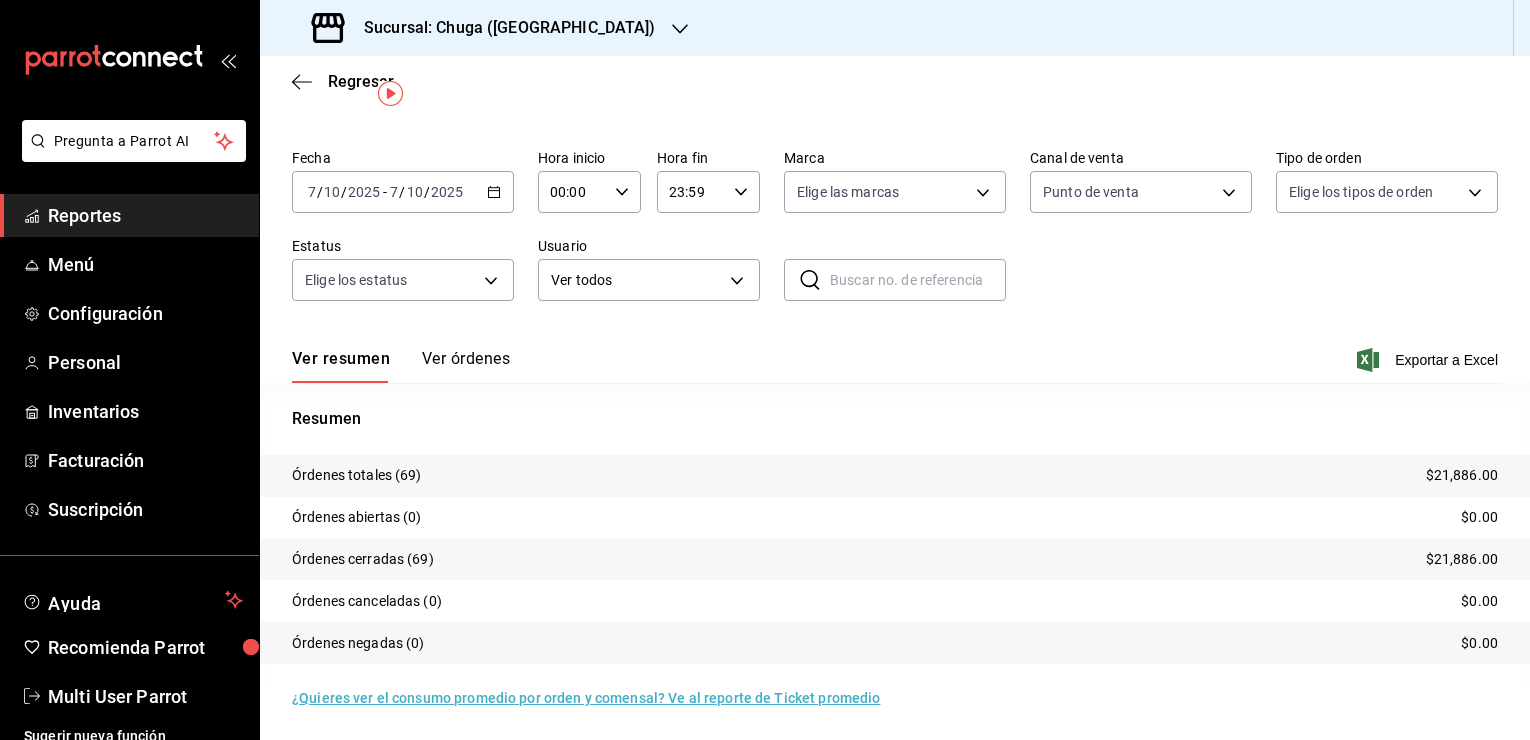 click on "$21,886.00" at bounding box center [1462, 475] 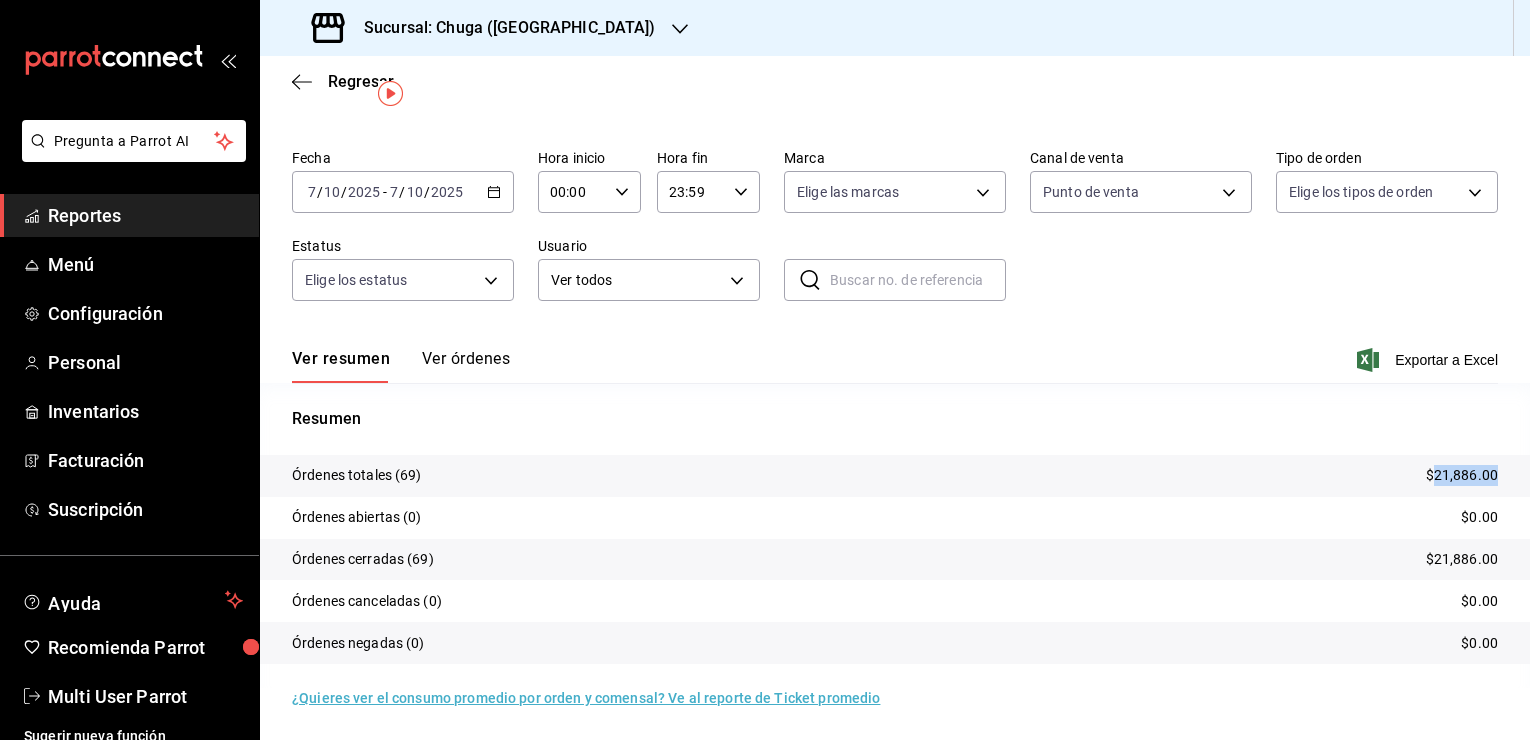 click on "$21,886.00" at bounding box center (1462, 475) 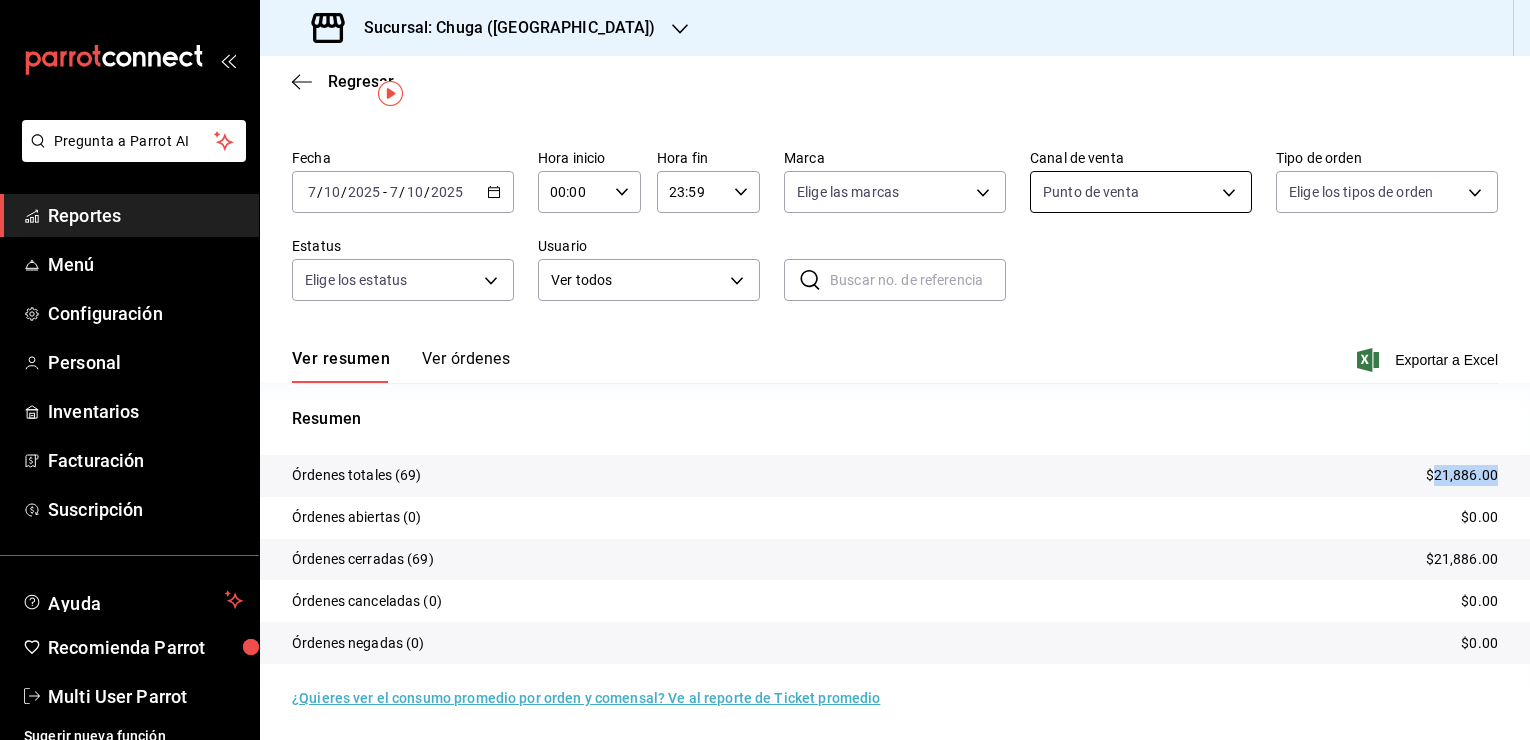 click on "Pregunta a Parrot AI Reportes   Menú   Configuración   Personal   Inventarios   Facturación   Suscripción   Ayuda Recomienda Parrot   Multi User Parrot   Sugerir nueva función   Sucursal: Chuga ([GEOGRAPHIC_DATA]) Regresar Órdenes Fecha [DATE] [DATE] - [DATE] [DATE] Hora inicio 00:00 Hora inicio Hora fin 23:59 Hora fin Marca Elige las marcas Canal de venta Punto de venta PARROT Tipo de orden Elige los tipos de orden Estatus Elige los estatus Usuario Ver todos ALL ​ ​ Ver resumen Ver órdenes Exportar a Excel Resumen Órdenes totales (69) $21,886.00 Órdenes abiertas (0) $0.00 Órdenes cerradas (69) $21,886.00 Órdenes canceladas (0) $0.00 Órdenes negadas (0) $0.00 ¿Quieres ver el consumo promedio por orden y comensal? Ve al reporte de Ticket promedio GANA 1 MES GRATIS EN TU SUSCRIPCIÓN AQUÍ Ver video tutorial Ir a video Pregunta a Parrot AI Reportes   Menú   Configuración   Personal   Inventarios   Facturación   Suscripción   Ayuda Recomienda Parrot   Multi User Parrot" at bounding box center (765, 370) 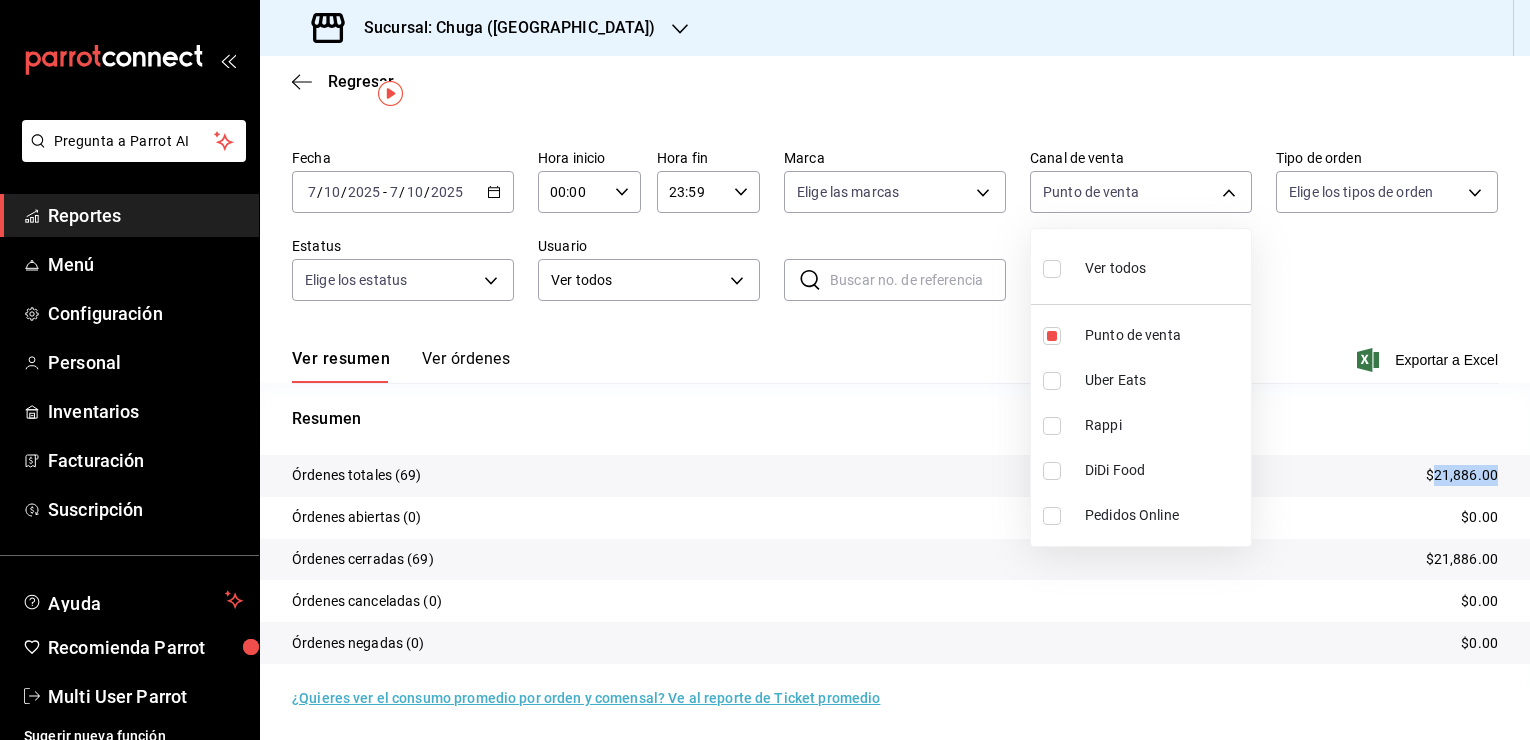 click on "Uber Eats" at bounding box center (1141, 380) 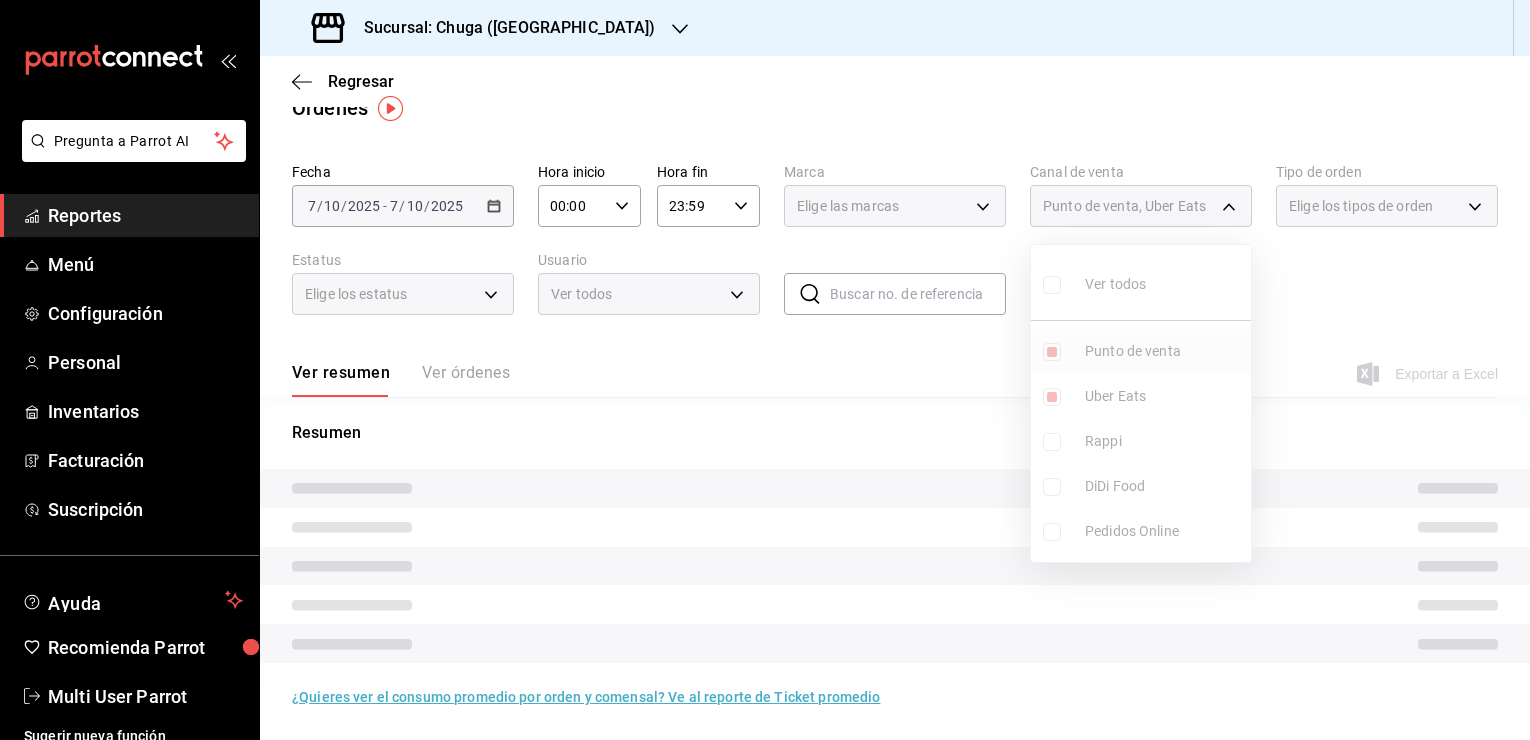 click on "Punto de venta" at bounding box center [1141, 351] 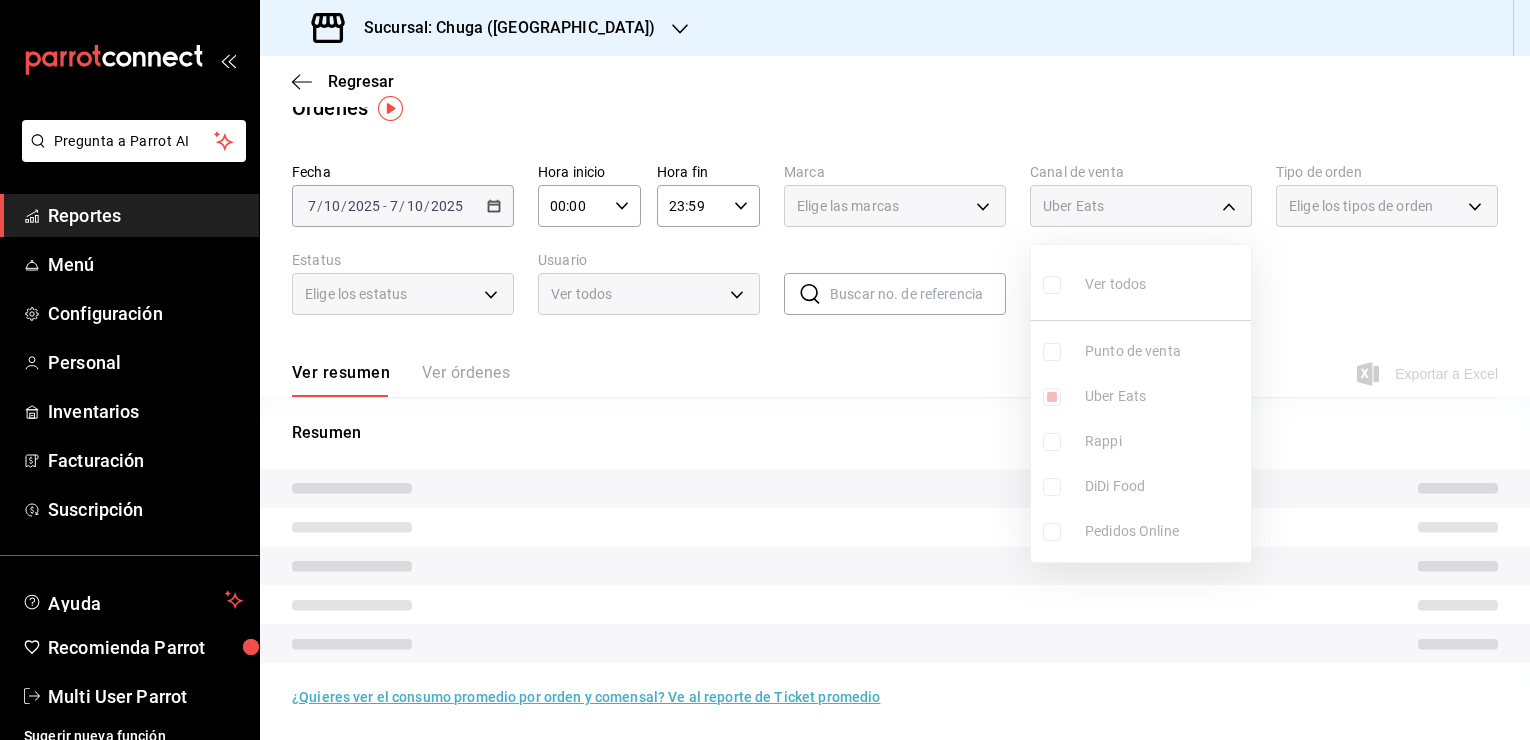 type on "UBER_EATS" 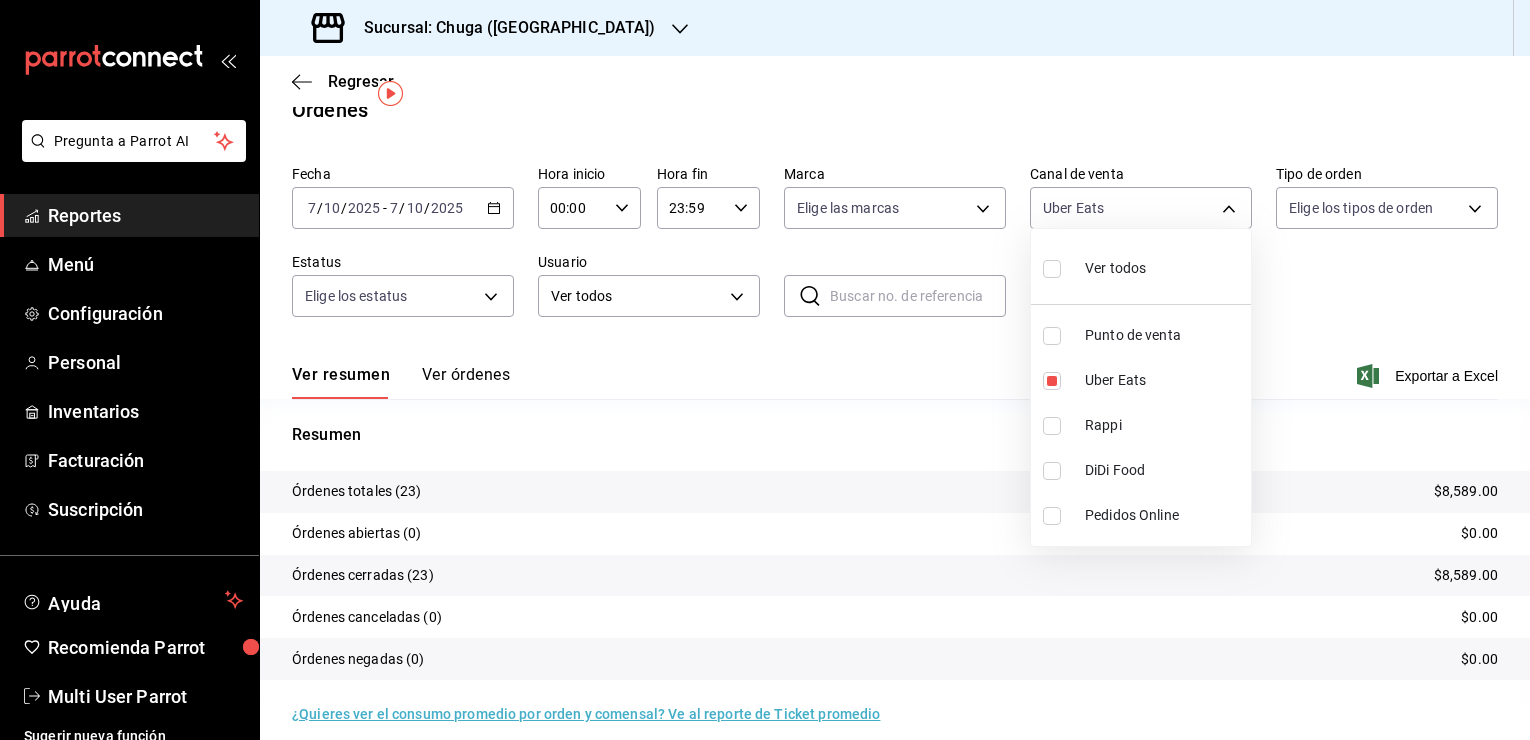 scroll, scrollTop: 44, scrollLeft: 0, axis: vertical 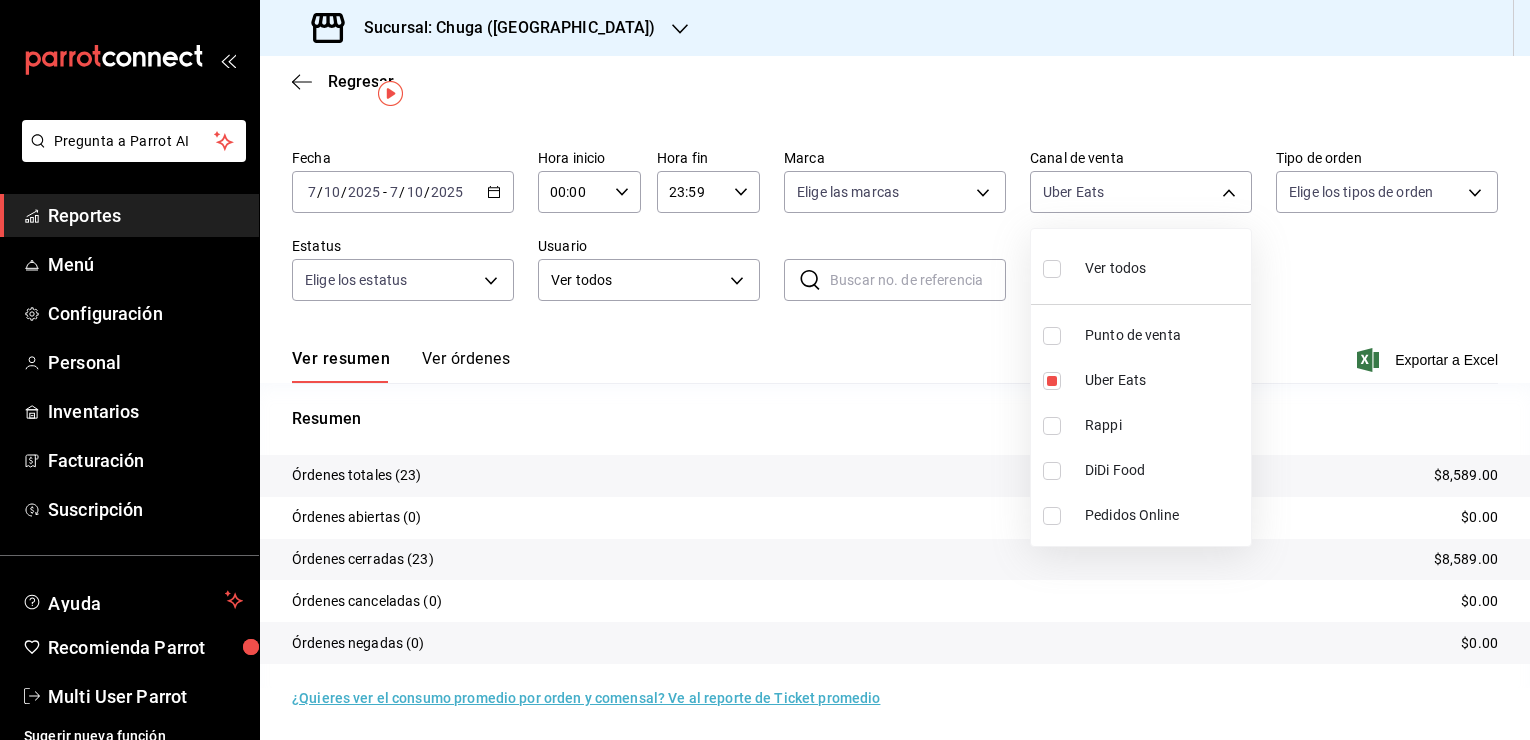 click at bounding box center (765, 370) 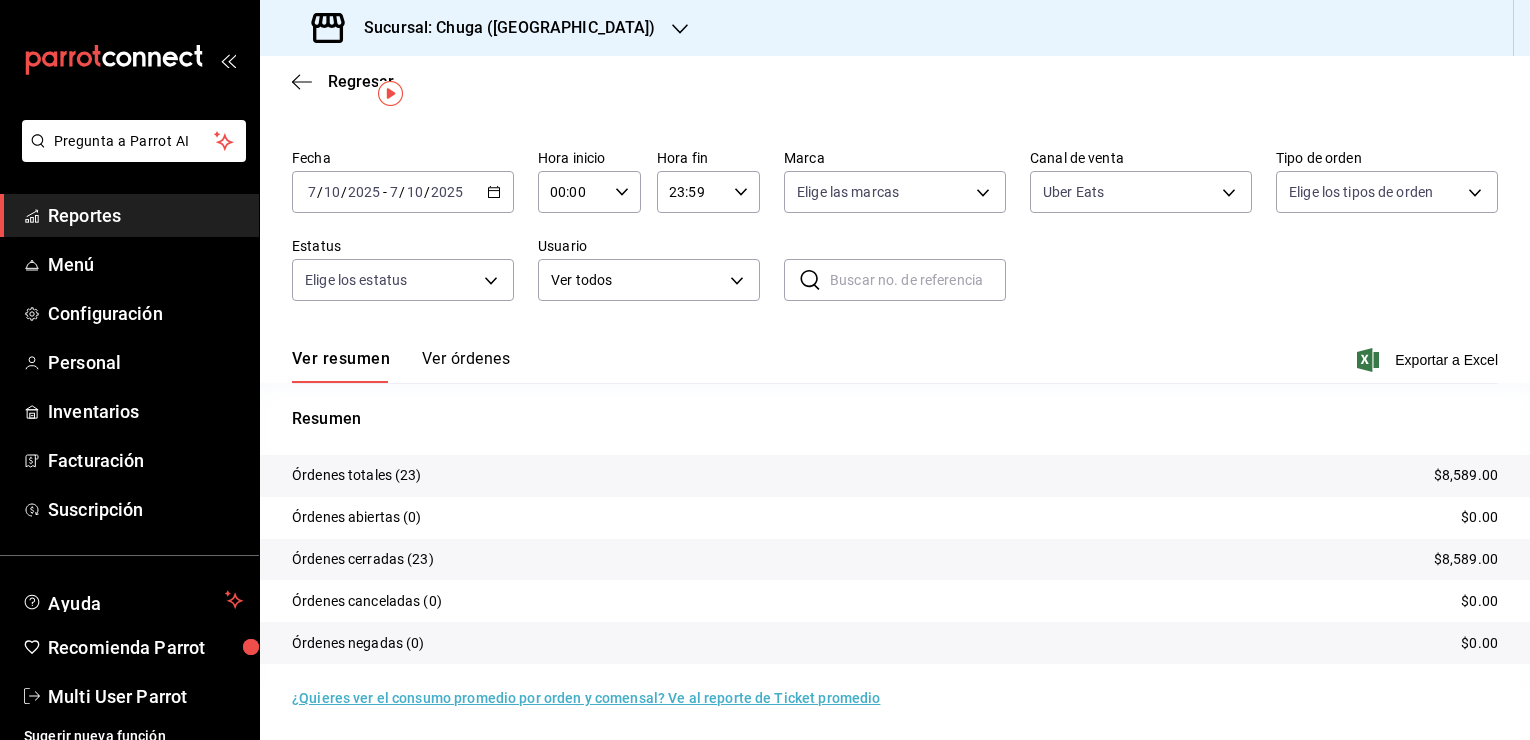 click on "$8,589.00" at bounding box center (1466, 475) 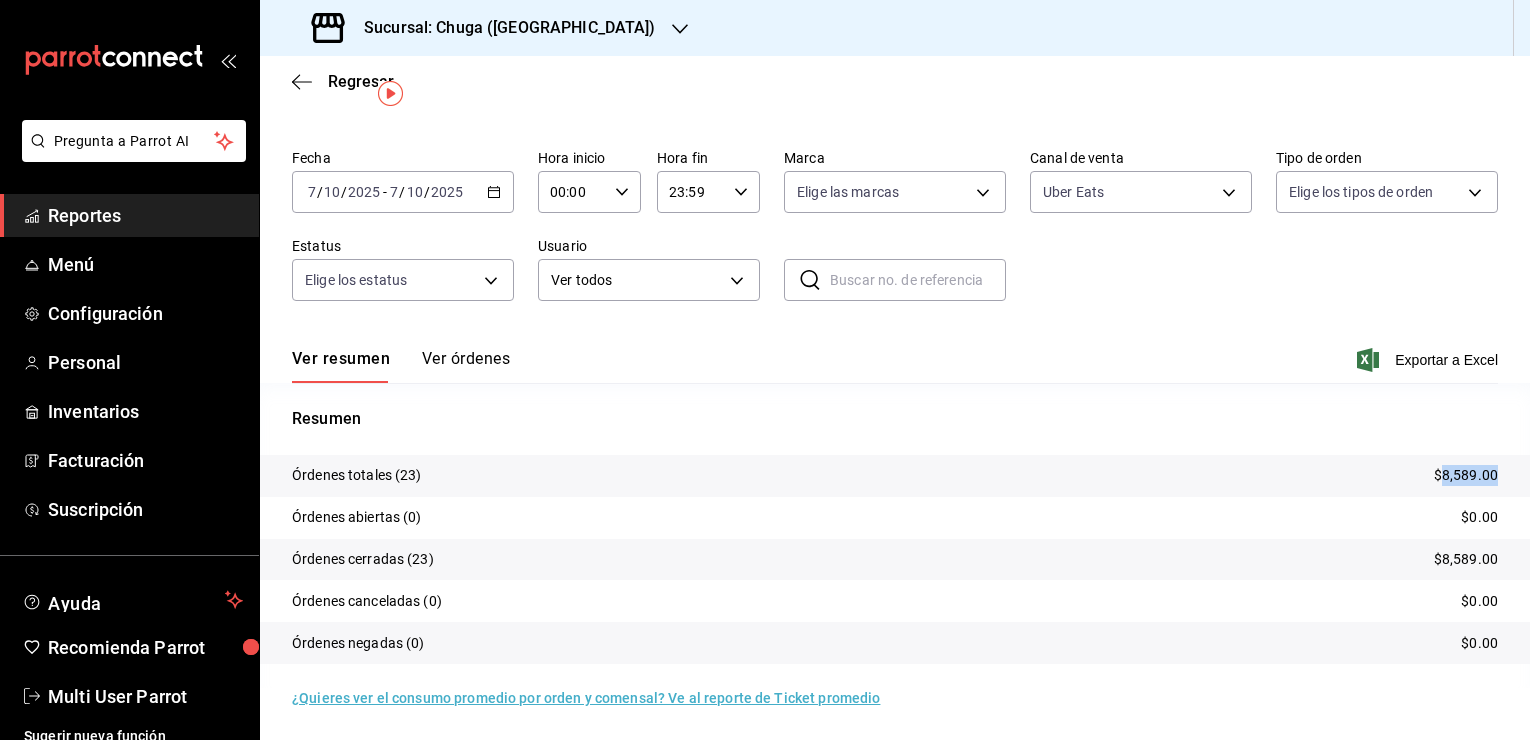 click on "$8,589.00" at bounding box center [1466, 475] 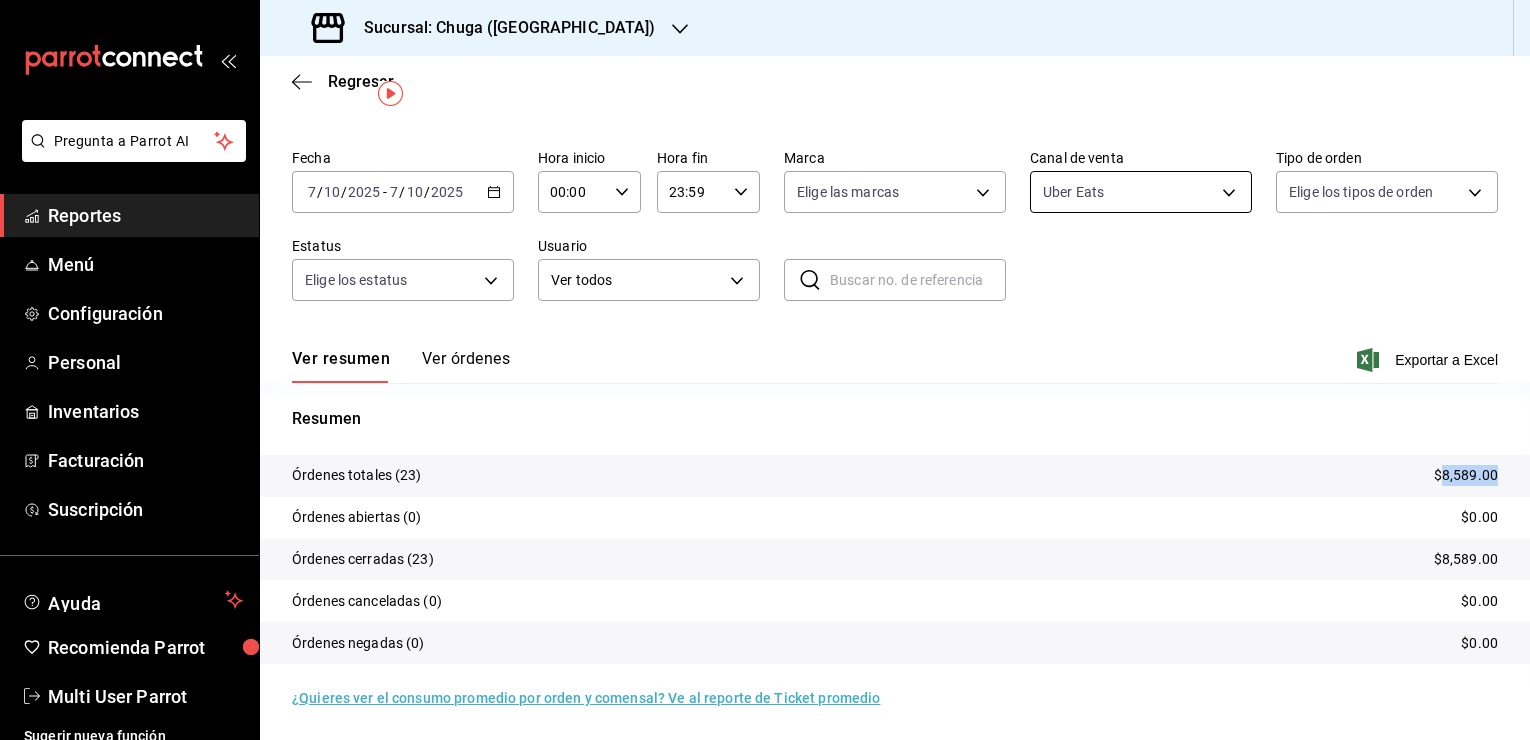 click on "Pregunta a Parrot AI Reportes   Menú   Configuración   Personal   Inventarios   Facturación   Suscripción   Ayuda Recomienda Parrot   Multi User Parrot   Sugerir nueva función   Sucursal: Chuga ([GEOGRAPHIC_DATA]) Regresar Órdenes Fecha [DATE] [DATE] - [DATE] [DATE] Hora inicio 00:00 Hora inicio Hora fin 23:59 Hora fin Marca Elige las marcas Canal de venta Uber Eats UBER_EATS Tipo de orden Elige los tipos de orden Estatus Elige los estatus Usuario Ver todos ALL ​ ​ Ver resumen Ver órdenes Exportar a Excel Resumen Órdenes totales (23) $8,589.00 Órdenes abiertas (0) $0.00 Órdenes cerradas (23) $8,589.00 Órdenes canceladas (0) $0.00 Órdenes negadas (0) $0.00 ¿Quieres ver el consumo promedio por orden y comensal? Ve al reporte de Ticket promedio GANA 1 MES GRATIS EN TU SUSCRIPCIÓN AQUÍ Ver video tutorial Ir a video Pregunta a Parrot AI Reportes   Menú   Configuración   Personal   Inventarios   Facturación   Suscripción   Ayuda Recomienda Parrot   Multi User Parrot" at bounding box center (765, 370) 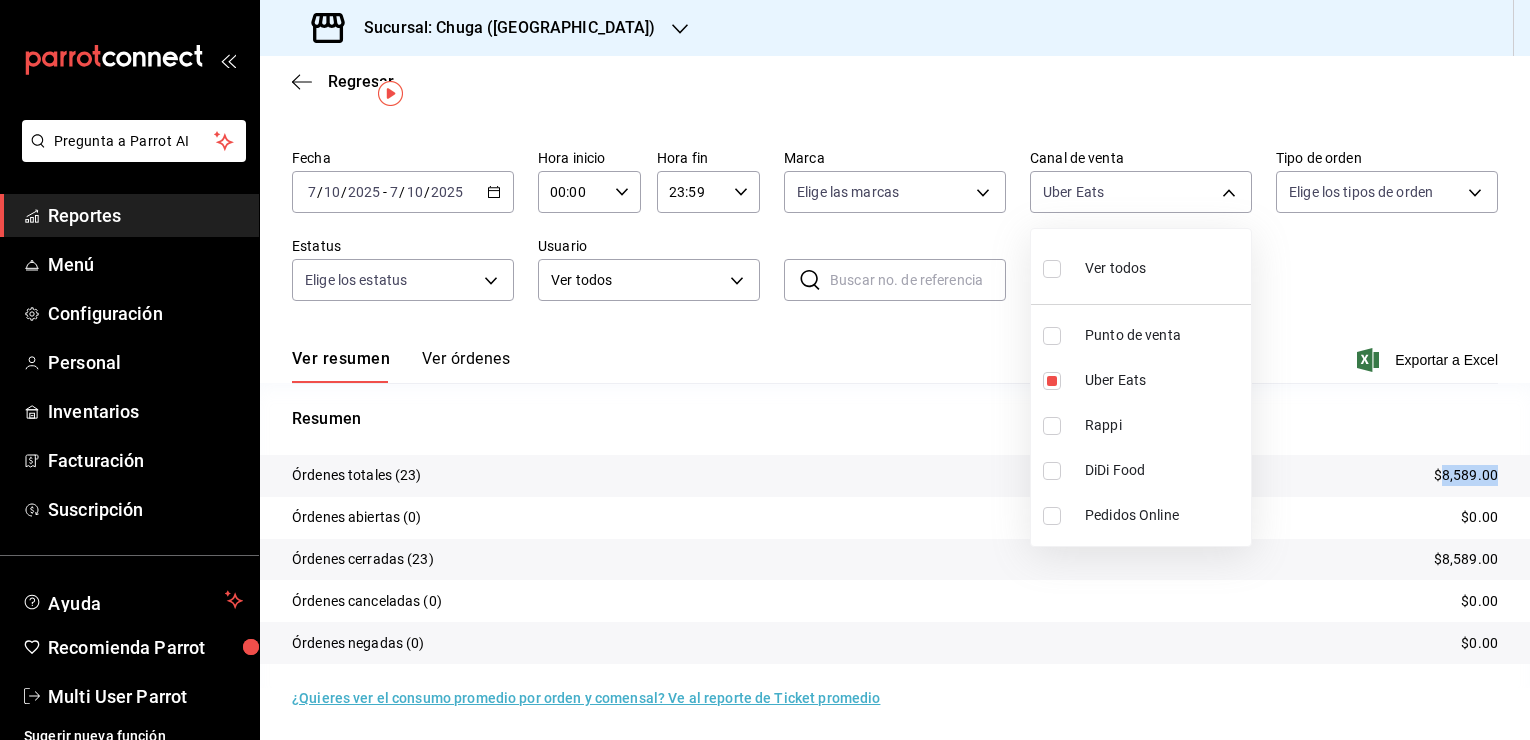 click on "Rappi" at bounding box center [1141, 425] 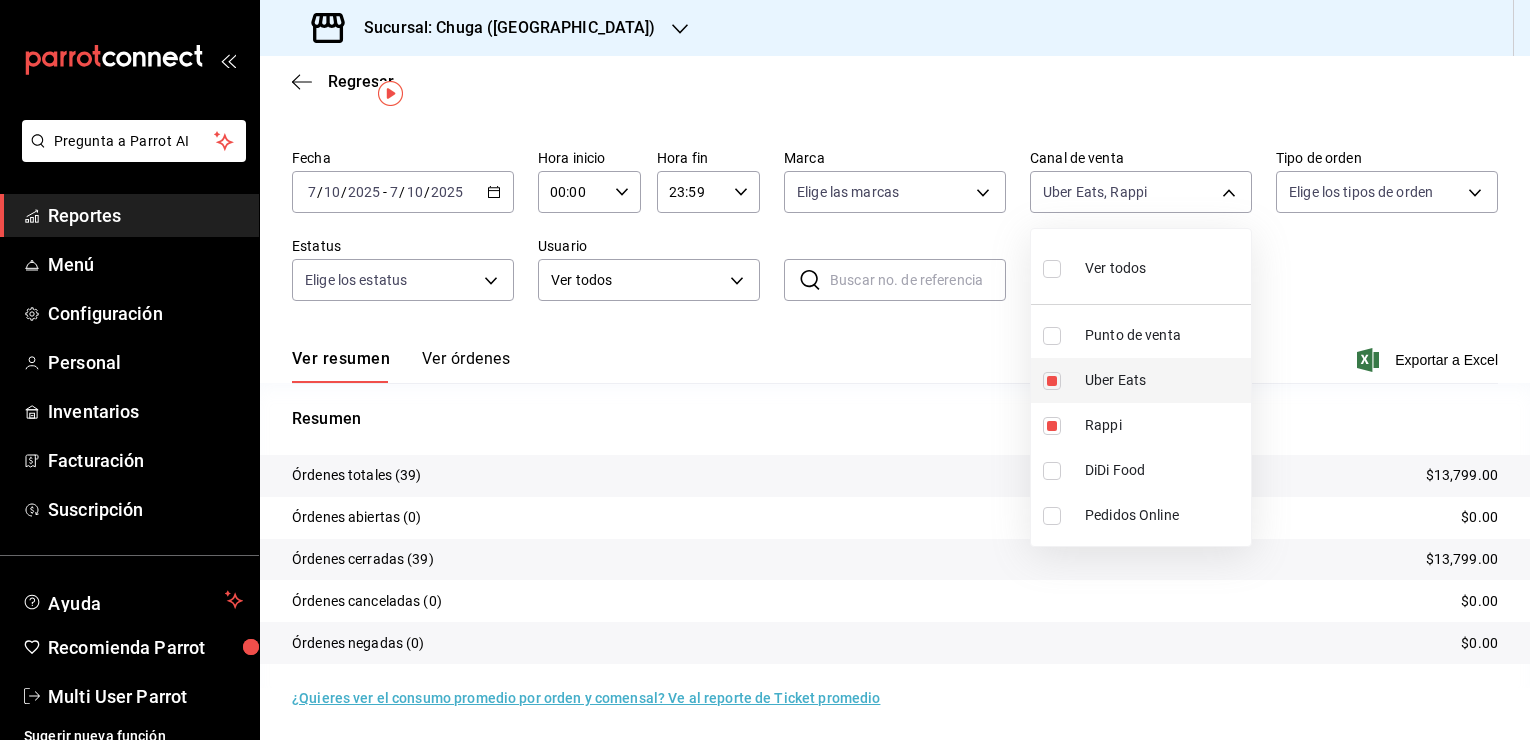 click on "Uber Eats" at bounding box center [1141, 380] 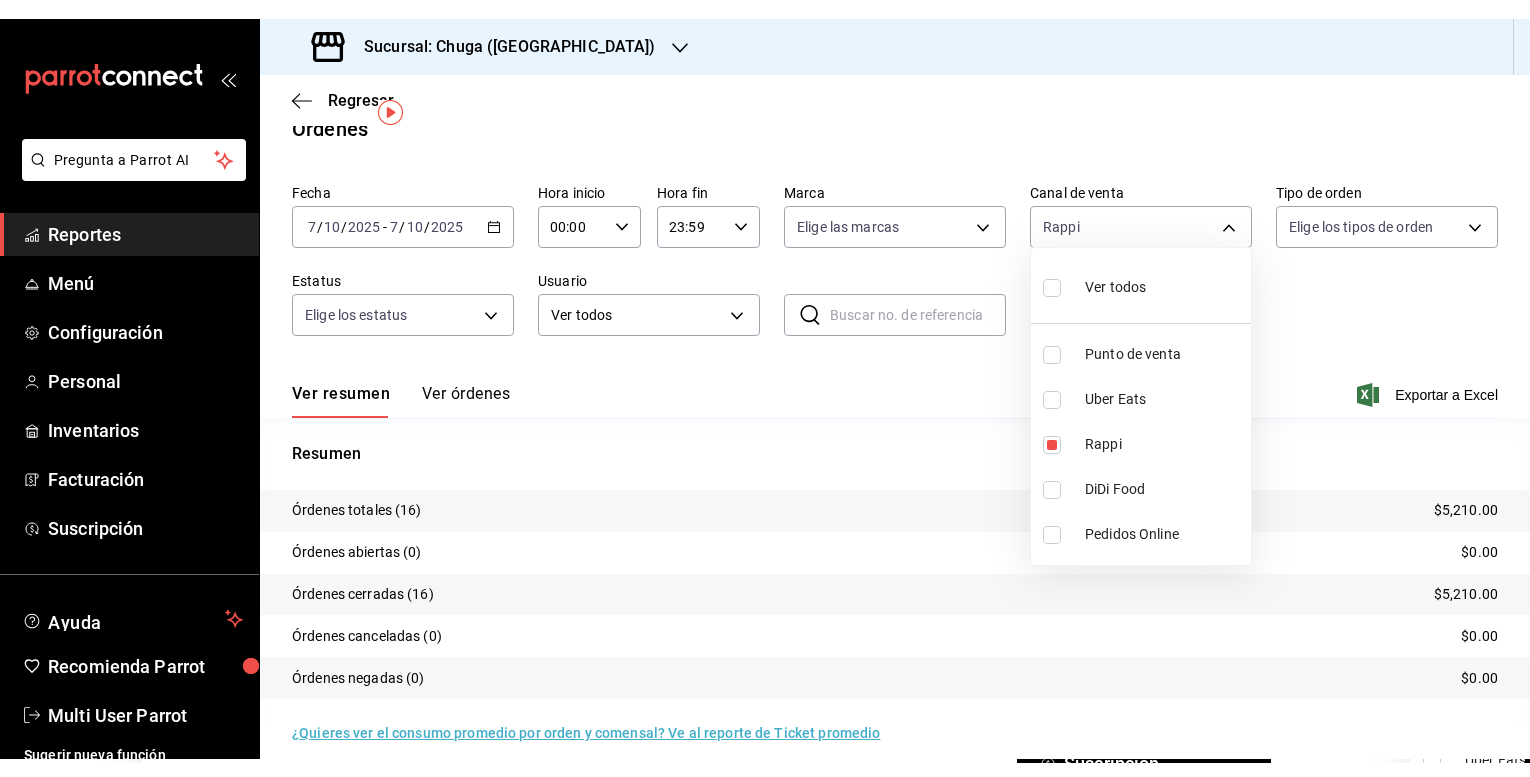 scroll, scrollTop: 44, scrollLeft: 0, axis: vertical 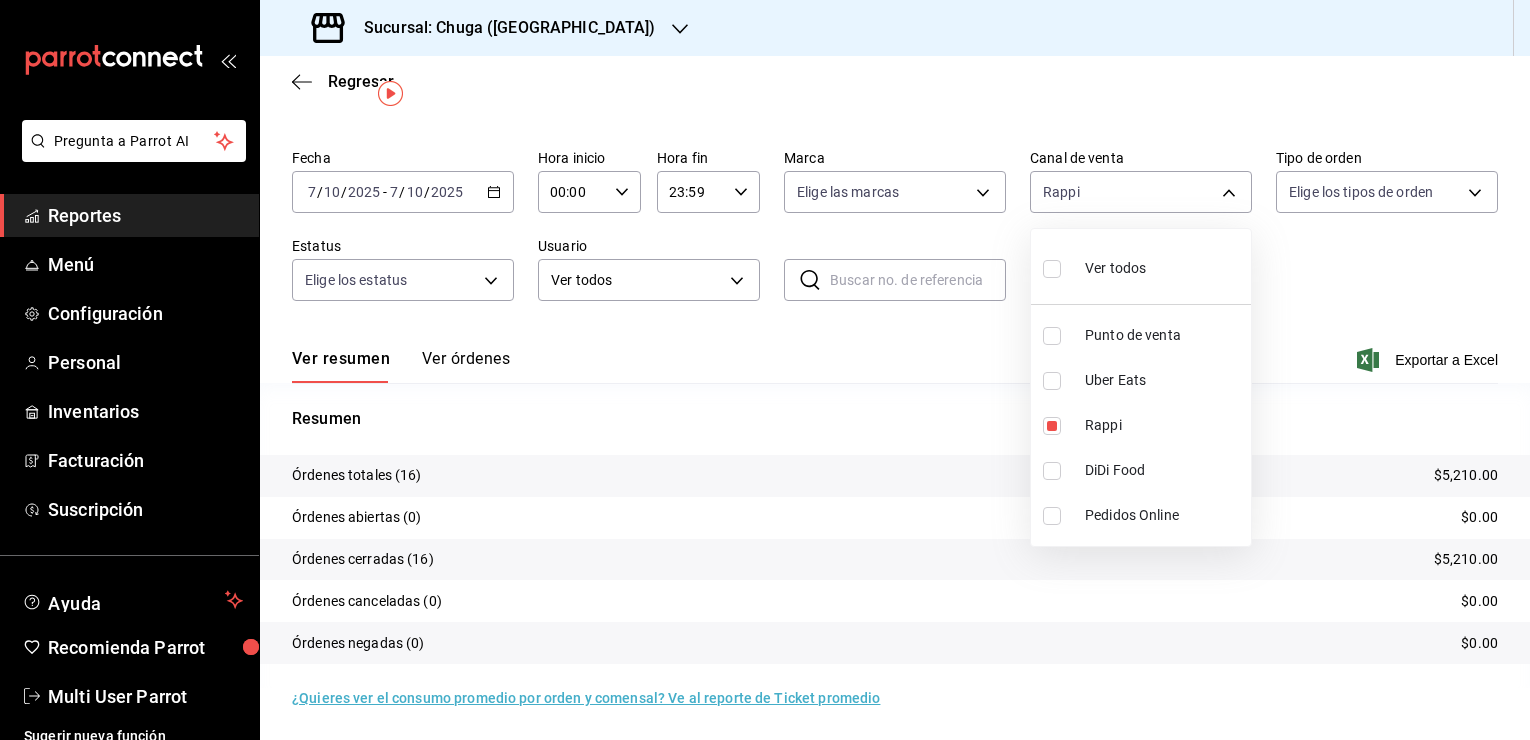 click at bounding box center (765, 370) 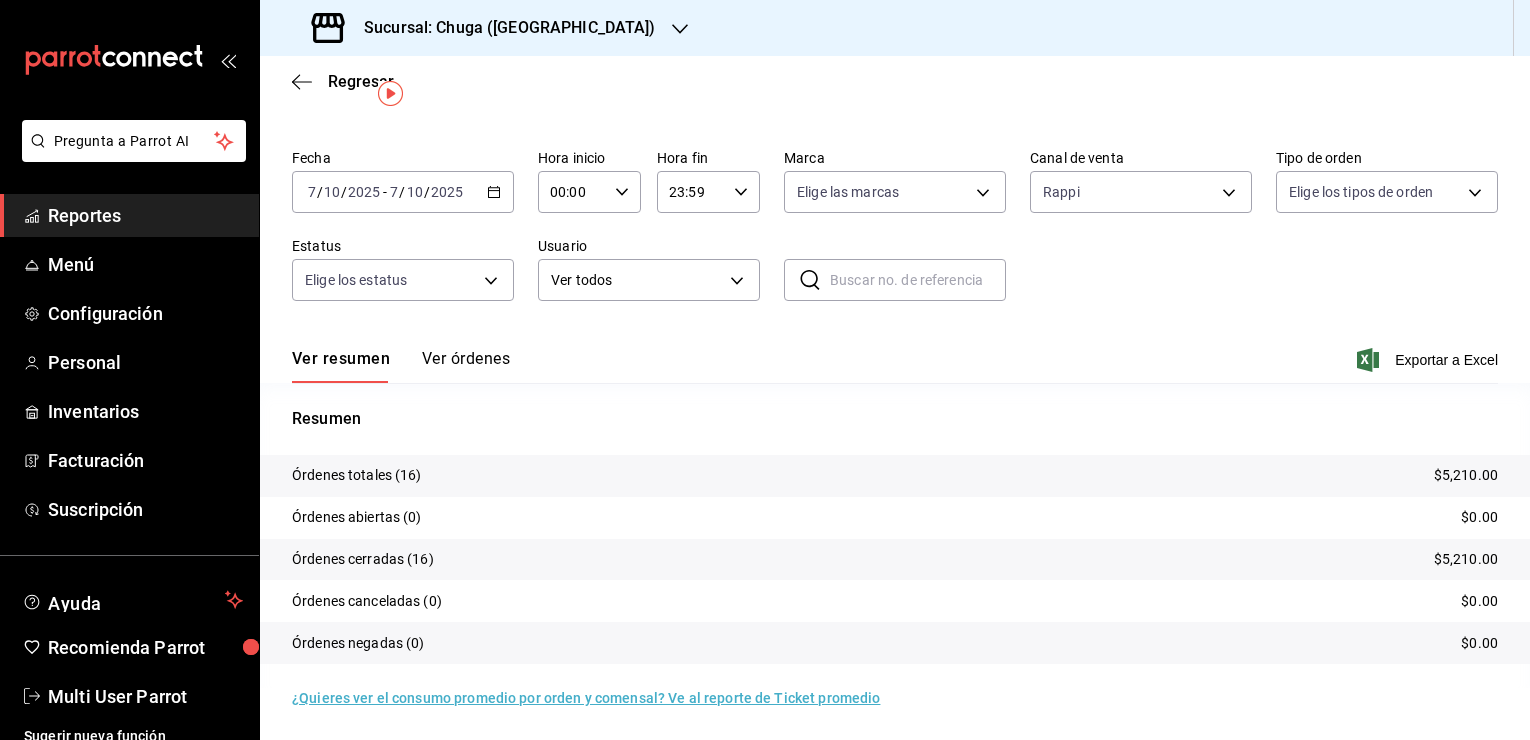 click on "$5,210.00" at bounding box center (1466, 475) 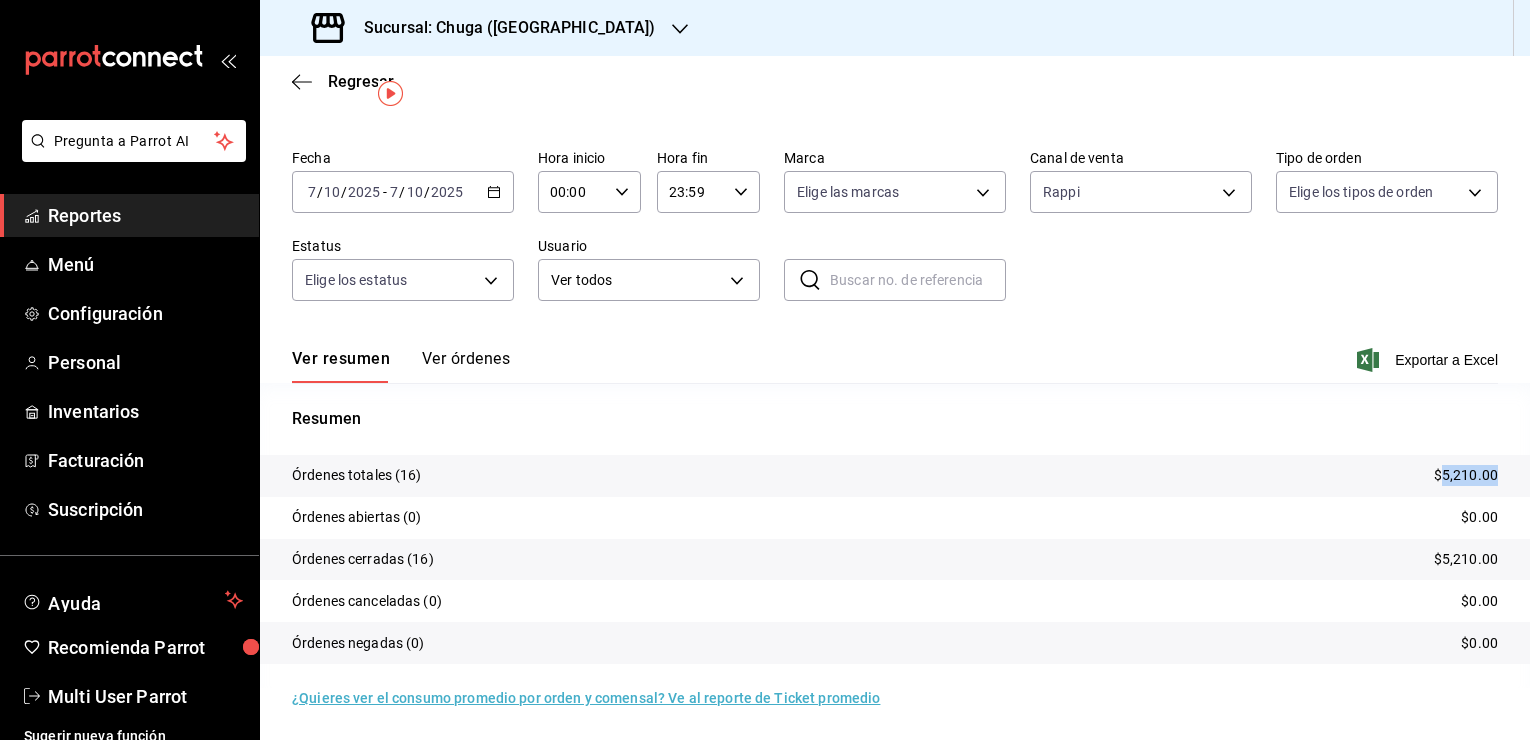 click on "$5,210.00" at bounding box center [1466, 475] 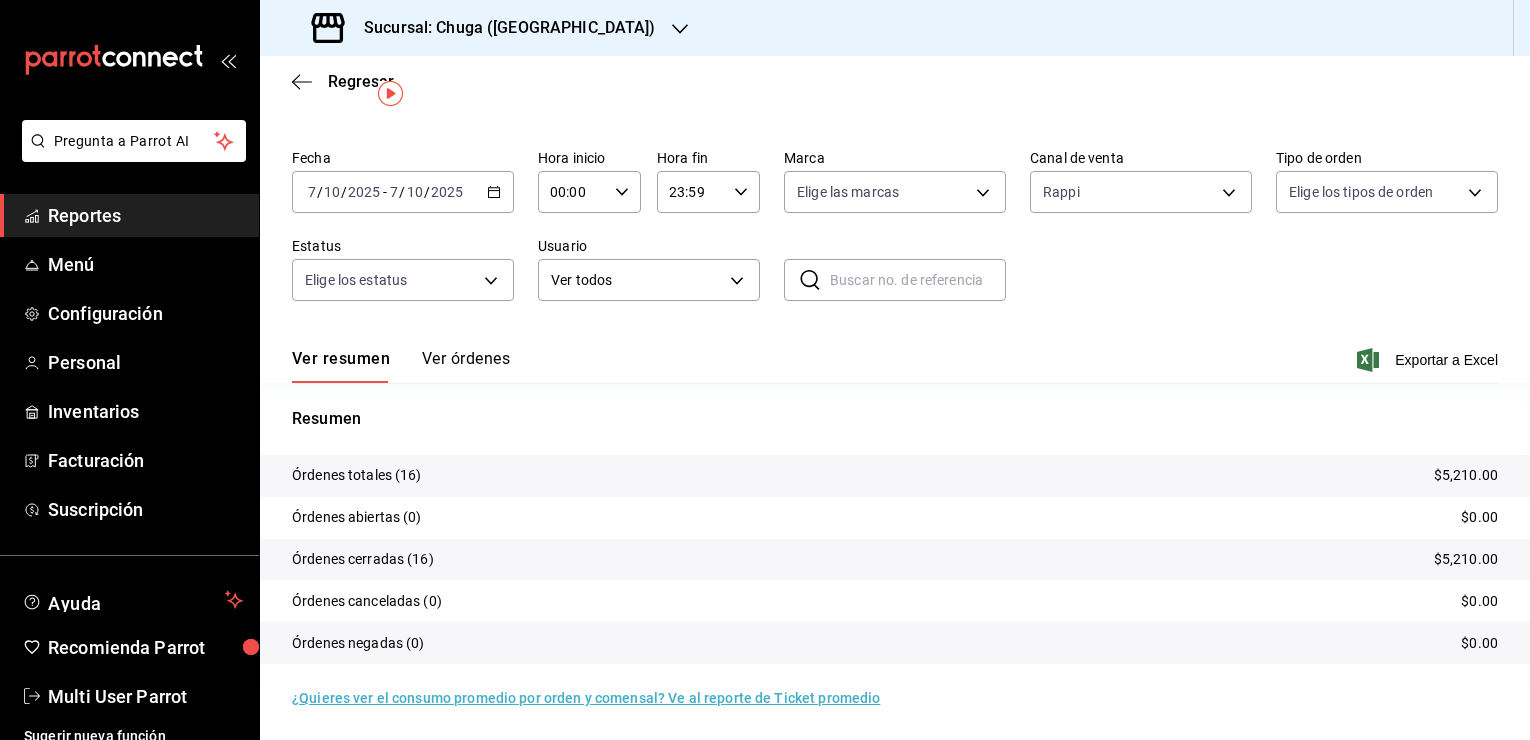 click on "Sucursal: Chuga ([GEOGRAPHIC_DATA])" at bounding box center (486, 28) 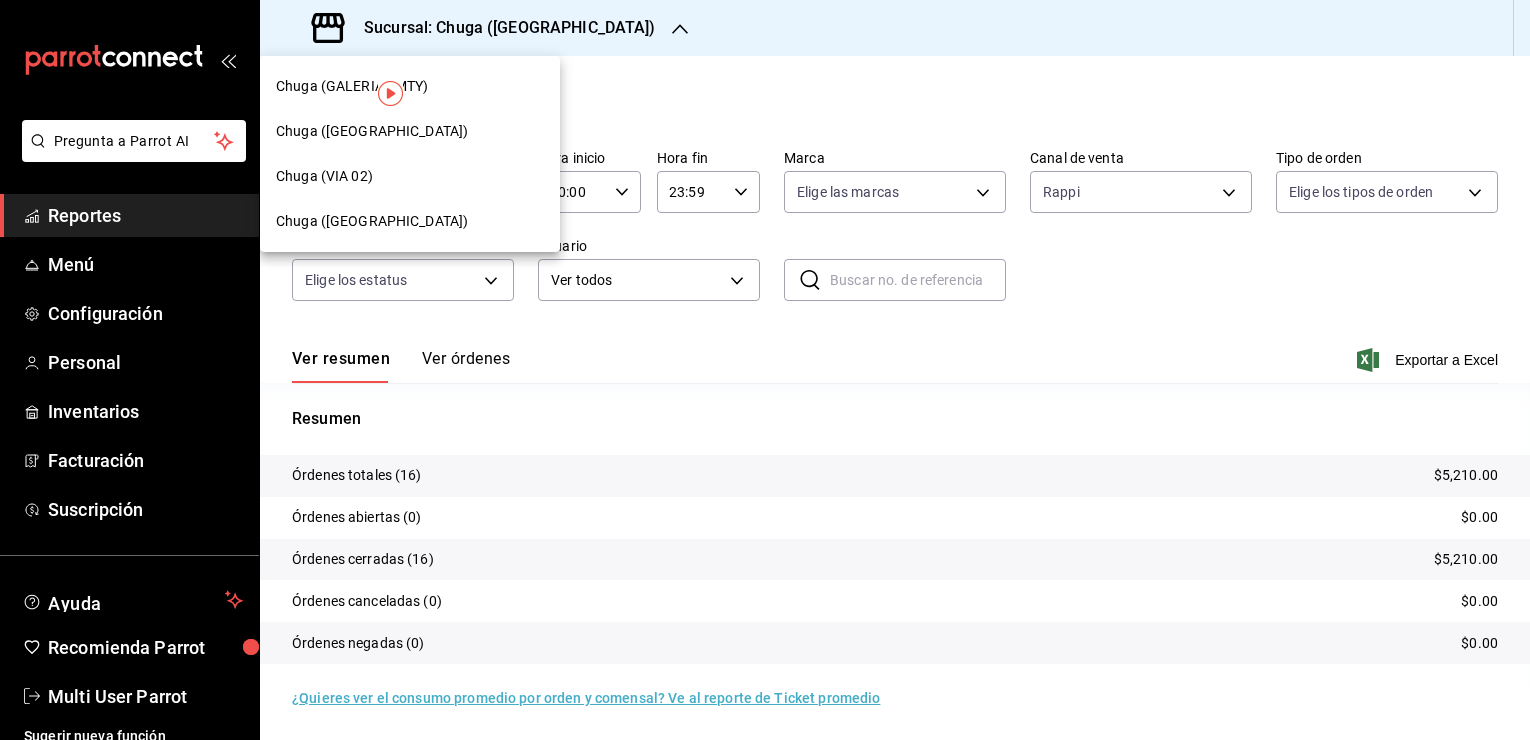 drag, startPoint x: 406, startPoint y: 168, endPoint x: 410, endPoint y: 153, distance: 15.524175 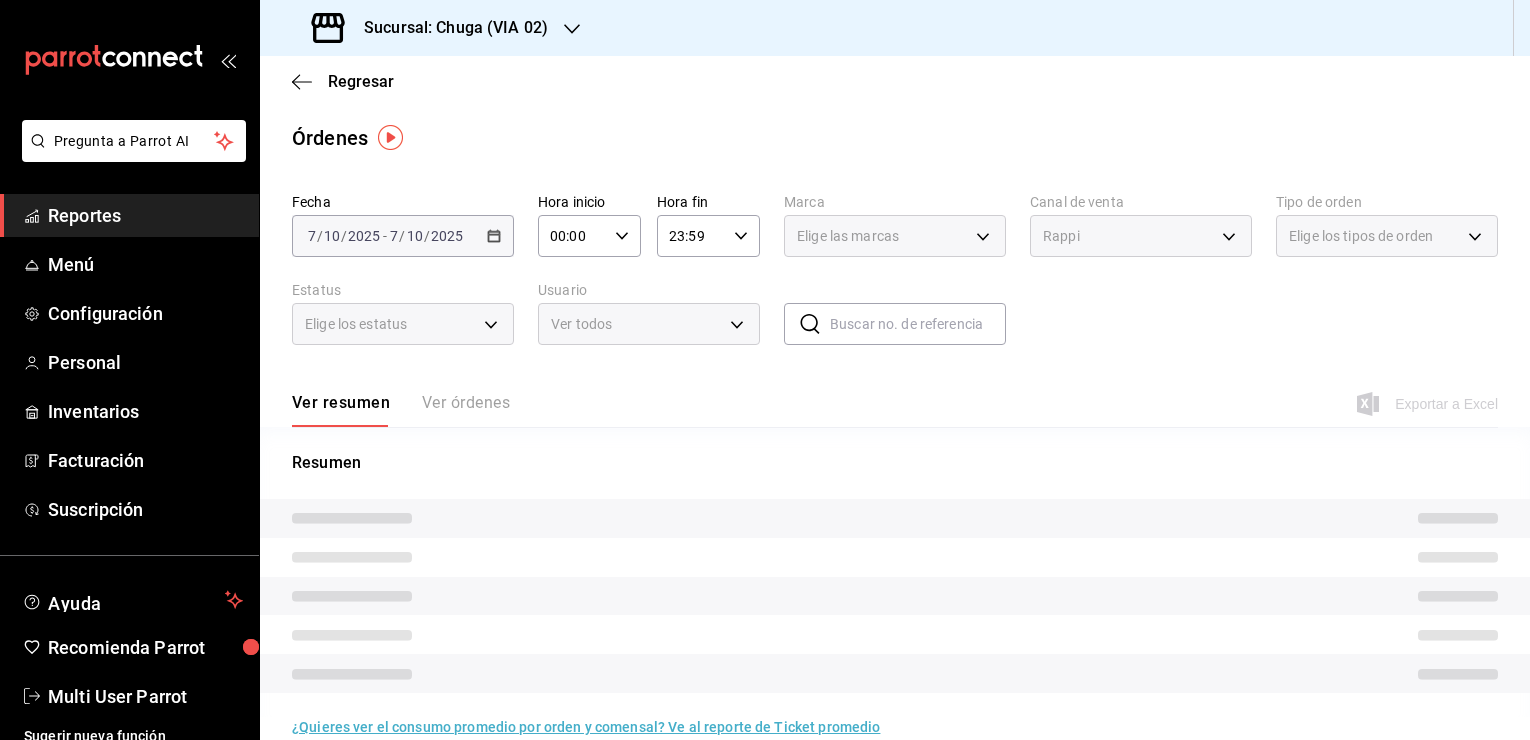 click on "Fecha [DATE] [DATE] - [DATE] [DATE] Hora inicio 00:00 Hora inicio Hora fin 23:59 Hora fin Marca Elige las marcas Canal de venta Rappi RAPPI Tipo de orden Elige los tipos de orden Estatus Elige los estatus Usuario Ver todos ALL ​ ​" at bounding box center [895, 277] 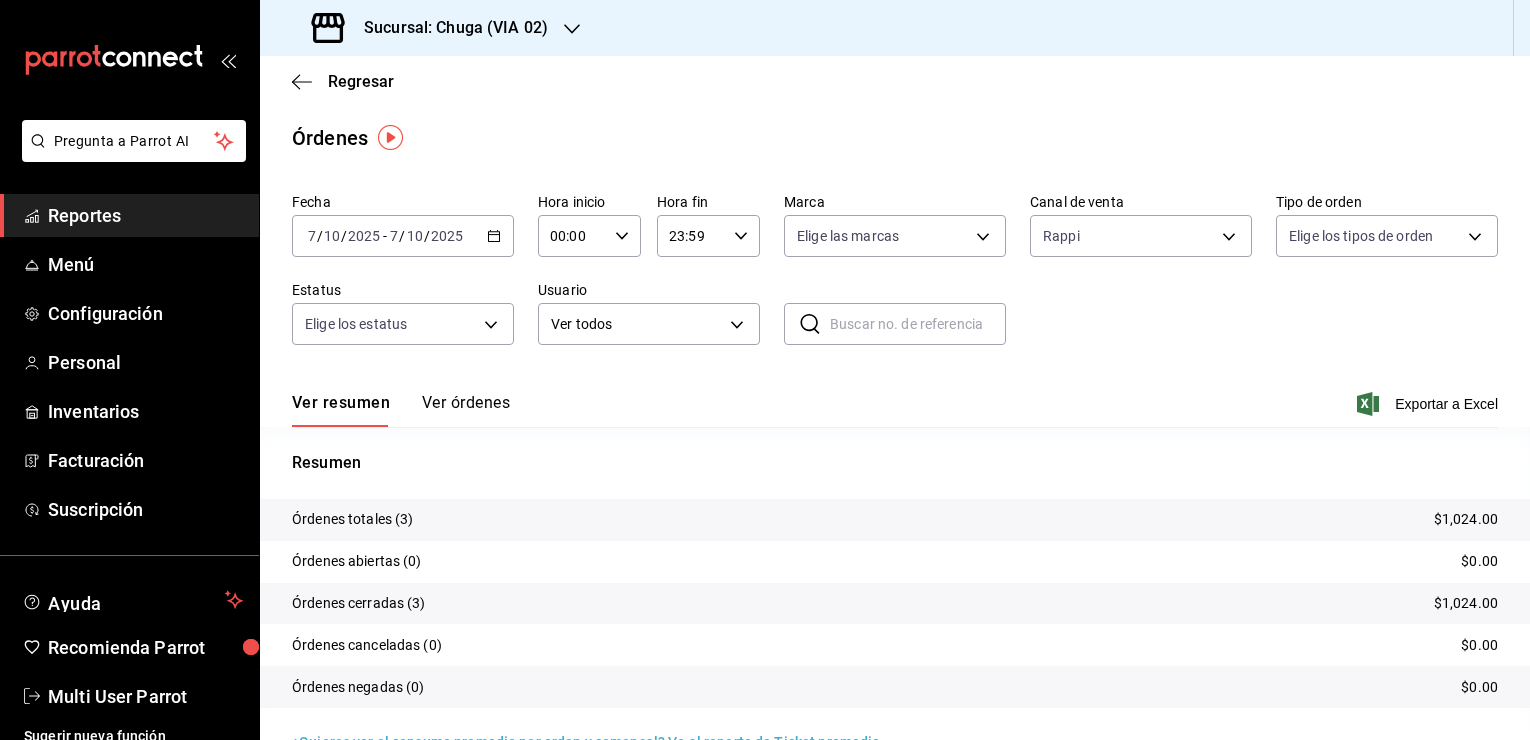 click on "2025" at bounding box center [447, 236] 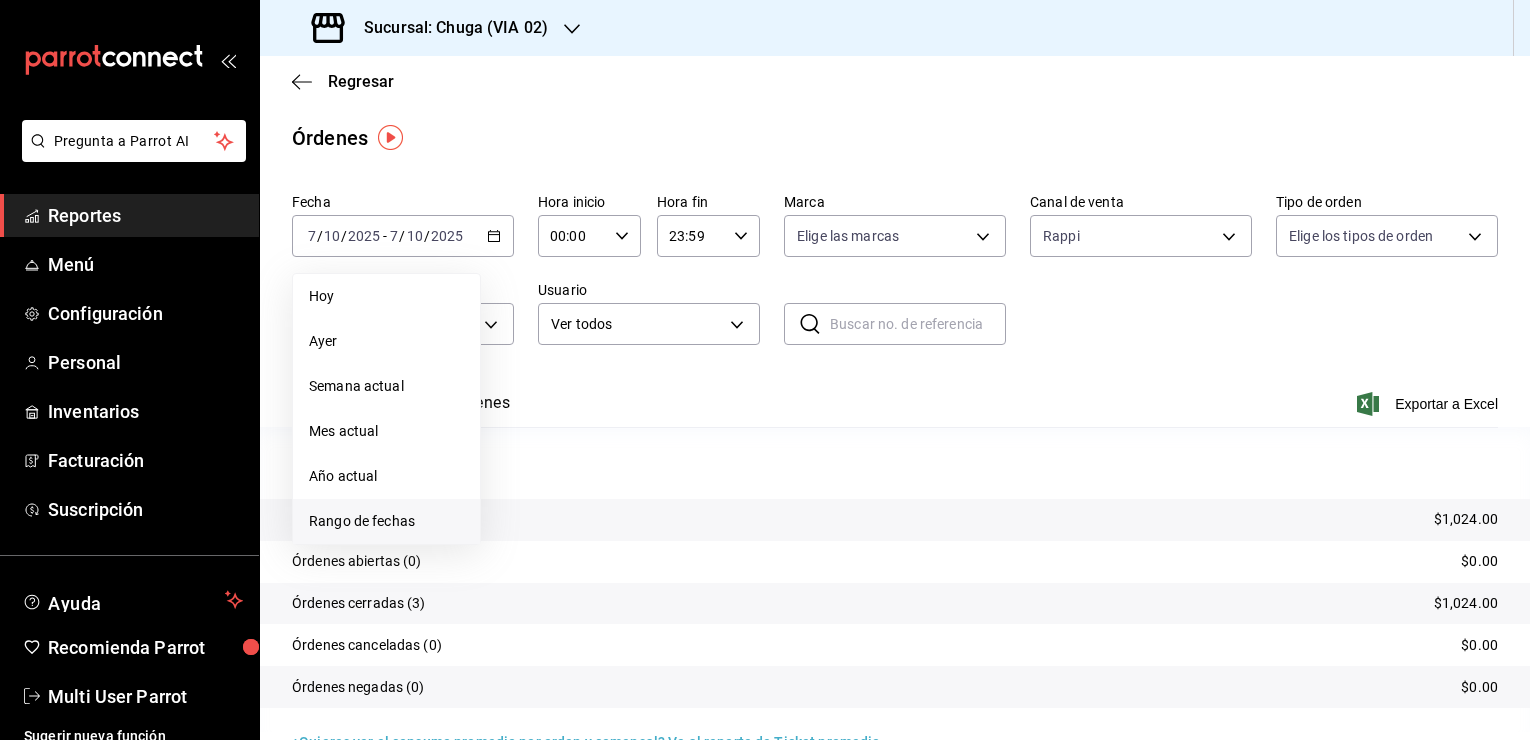 click on "Rango de fechas" at bounding box center (386, 521) 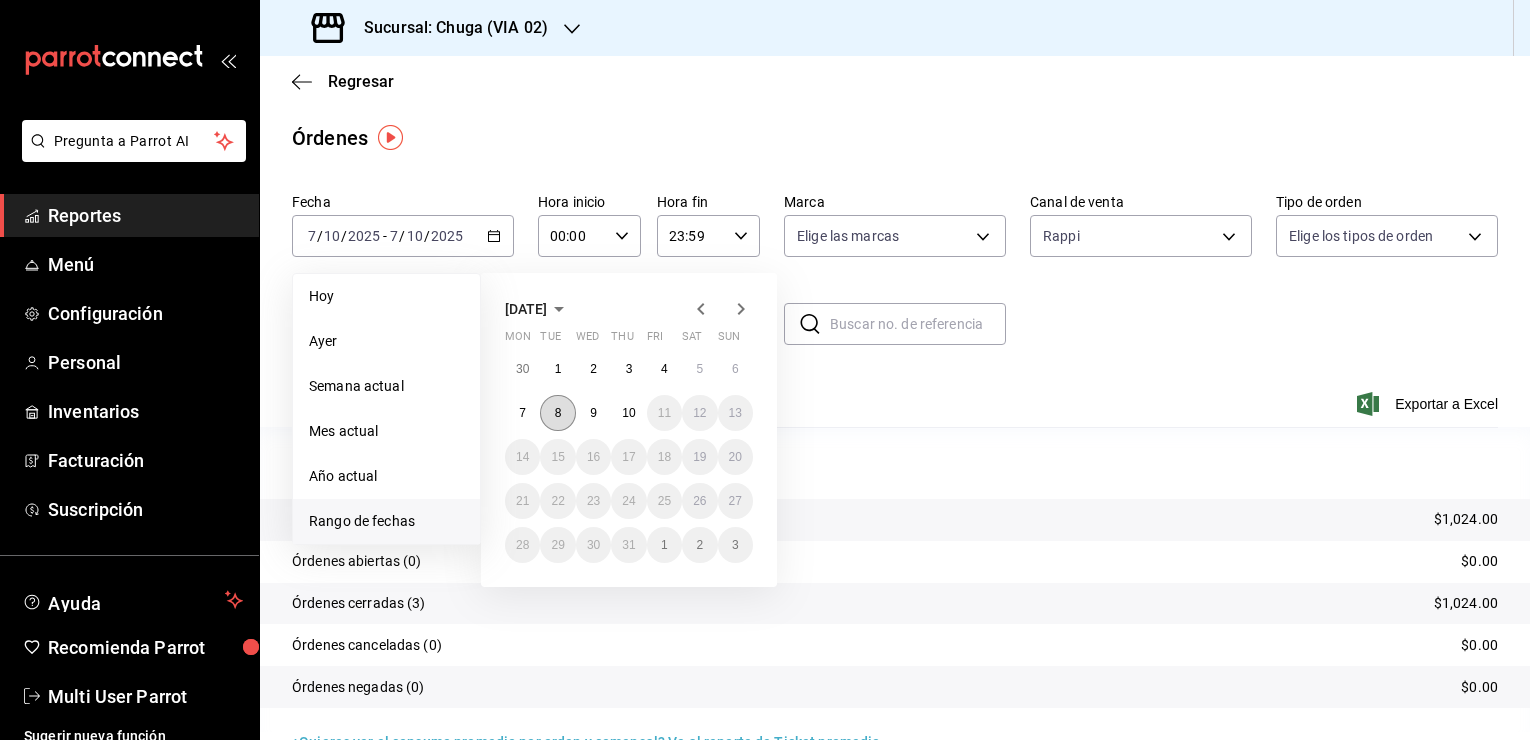 click on "8" at bounding box center (557, 413) 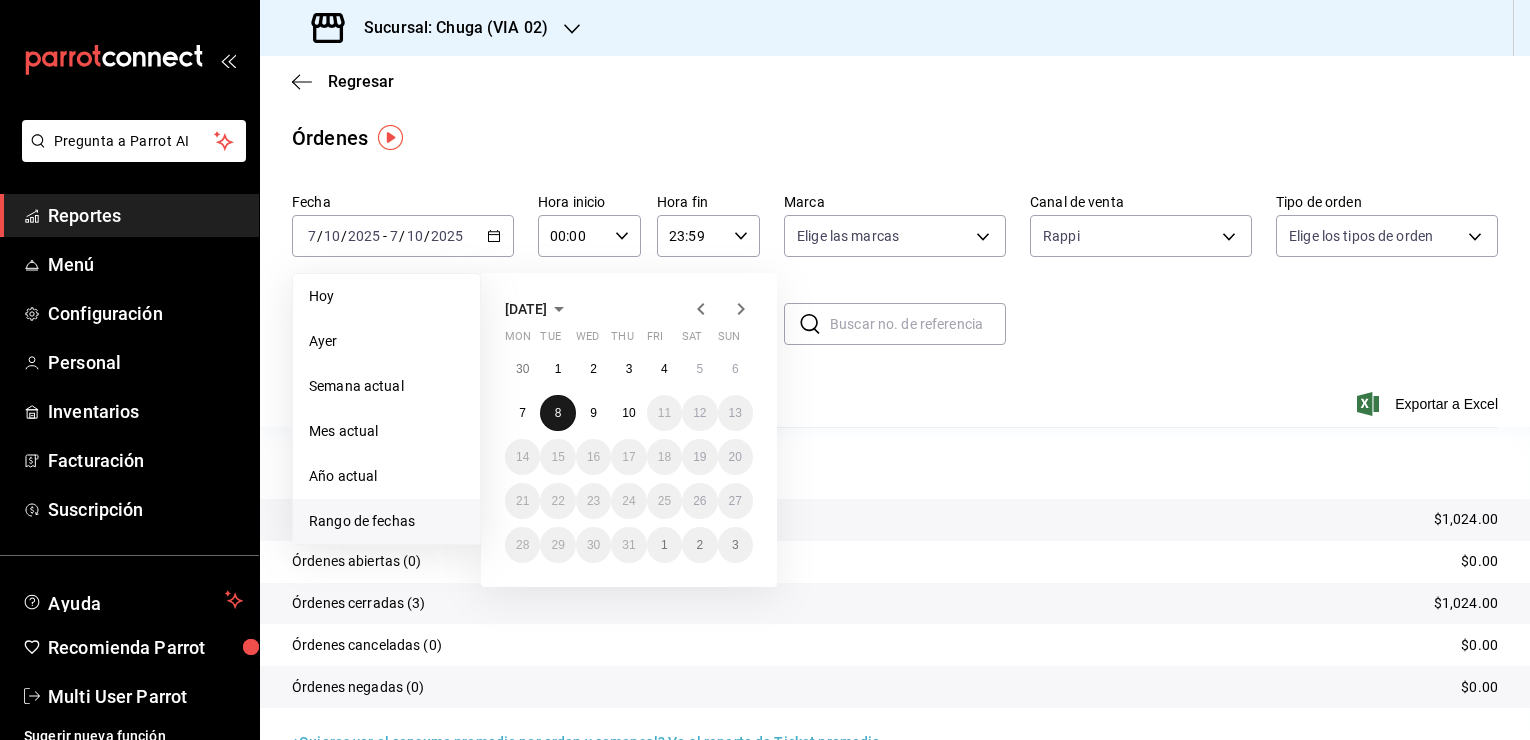 click on "8" at bounding box center [557, 413] 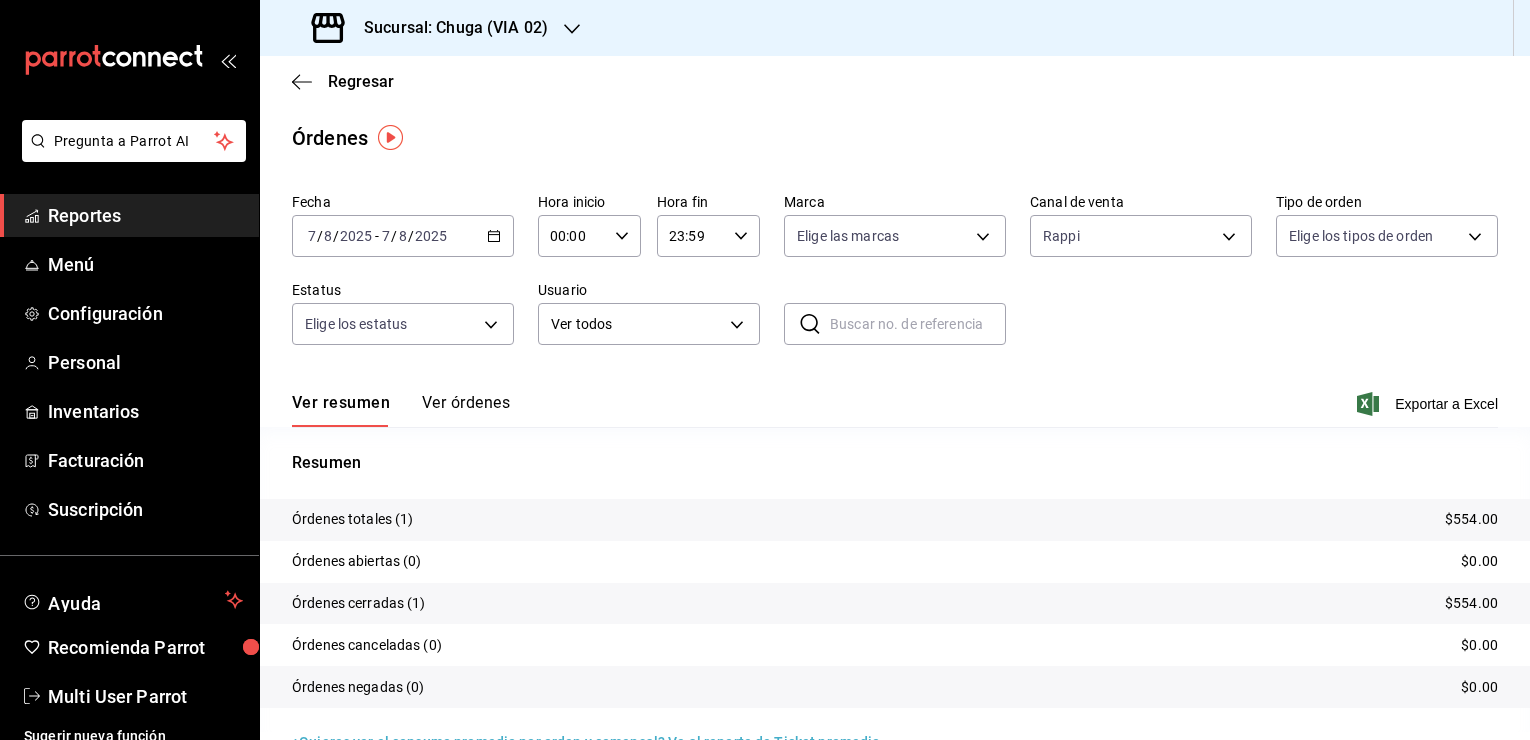 click on "$554.00" at bounding box center (1471, 519) 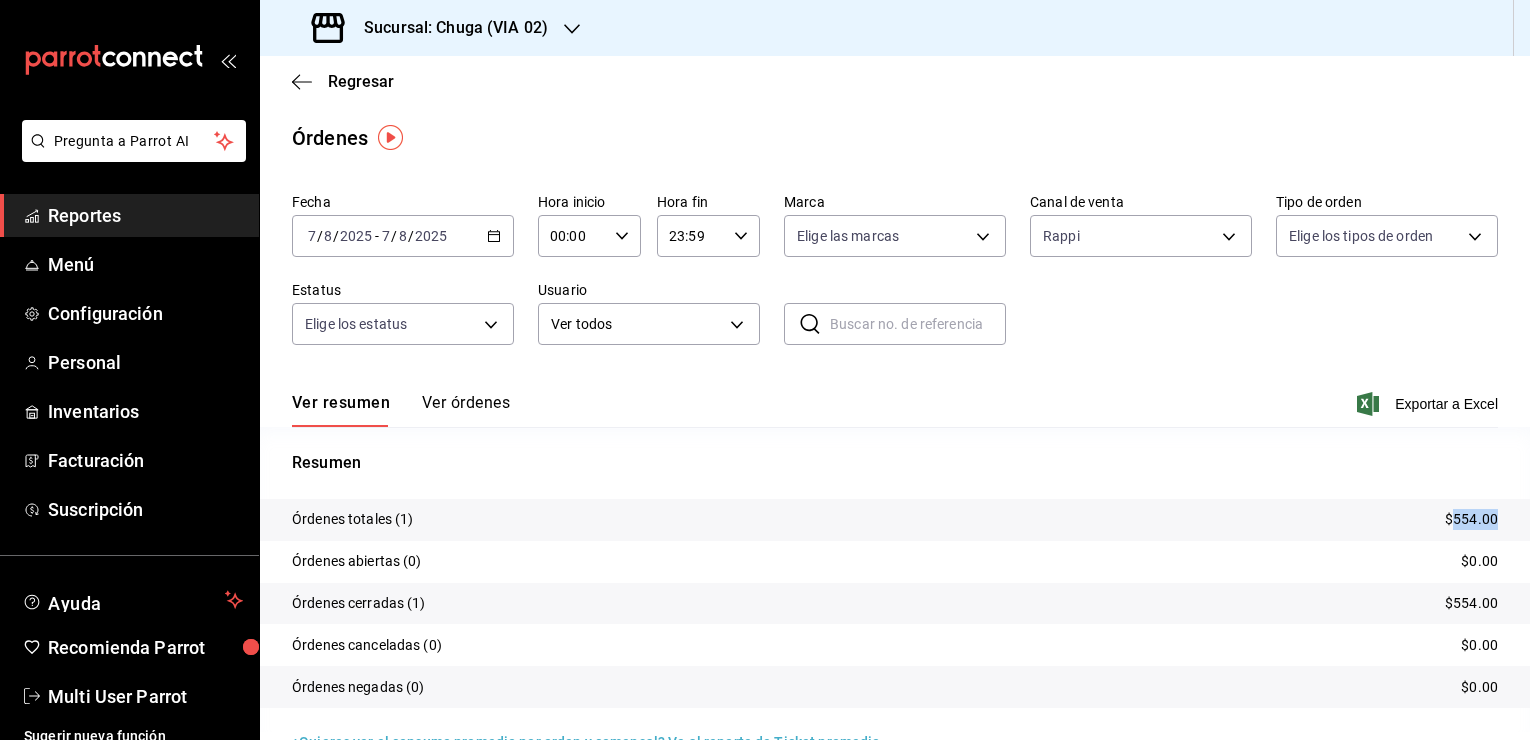 click on "$554.00" at bounding box center [1471, 519] 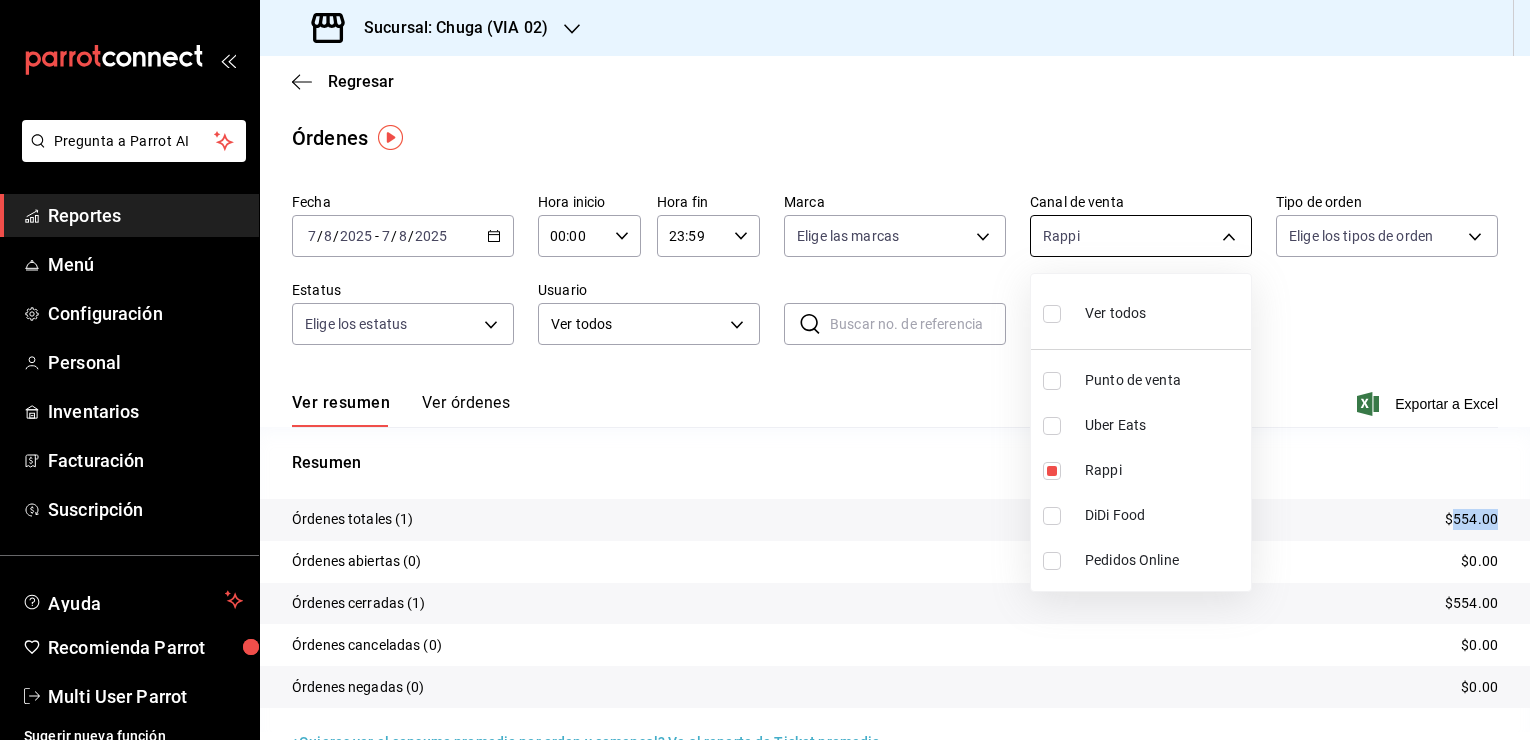 click on "Pregunta a Parrot AI Reportes   Menú   Configuración   Personal   Inventarios   Facturación   Suscripción   Ayuda Recomienda Parrot   Multi User Parrot   Sugerir nueva función   Sucursal: [GEOGRAPHIC_DATA] (VIA 02) Regresar Órdenes Fecha [DATE] [DATE] - [DATE] [DATE] Hora inicio 00:00 Hora inicio Hora fin 23:59 Hora fin Marca Elige las marcas Canal de venta Rappi RAPPI Tipo de orden Elige los tipos de orden Estatus Elige los estatus Usuario Ver todos ALL ​ ​ Ver resumen Ver órdenes Exportar a Excel Resumen Órdenes totales (1) $554.00 Órdenes abiertas (0) $0.00 Órdenes cerradas (1) $554.00 Órdenes canceladas (0) $0.00 Órdenes negadas (0) $0.00 ¿Quieres ver el consumo promedio por orden y comensal? Ve al reporte de Ticket promedio GANA 1 MES GRATIS EN TU SUSCRIPCIÓN AQUÍ Ver video tutorial Ir a video Pregunta a Parrot AI Reportes   Menú   Configuración   Personal   Inventarios   Facturación   Suscripción   Ayuda Recomienda Parrot   Multi User Parrot   Sugerir nueva función" at bounding box center (765, 370) 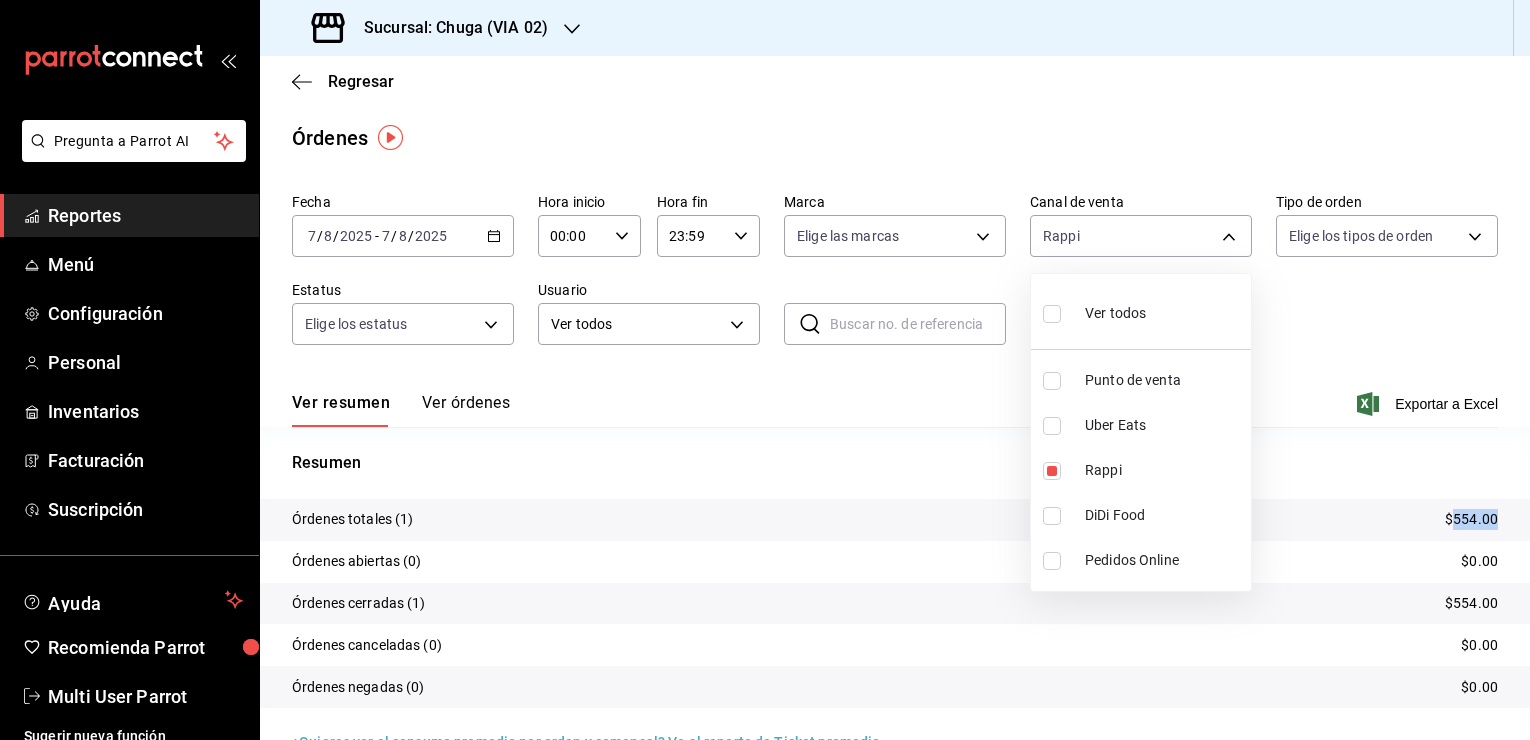 click on "Uber Eats" at bounding box center (1141, 425) 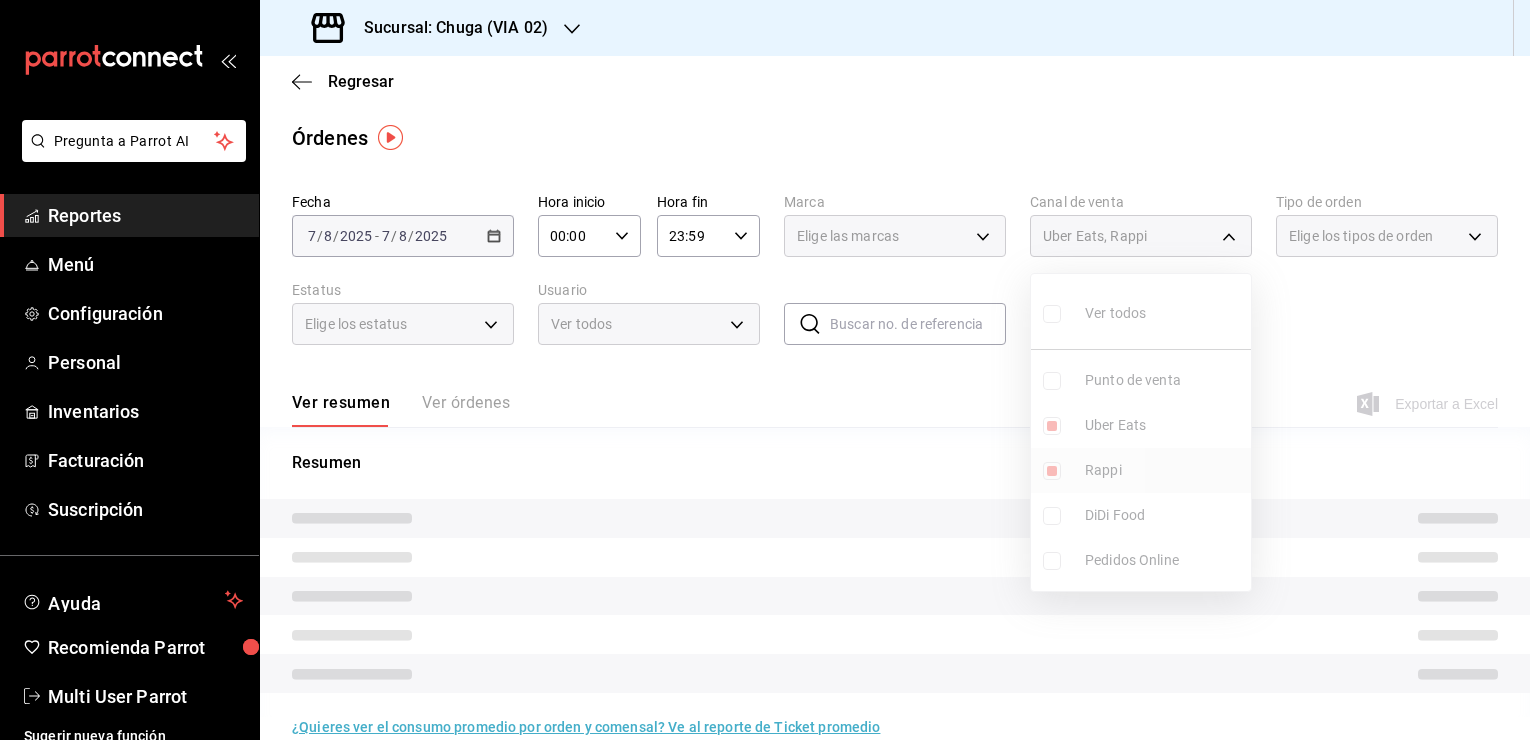 click on "Rappi" at bounding box center [1141, 470] 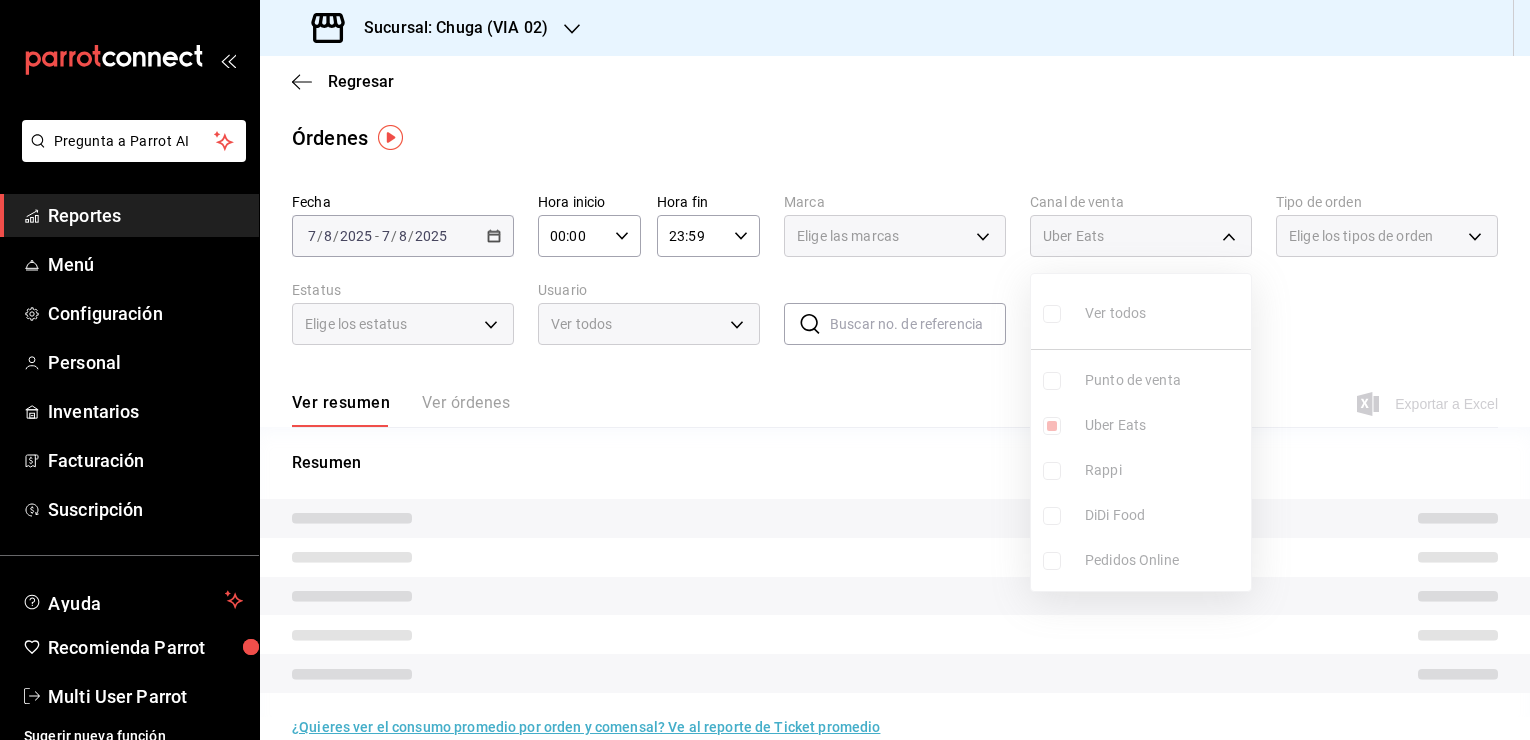 type on "UBER_EATS" 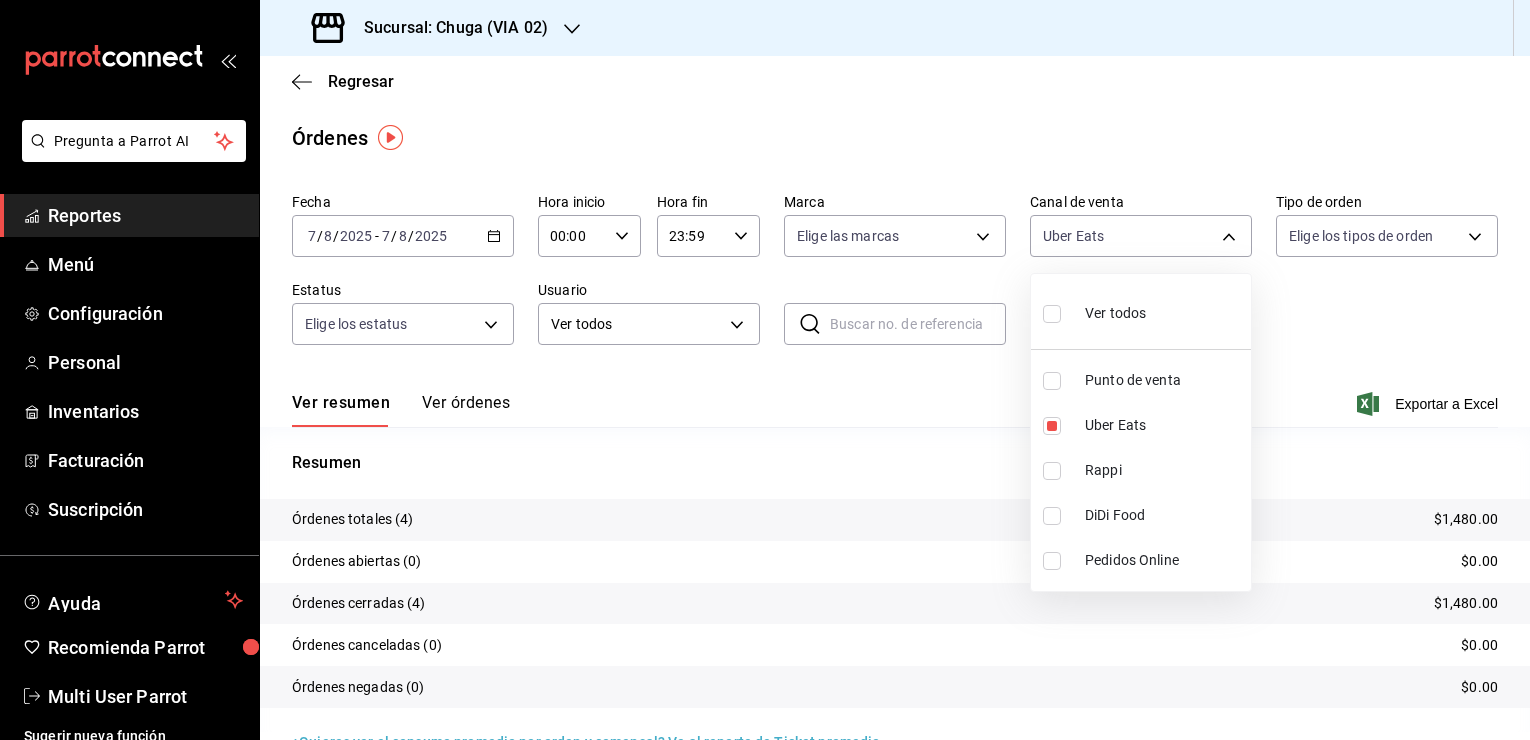 click at bounding box center (765, 370) 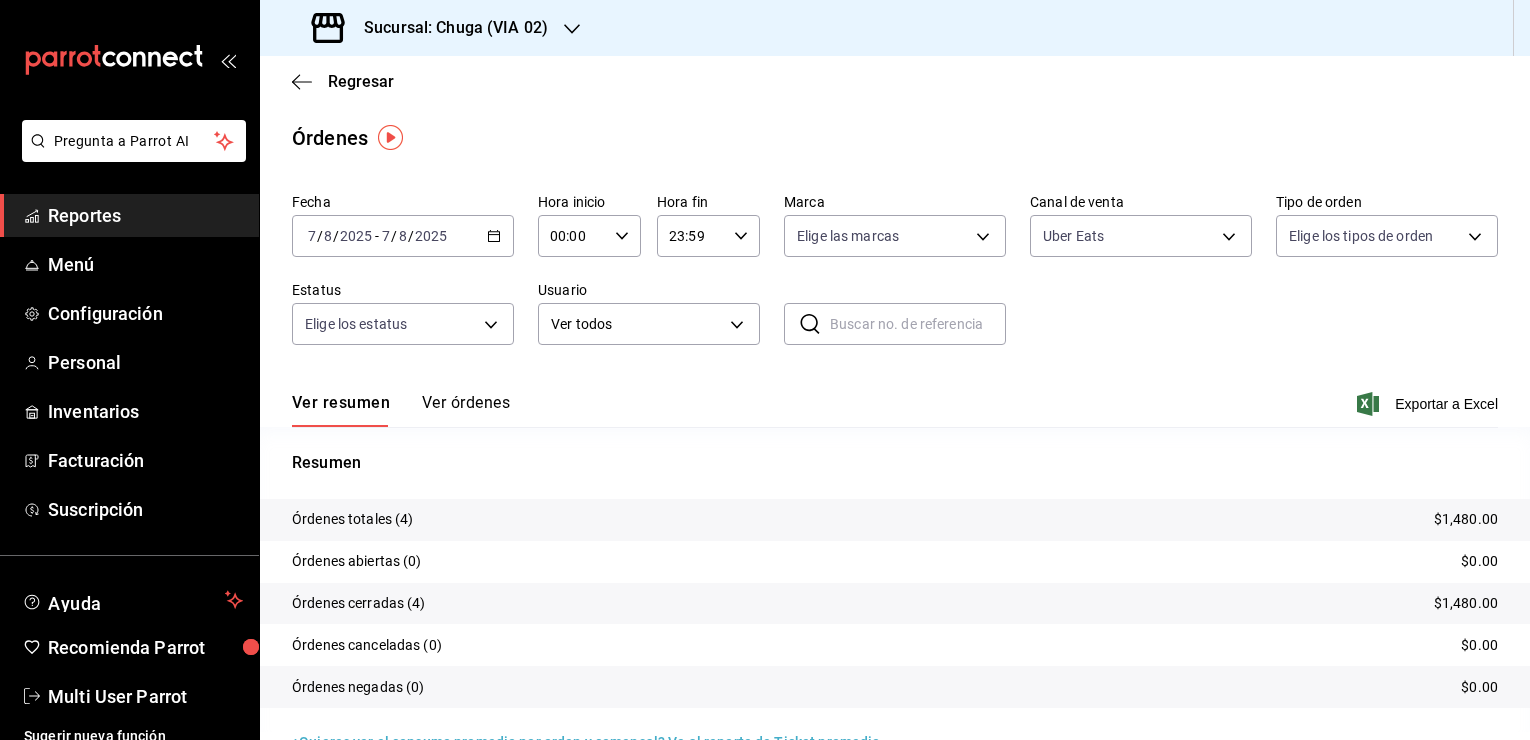 click on "$1,480.00" at bounding box center (1466, 519) 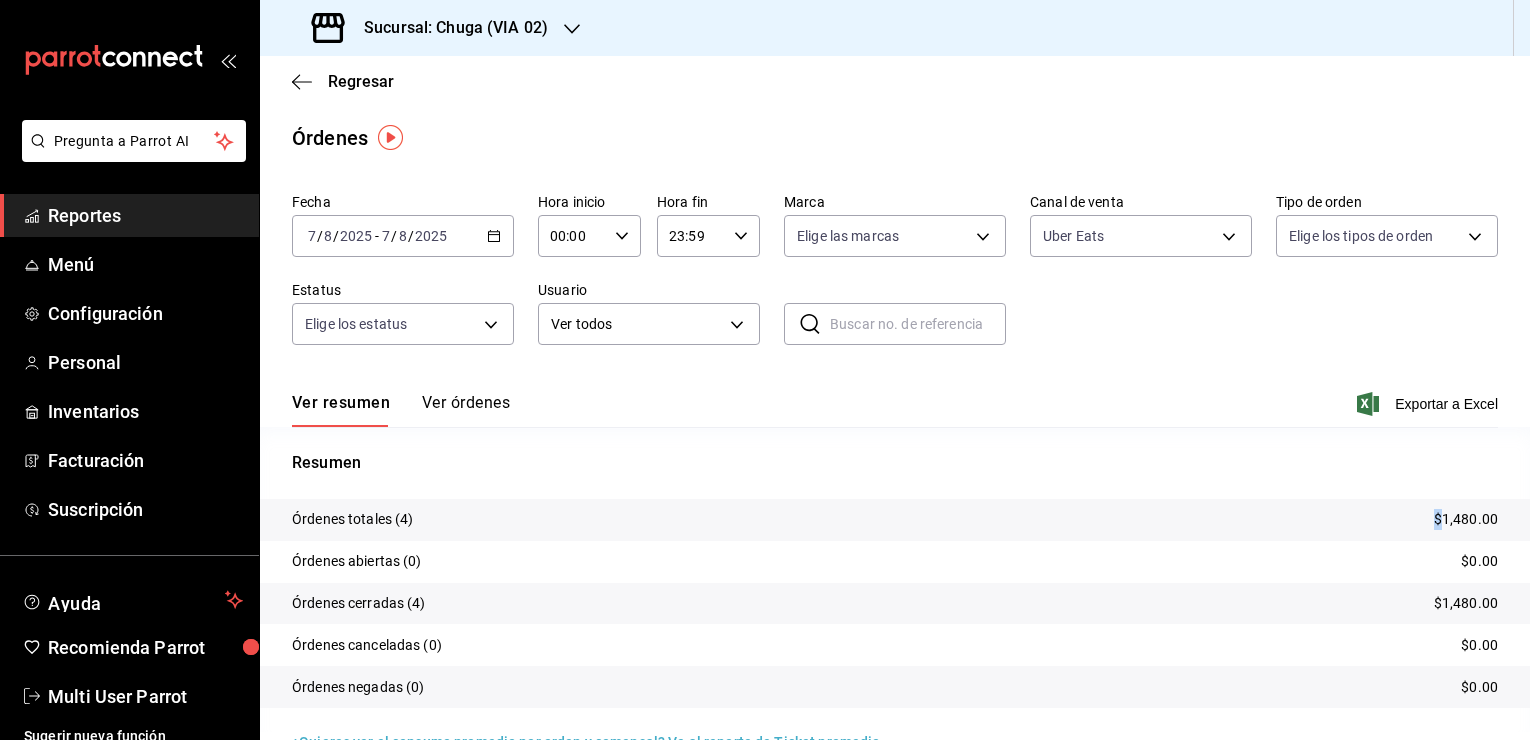 click on "$1,480.00" at bounding box center (1466, 519) 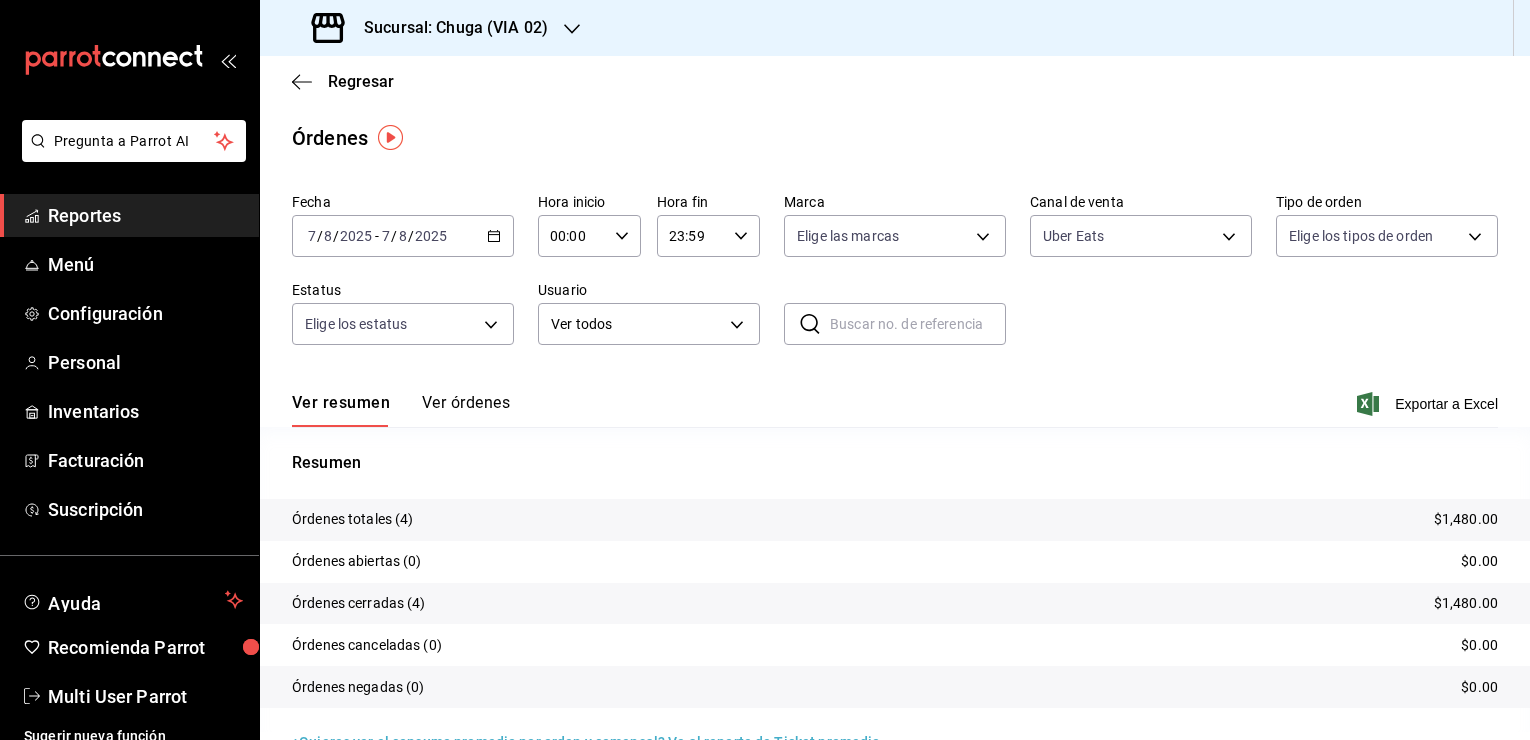click on "$1,480.00" at bounding box center (1466, 519) 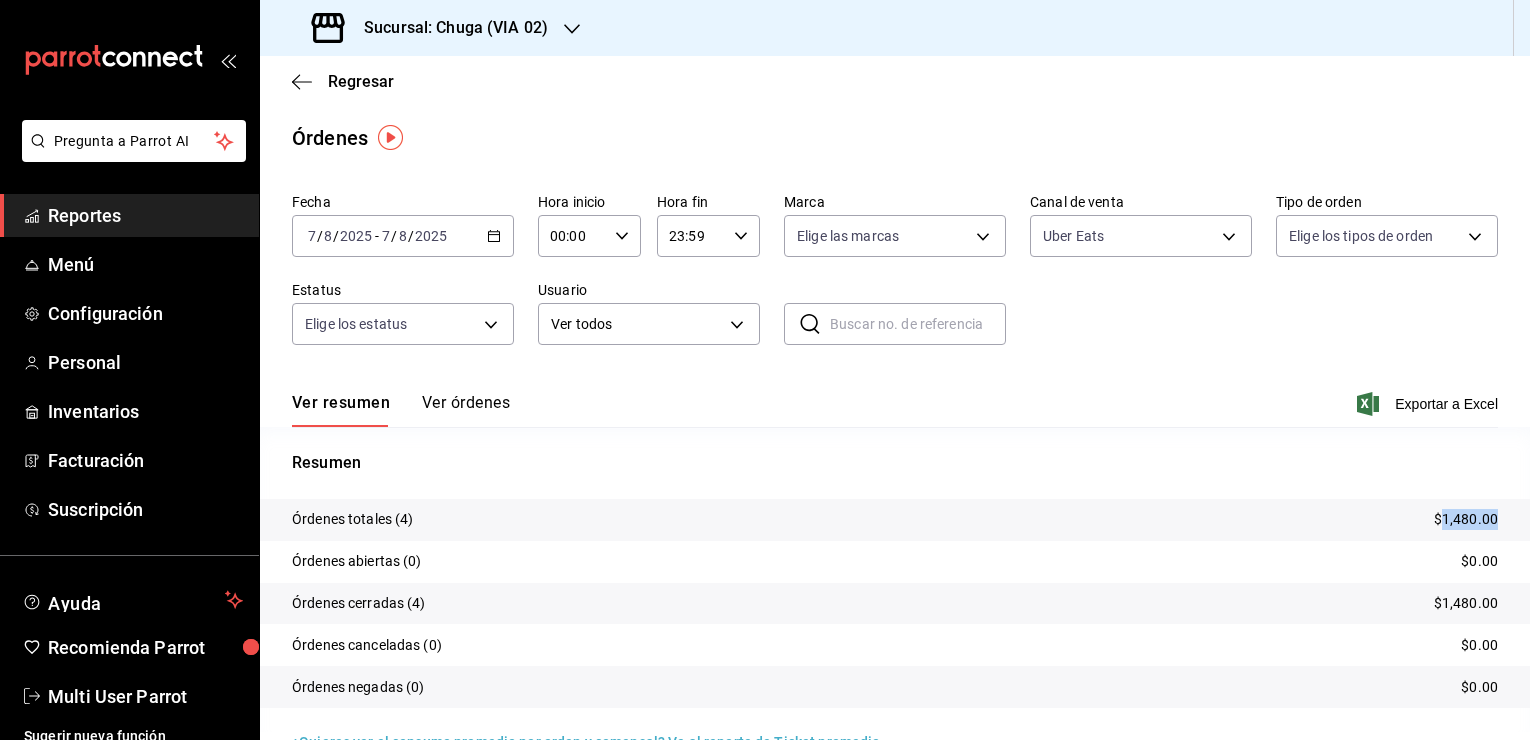 click on "$1,480.00" at bounding box center (1466, 519) 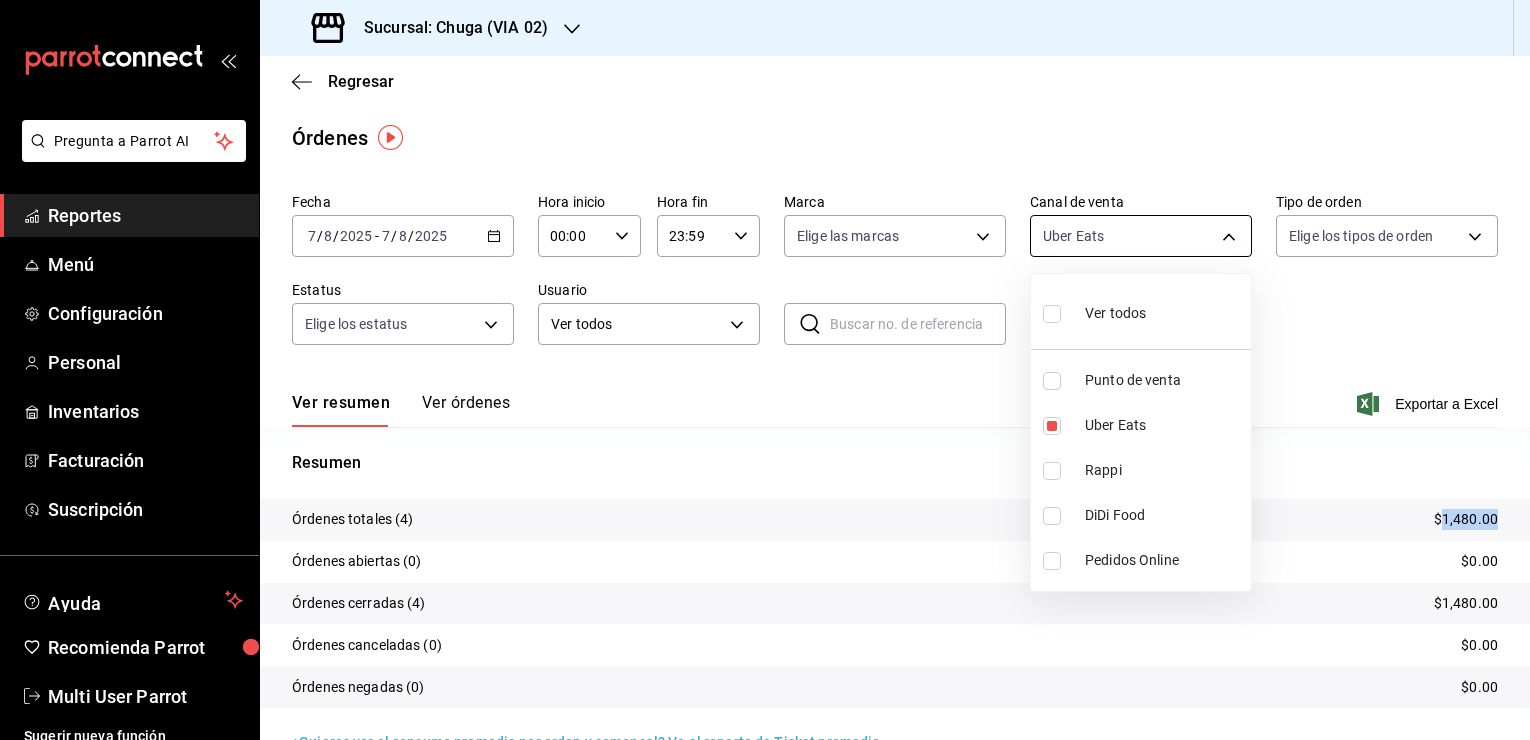 click on "Pregunta a Parrot AI Reportes   Menú   Configuración   Personal   Inventarios   Facturación   Suscripción   Ayuda Recomienda Parrot   Multi User Parrot   Sugerir nueva función   Sucursal: [GEOGRAPHIC_DATA] (VIA 02) Regresar Órdenes Fecha [DATE] [DATE] - [DATE] [DATE] Hora inicio 00:00 Hora inicio Hora fin 23:59 Hora fin Marca Elige las marcas Canal de venta Uber Eats UBER_EATS Tipo de orden Elige los tipos de orden Estatus Elige los estatus Usuario Ver todos ALL ​ ​ Ver resumen Ver órdenes Exportar a Excel Resumen Órdenes totales (4) $1,480.00 Órdenes abiertas (0) $0.00 Órdenes cerradas (4) $1,480.00 Órdenes canceladas (0) $0.00 Órdenes negadas (0) $0.00 ¿Quieres ver el consumo promedio por orden y comensal? Ve al reporte de Ticket promedio GANA 1 MES GRATIS EN TU SUSCRIPCIÓN AQUÍ Ver video tutorial Ir a video Pregunta a Parrot AI Reportes   Menú   Configuración   Personal   Inventarios   Facturación   Suscripción   Ayuda Recomienda Parrot   Multi User Parrot     [PHONE_NUMBER]" at bounding box center [765, 370] 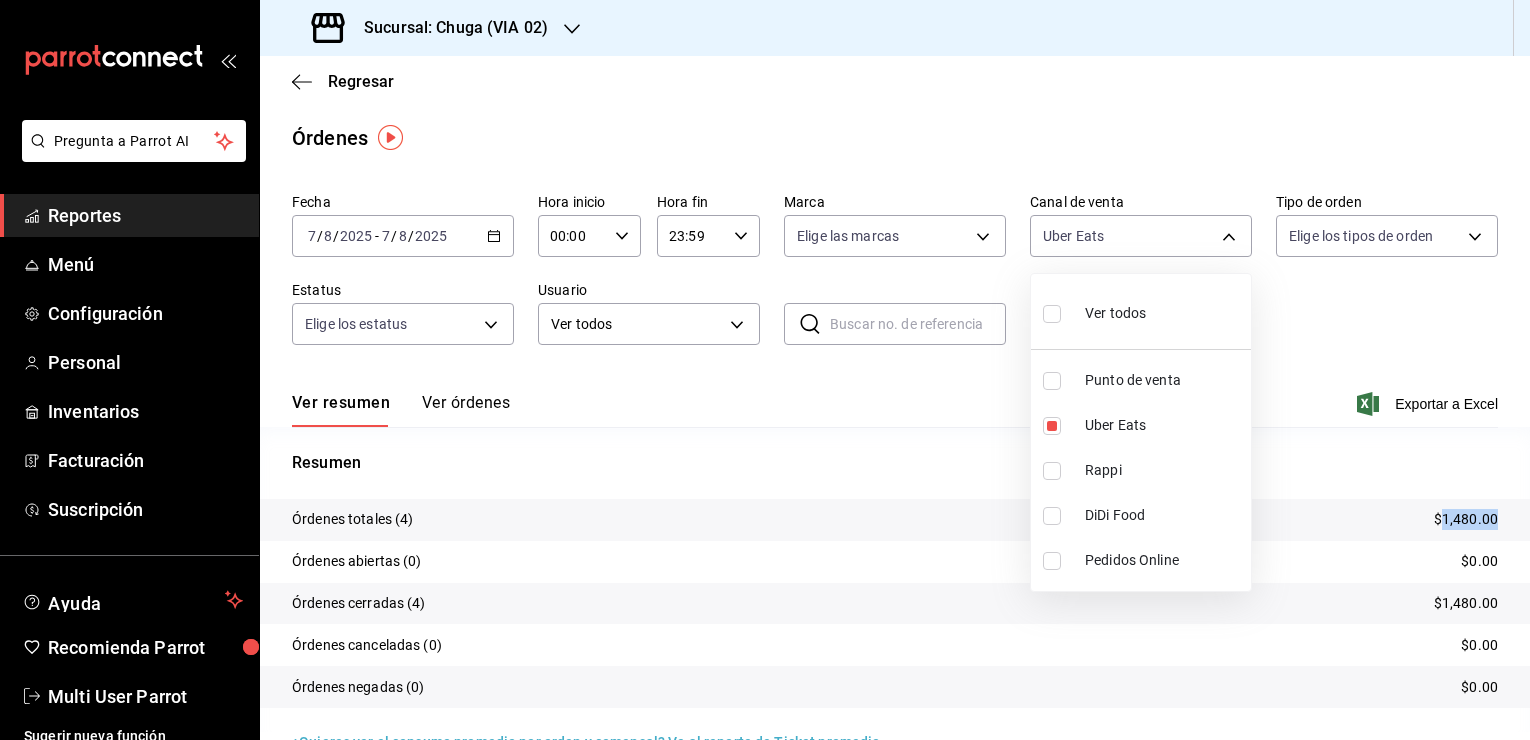 click on "Punto de venta" at bounding box center [1164, 380] 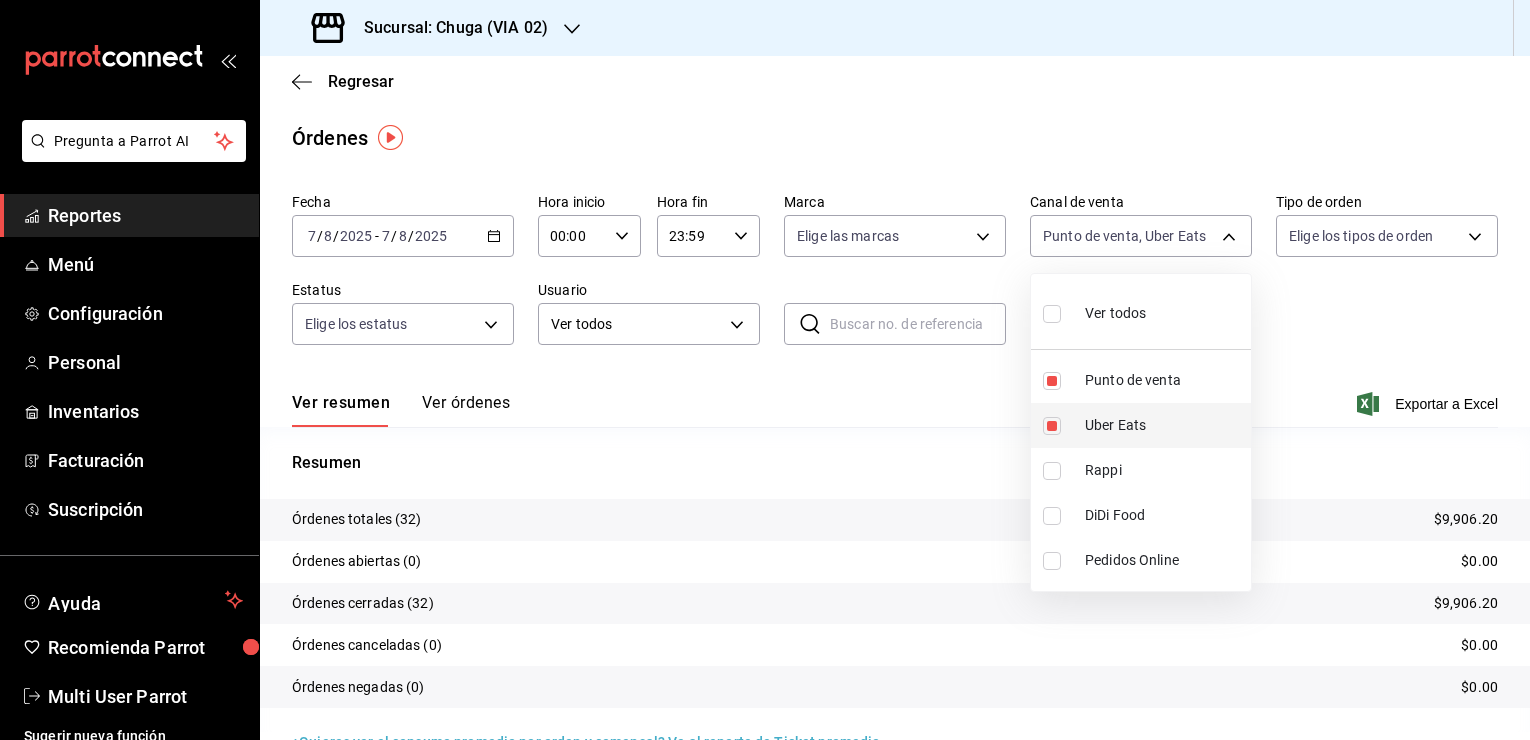 click on "Uber Eats" at bounding box center [1164, 425] 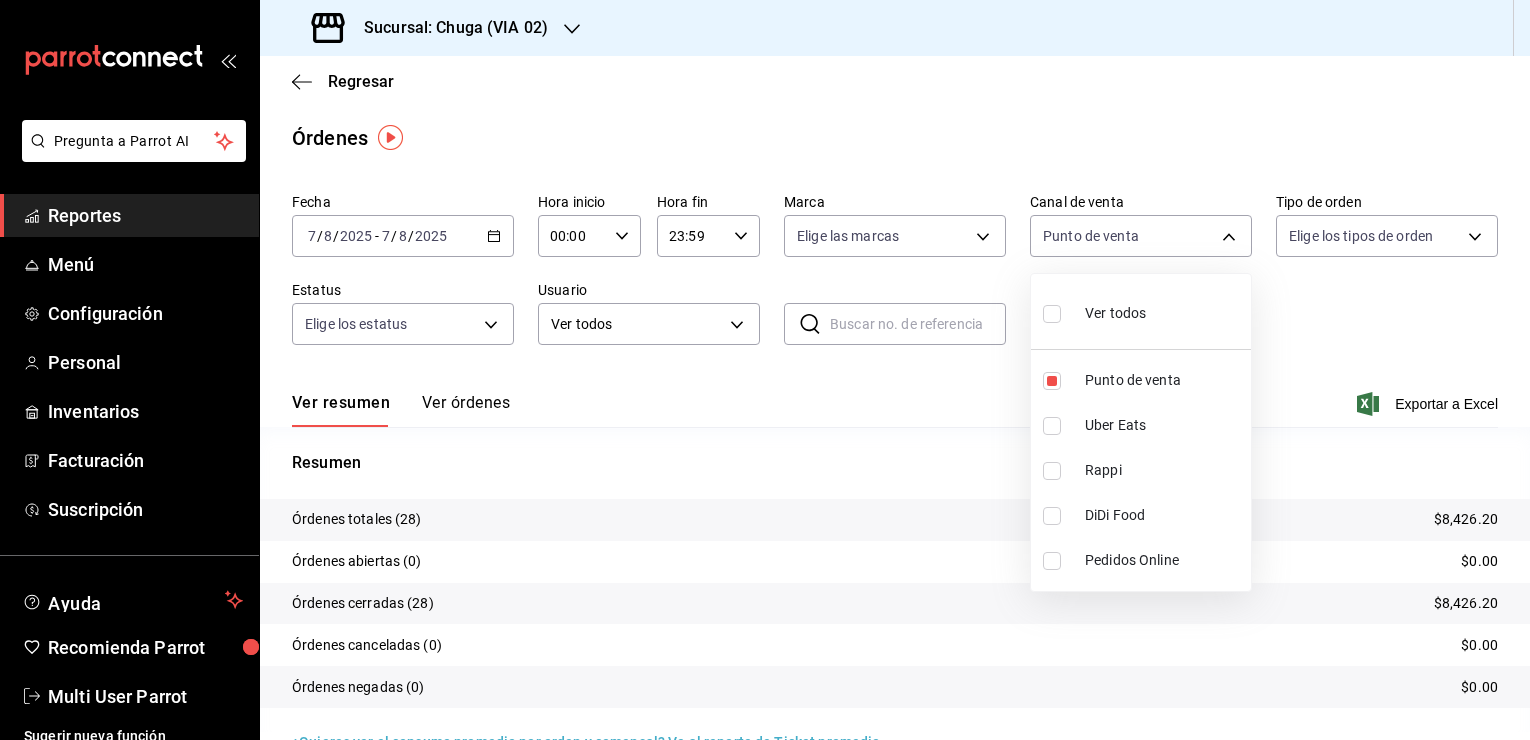 click at bounding box center (765, 370) 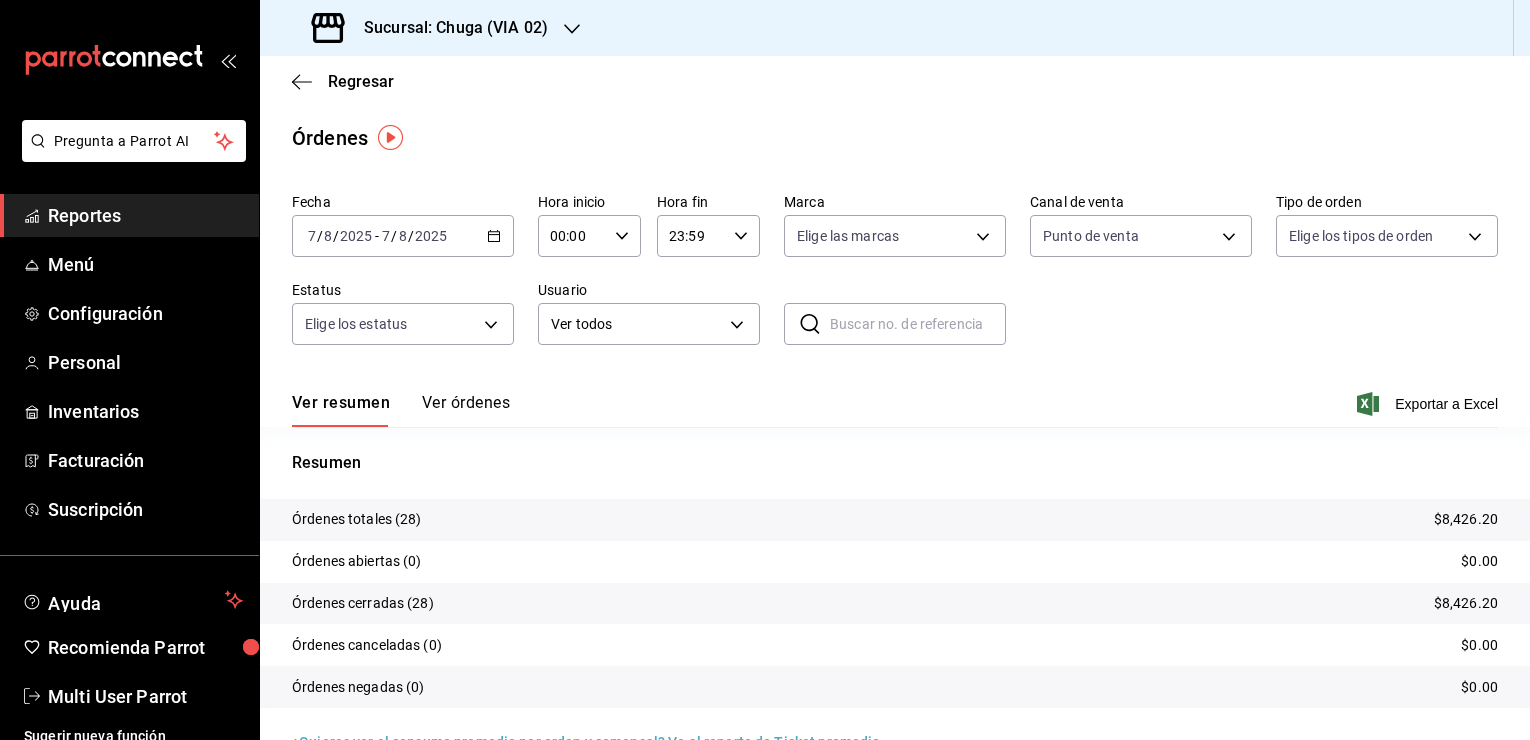 click on "$8,426.20" at bounding box center [1466, 519] 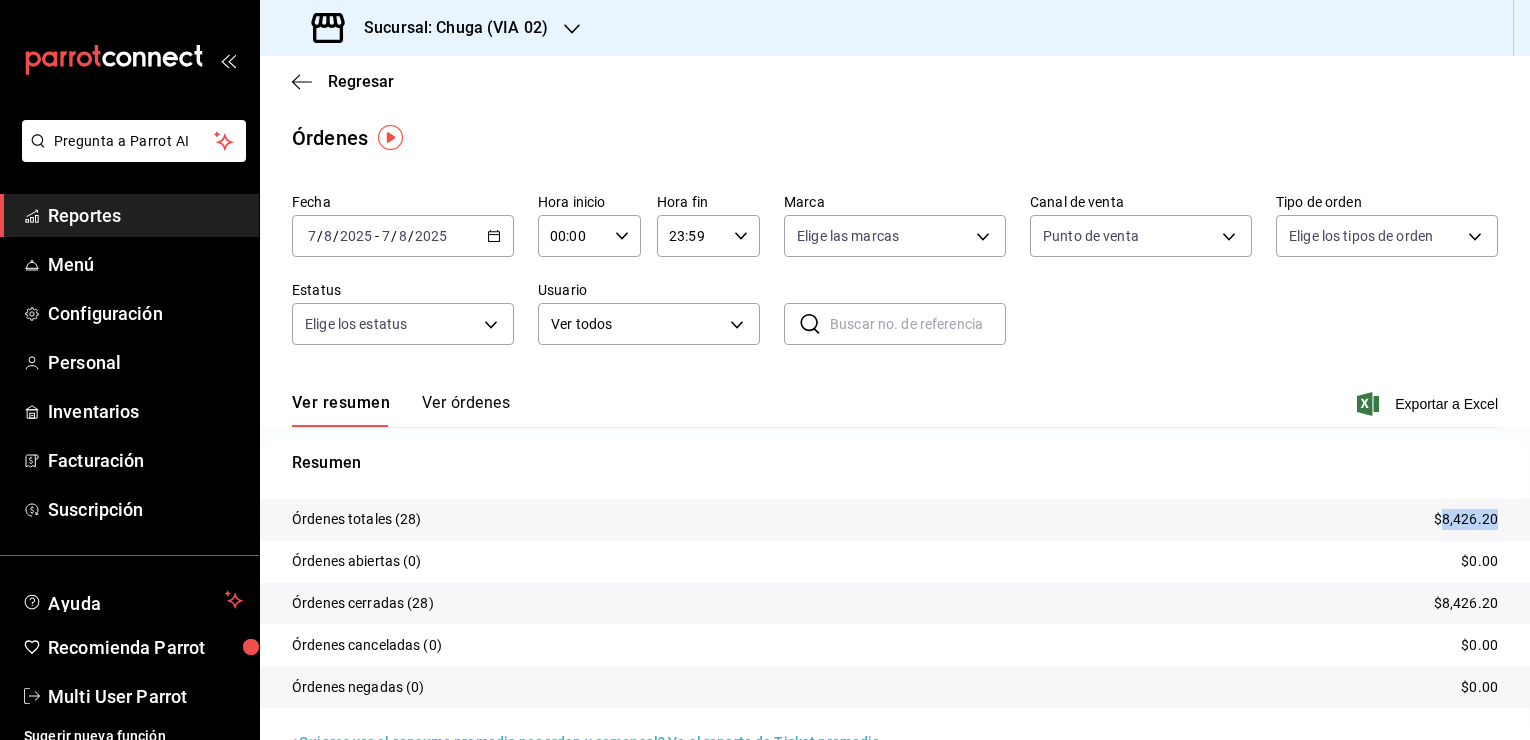 click on "$8,426.20" at bounding box center (1466, 519) 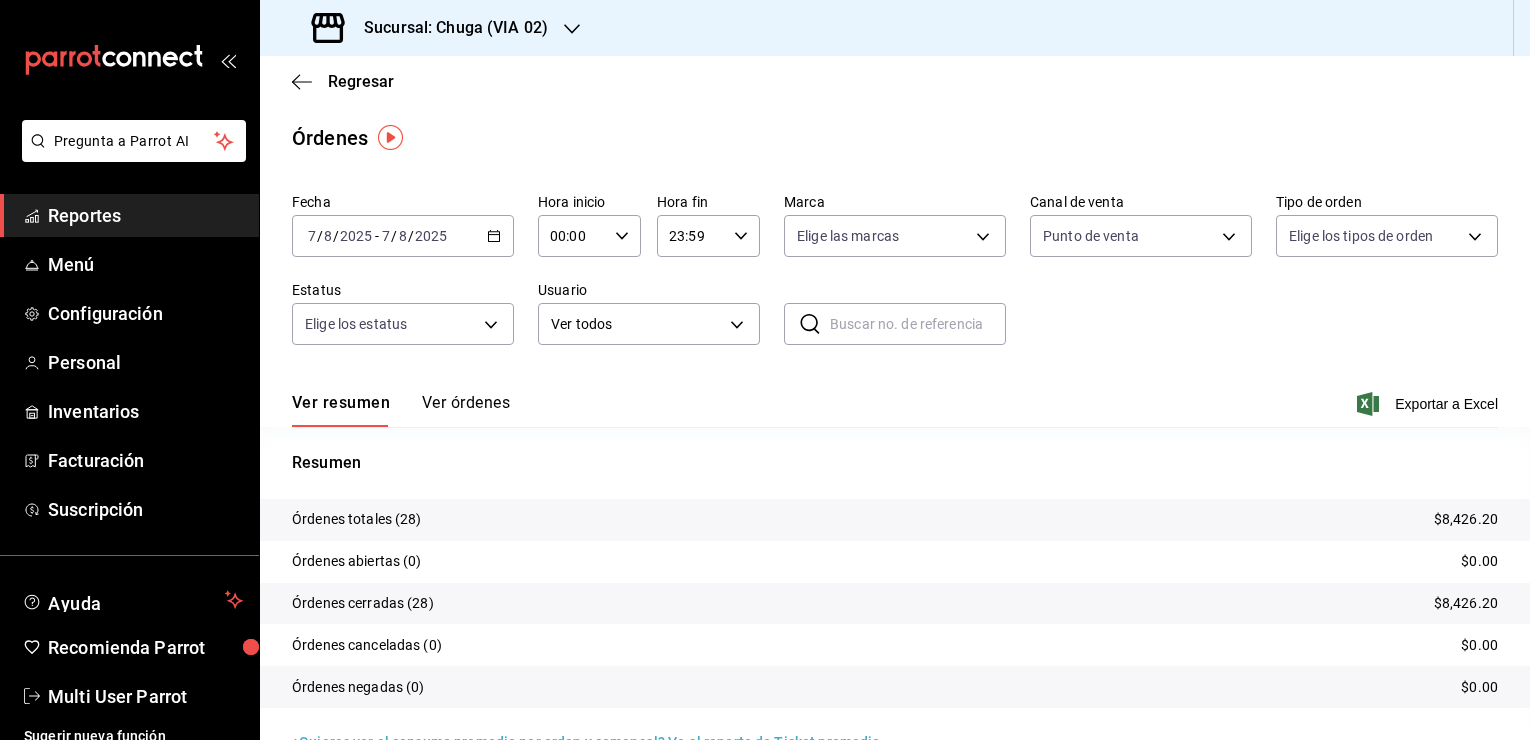click on "2025" at bounding box center [431, 236] 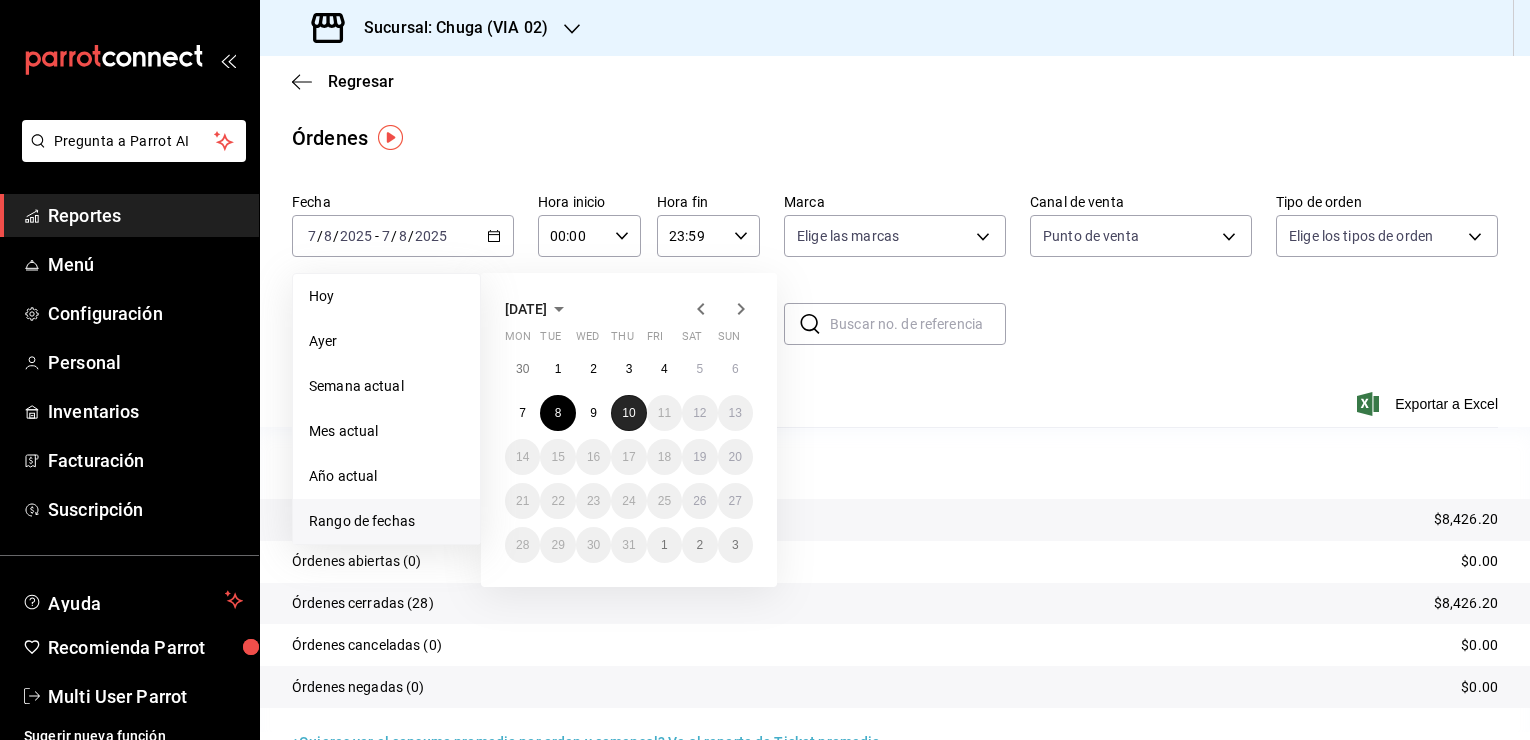 click on "10" at bounding box center [628, 413] 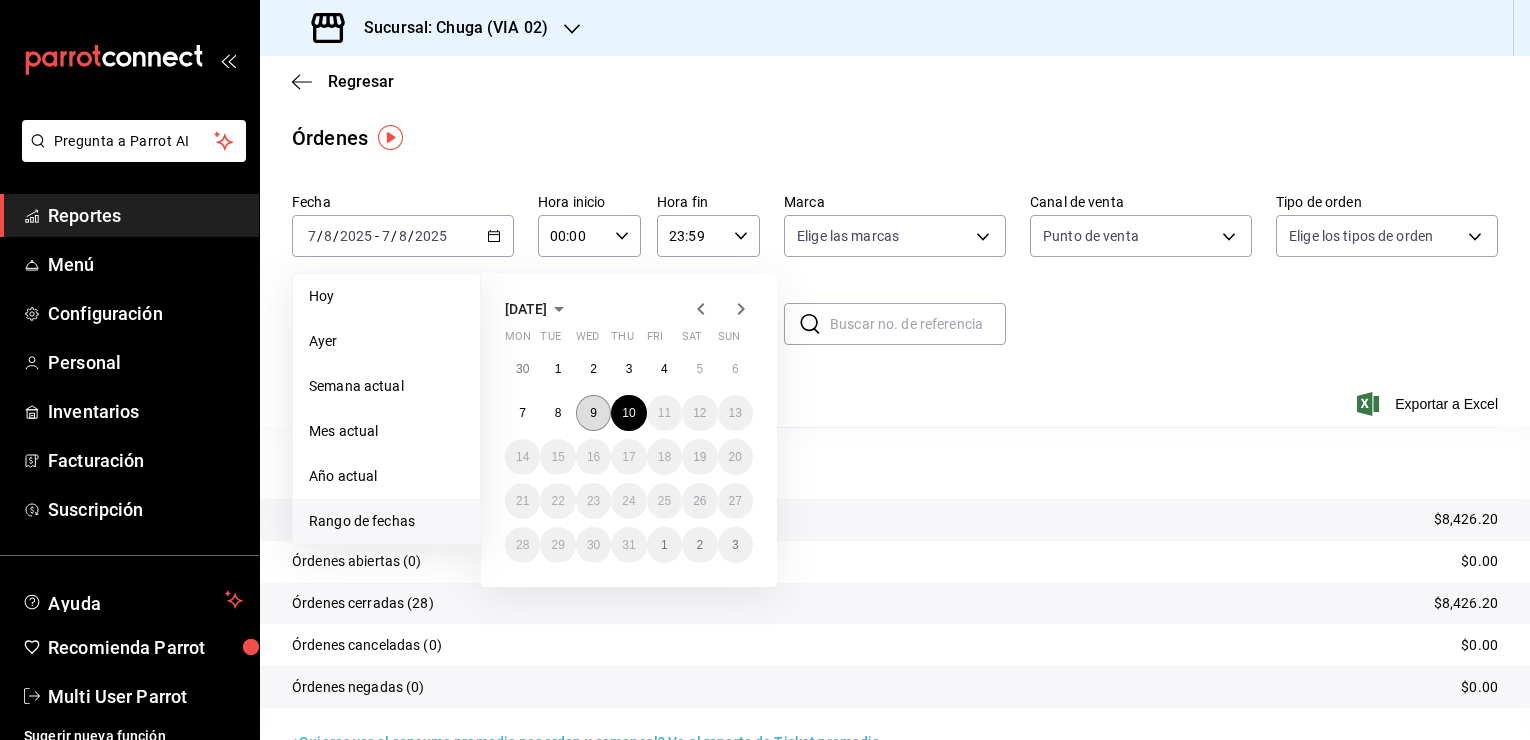click on "9" at bounding box center (593, 413) 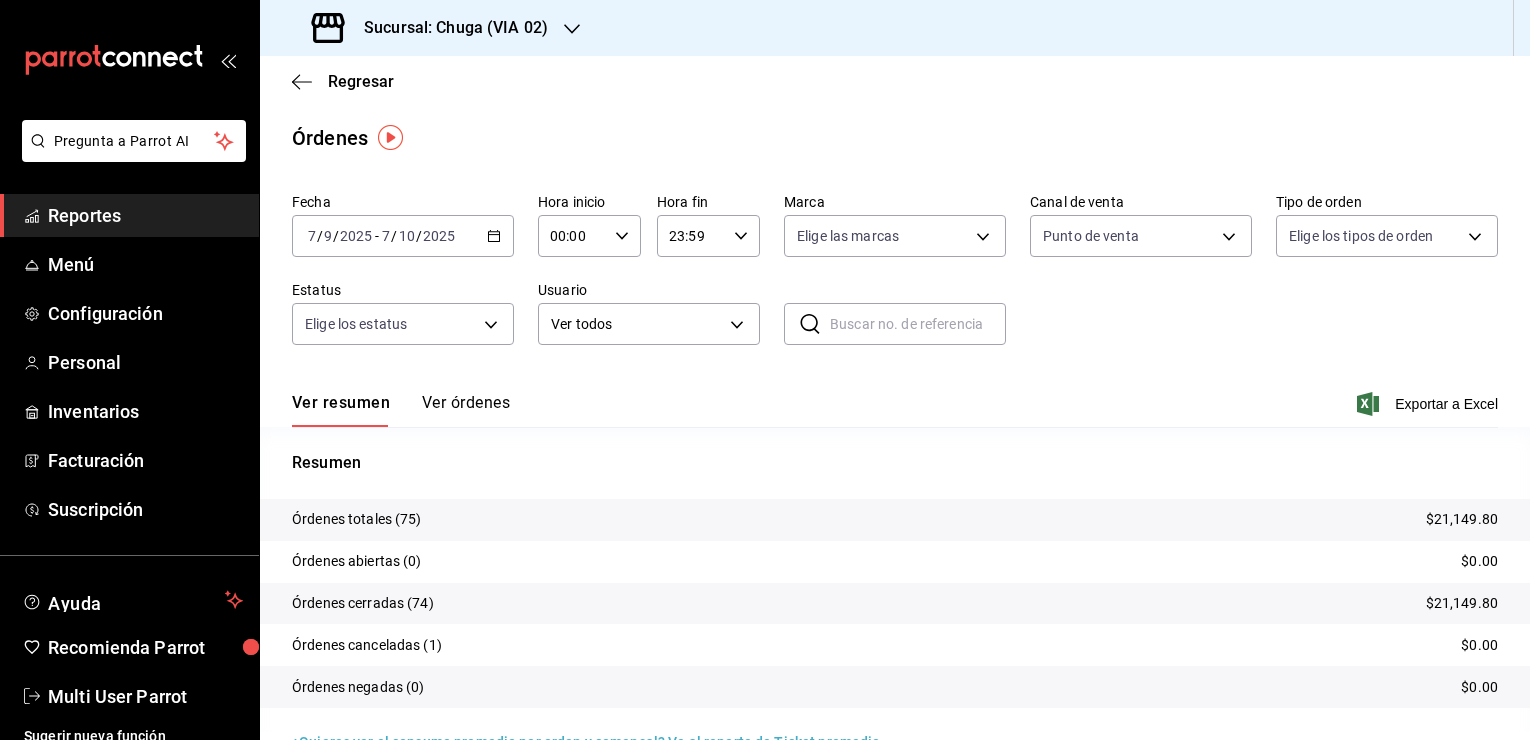 click on "7" at bounding box center (386, 236) 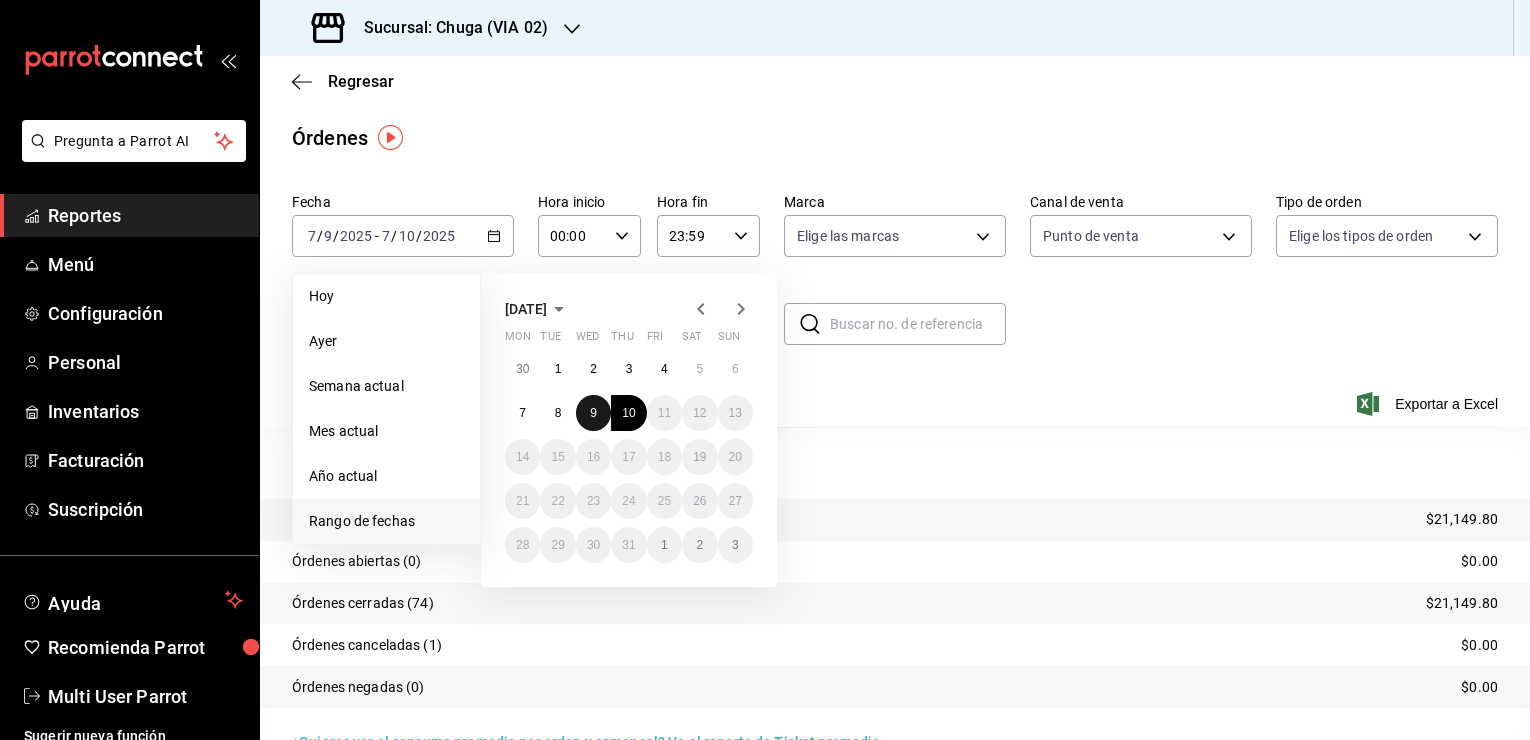 click on "9" at bounding box center [593, 413] 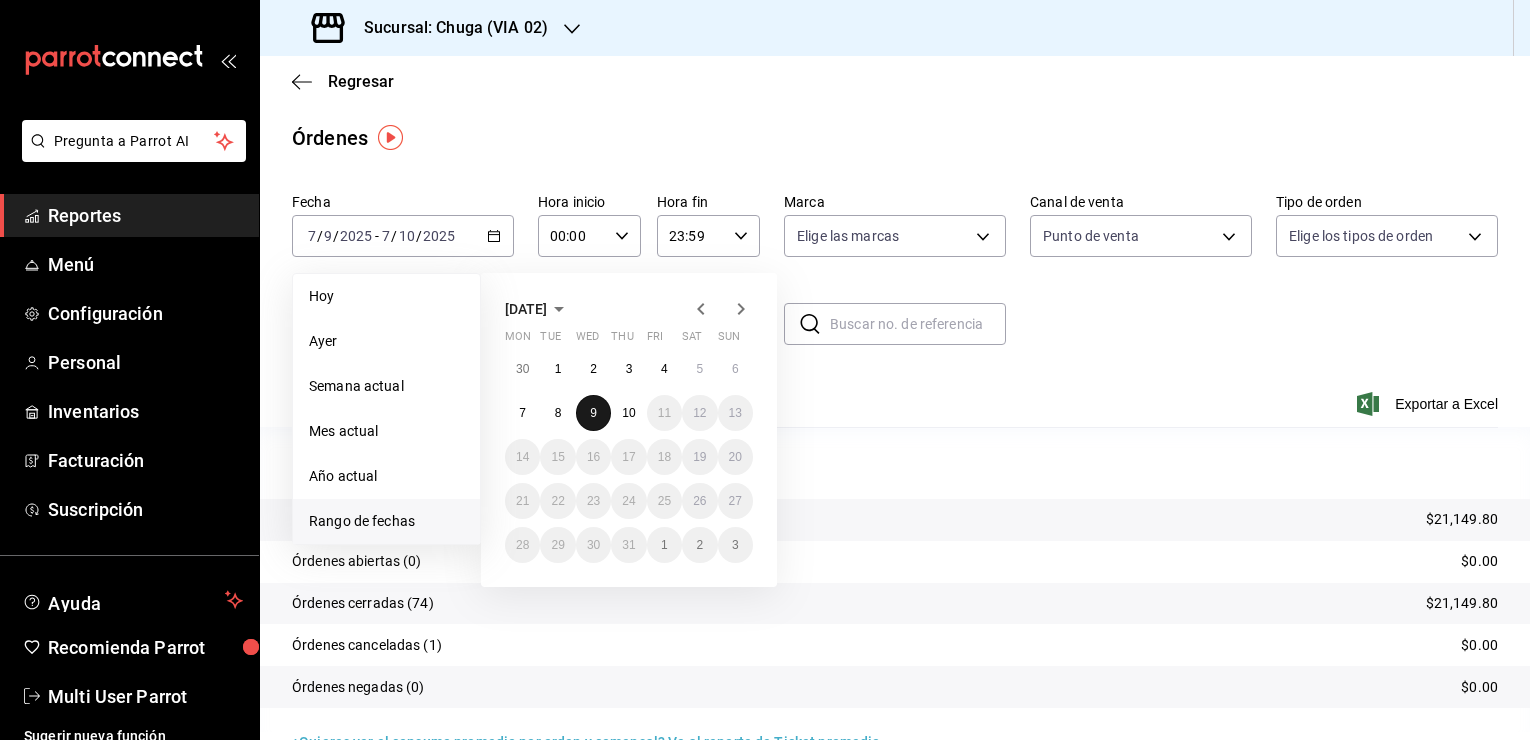 click on "9" at bounding box center [593, 413] 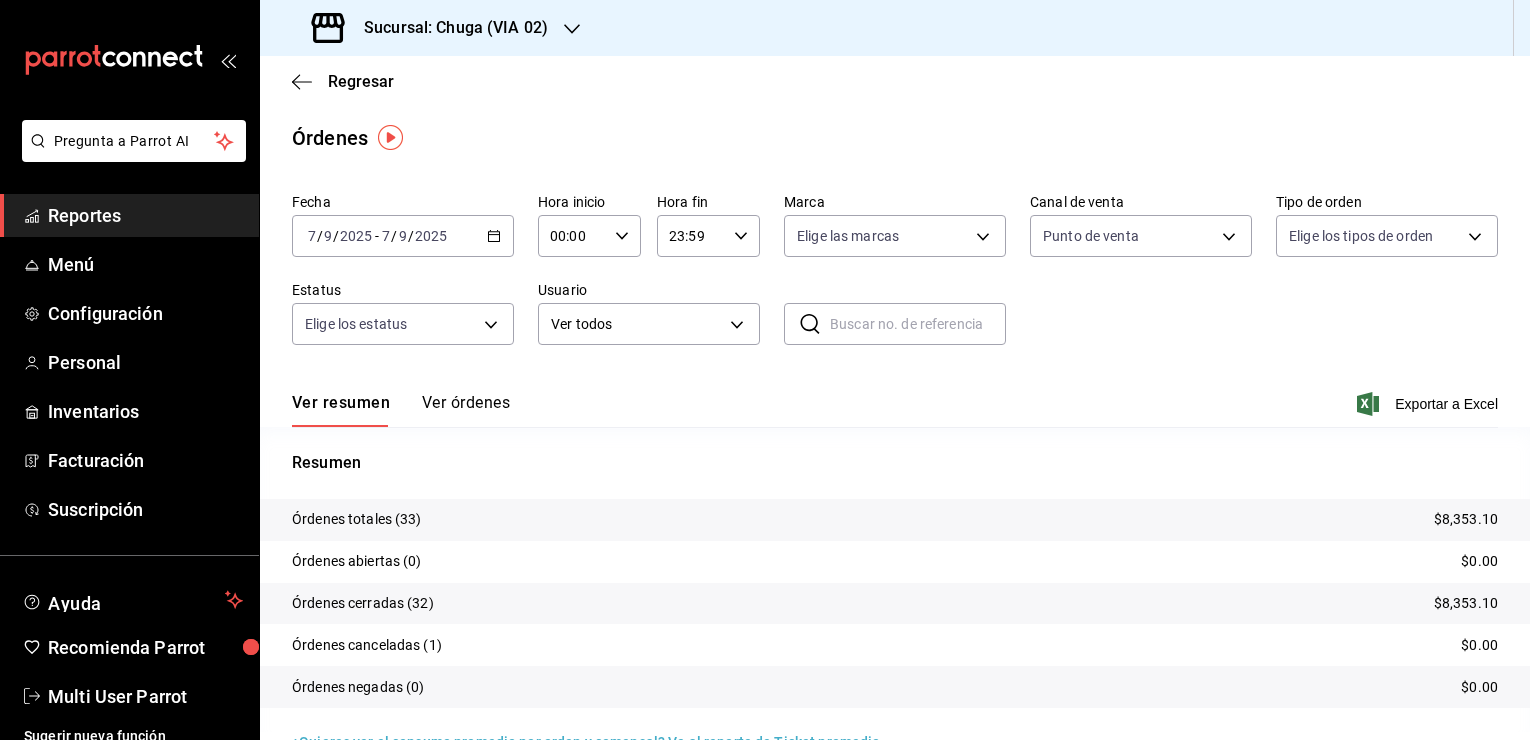 click on "$8,353.10" at bounding box center (1466, 519) 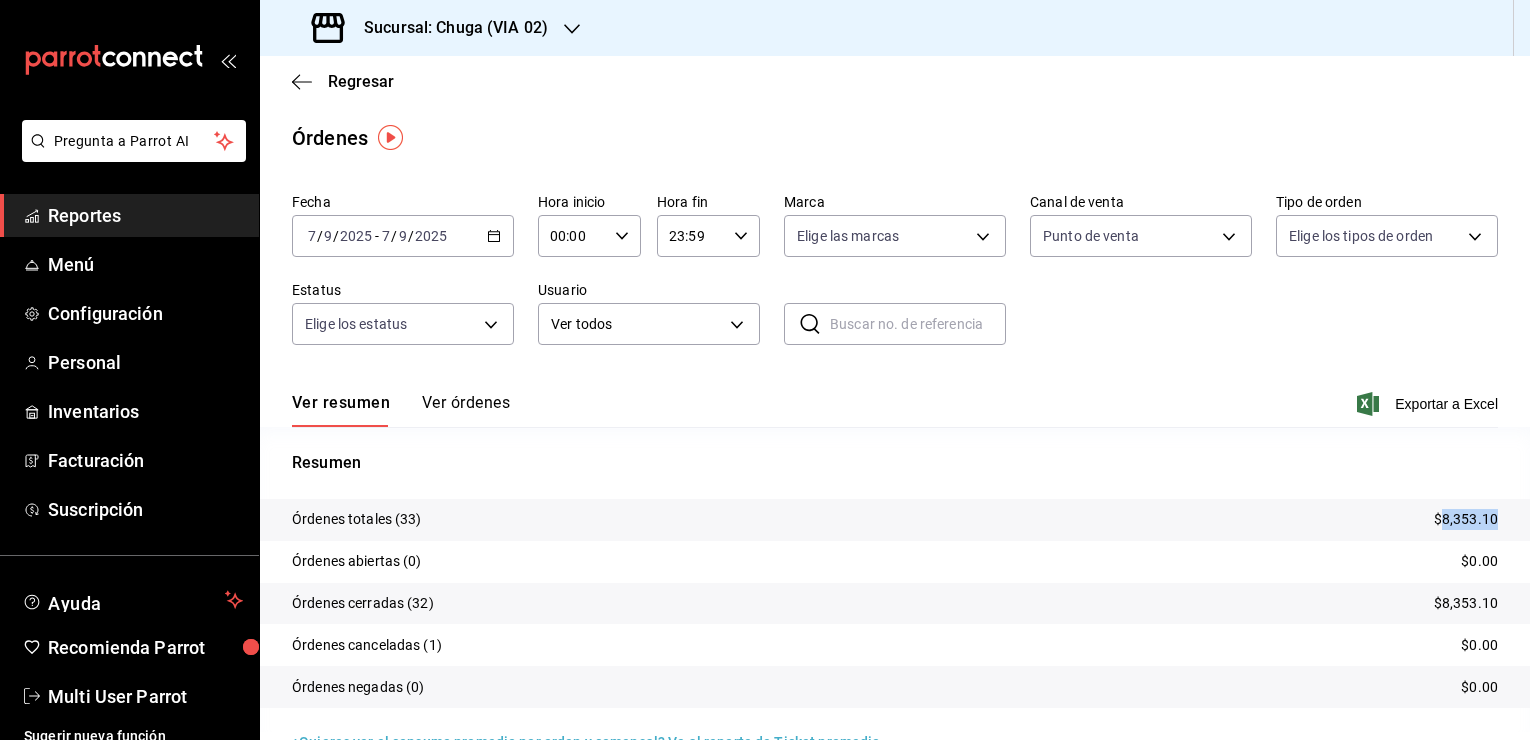 click on "$8,353.10" at bounding box center [1466, 519] 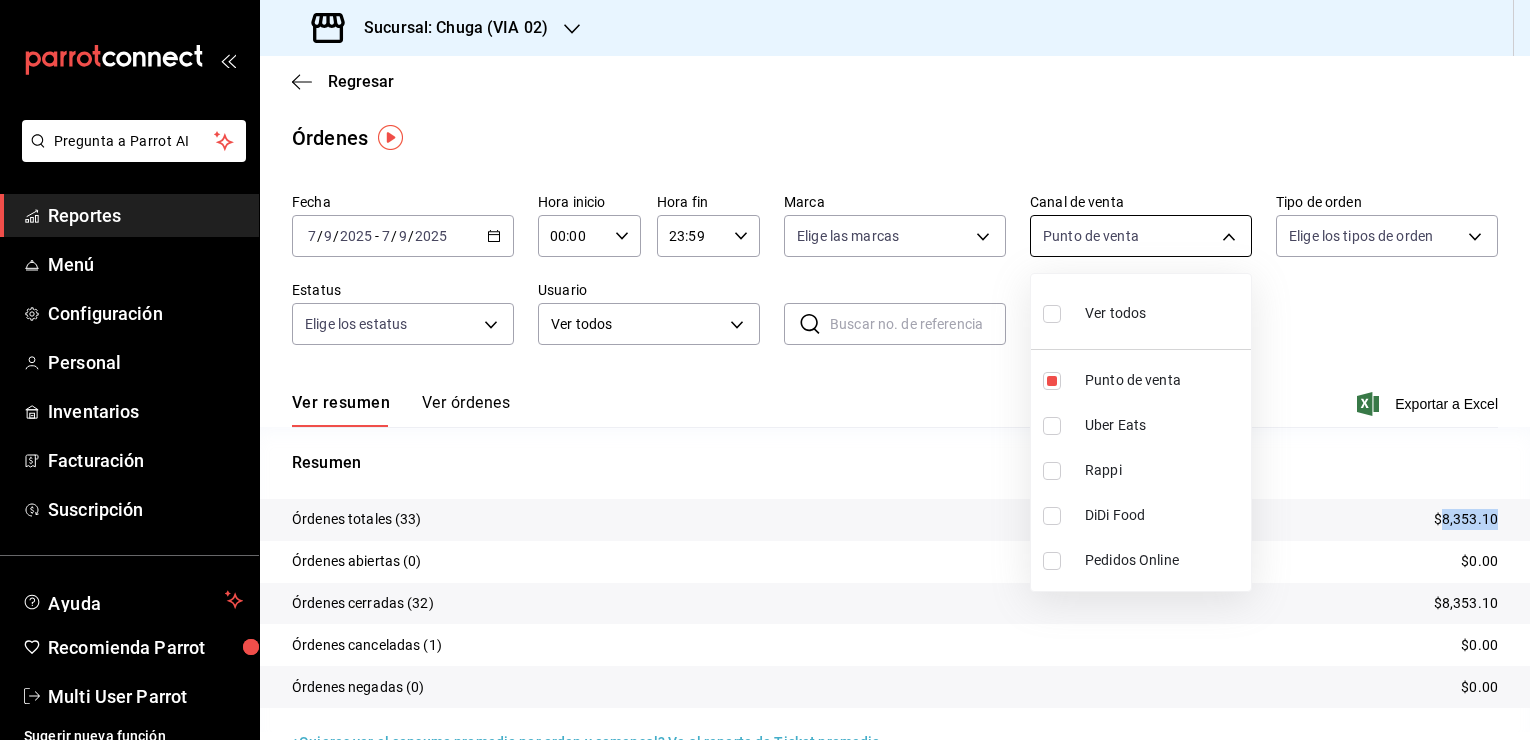click on "Pregunta a Parrot AI Reportes   Menú   Configuración   Personal   Inventarios   Facturación   Suscripción   Ayuda Recomienda Parrot   Multi User Parrot   Sugerir nueva función   Sucursal: [GEOGRAPHIC_DATA] (VIA 02) Regresar Órdenes Fecha [DATE] [DATE] - [DATE] [DATE] Hora inicio 00:00 Hora inicio Hora fin 23:59 Hora fin Marca Elige las marcas Canal de venta Punto de venta PARROT Tipo de orden Elige los tipos de orden Estatus Elige los estatus Usuario Ver todos ALL ​ ​ Ver resumen Ver órdenes Exportar a Excel Resumen Órdenes totales (33) $8,353.10 Órdenes abiertas (0) $0.00 Órdenes cerradas (32) $8,353.10 Órdenes canceladas (1) $0.00 Órdenes negadas (0) $0.00 ¿Quieres ver el consumo promedio por orden y comensal? Ve al reporte de Ticket promedio GANA 1 MES GRATIS EN TU SUSCRIPCIÓN AQUÍ Ver video tutorial Ir a video Pregunta a Parrot AI Reportes   Menú   Configuración   Personal   Inventarios   Facturación   Suscripción   Ayuda Recomienda Parrot   Multi User Parrot     Ver todos" at bounding box center [765, 370] 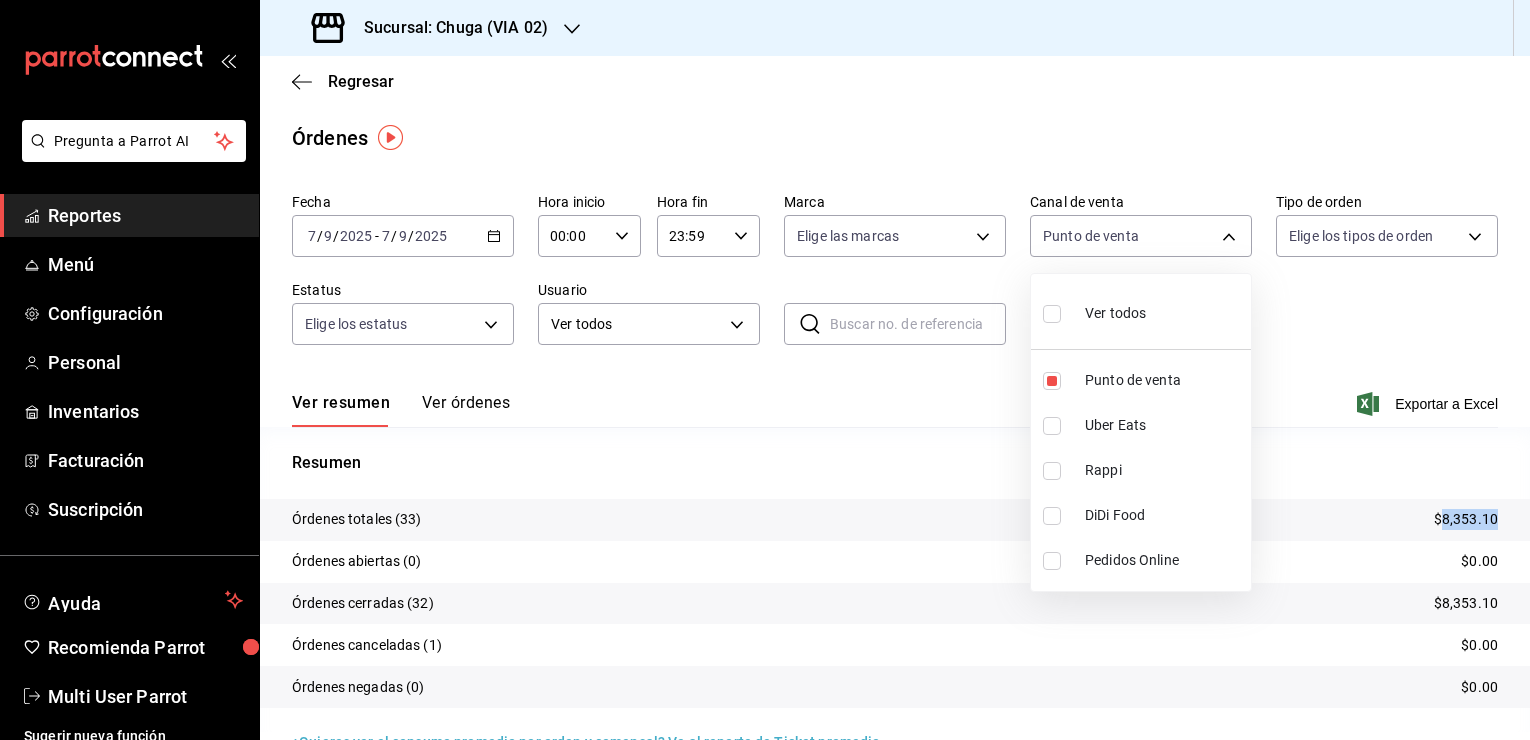 click on "Uber Eats" at bounding box center [1141, 425] 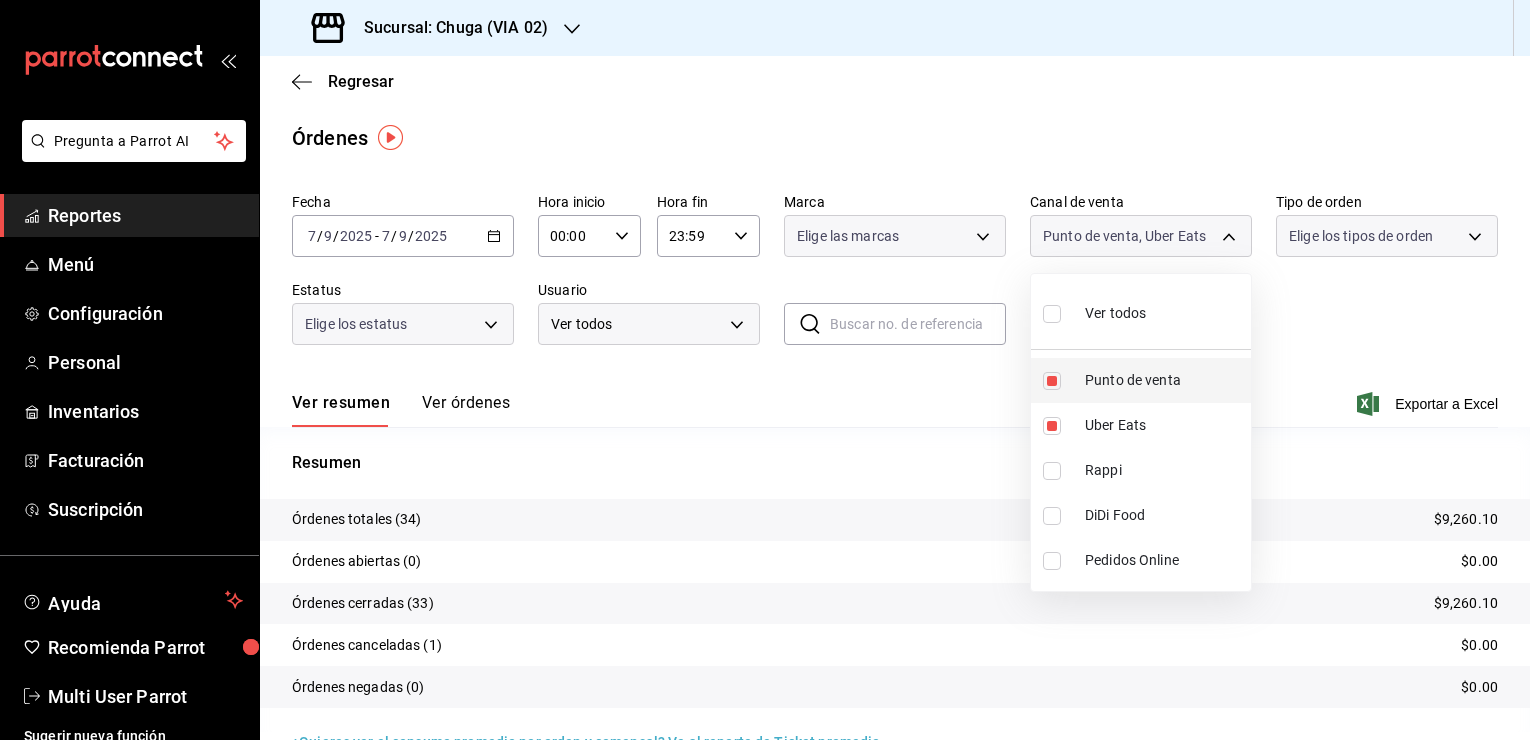 click on "Punto de venta" at bounding box center [1164, 380] 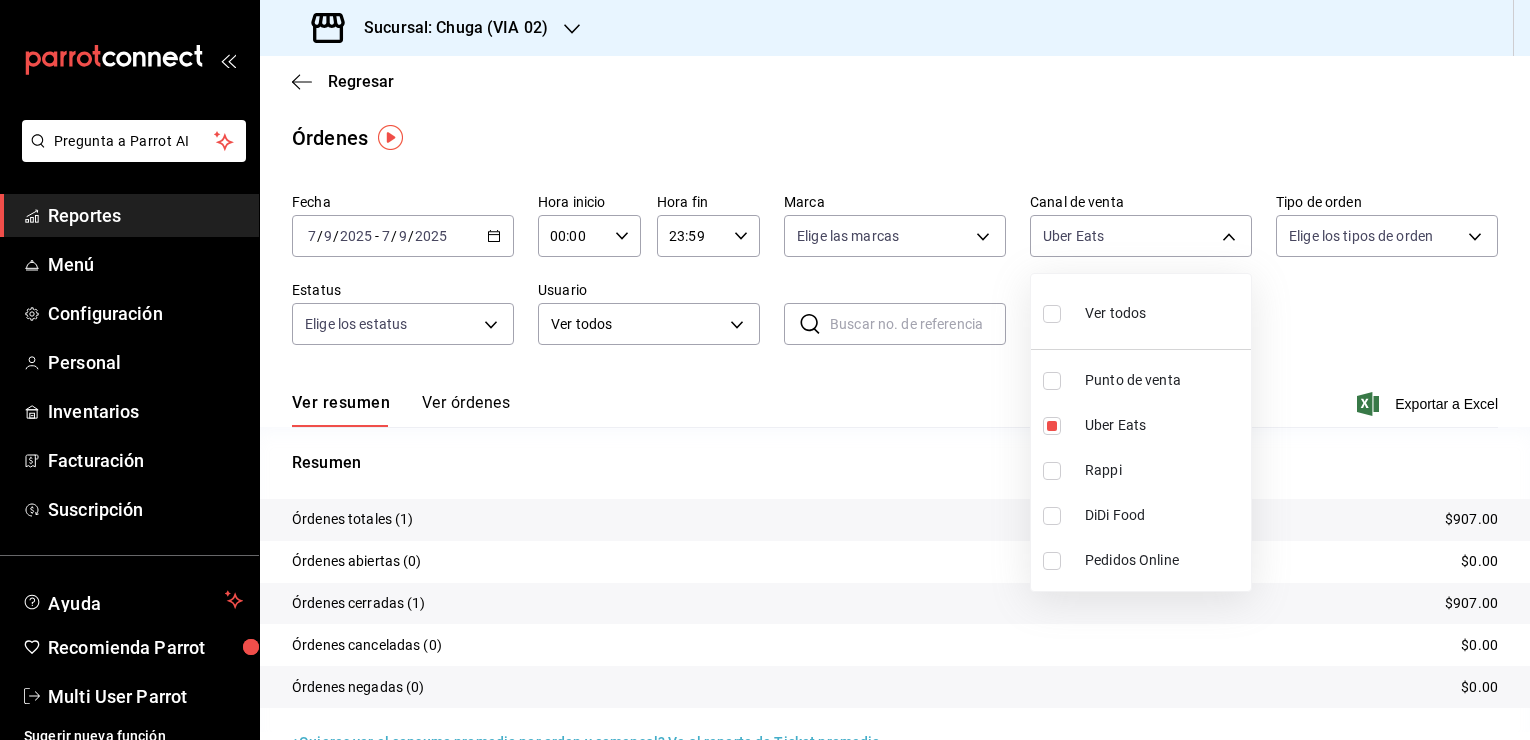 click at bounding box center [765, 370] 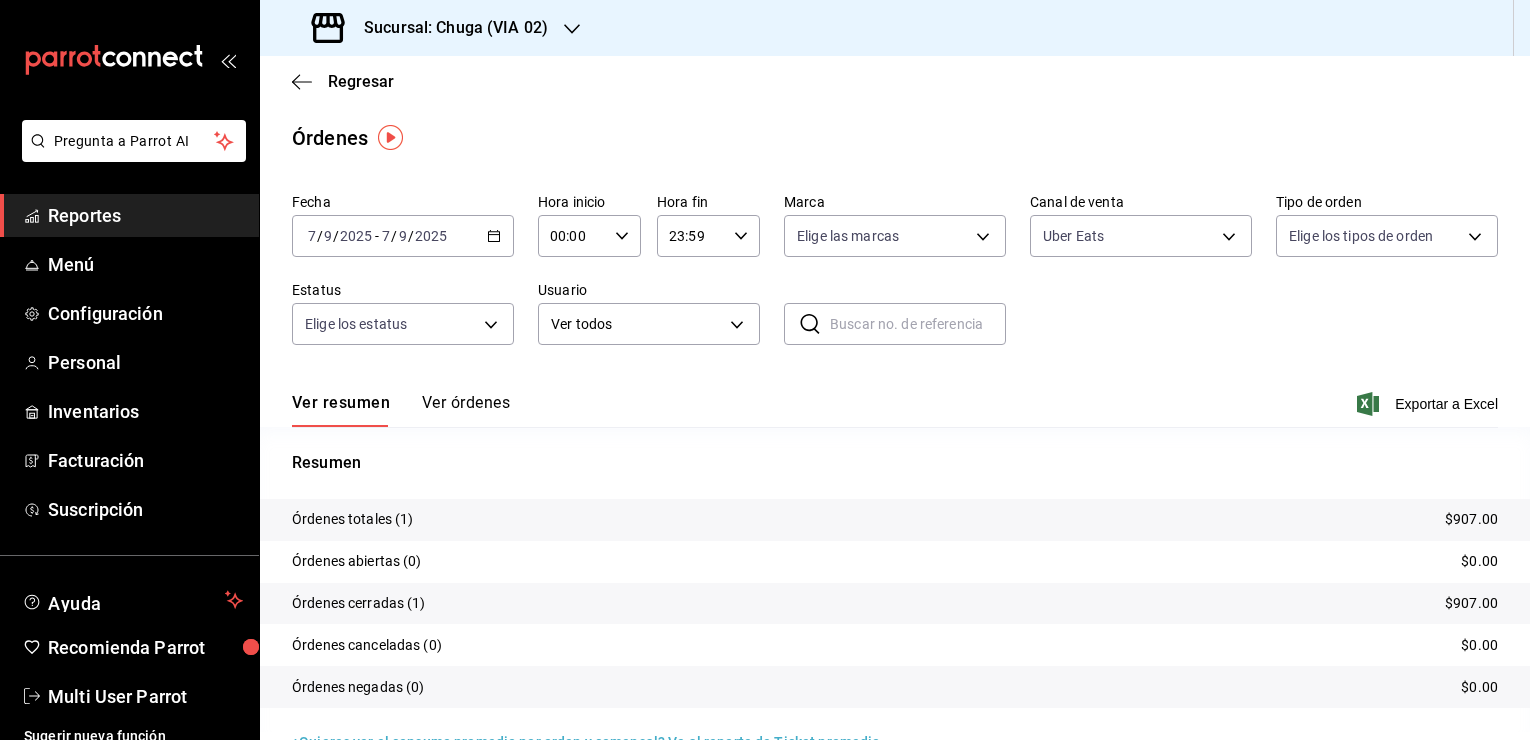click on "$907.00" at bounding box center (1471, 519) 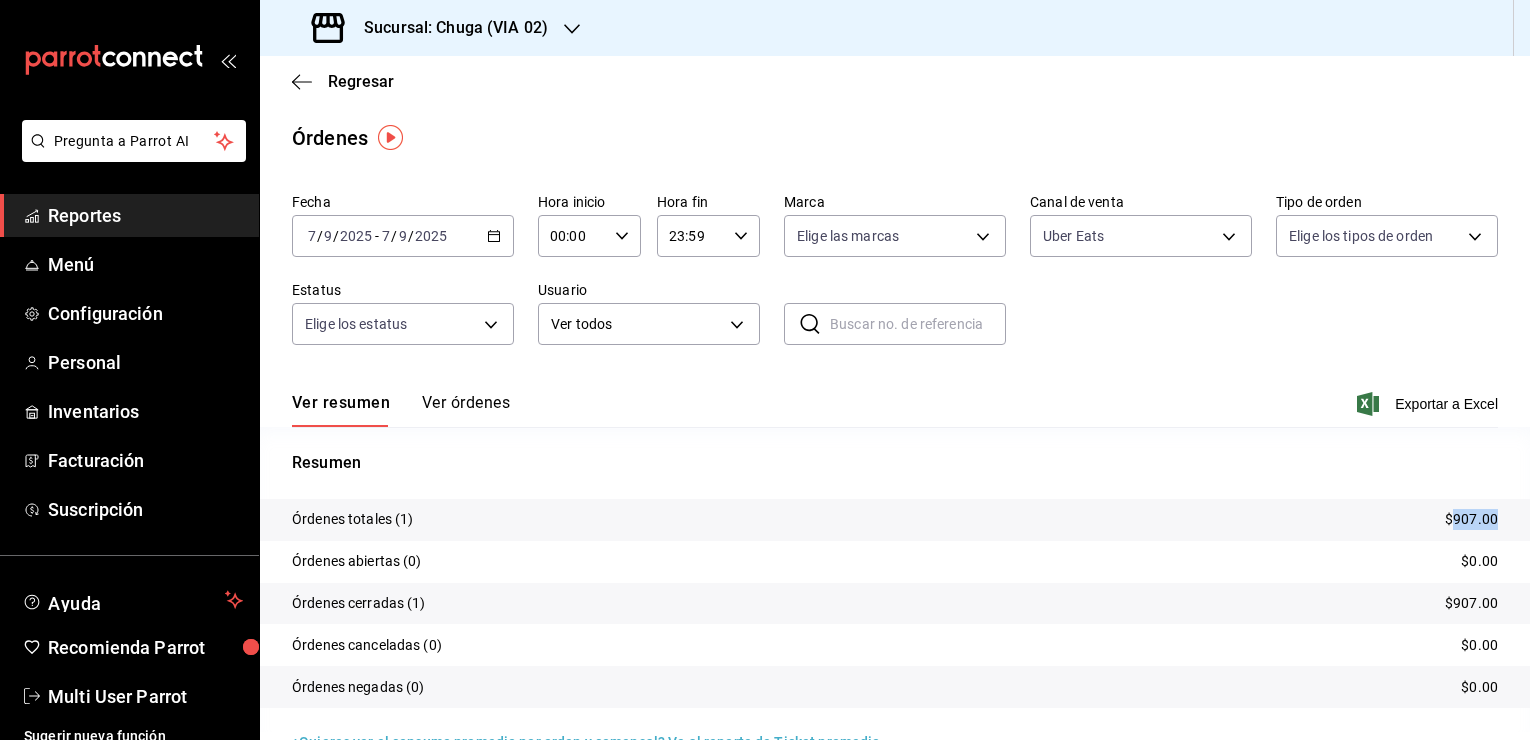 click on "$907.00" at bounding box center (1471, 519) 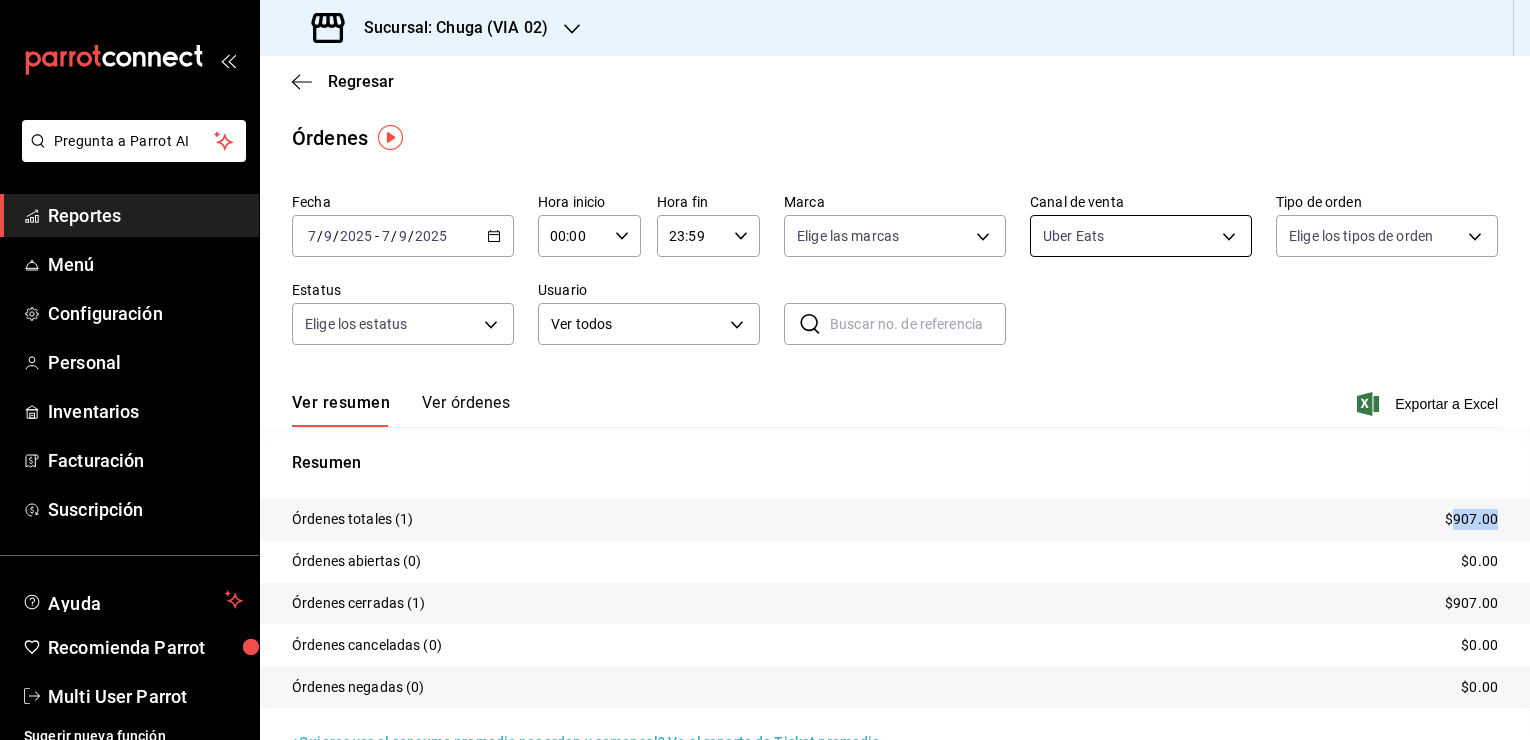 click on "Pregunta a Parrot AI Reportes   Menú   Configuración   Personal   Inventarios   Facturación   Suscripción   Ayuda Recomienda Parrot   Multi User Parrot   Sugerir nueva función   Sucursal: [GEOGRAPHIC_DATA] (VIA 02) Regresar Órdenes Fecha [DATE] [DATE] - [DATE] [DATE] Hora inicio 00:00 Hora inicio Hora fin 23:59 Hora fin Marca Elige las marcas Canal de venta Uber Eats UBER_EATS Tipo de orden Elige los tipos de orden Estatus Elige los estatus Usuario Ver todos ALL ​ ​ Ver resumen Ver órdenes Exportar a Excel Resumen Órdenes totales (1) $907.00 Órdenes abiertas (0) $0.00 Órdenes cerradas (1) $907.00 Órdenes canceladas (0) $0.00 Órdenes negadas (0) $0.00 ¿Quieres ver el consumo promedio por orden y comensal? Ve al reporte de Ticket promedio GANA 1 MES GRATIS EN TU SUSCRIPCIÓN AQUÍ Ver video tutorial Ir a video Pregunta a Parrot AI Reportes   Menú   Configuración   Personal   Inventarios   Facturación   Suscripción   Ayuda Recomienda Parrot   Multi User Parrot     [PHONE_NUMBER]" at bounding box center [765, 370] 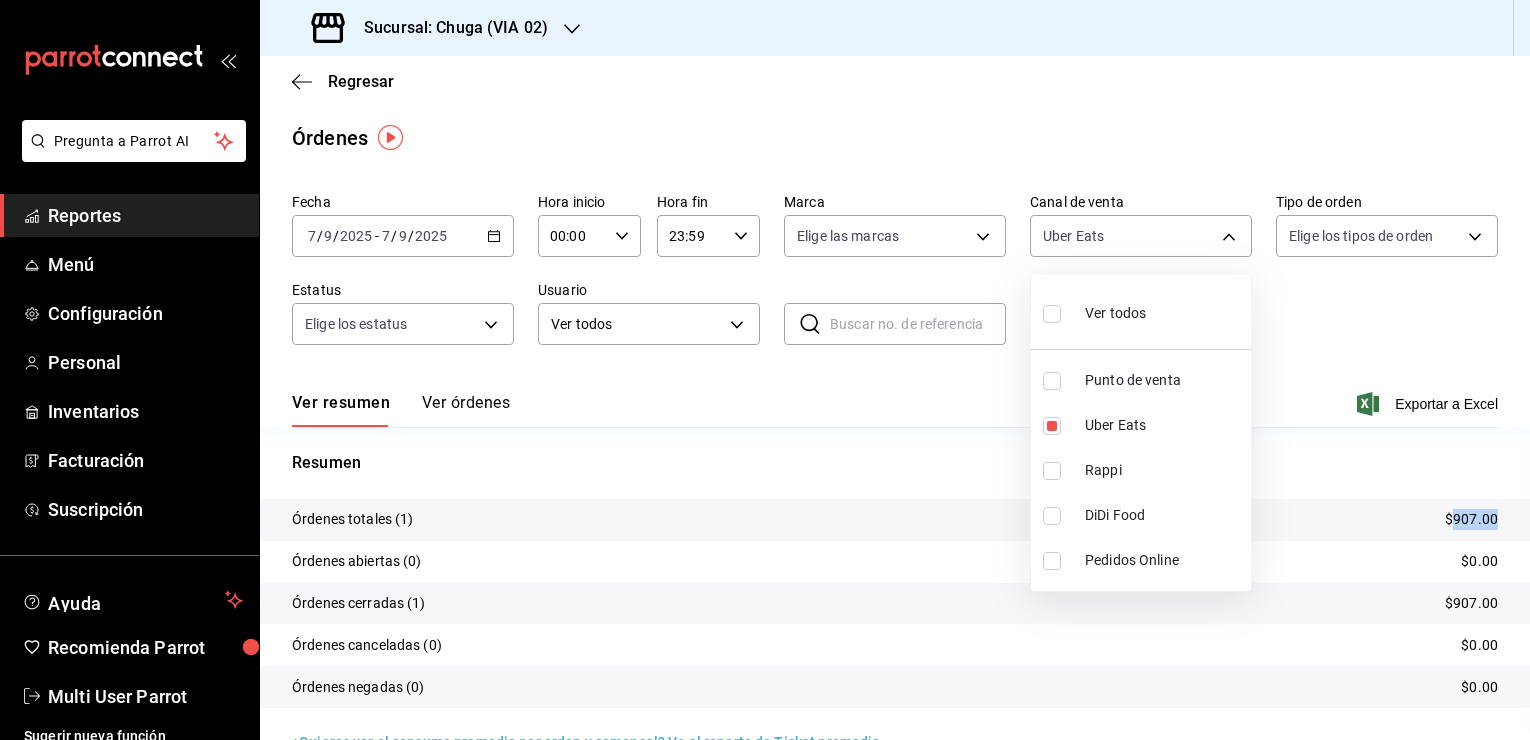 click on "Rappi" at bounding box center (1164, 470) 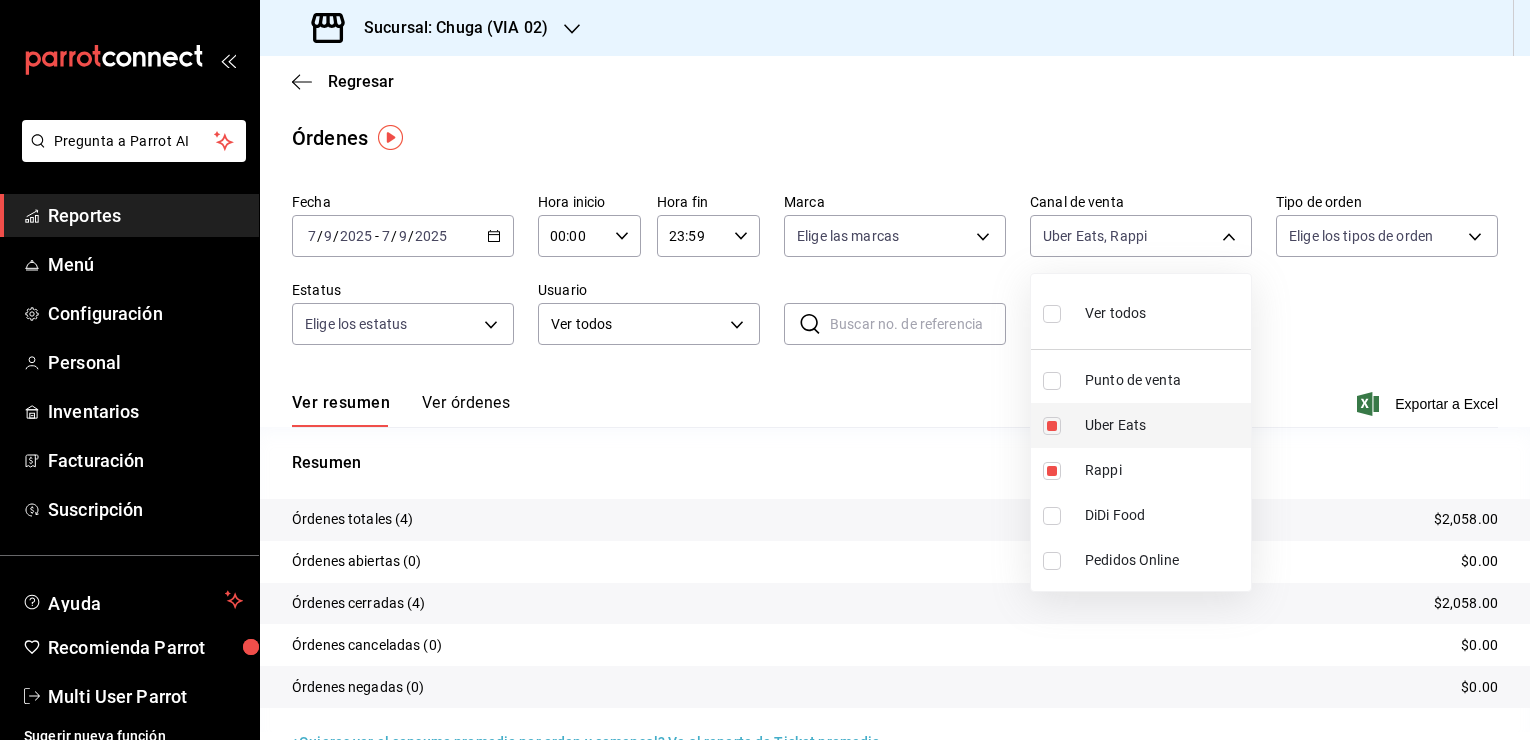 click on "Uber Eats" at bounding box center [1164, 425] 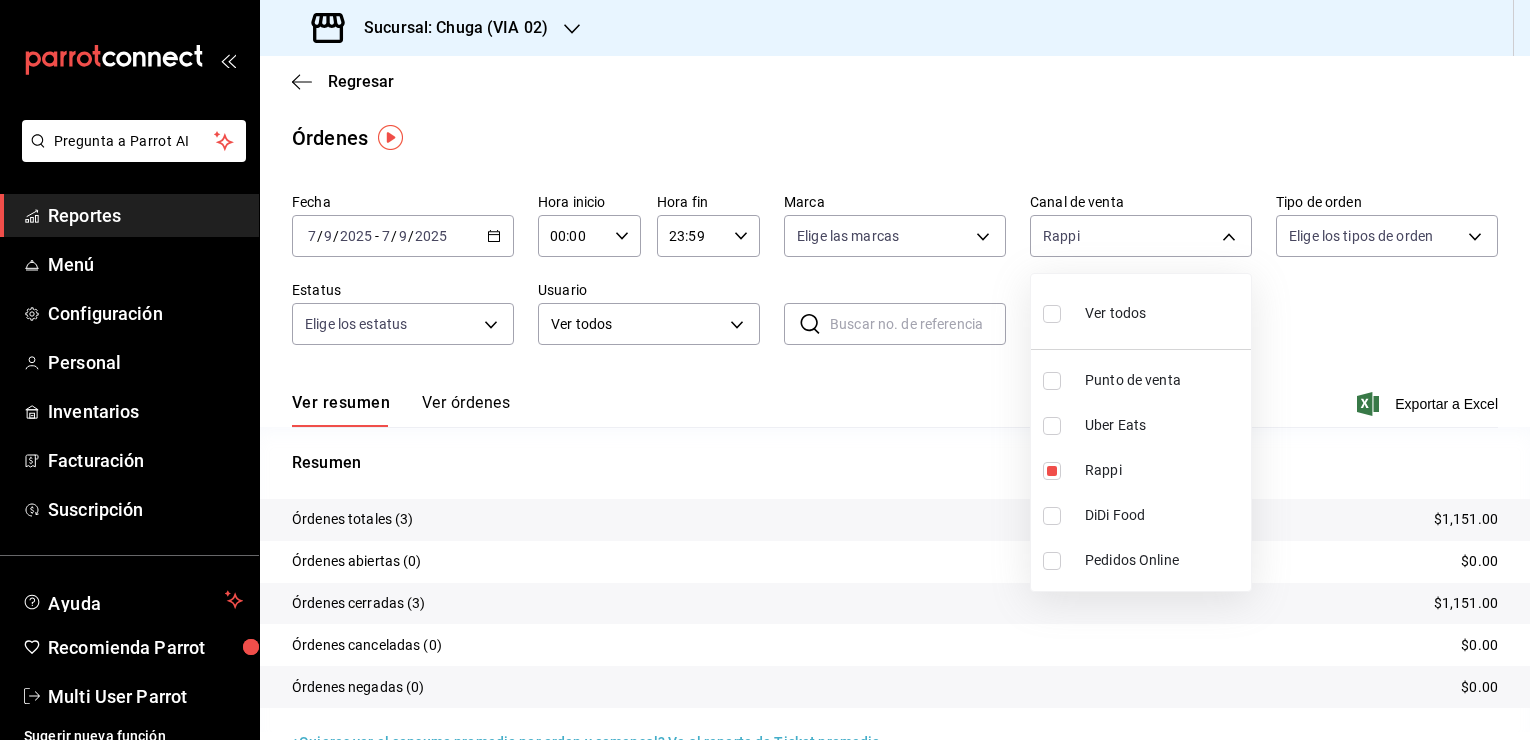 click at bounding box center [765, 370] 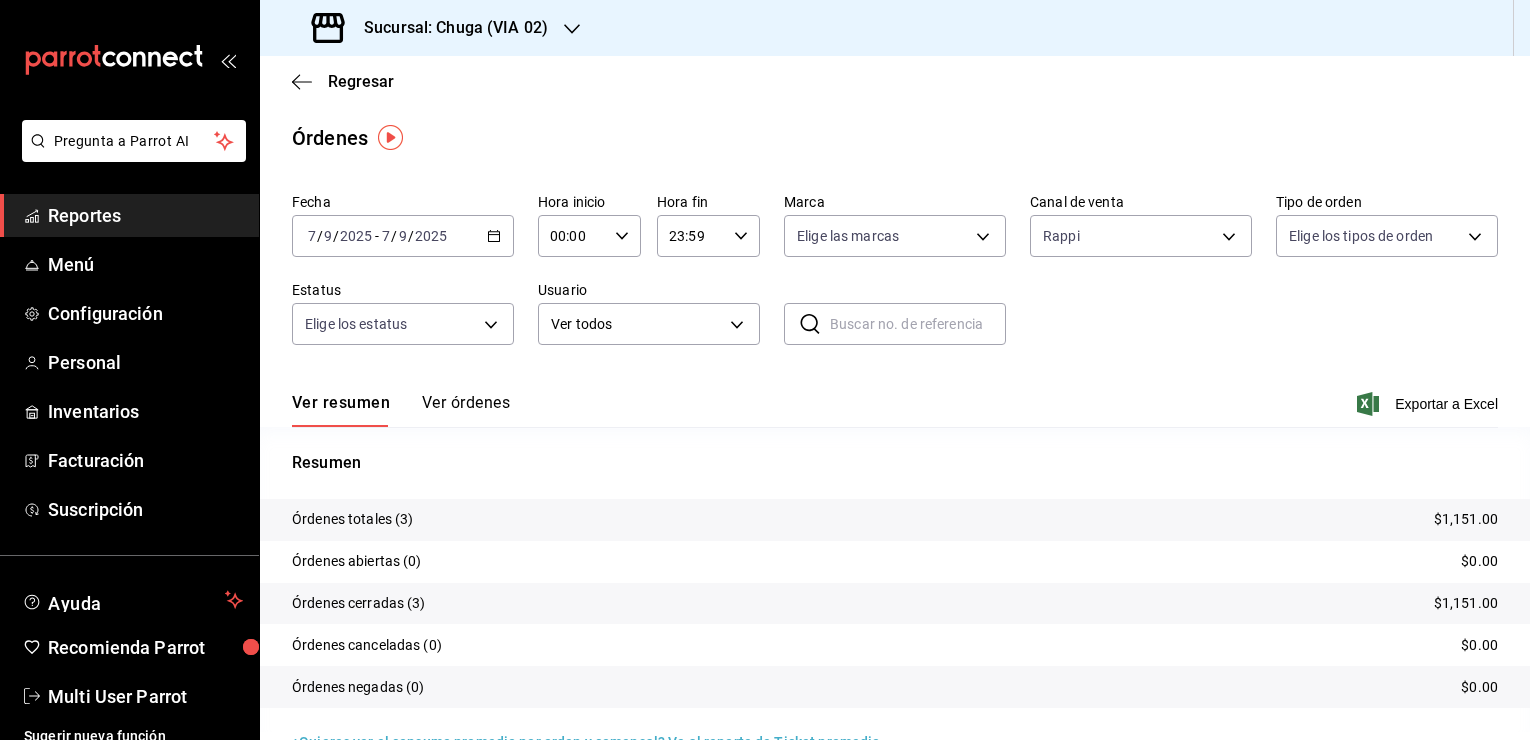 click on "$1,151.00" at bounding box center (1466, 519) 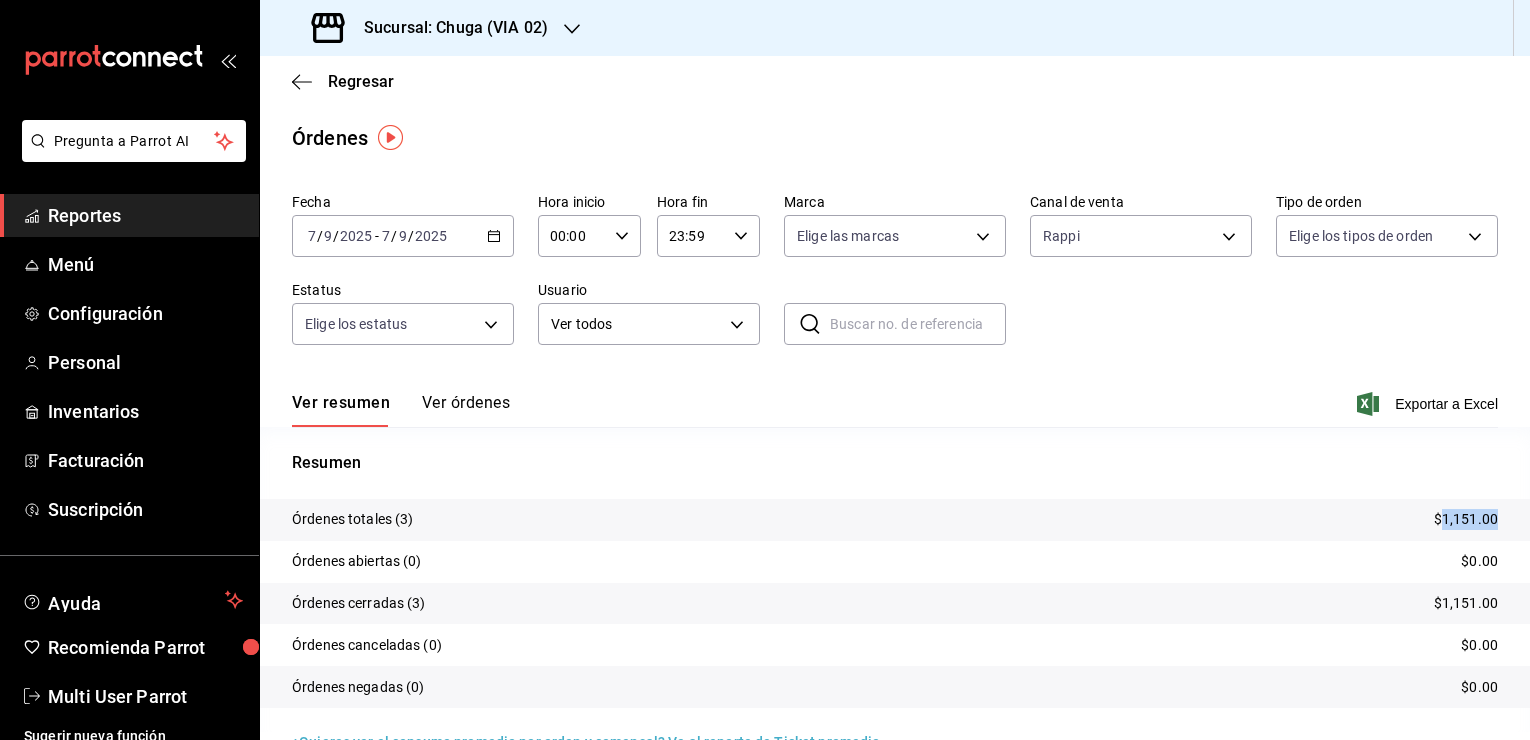 click on "$1,151.00" at bounding box center [1466, 519] 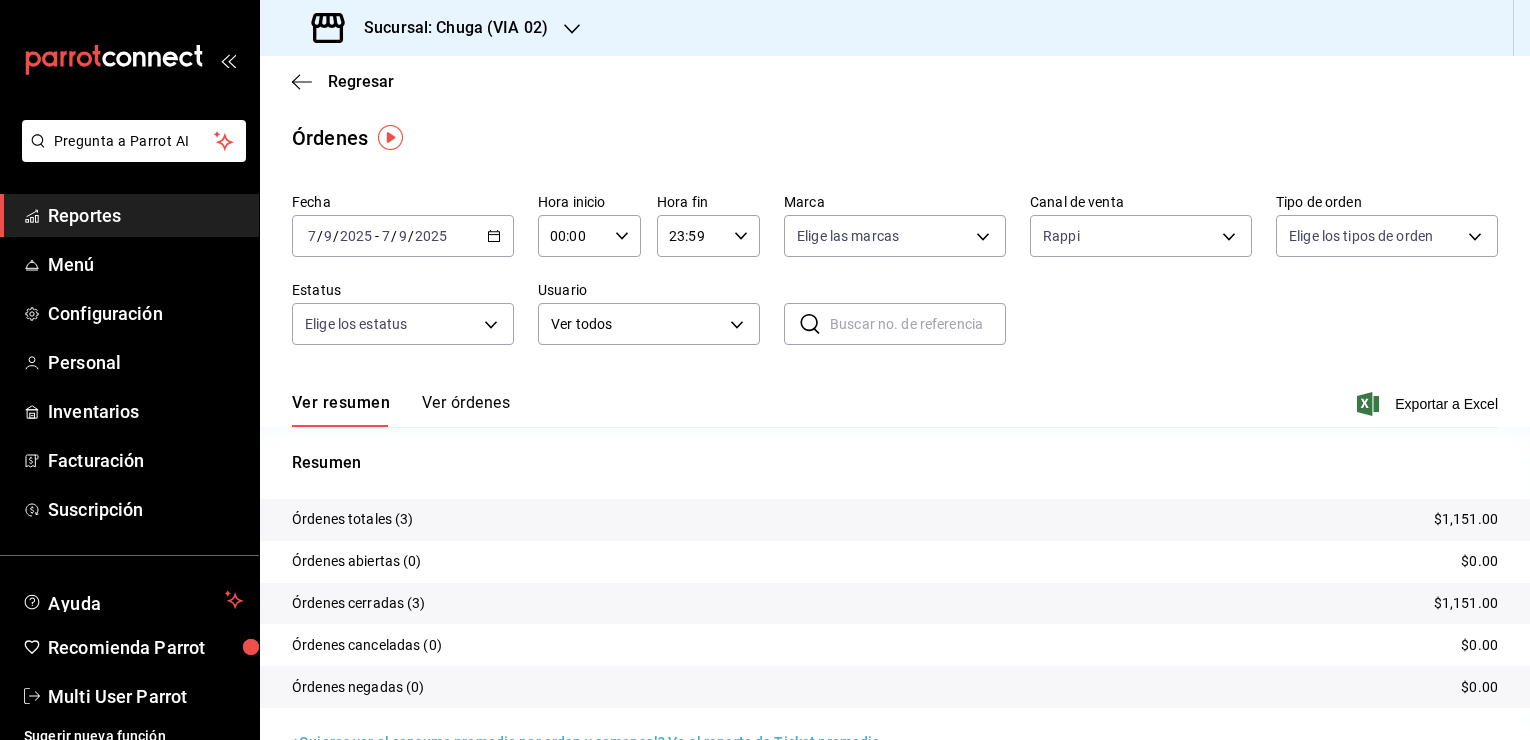 click on "Fecha" at bounding box center (403, 202) 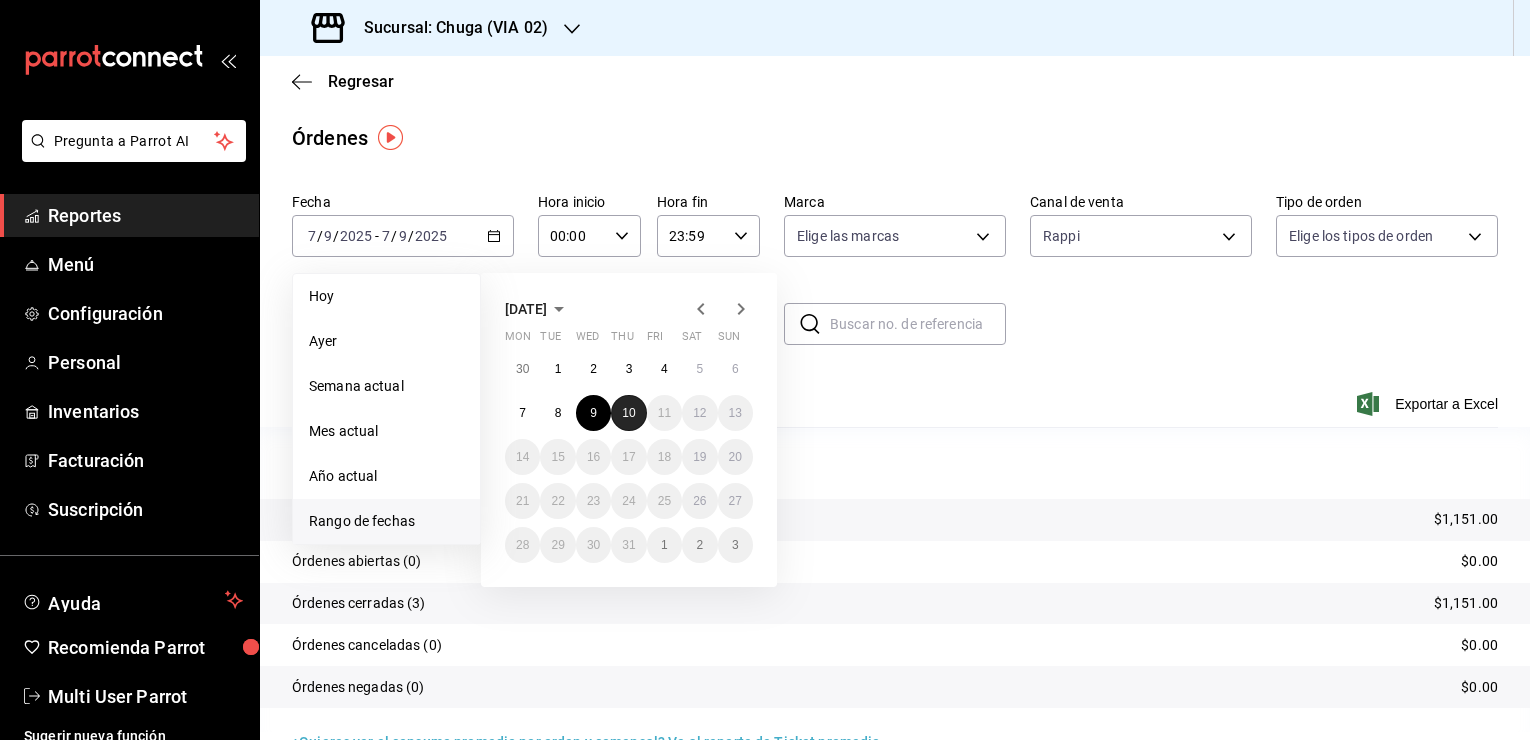 click on "10" at bounding box center [628, 413] 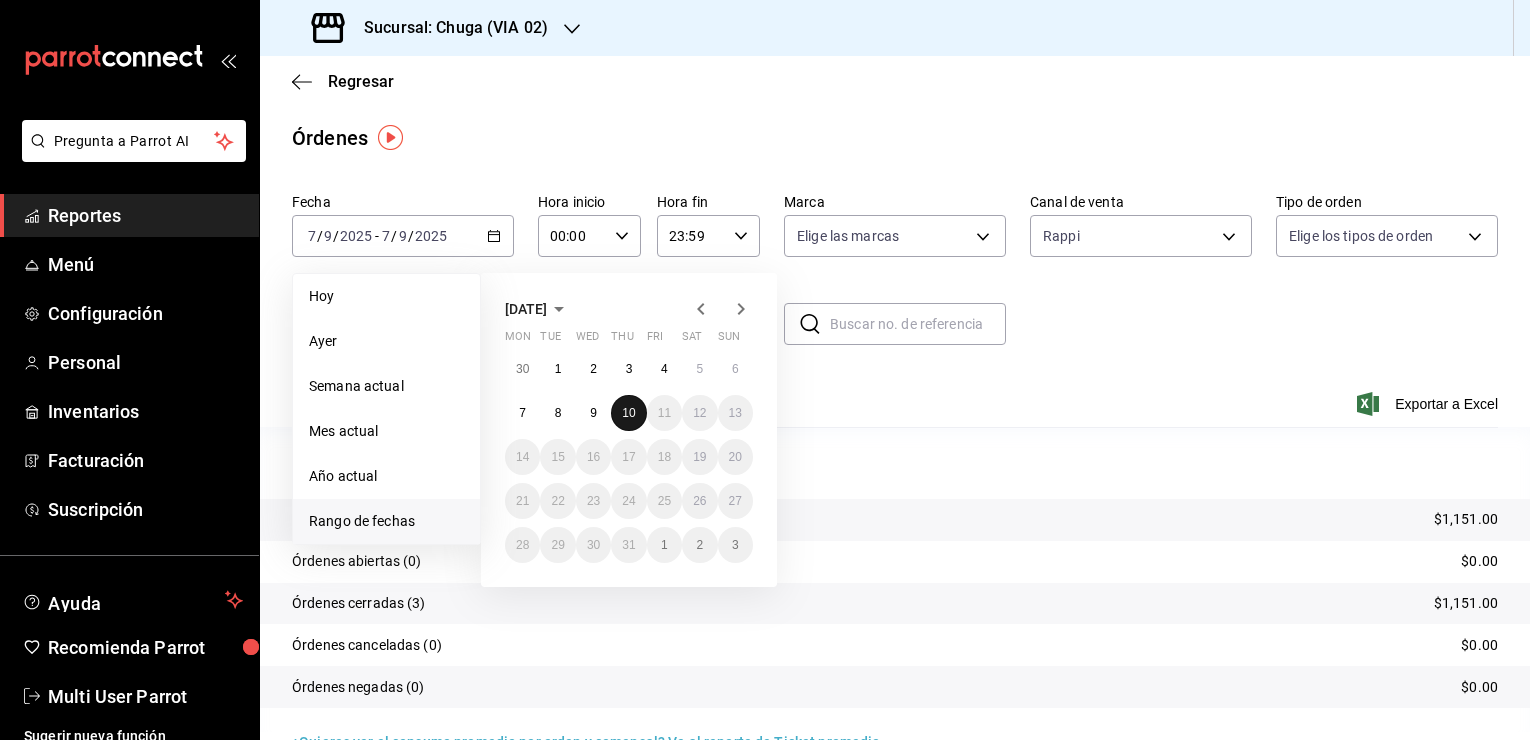 click on "10" at bounding box center (628, 413) 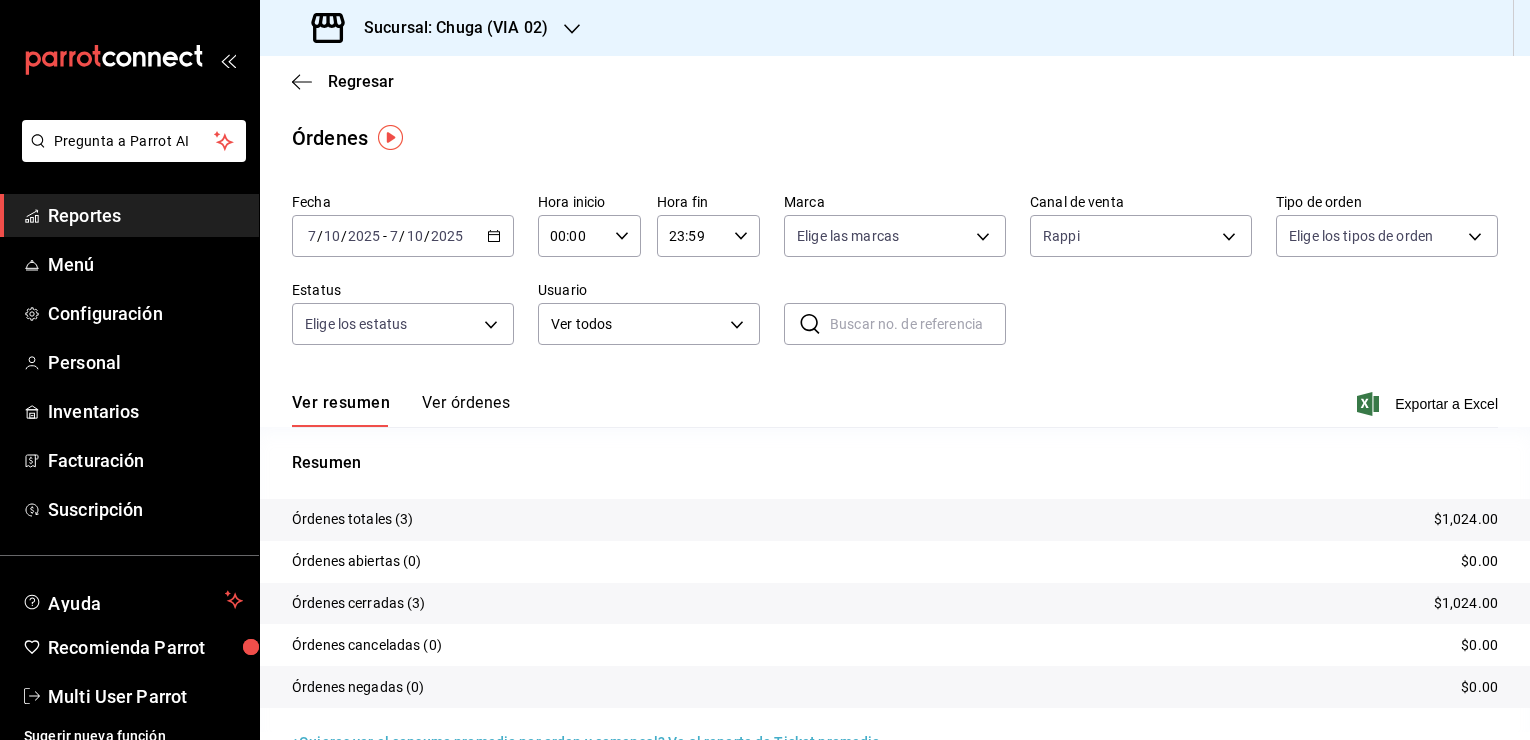 click on "$1,024.00" at bounding box center (1466, 519) 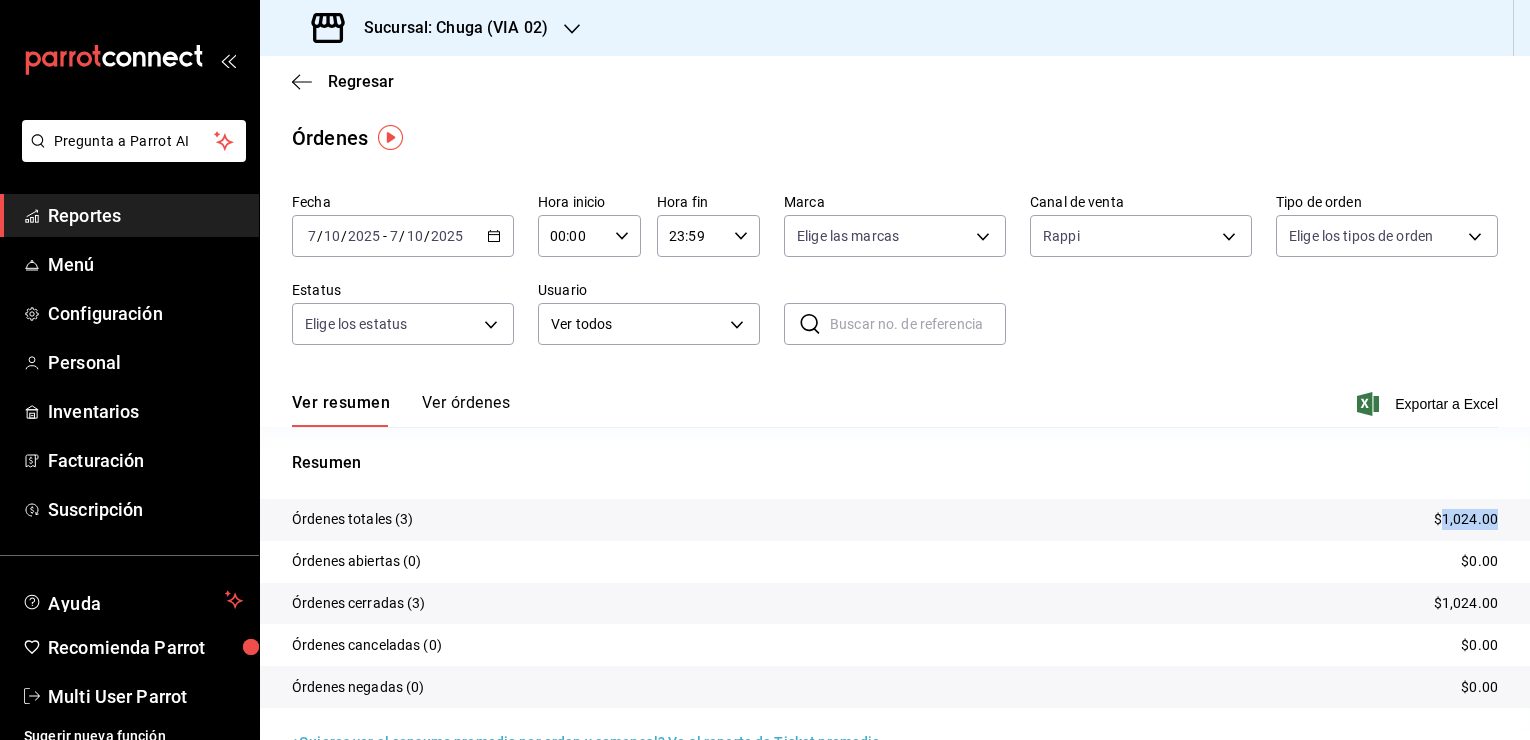 click on "$1,024.00" at bounding box center [1466, 519] 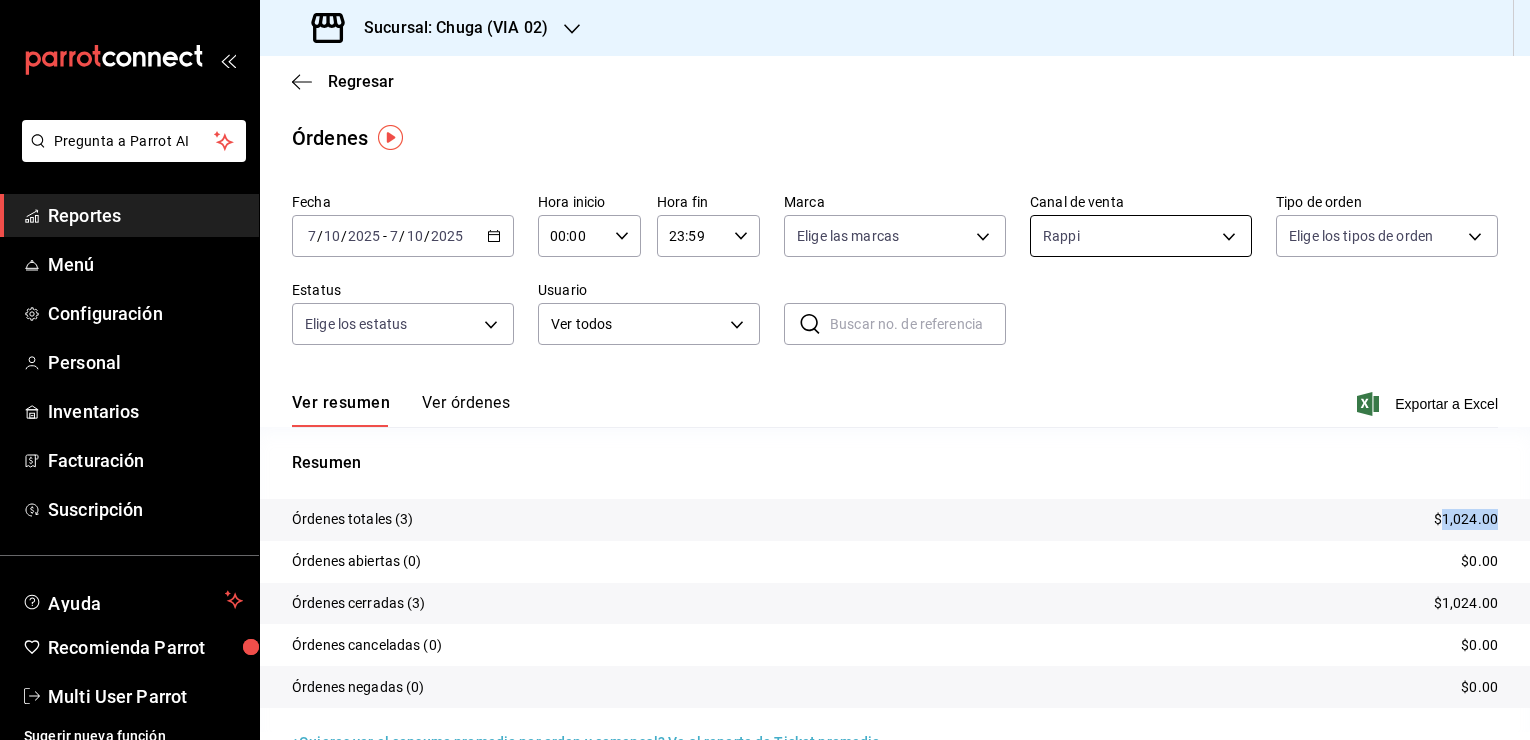 click on "Pregunta a Parrot AI Reportes   Menú   Configuración   Personal   Inventarios   Facturación   Suscripción   Ayuda Recomienda Parrot   Multi User Parrot   Sugerir nueva función   Sucursal: [GEOGRAPHIC_DATA] (VIA 02) Regresar Órdenes Fecha [DATE] [DATE] - [DATE] [DATE] Hora inicio 00:00 Hora inicio Hora fin 23:59 Hora fin Marca Elige las marcas Canal de venta Rappi RAPPI Tipo de orden Elige los tipos de orden Estatus Elige los estatus Usuario Ver todos ALL ​ ​ Ver resumen Ver órdenes Exportar a Excel Resumen Órdenes totales (3) $1,024.00 Órdenes abiertas (0) $0.00 Órdenes cerradas (3) $1,024.00 Órdenes canceladas (0) $0.00 Órdenes negadas (0) $0.00 ¿Quieres ver el consumo promedio por orden y comensal? Ve al reporte de Ticket promedio GANA 1 MES GRATIS EN TU SUSCRIPCIÓN AQUÍ Ver video tutorial Ir a video Pregunta a Parrot AI Reportes   Menú   Configuración   Personal   Inventarios   Facturación   Suscripción   Ayuda Recomienda Parrot   Multi User Parrot   Sugerir nueva función" at bounding box center [765, 370] 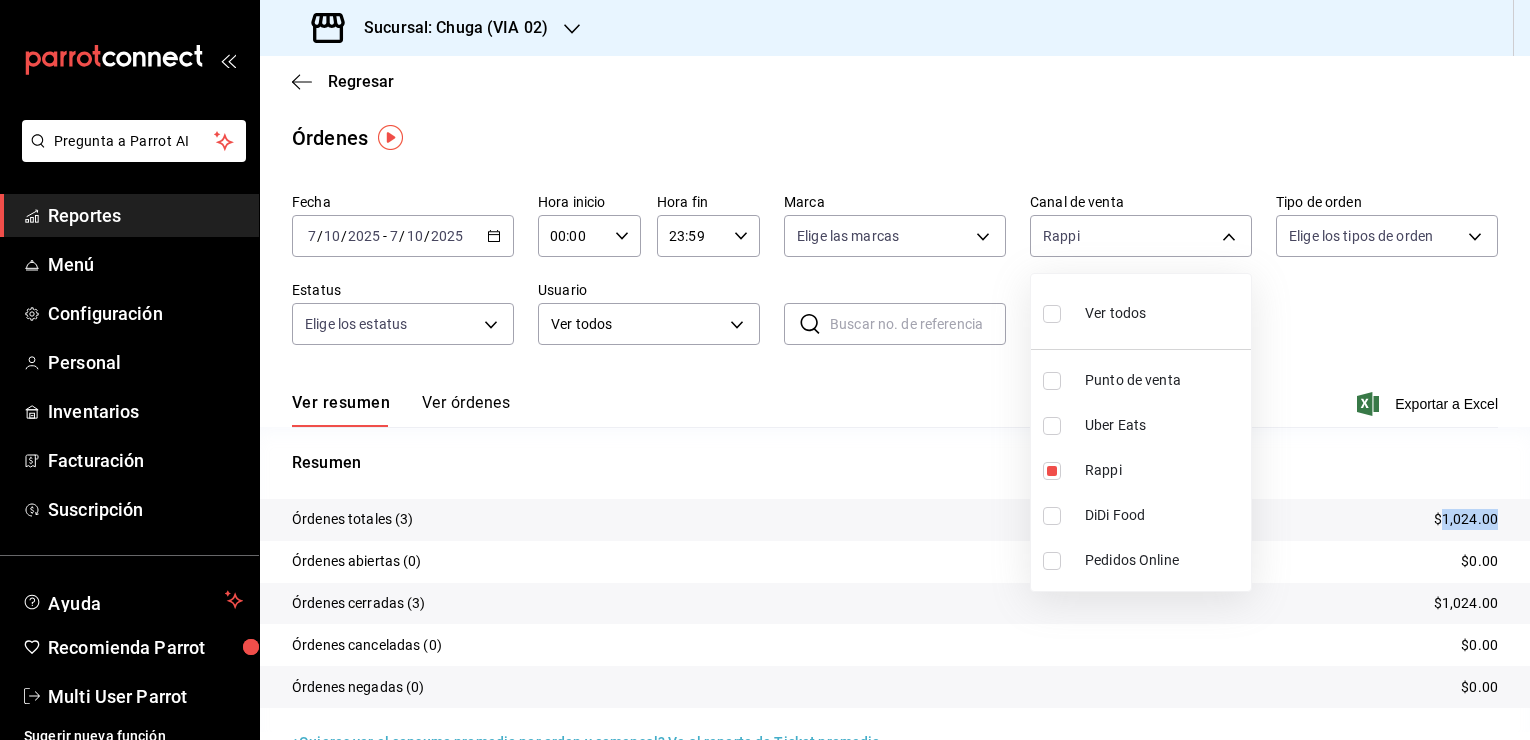 click on "Uber Eats" at bounding box center [1164, 425] 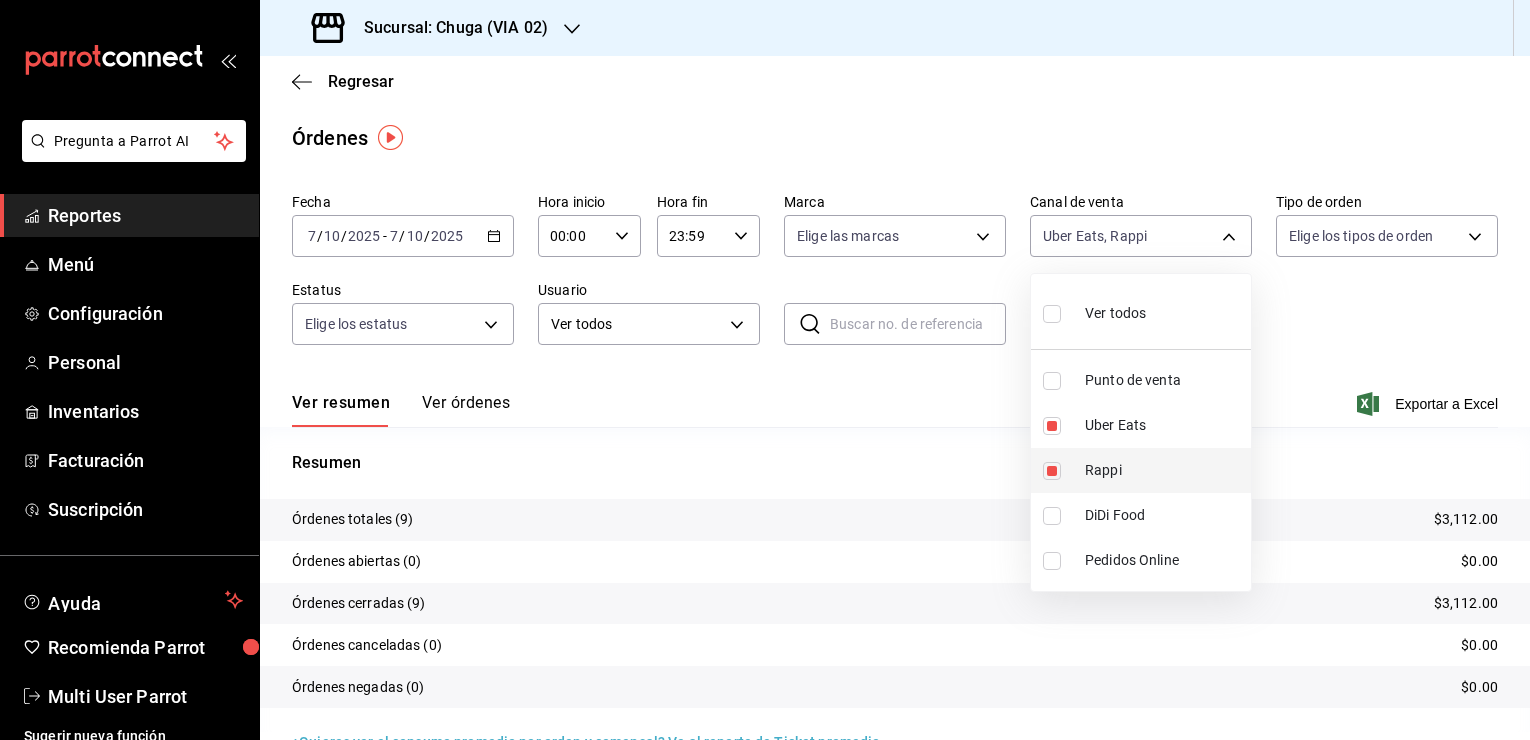 click on "Rappi" at bounding box center (1164, 470) 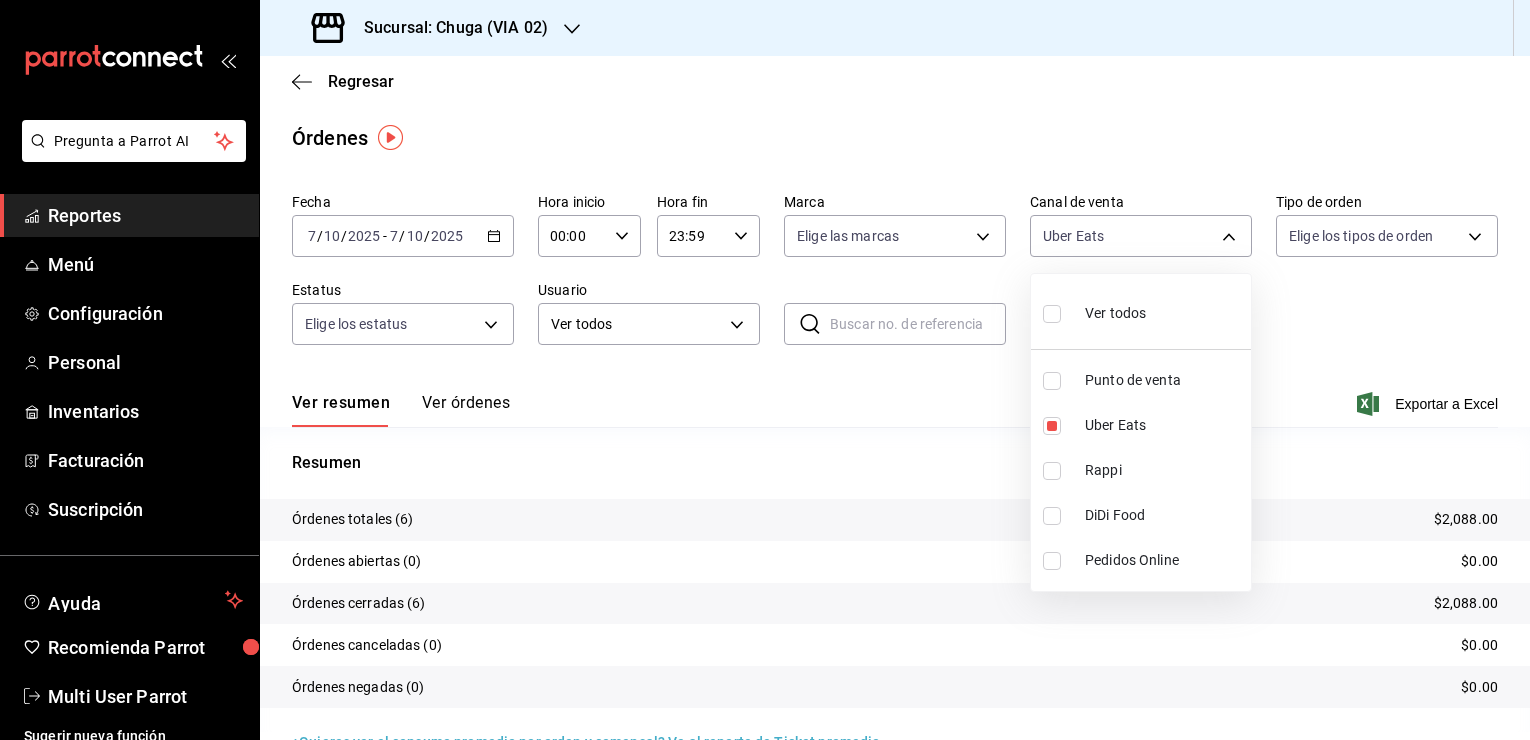 click at bounding box center [765, 370] 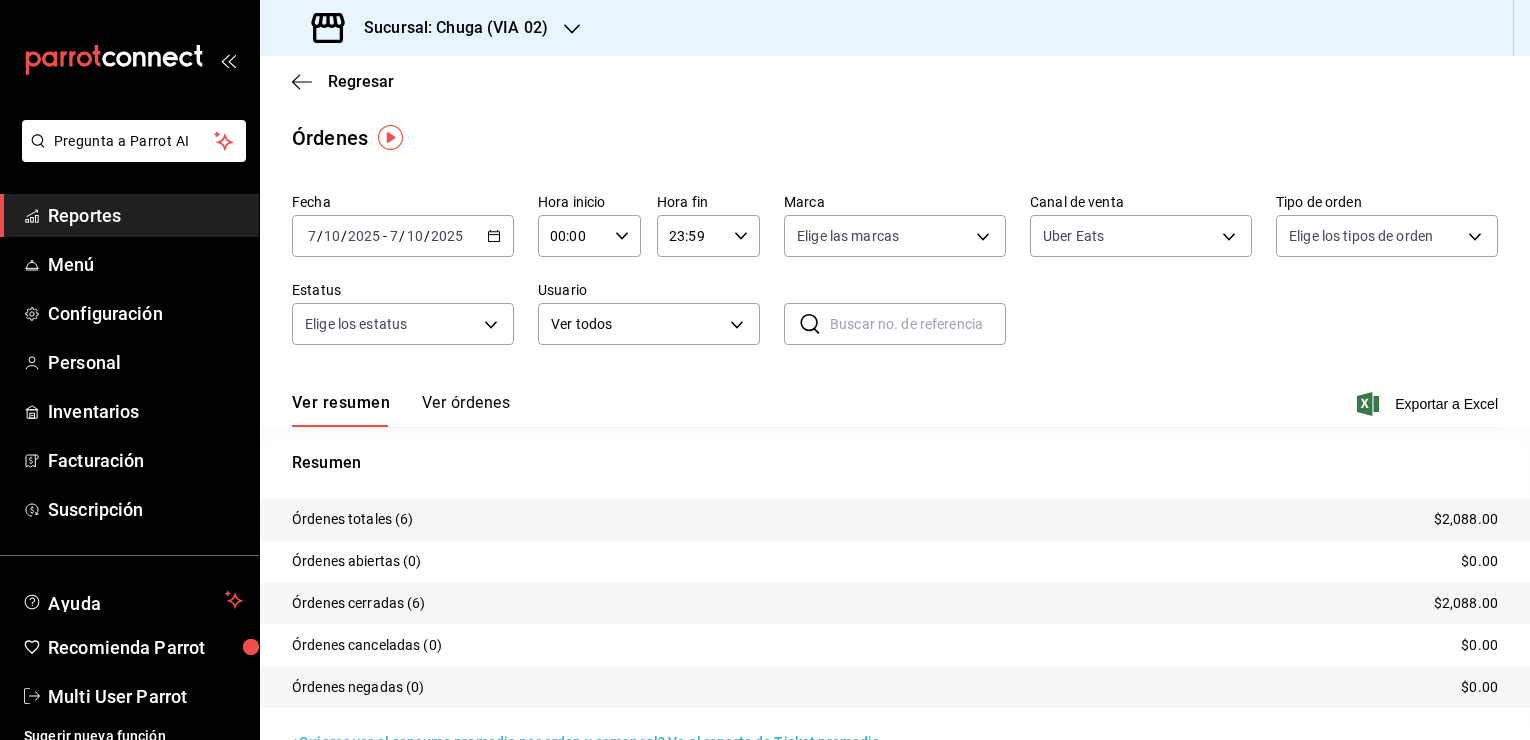 click on "$2,088.00" at bounding box center (1466, 519) 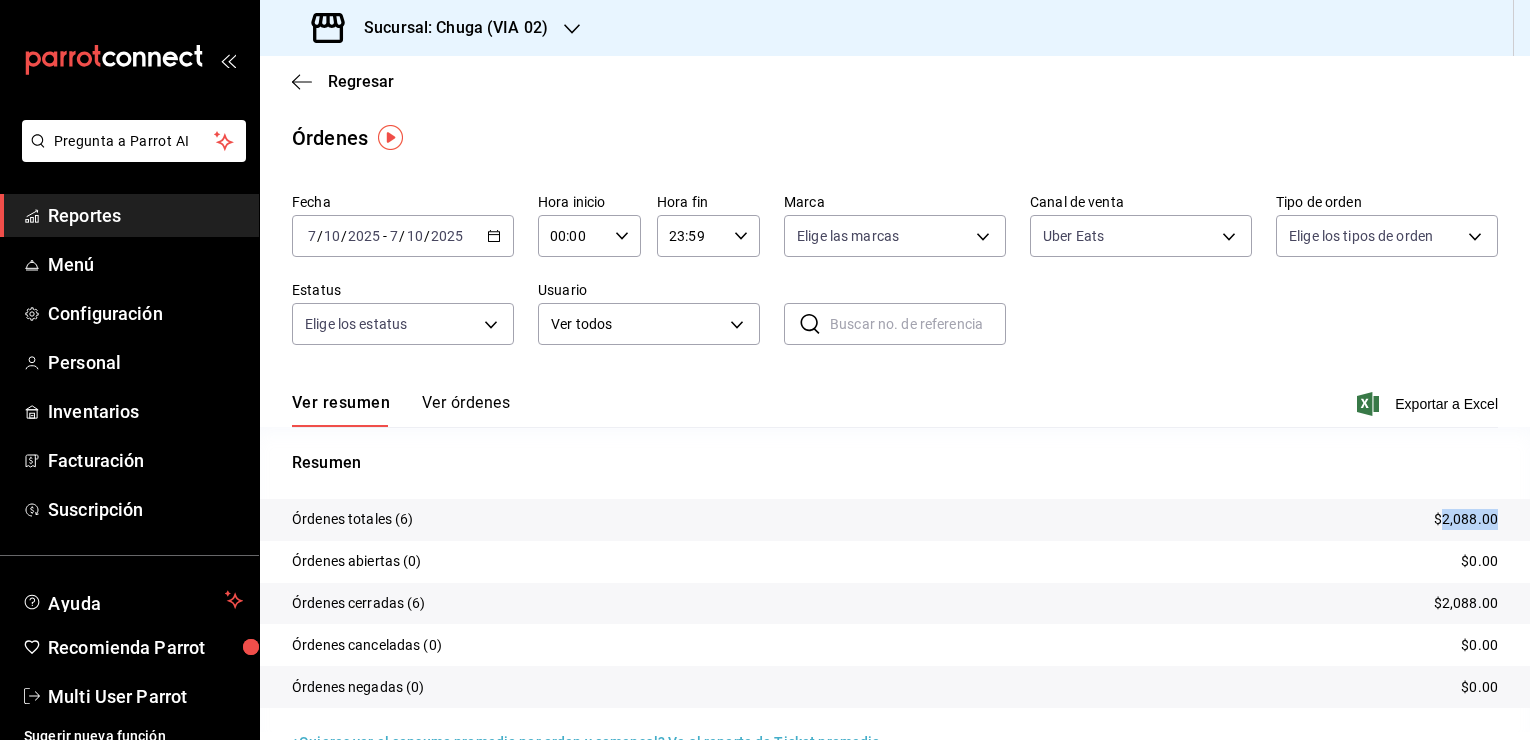 click on "$2,088.00" at bounding box center [1466, 519] 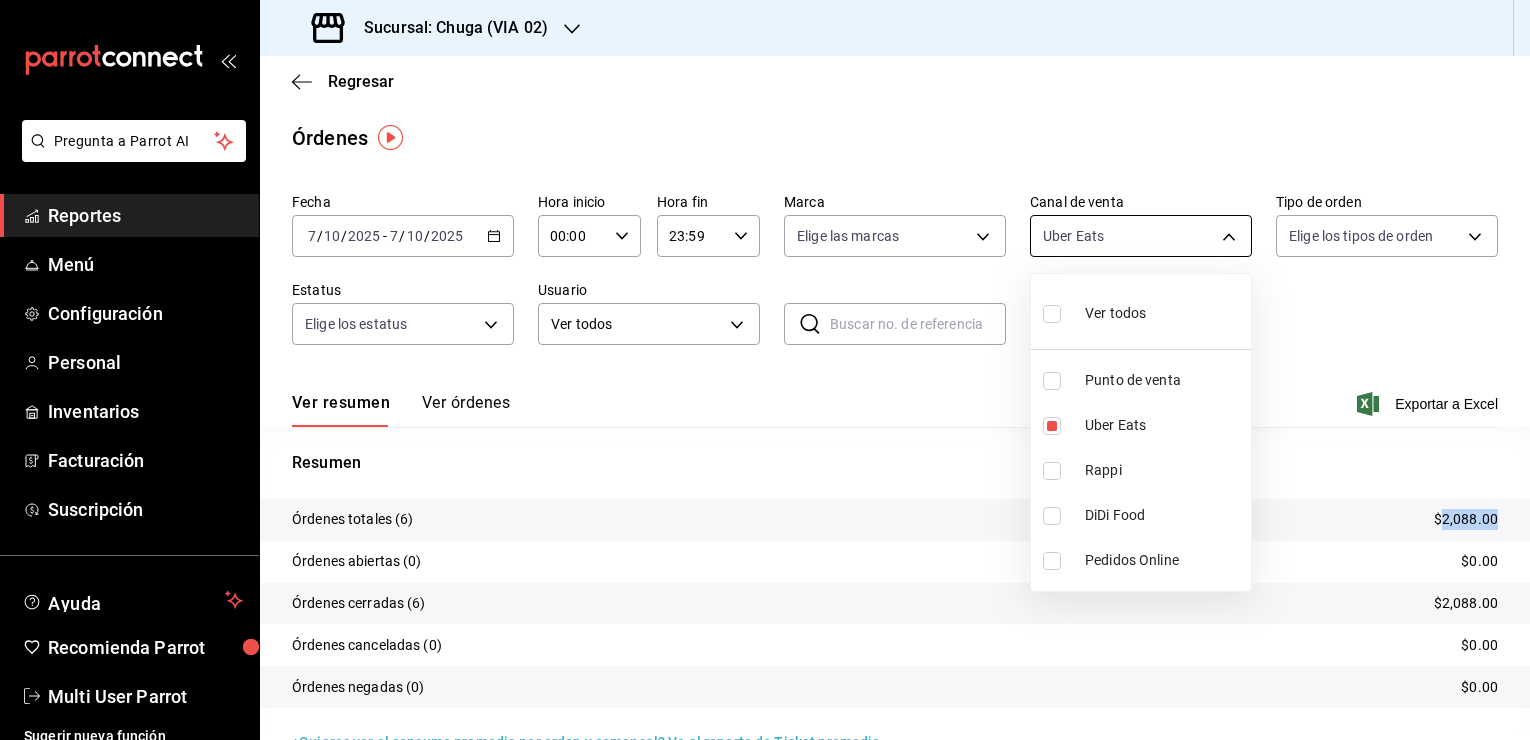 click on "Pregunta a Parrot AI Reportes   Menú   Configuración   Personal   Inventarios   Facturación   Suscripción   Ayuda Recomienda Parrot   Multi User Parrot   Sugerir nueva función   Sucursal: [GEOGRAPHIC_DATA] (VIA 02) Regresar Órdenes Fecha [DATE] [DATE] - [DATE] [DATE] Hora inicio 00:00 Hora inicio Hora fin 23:59 Hora fin Marca Elige las marcas Canal de venta Uber Eats UBER_EATS Tipo de orden Elige los tipos de orden Estatus Elige los estatus Usuario Ver todos ALL ​ ​ Ver resumen Ver órdenes Exportar a Excel Resumen Órdenes totales (6) $2,088.00 Órdenes abiertas (0) $0.00 Órdenes cerradas (6) $2,088.00 Órdenes canceladas (0) $0.00 Órdenes negadas (0) $0.00 ¿Quieres ver el consumo promedio por orden y comensal? Ve al reporte de Ticket promedio GANA 1 MES GRATIS EN TU SUSCRIPCIÓN AQUÍ Ver video tutorial Ir a video Pregunta a Parrot AI Reportes   Menú   Configuración   Personal   Inventarios   Facturación   Suscripción   Ayuda Recomienda Parrot   Multi User Parrot     Ver todos" at bounding box center (765, 370) 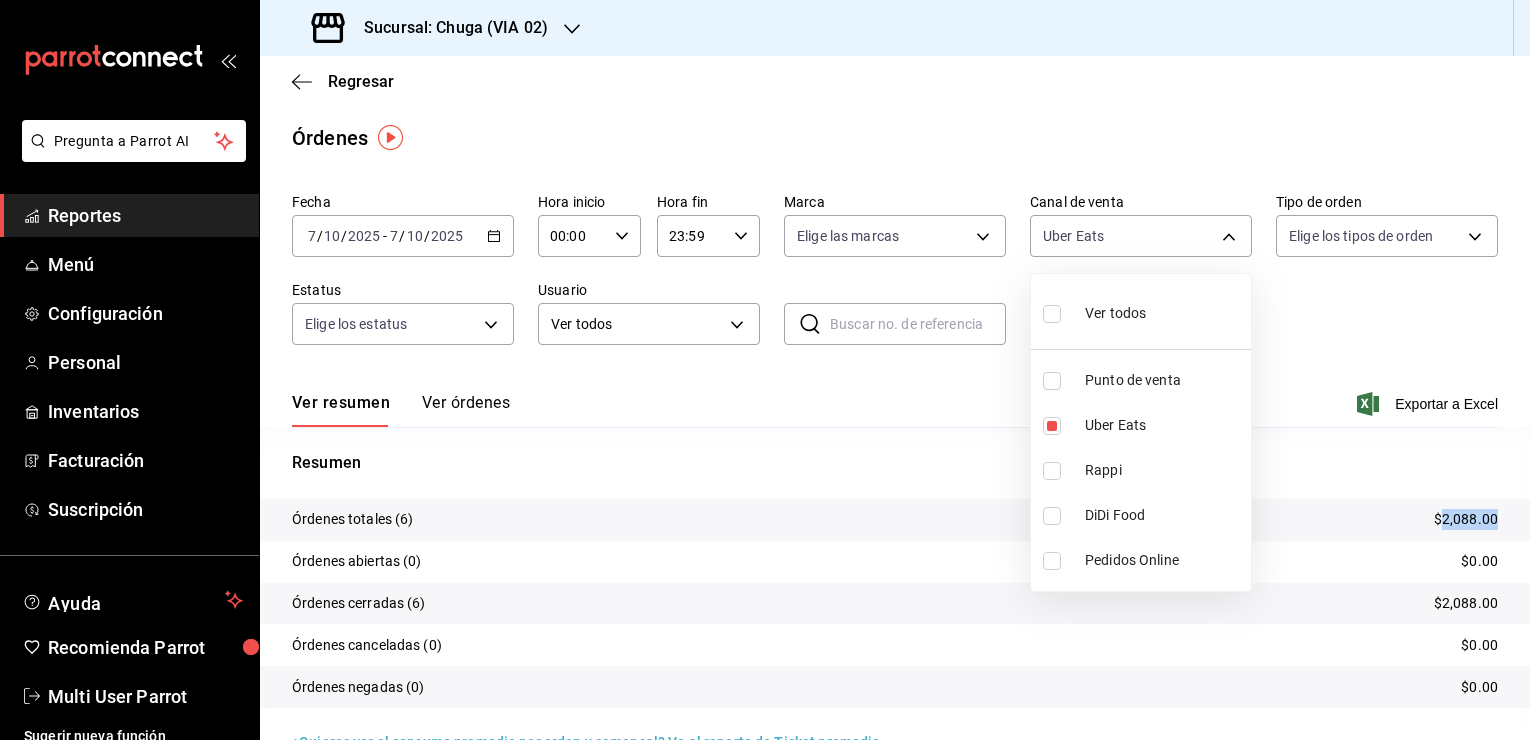click on "Punto de venta" at bounding box center (1141, 380) 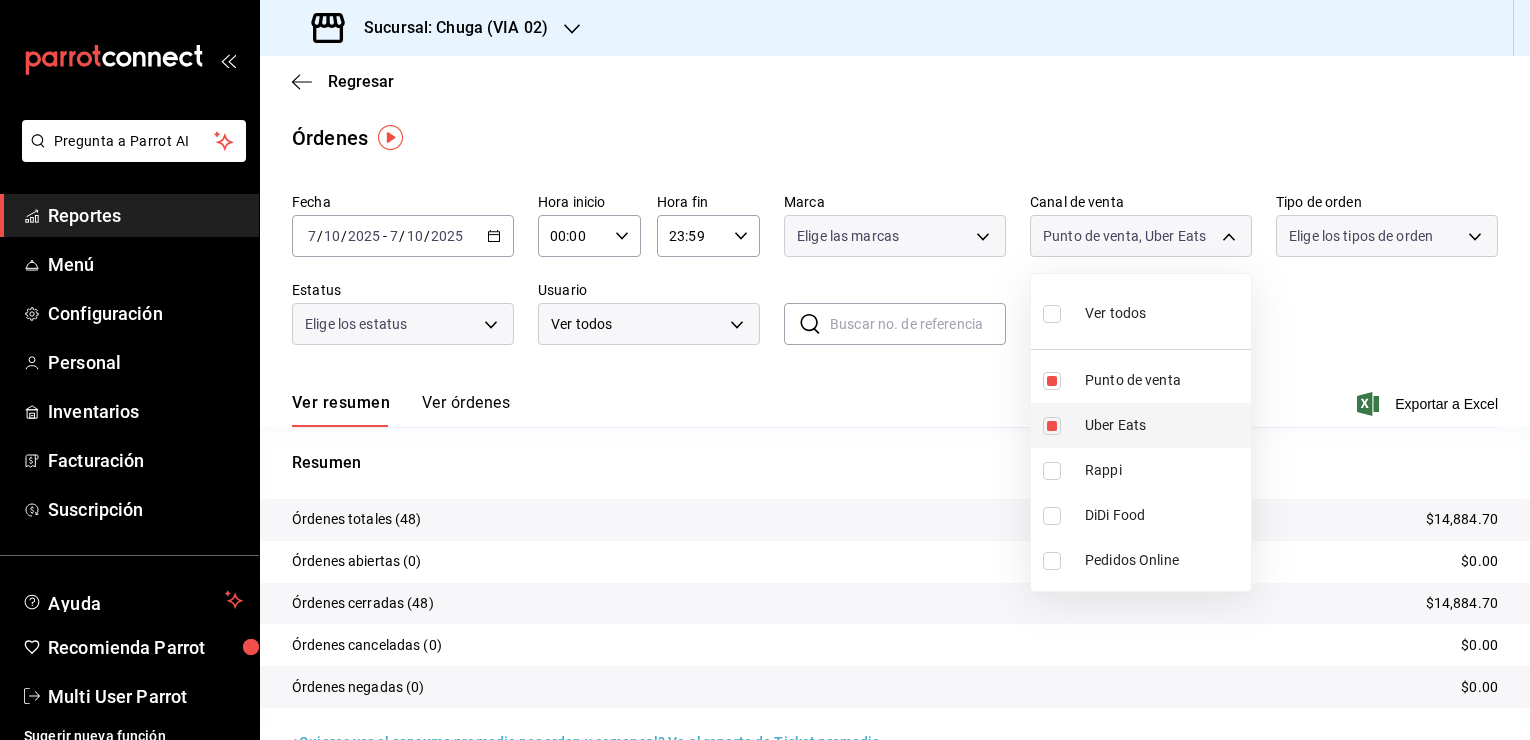 click on "Uber Eats" at bounding box center [1141, 425] 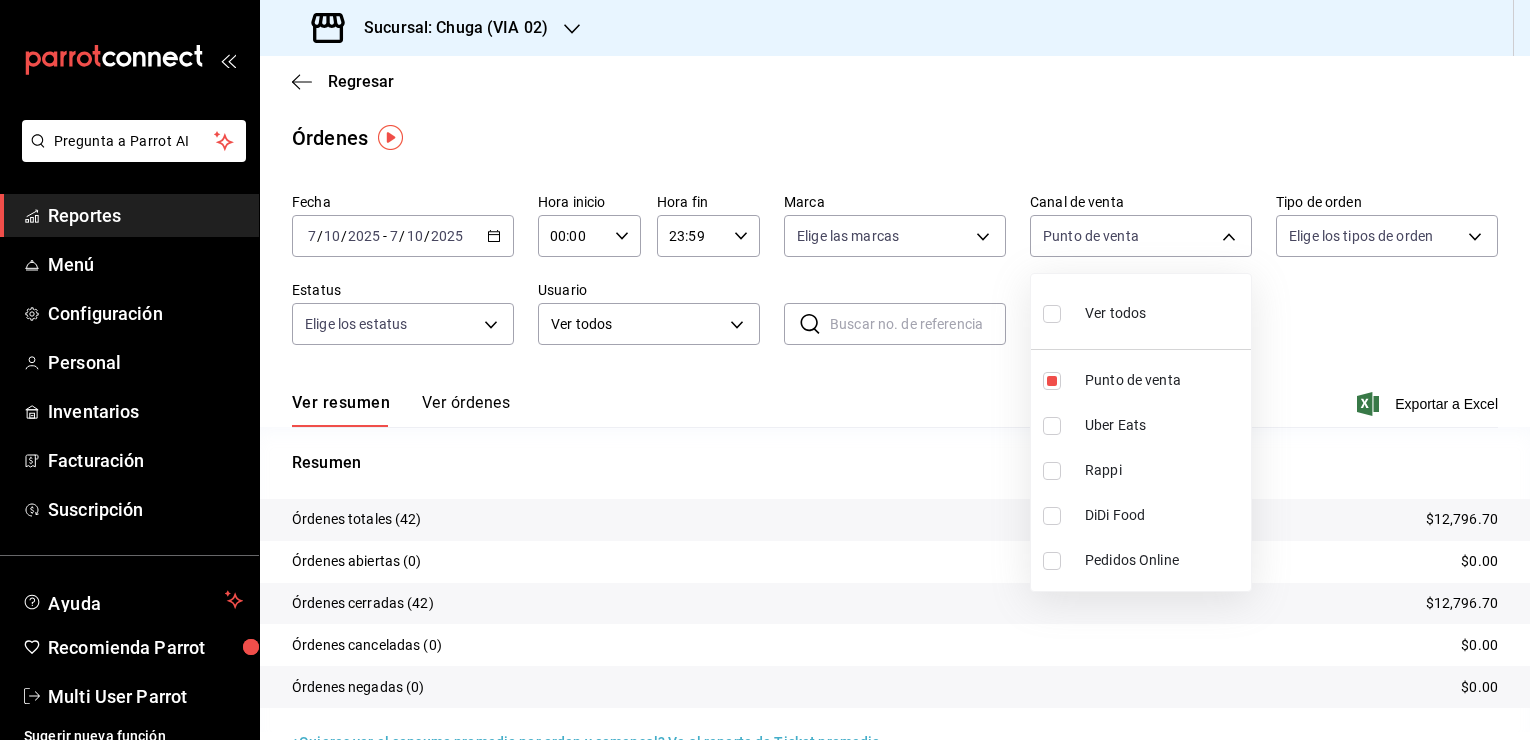 click at bounding box center (765, 370) 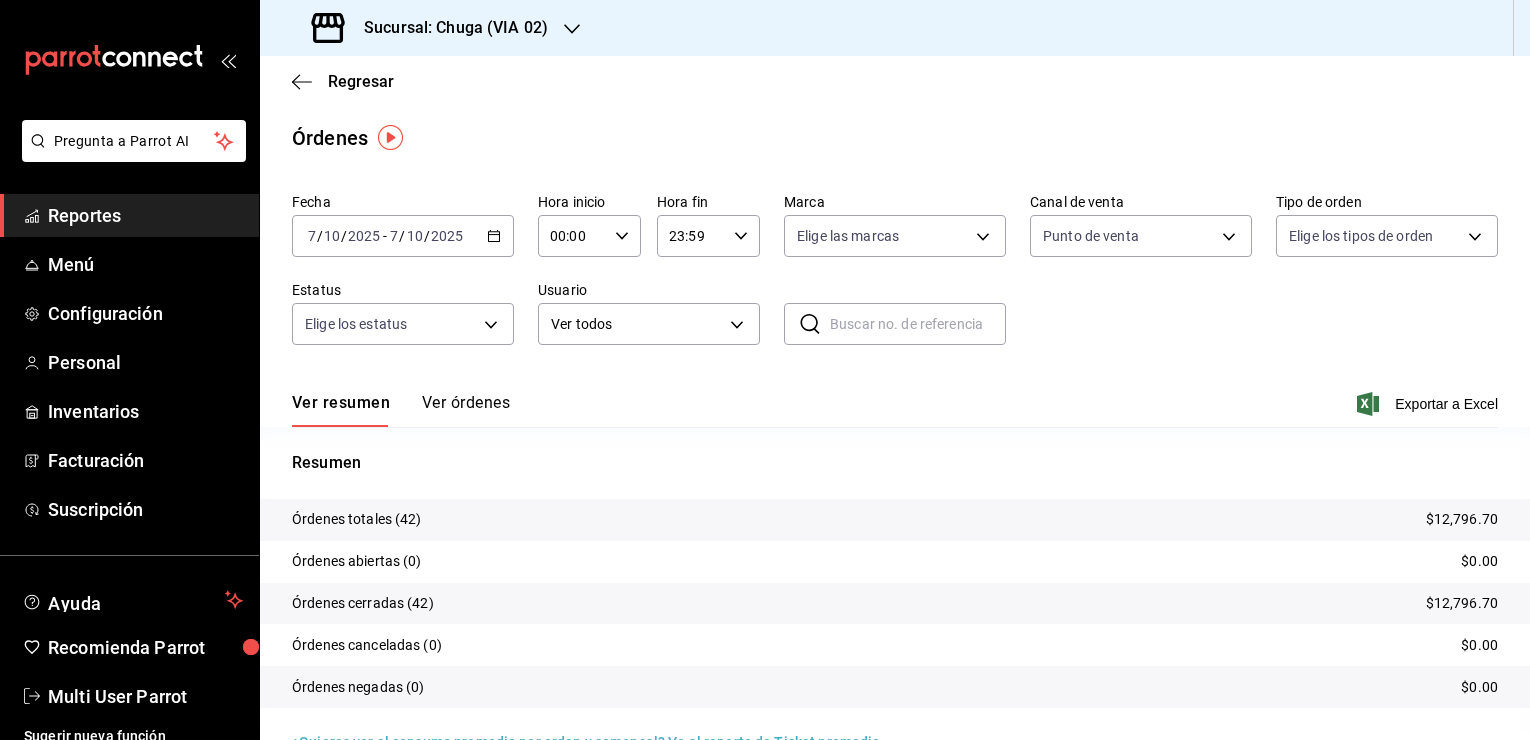 click on "$12,796.70" at bounding box center (1462, 519) 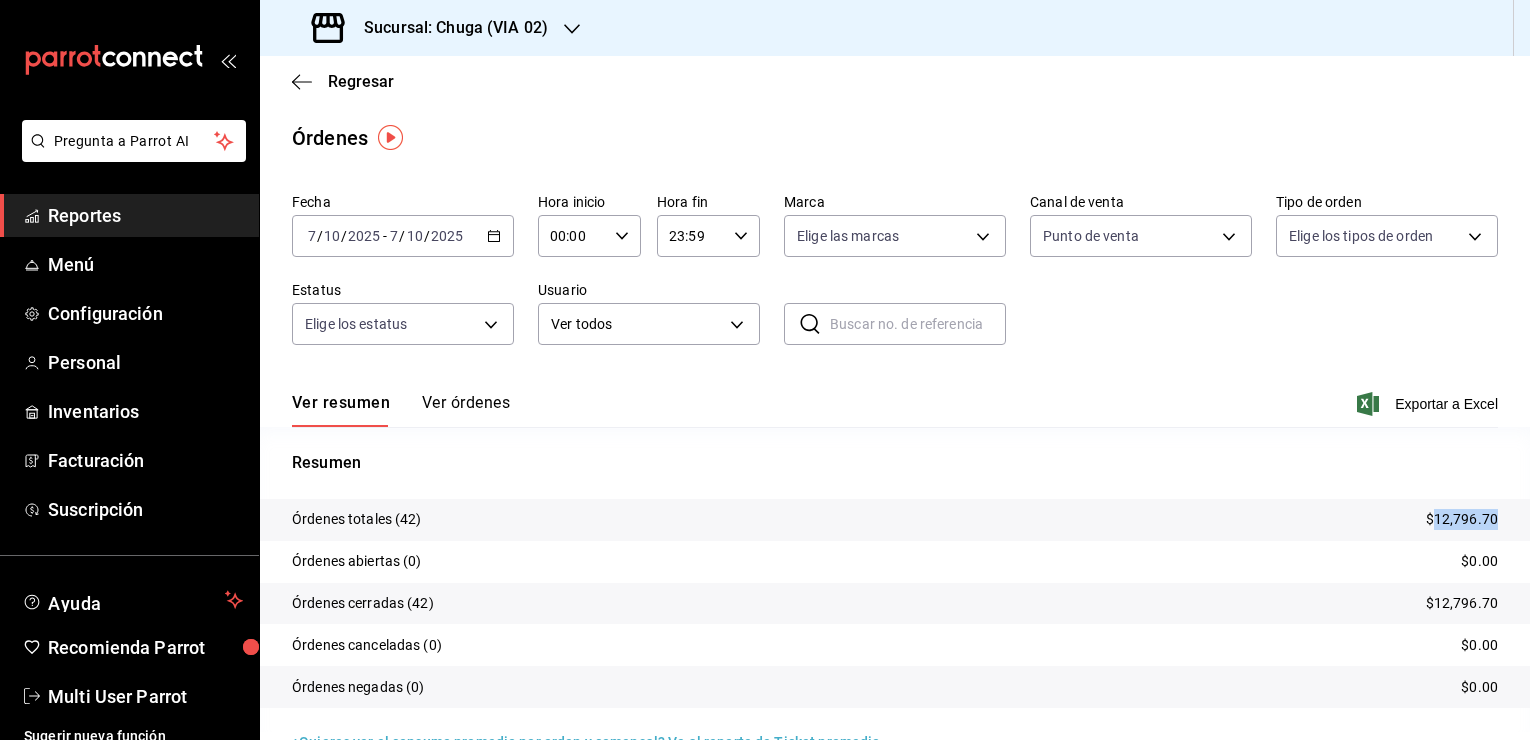 click on "$12,796.70" at bounding box center [1462, 519] 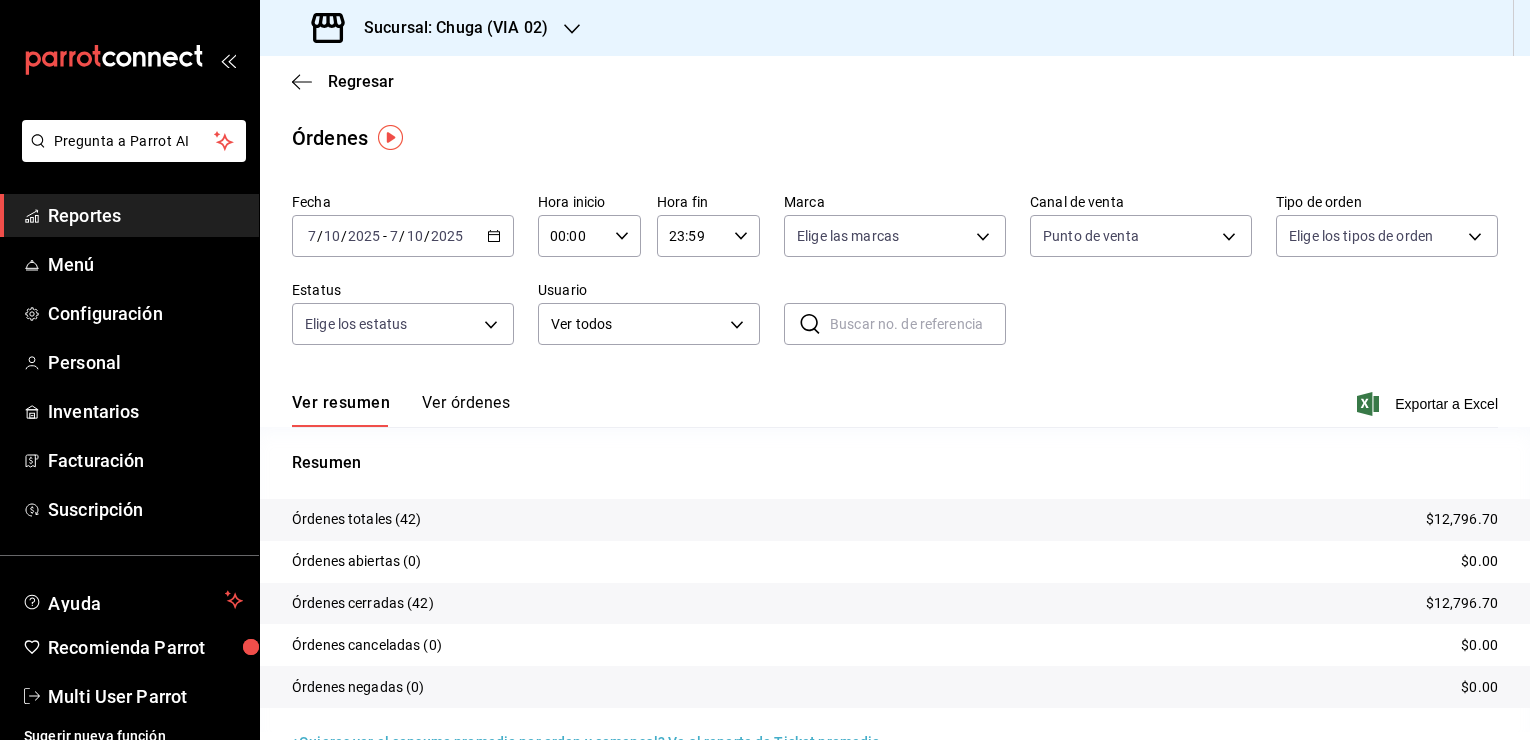 click on "Sucursal: Chuga (VIA 02)" at bounding box center (448, 28) 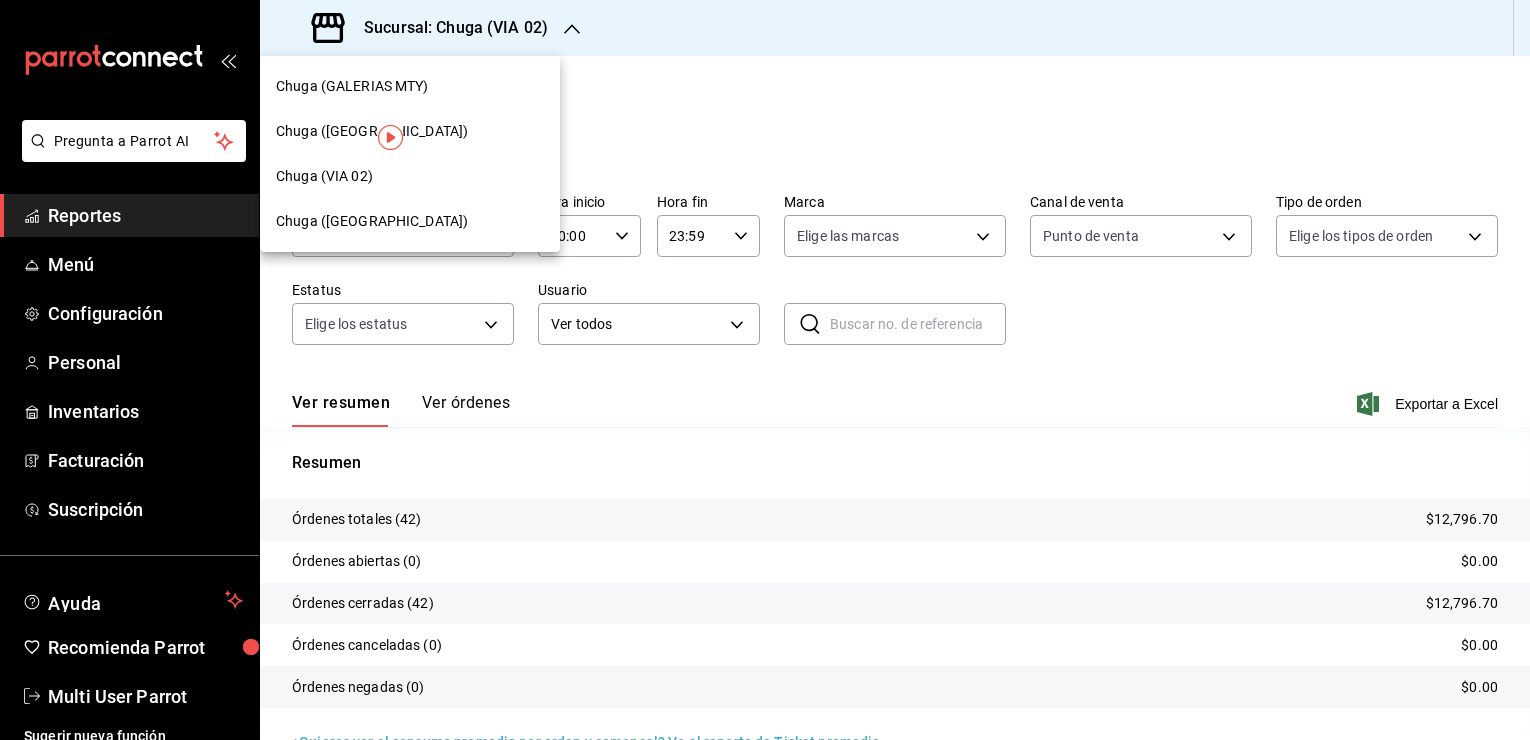 click on "Chuga ([GEOGRAPHIC_DATA])" at bounding box center (372, 131) 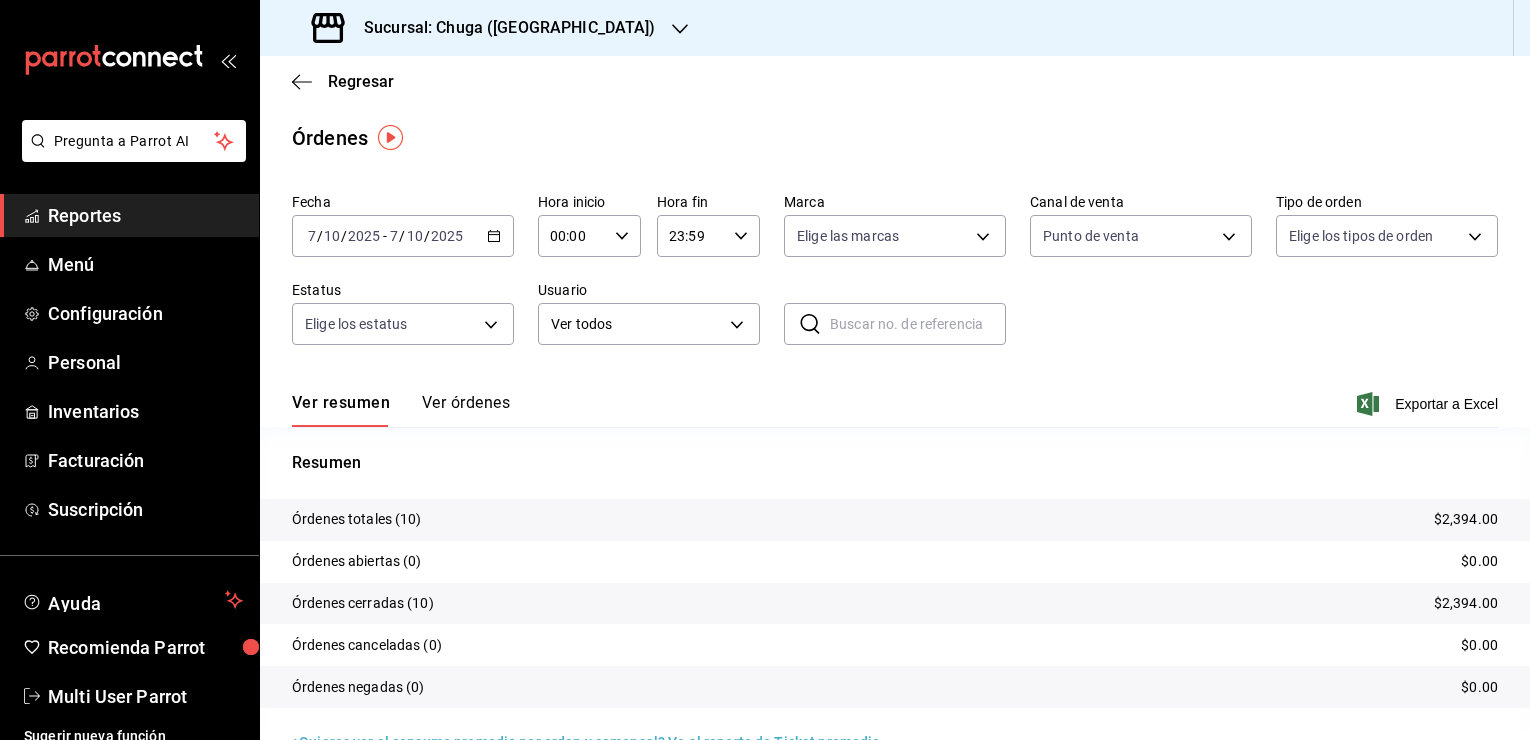 click on "Fecha [DATE] [DATE] - [DATE] [DATE] Hora inicio 00:00 Hora inicio Hora fin 23:59 Hora fin Marca Elige las marcas Canal de venta Punto de venta PARROT Tipo de orden Elige los tipos de orden Estatus Elige los estatus Usuario Ver todos ALL ​ ​" at bounding box center (895, 277) 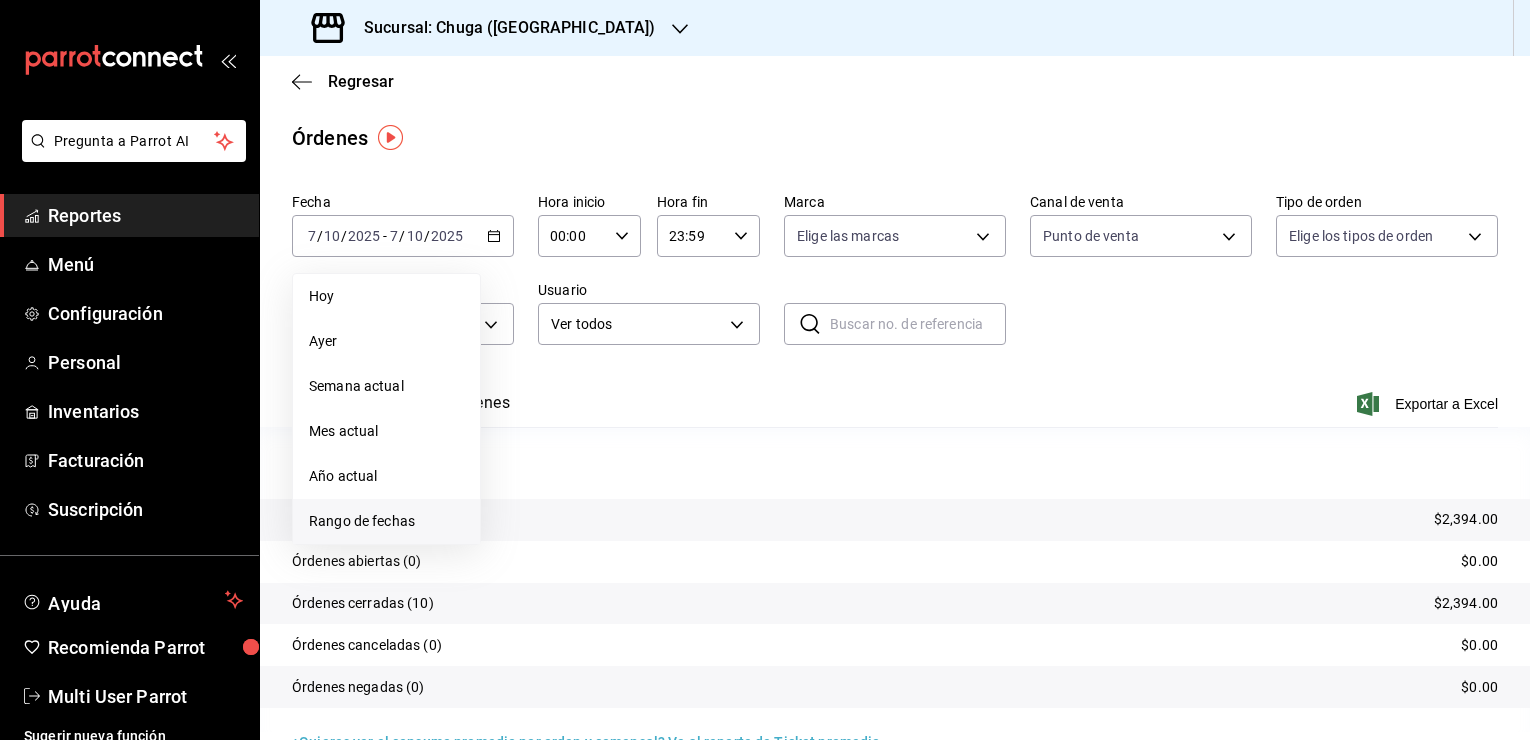 click on "Rango de fechas" at bounding box center [386, 521] 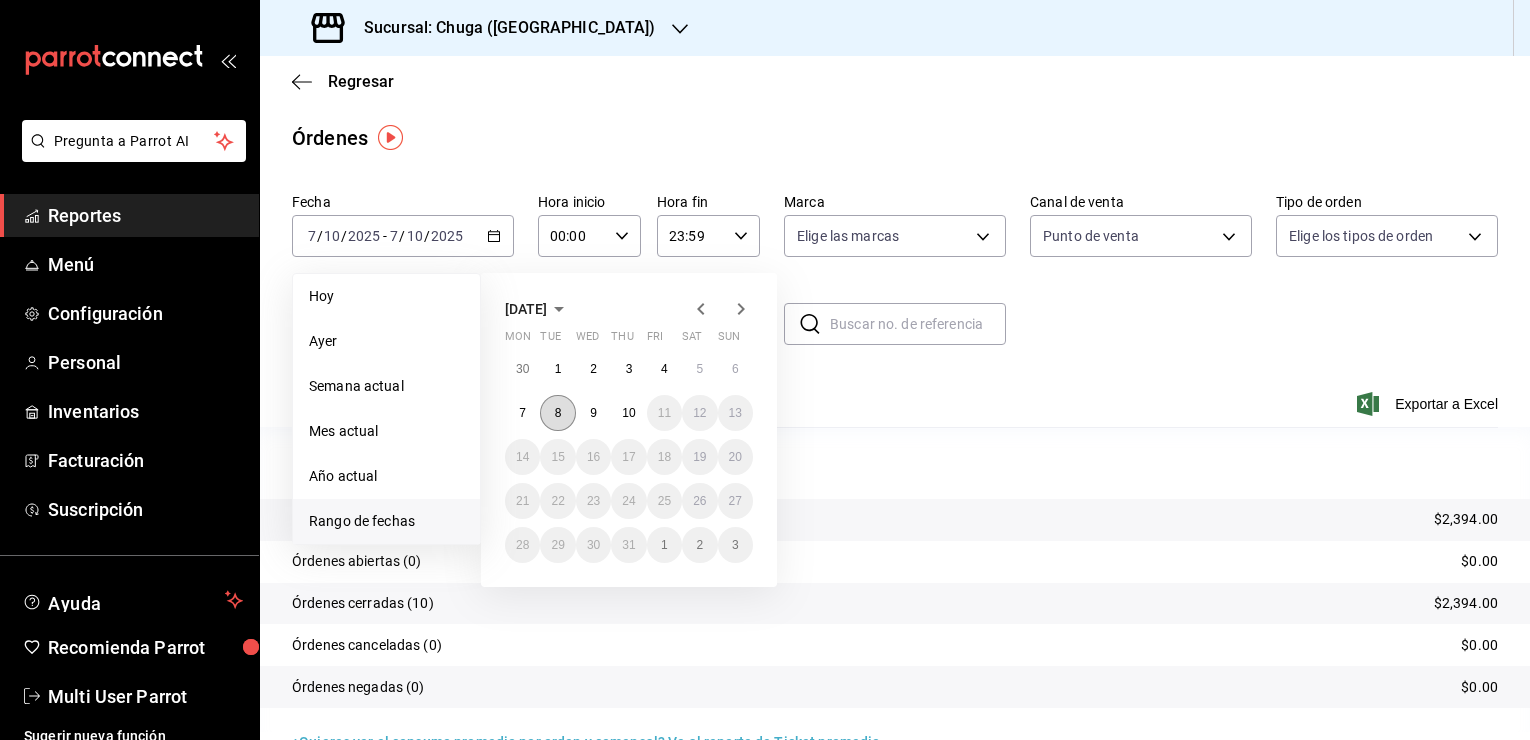 click on "8" at bounding box center [557, 413] 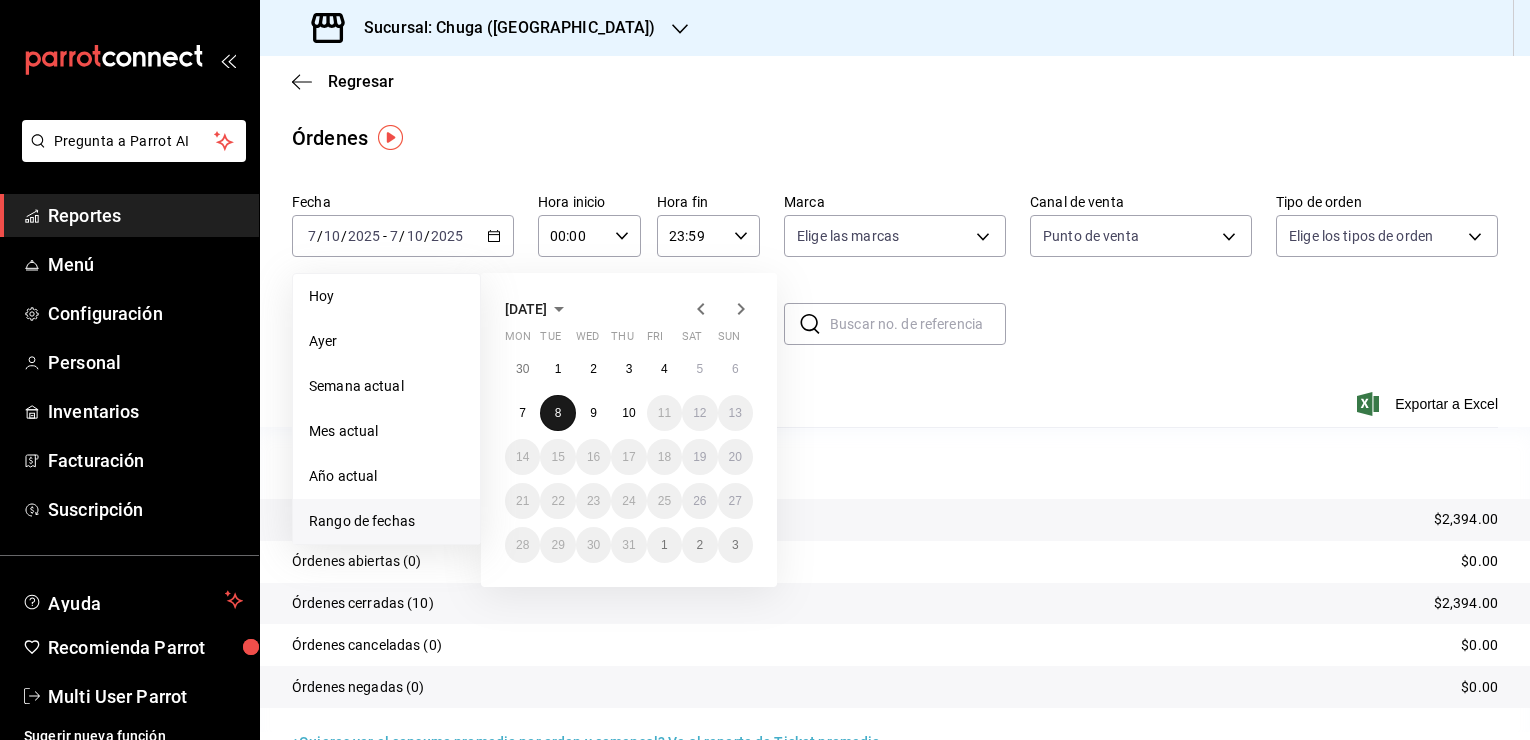 click on "8" at bounding box center [557, 413] 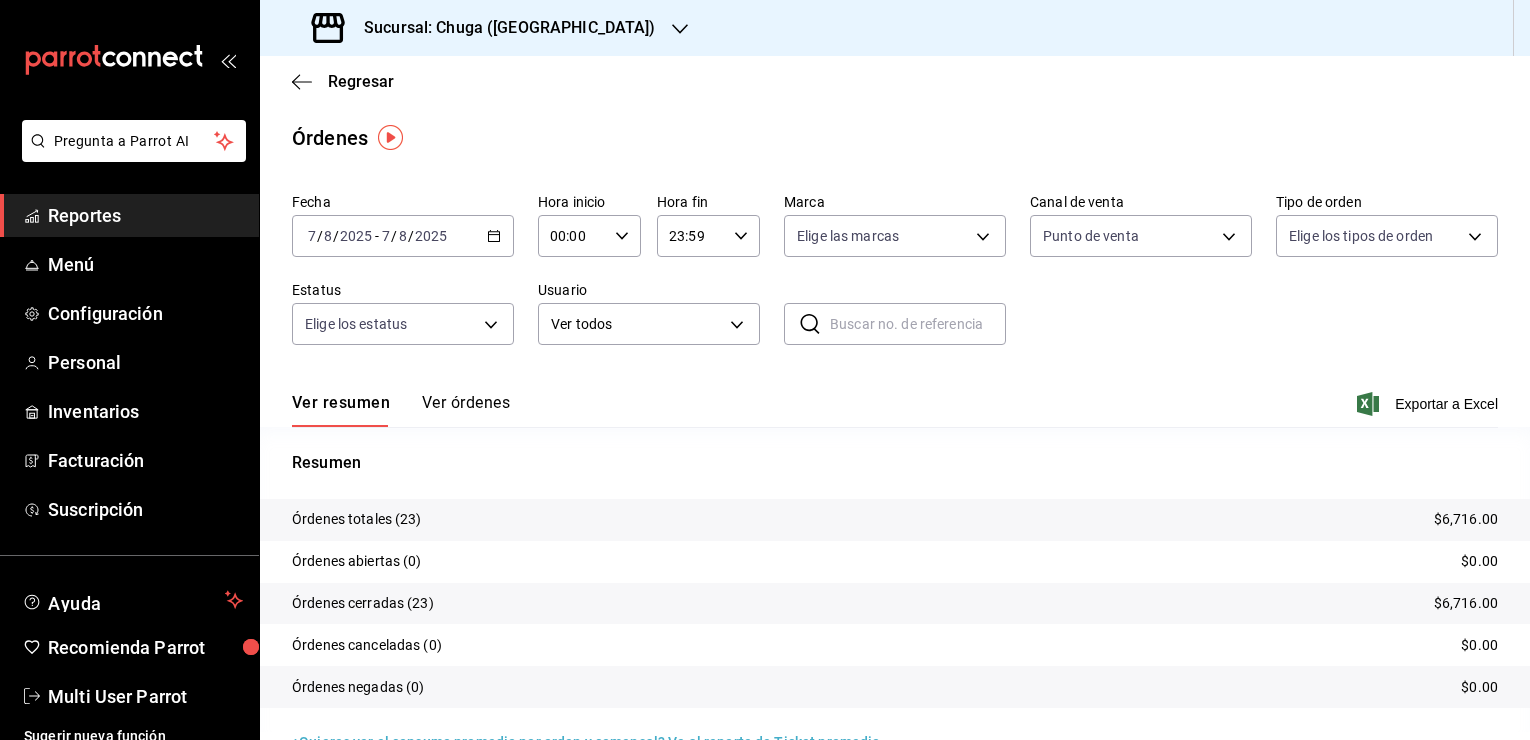 click on "$6,716.00" at bounding box center [1466, 519] 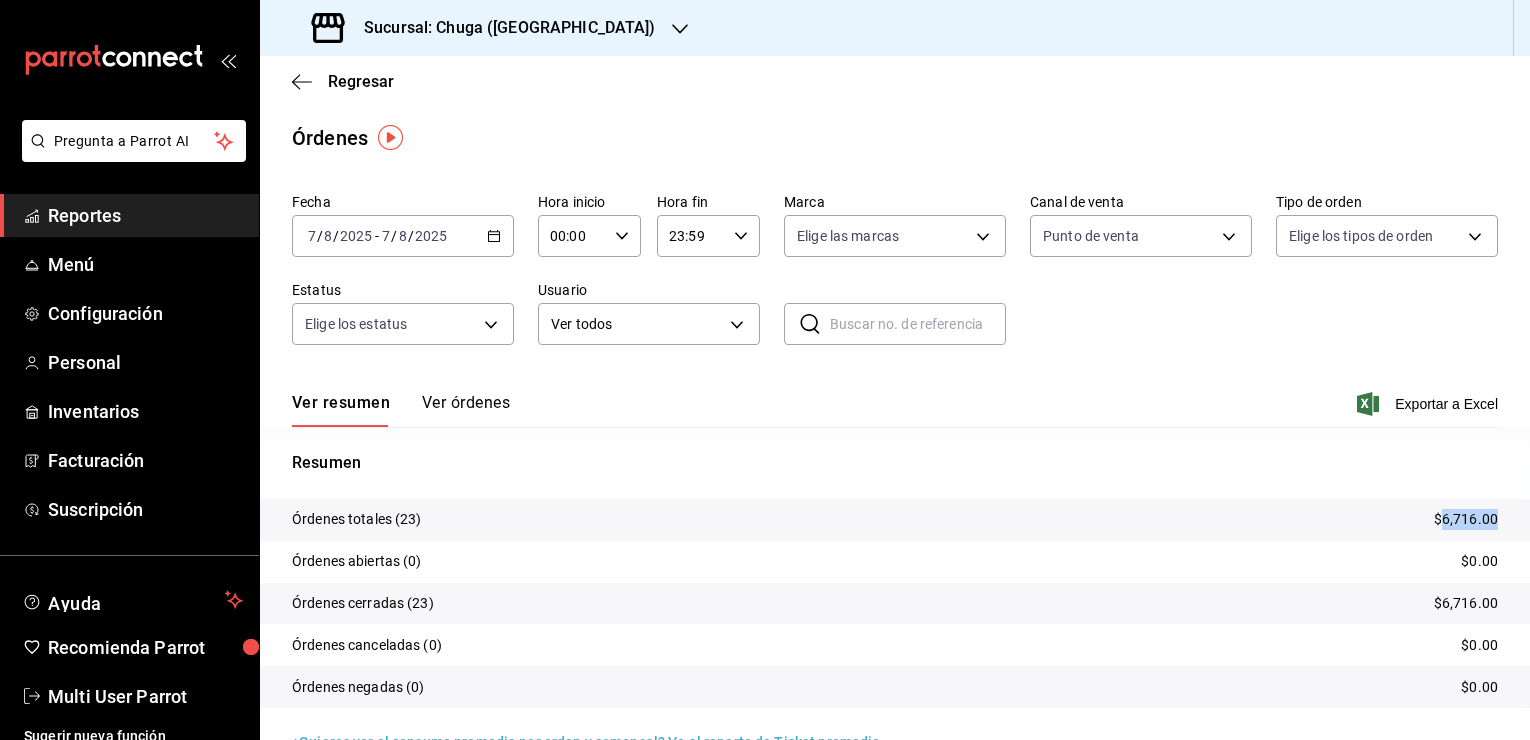 click on "$6,716.00" at bounding box center (1466, 519) 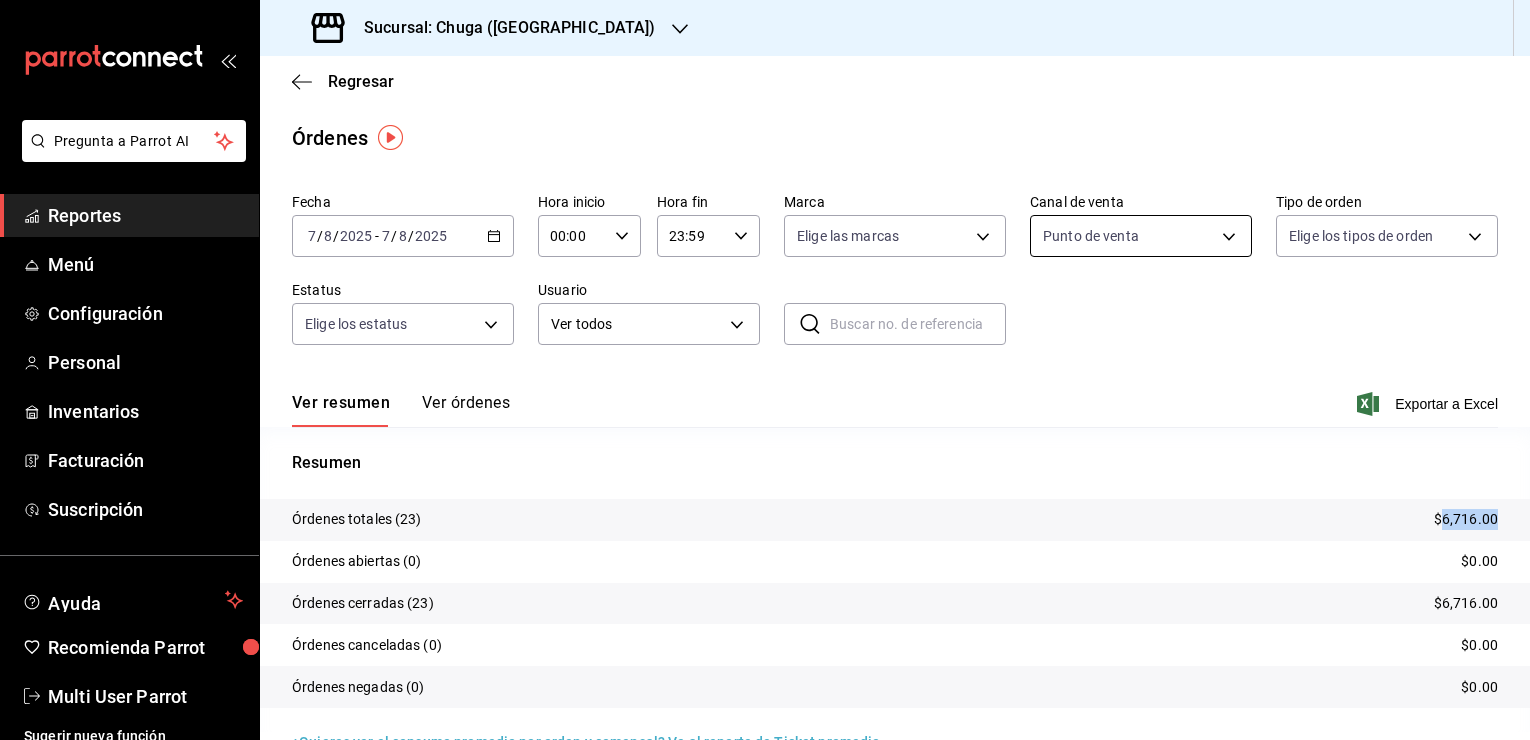 click on "Pregunta a Parrot AI Reportes   Menú   Configuración   Personal   Inventarios   Facturación   Suscripción   Ayuda Recomienda Parrot   Multi User Parrot   Sugerir nueva función   Sucursal: Chuga ([GEOGRAPHIC_DATA]) Regresar Órdenes Fecha [DATE] [DATE] - [DATE] [DATE] Hora inicio 00:00 Hora inicio Hora fin 23:59 Hora fin Marca Elige las marcas Canal de venta Punto de venta PARROT Tipo de orden Elige los tipos de orden Estatus Elige los estatus Usuario Ver todos ALL ​ ​ Ver resumen Ver órdenes Exportar a Excel Resumen Órdenes totales (23) $6,716.00 Órdenes abiertas (0) $0.00 Órdenes cerradas (23) $6,716.00 Órdenes canceladas (0) $0.00 Órdenes negadas (0) $0.00 ¿Quieres ver el consumo promedio por orden y comensal? Ve al reporte de Ticket promedio GANA 1 MES GRATIS EN TU SUSCRIPCIÓN AQUÍ Ver video tutorial Ir a video Pregunta a Parrot AI Reportes   Menú   Configuración   Personal   Inventarios   Facturación   Suscripción   Ayuda Recomienda Parrot   Multi User Parrot" at bounding box center (765, 370) 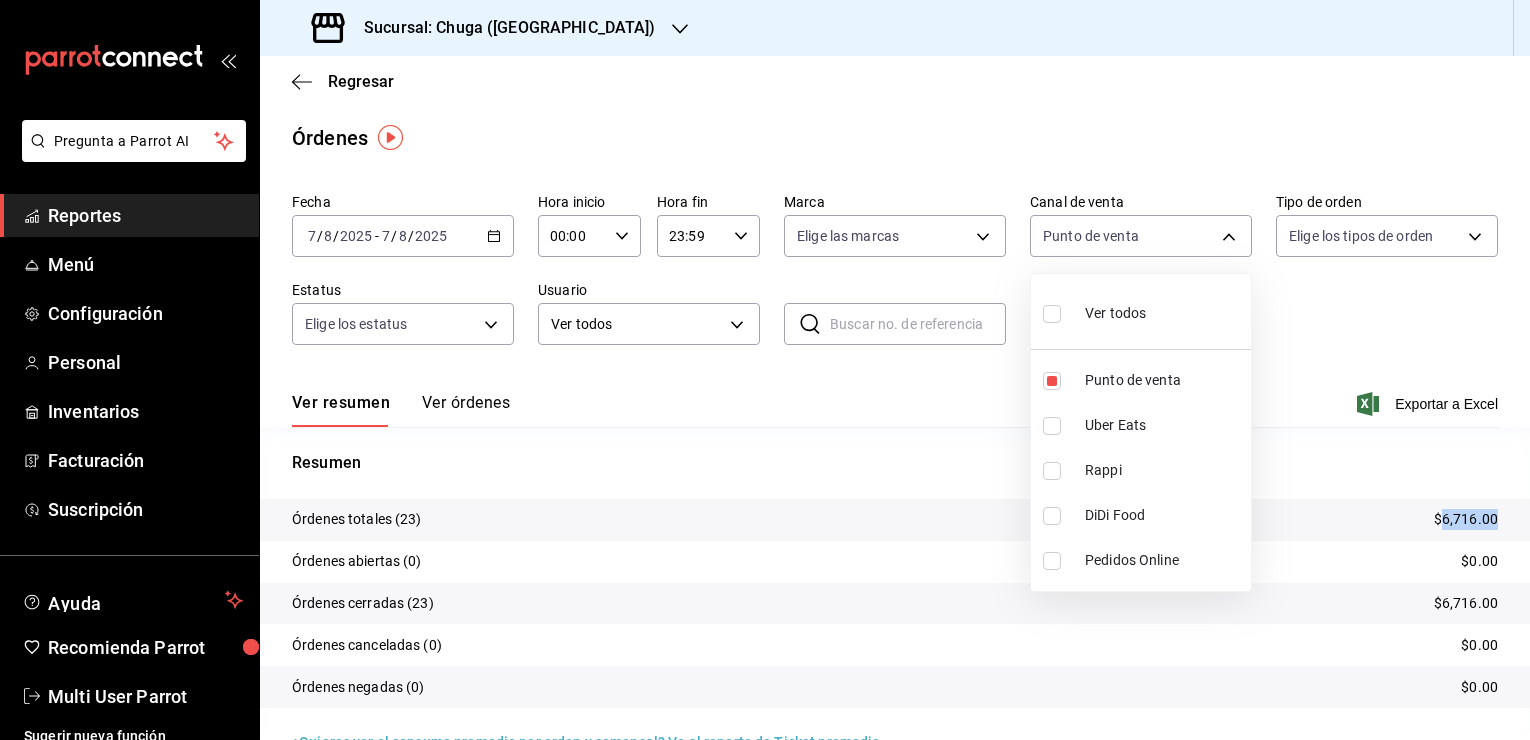click on "Uber Eats" at bounding box center [1141, 425] 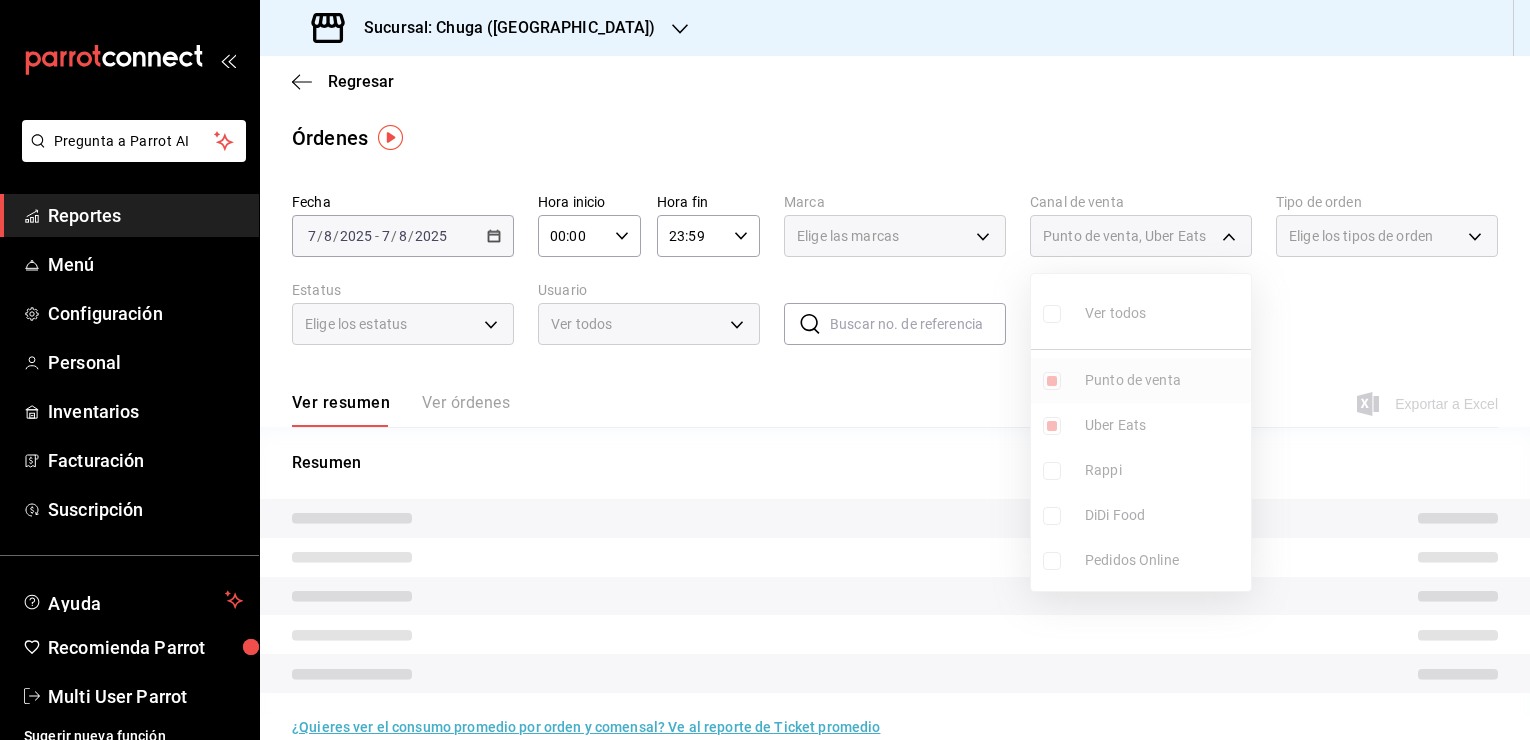 click on "Punto de venta" at bounding box center (1164, 380) 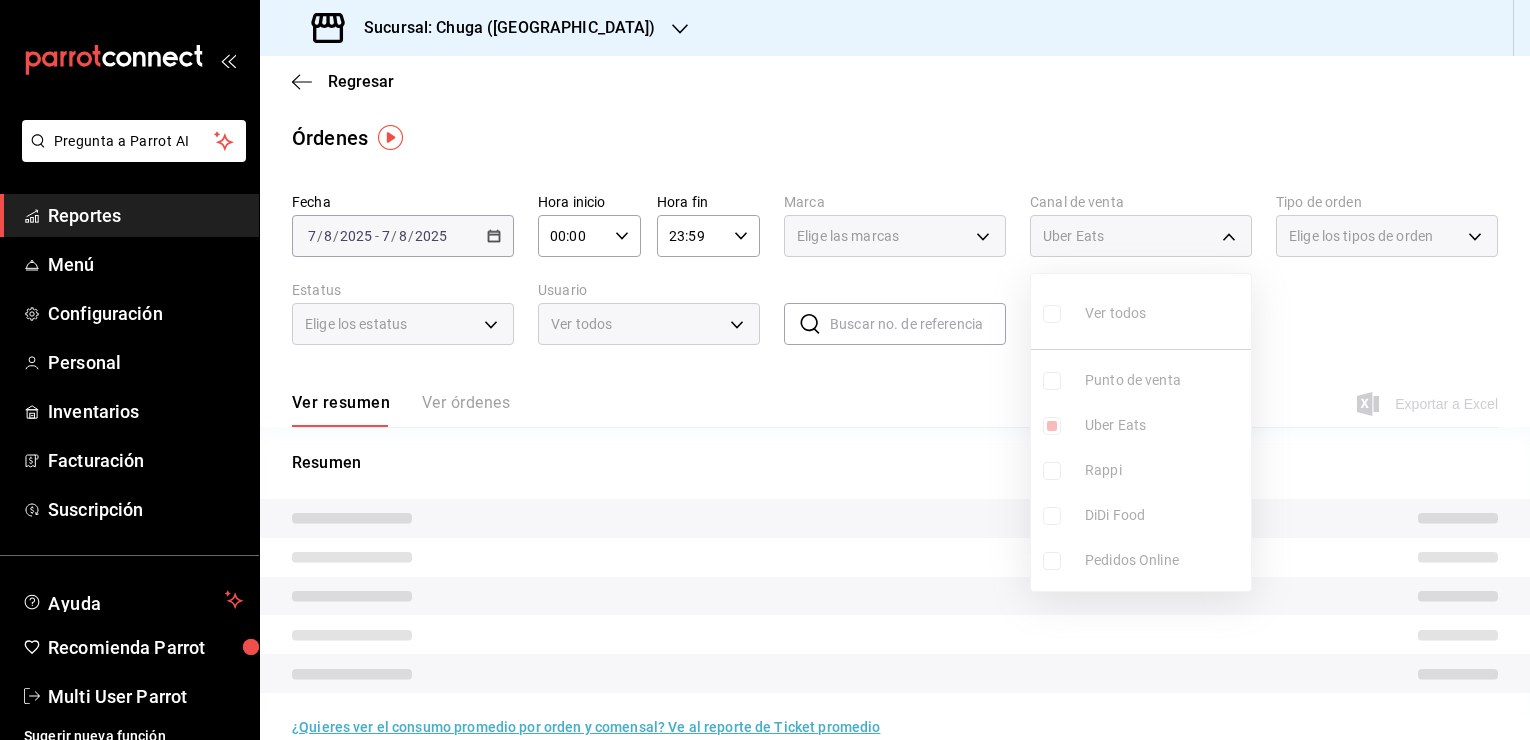 type on "UBER_EATS" 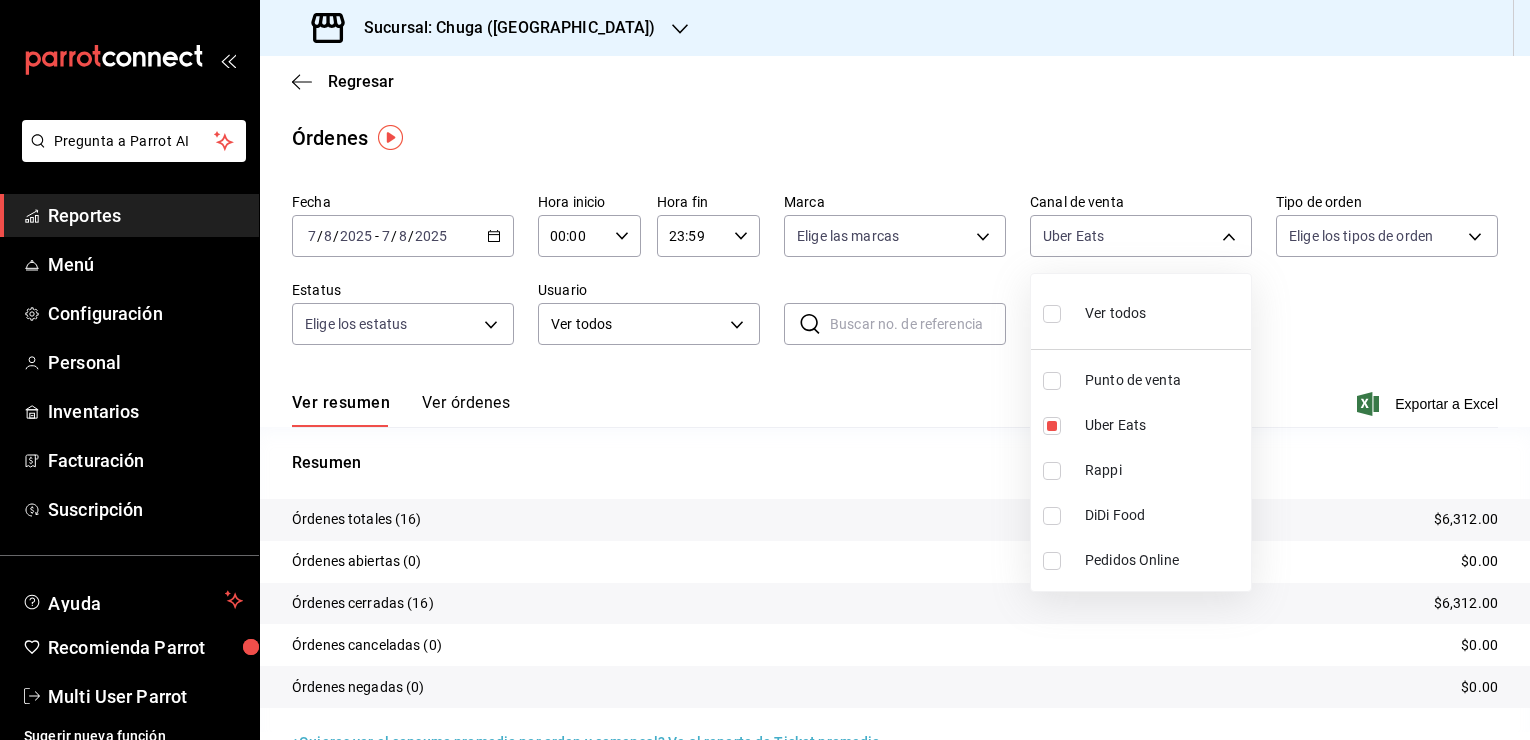 click at bounding box center [765, 370] 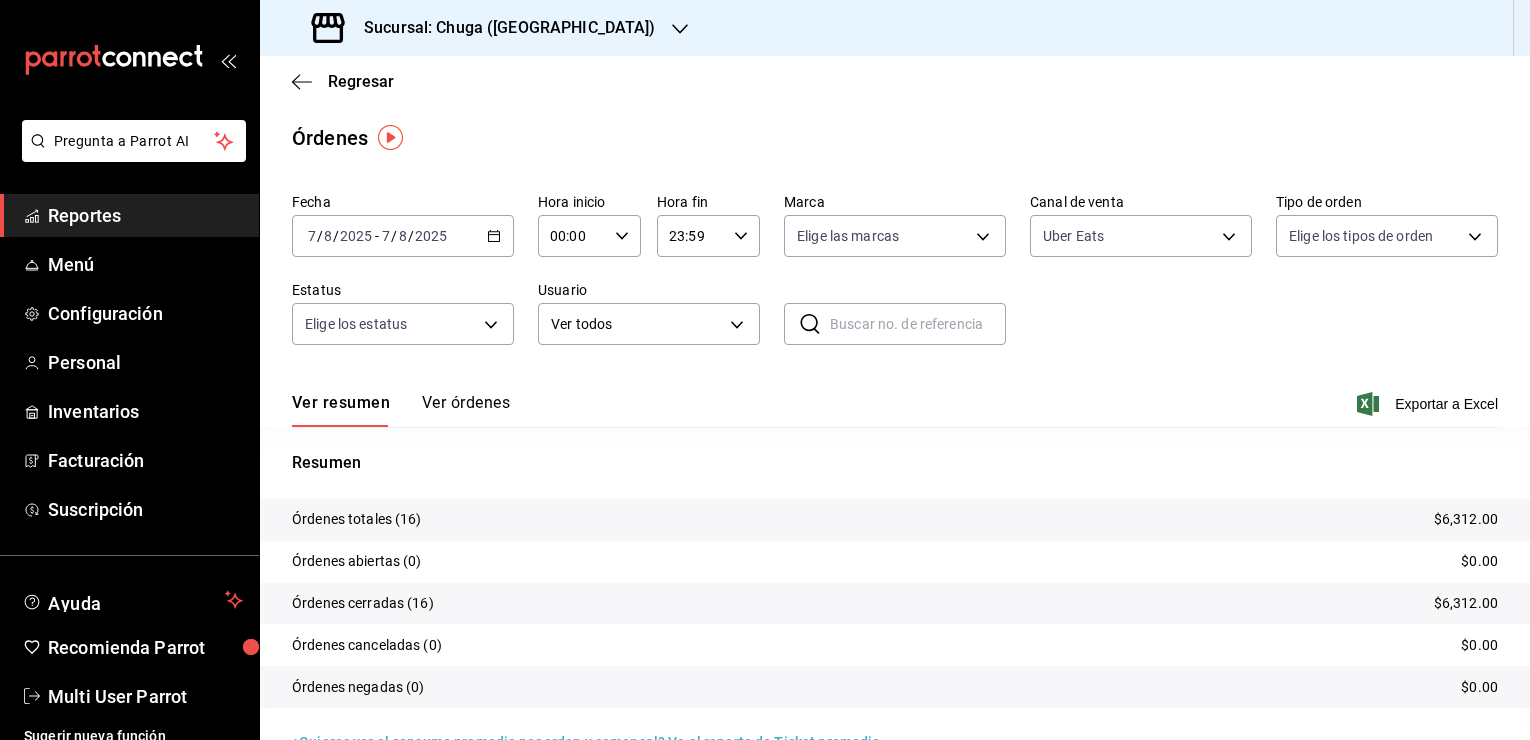 click on "$6,312.00" at bounding box center (1466, 519) 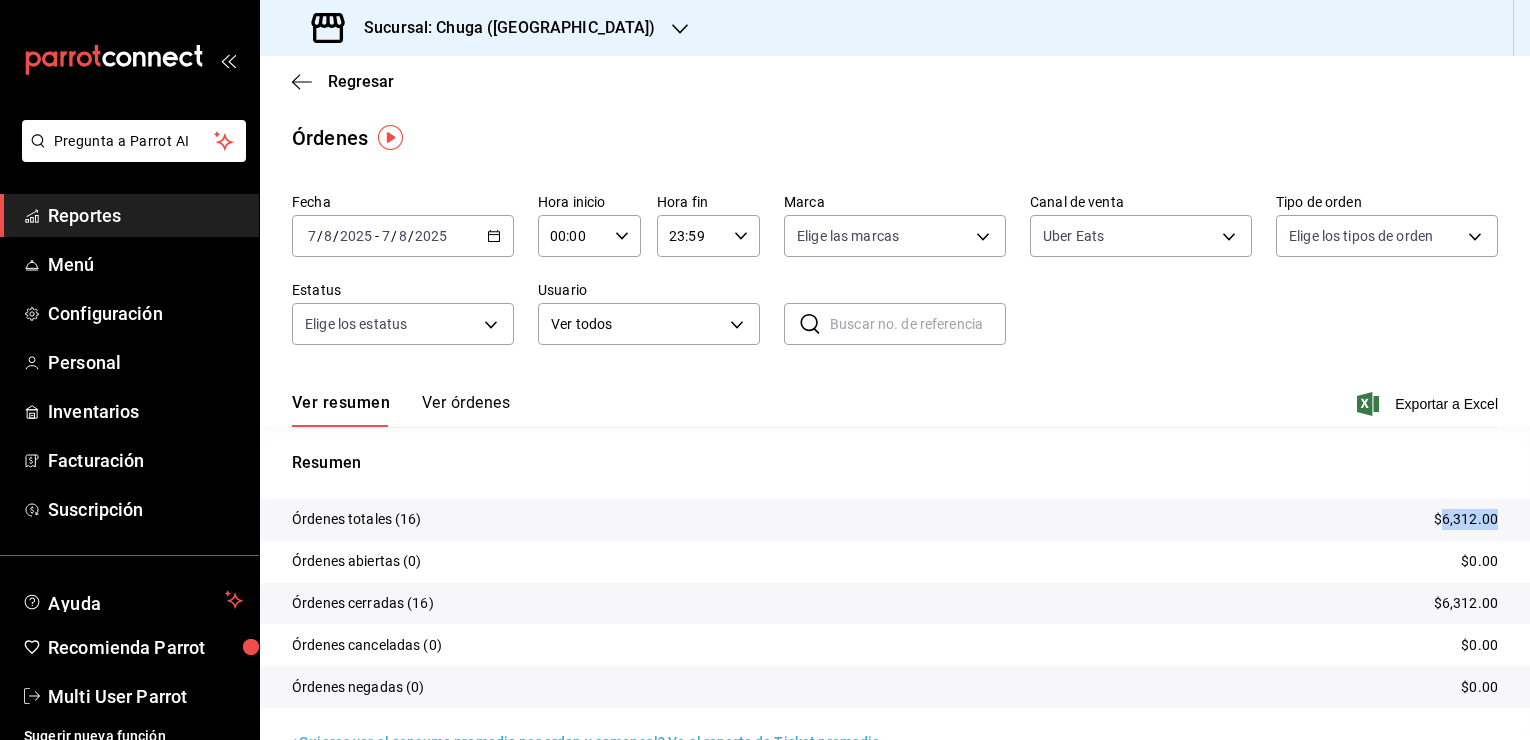 click on "$6,312.00" at bounding box center [1466, 519] 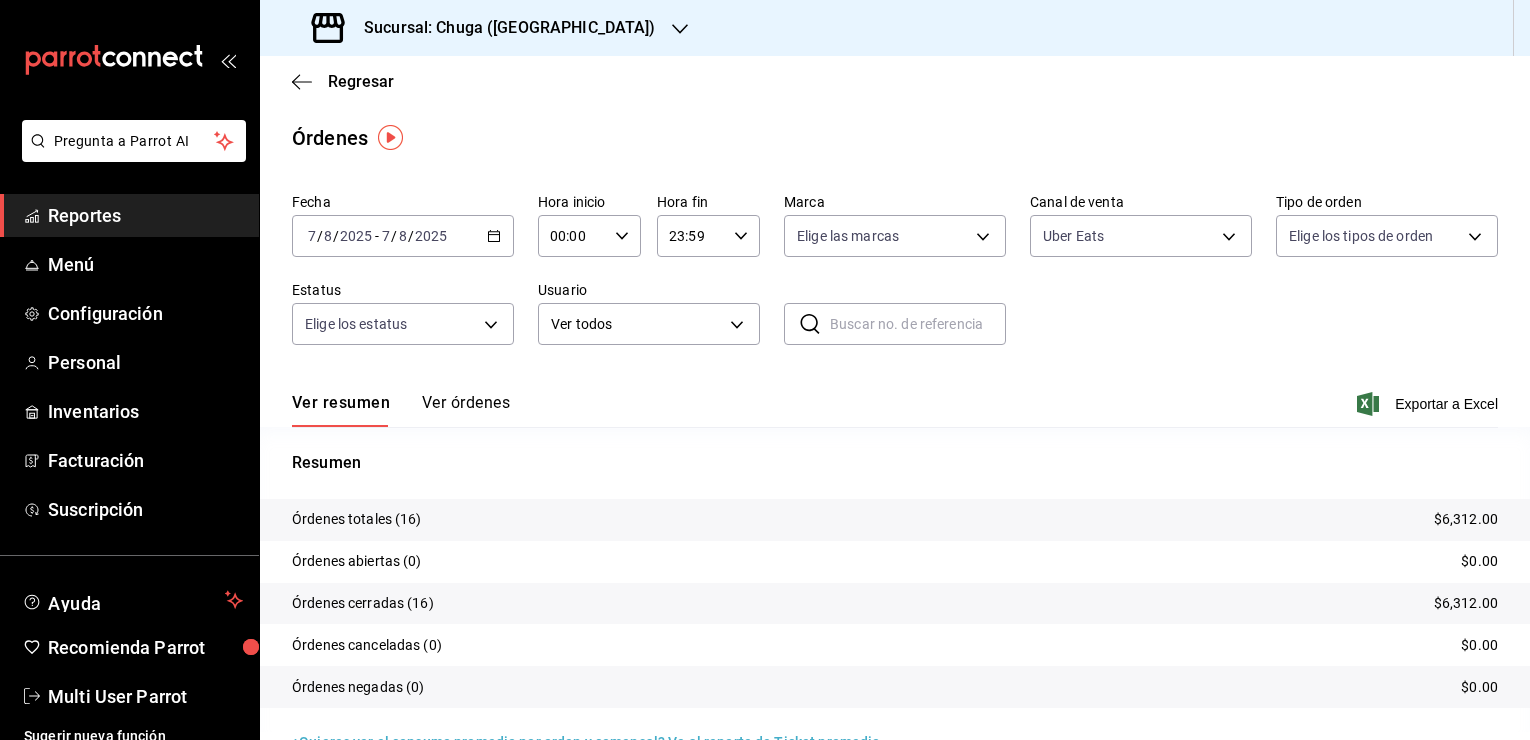 click on "Fecha [DATE] [DATE] - [DATE] [DATE] Hora inicio 00:00 Hora inicio Hora fin 23:59 Hora fin Marca Elige las marcas Canal de venta Uber Eats UBER_EATS Tipo de orden Elige los tipos de orden Estatus Elige los estatus Usuario Ver todos ALL ​ ​" at bounding box center (895, 277) 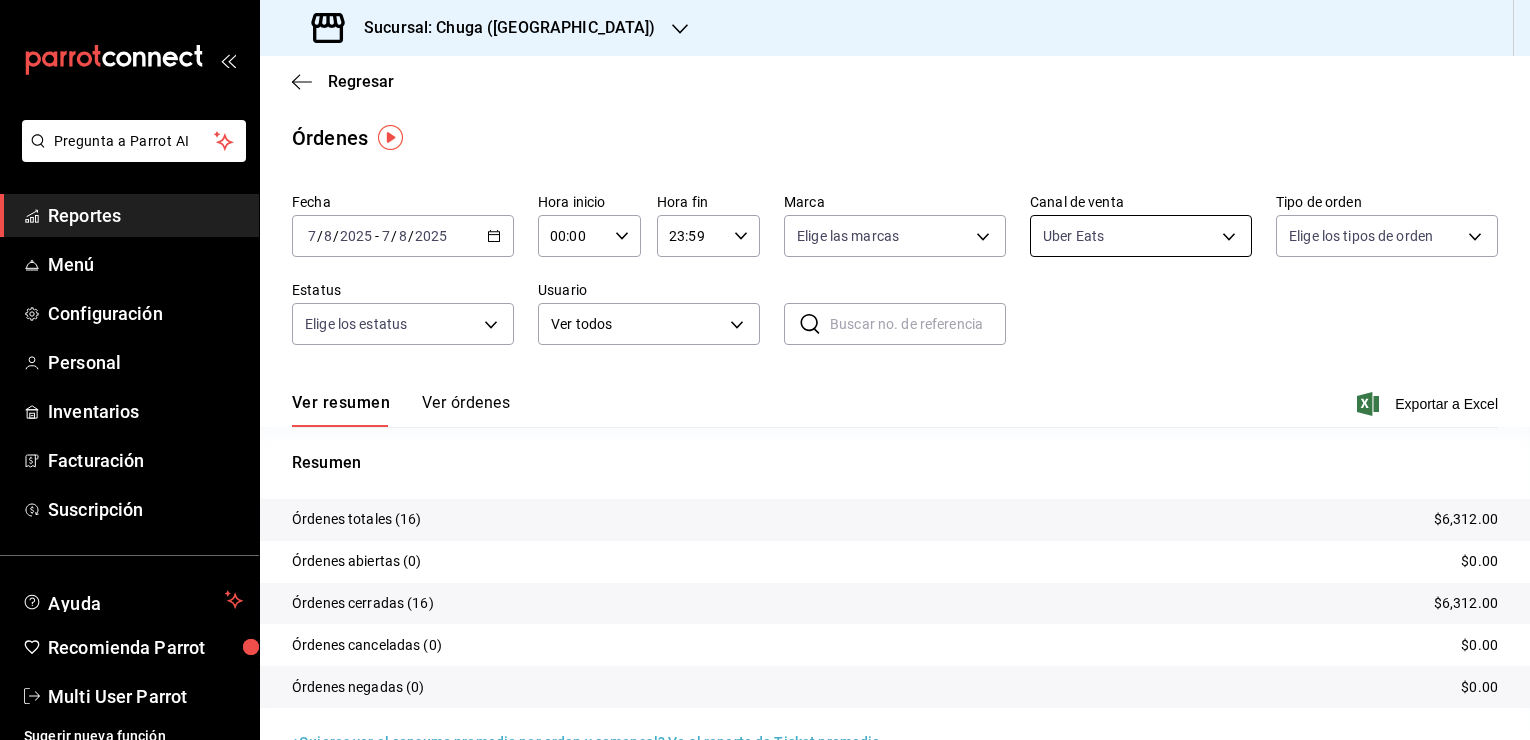 click on "Pregunta a Parrot AI Reportes   Menú   Configuración   Personal   Inventarios   Facturación   Suscripción   Ayuda Recomienda Parrot   Multi User Parrot   Sugerir nueva función   Sucursal: Chuga ([GEOGRAPHIC_DATA]) Regresar Órdenes Fecha [DATE] [DATE] - [DATE] [DATE] Hora inicio 00:00 Hora inicio Hora fin 23:59 Hora fin Marca Elige las marcas Canal de venta Uber Eats UBER_EATS Tipo de orden Elige los tipos de orden Estatus Elige los estatus Usuario Ver todos ALL ​ ​ Ver resumen Ver órdenes Exportar a Excel Resumen Órdenes totales (16) $6,312.00 Órdenes abiertas (0) $0.00 Órdenes cerradas (16) $6,312.00 Órdenes canceladas (0) $0.00 Órdenes negadas (0) $0.00 ¿Quieres ver el consumo promedio por orden y comensal? Ve al reporte de Ticket promedio GANA 1 MES GRATIS EN TU SUSCRIPCIÓN AQUÍ Ver video tutorial Ir a video Pregunta a Parrot AI Reportes   Menú   Configuración   Personal   Inventarios   Facturación   Suscripción   Ayuda Recomienda Parrot   Multi User Parrot" at bounding box center (765, 370) 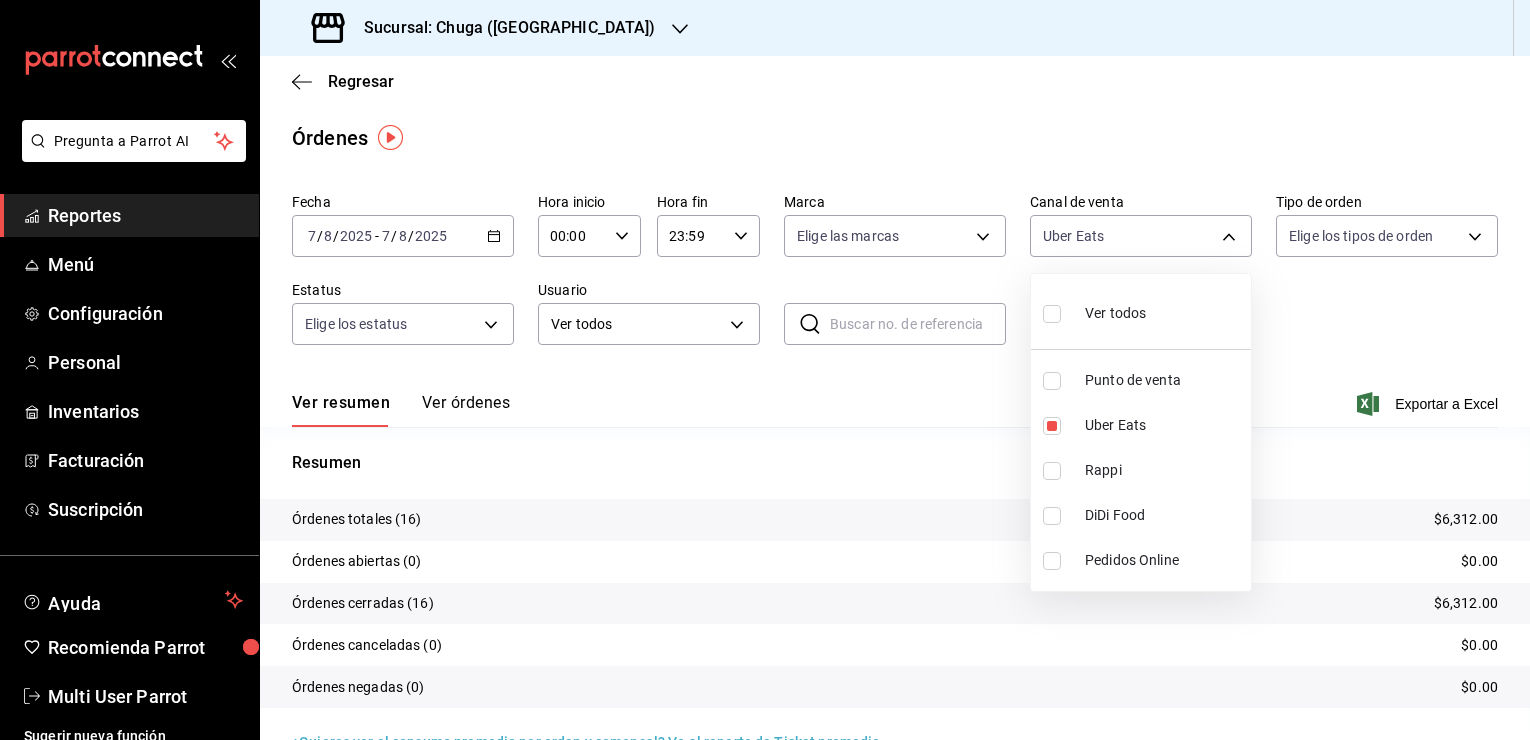 click on "Rappi" at bounding box center [1164, 470] 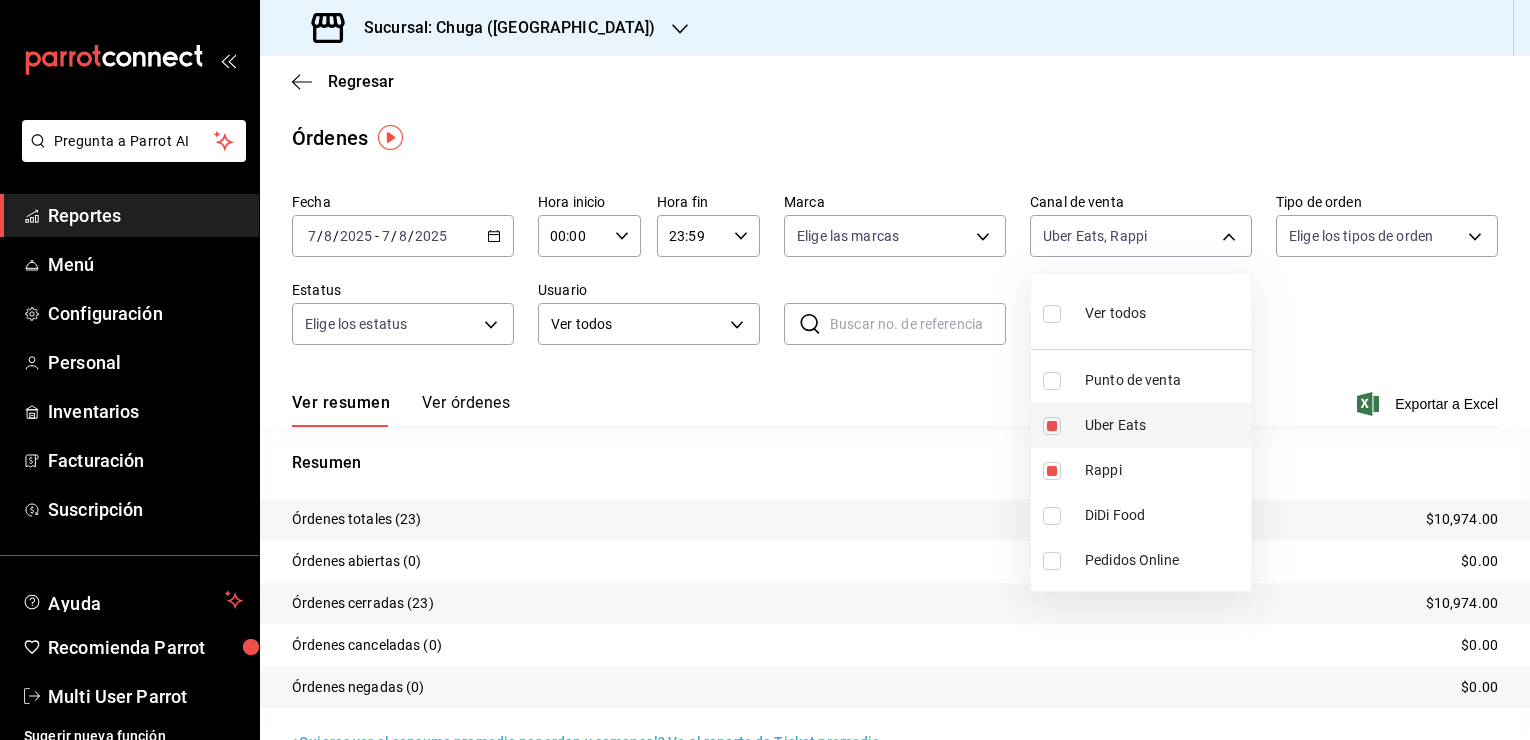 click on "Uber Eats" at bounding box center (1164, 425) 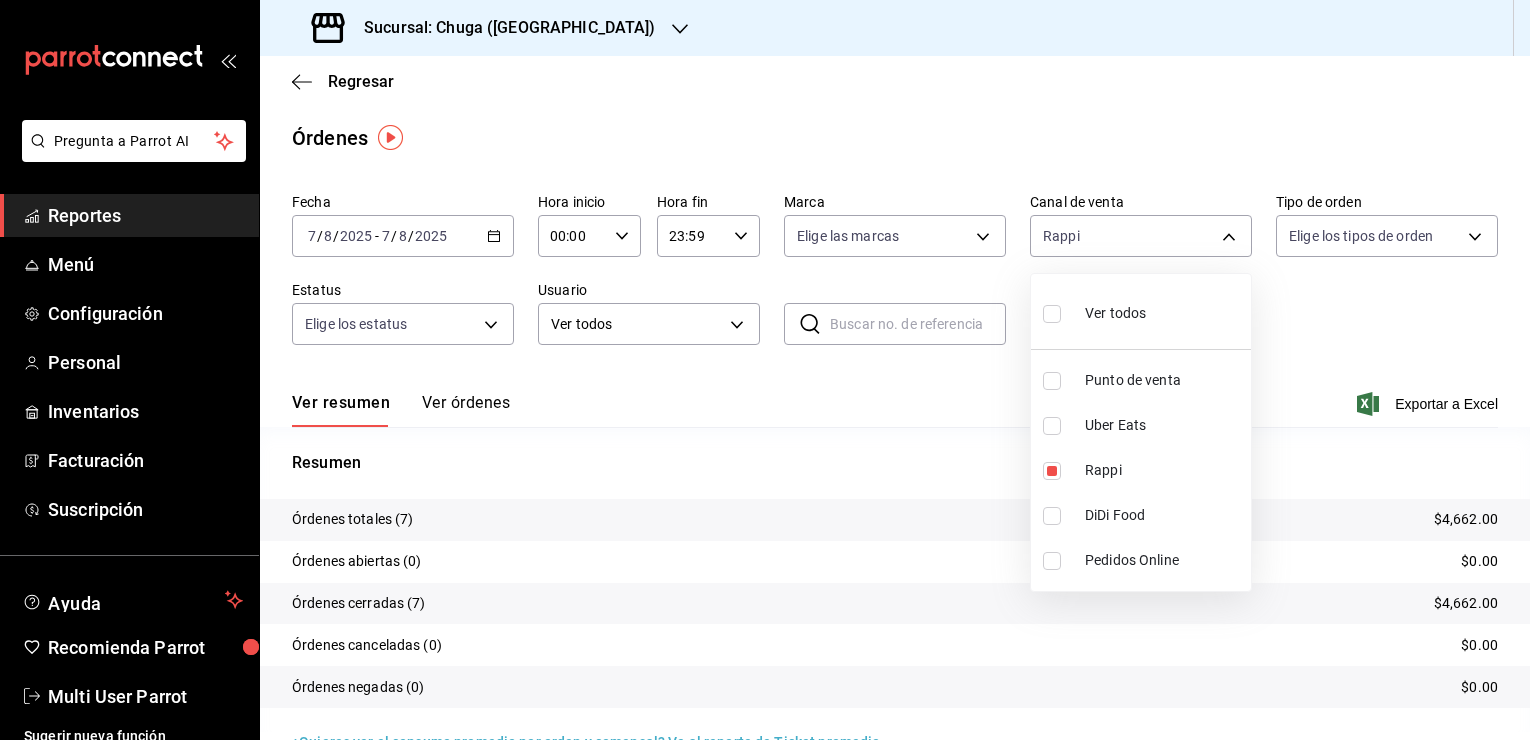 click at bounding box center (765, 370) 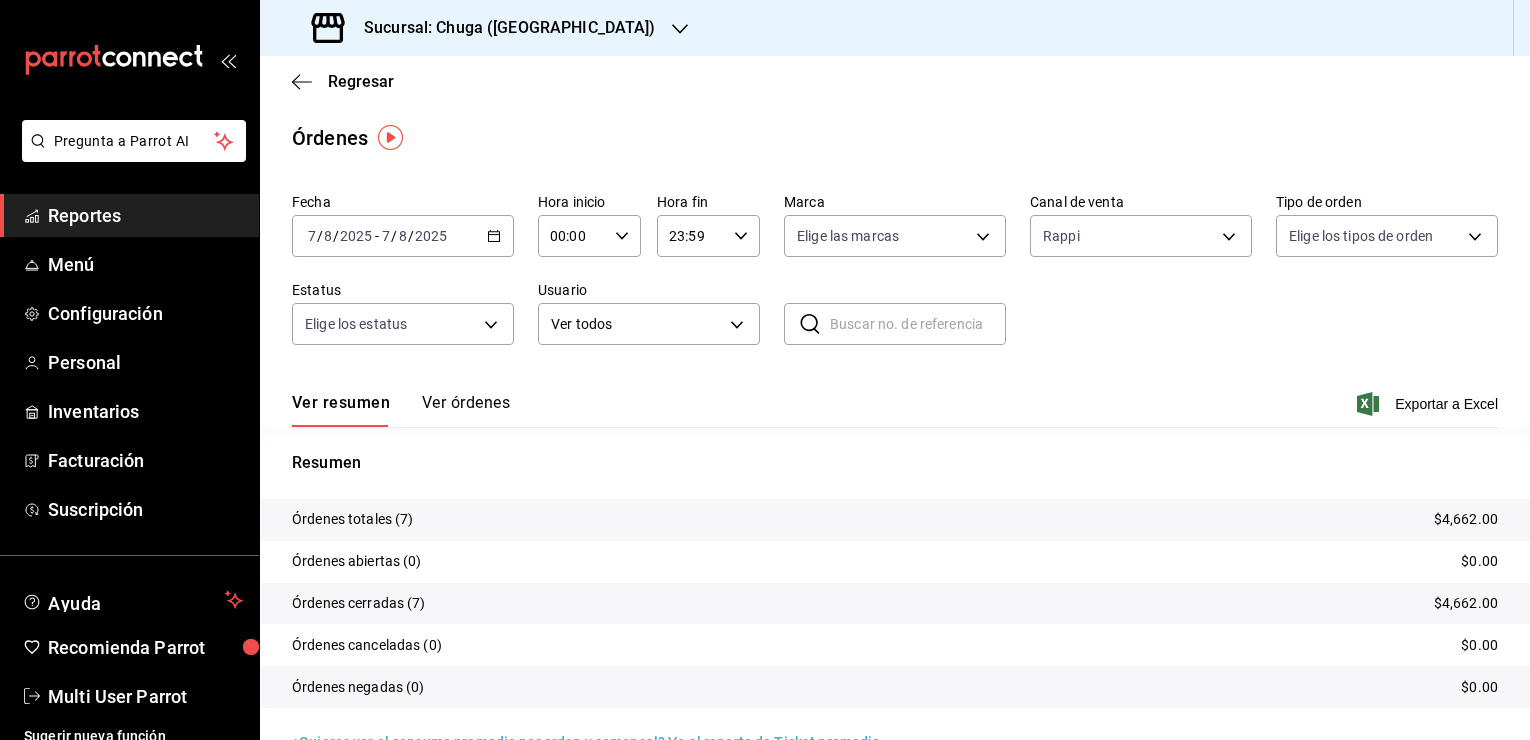 click on "$4,662.00" at bounding box center [1466, 519] 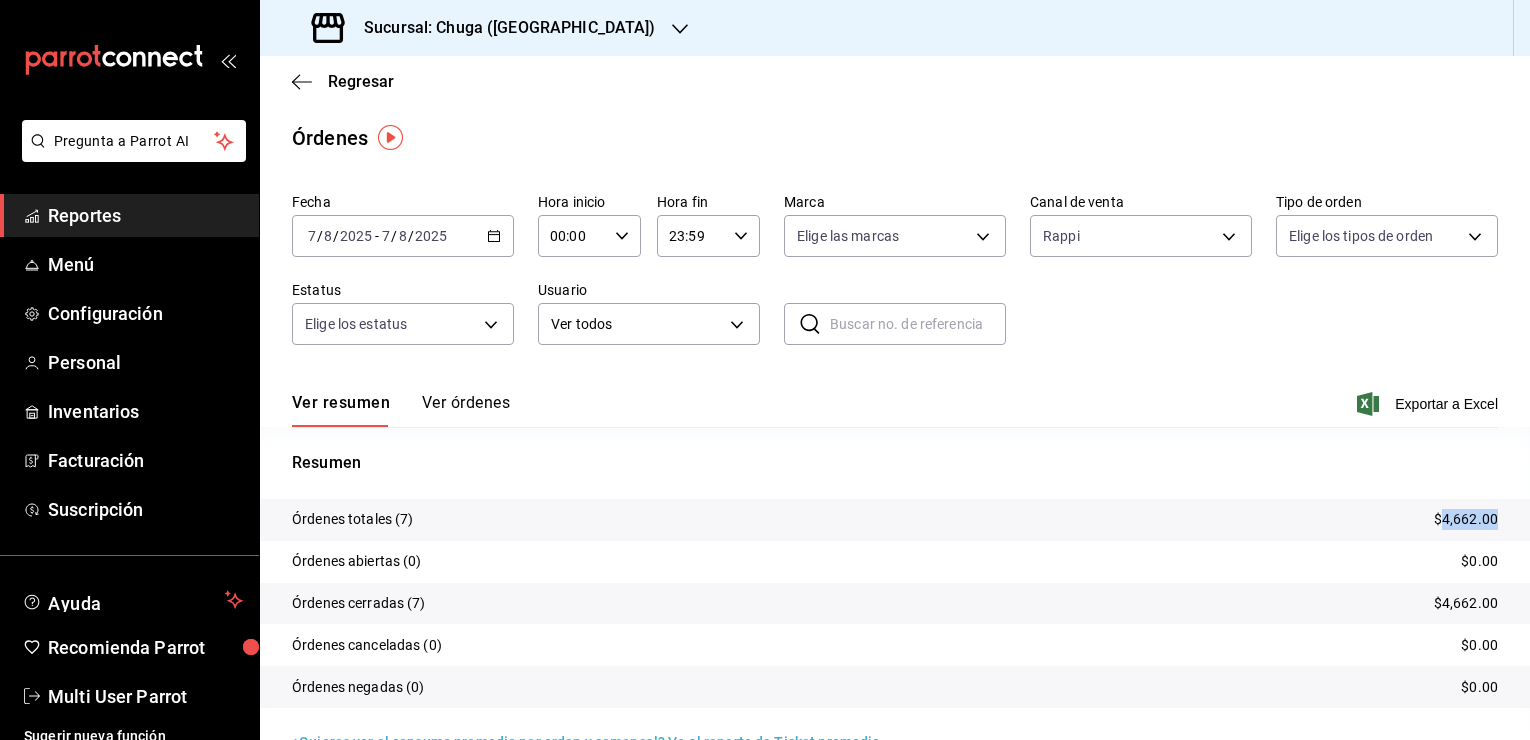 click on "$4,662.00" at bounding box center (1466, 519) 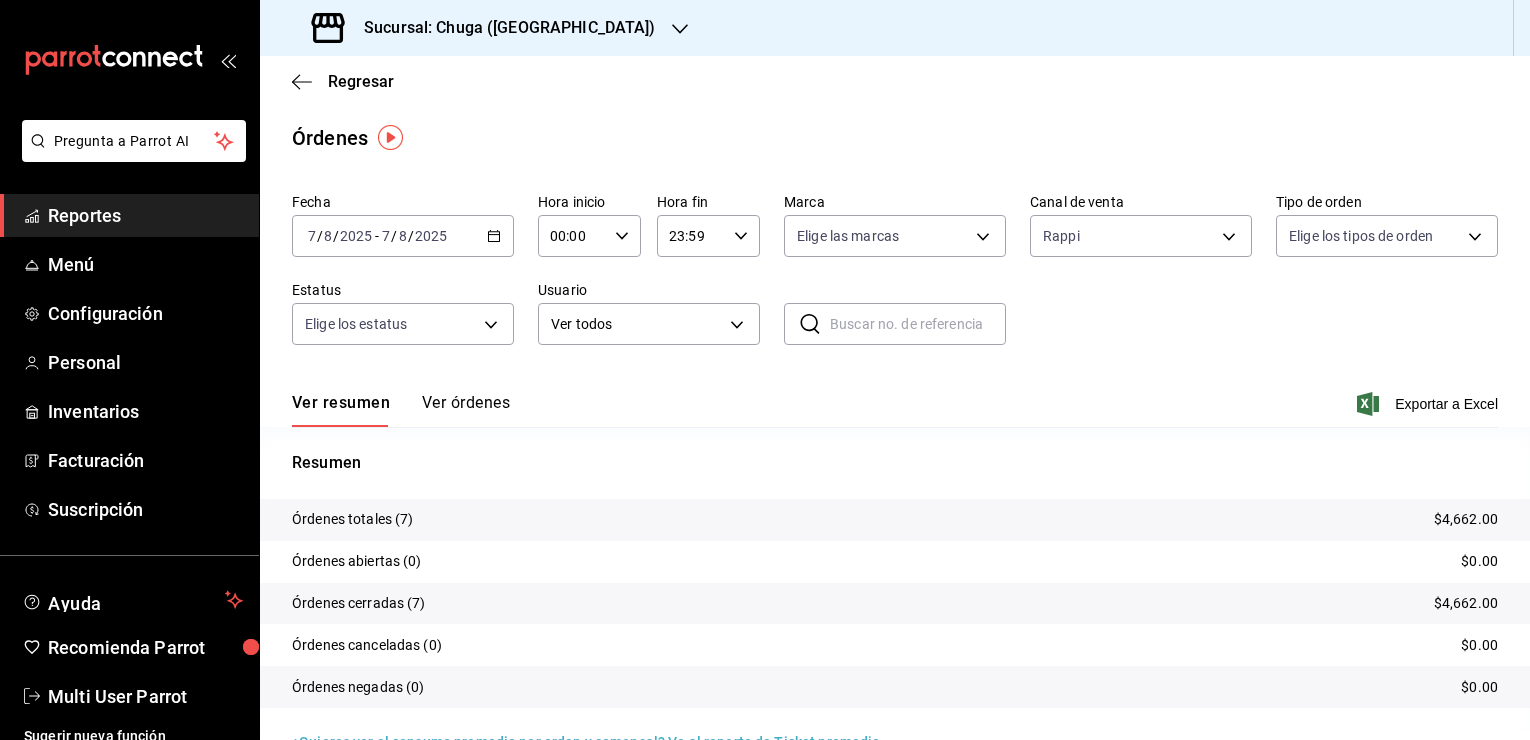 click on "[DATE] [DATE] - [DATE] [DATE]" at bounding box center (403, 236) 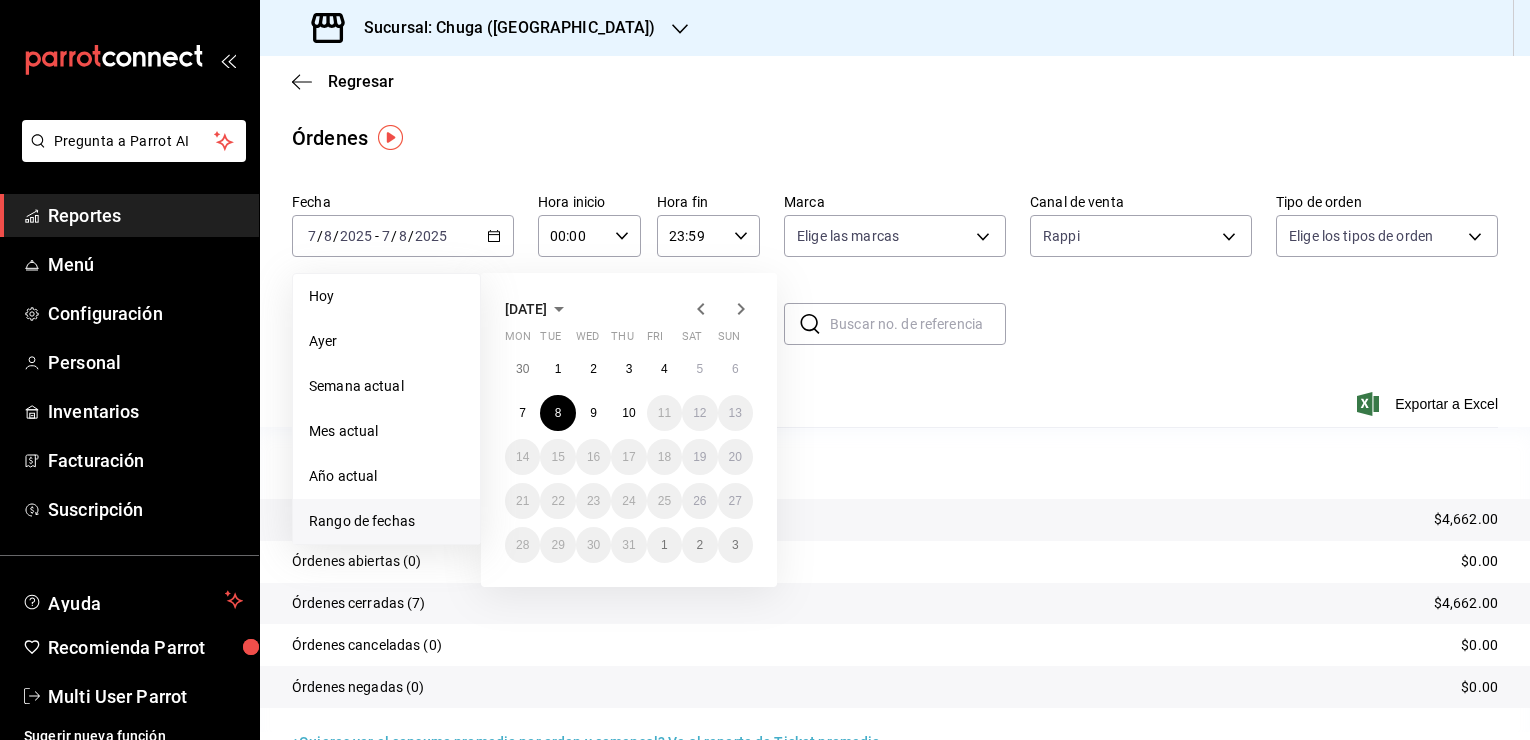 click on "30 1 2 3 4 5 6 7 8 9 10 11 12 13 14 15 16 17 18 19 20 21 22 23 24 25 26 27 28 29 30 31 1 2 3" at bounding box center (629, 457) 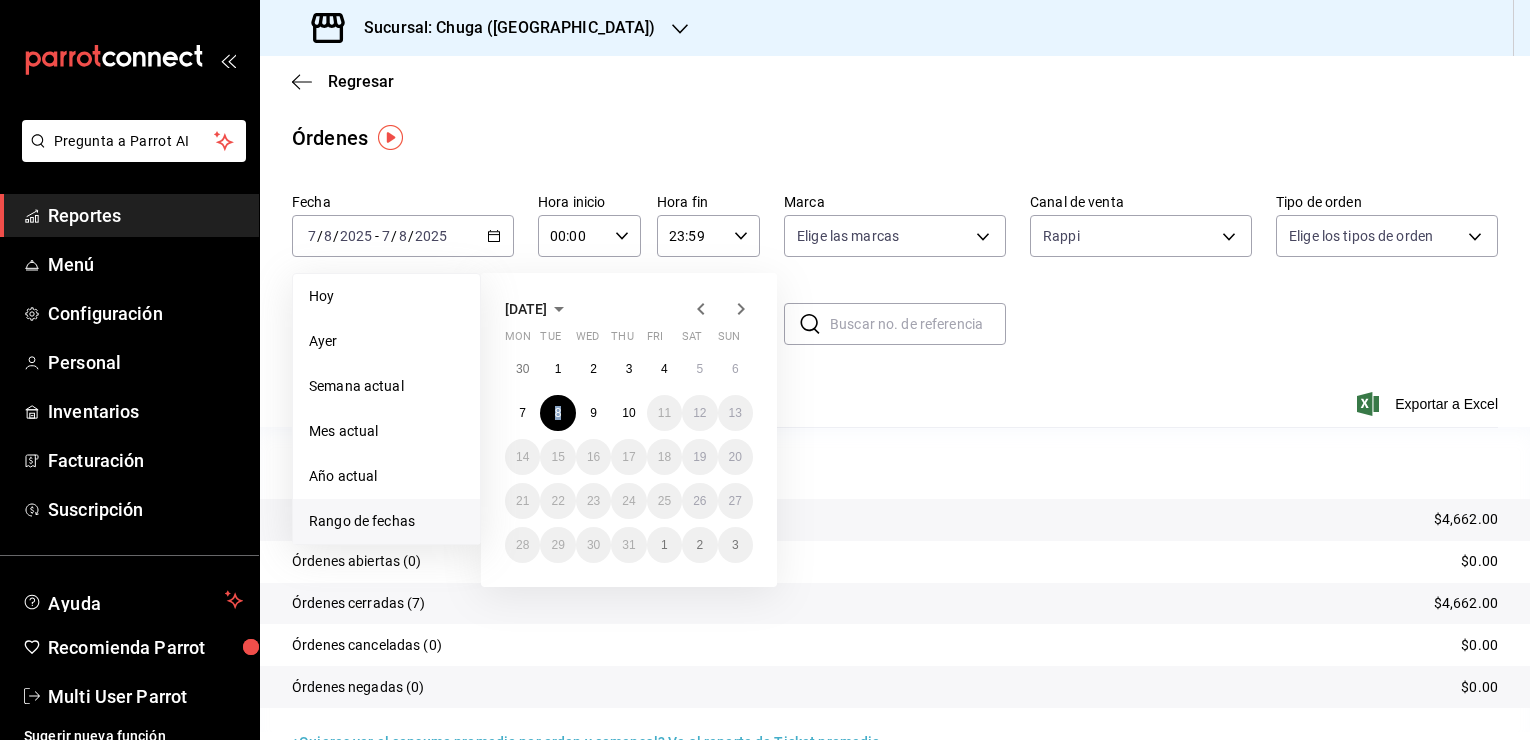 click on "30 1 2 3 4 5 6 7 8 9 10 11 12 13 14 15 16 17 18 19 20 21 22 23 24 25 26 27 28 29 30 31 1 2 3" at bounding box center [629, 457] 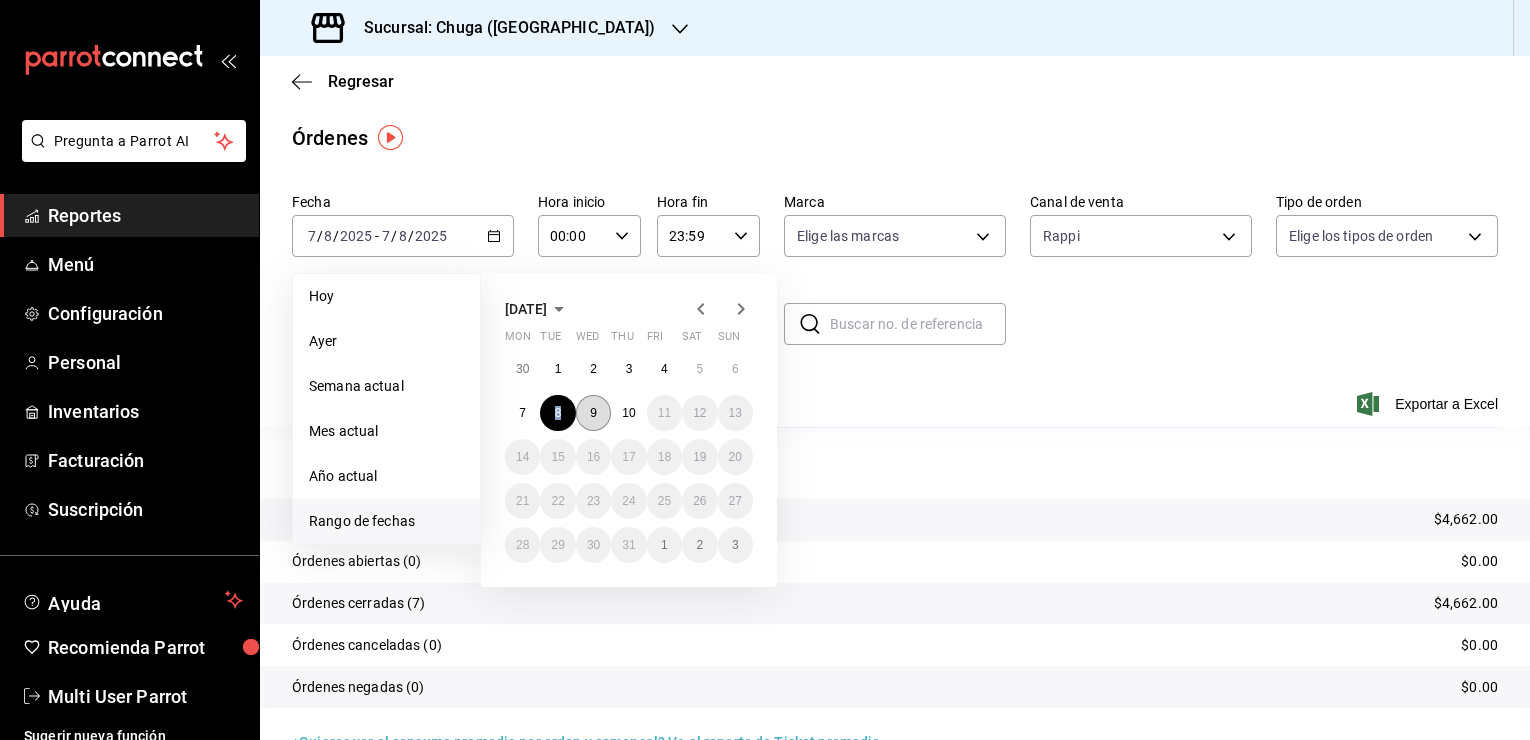 click on "9" at bounding box center [593, 413] 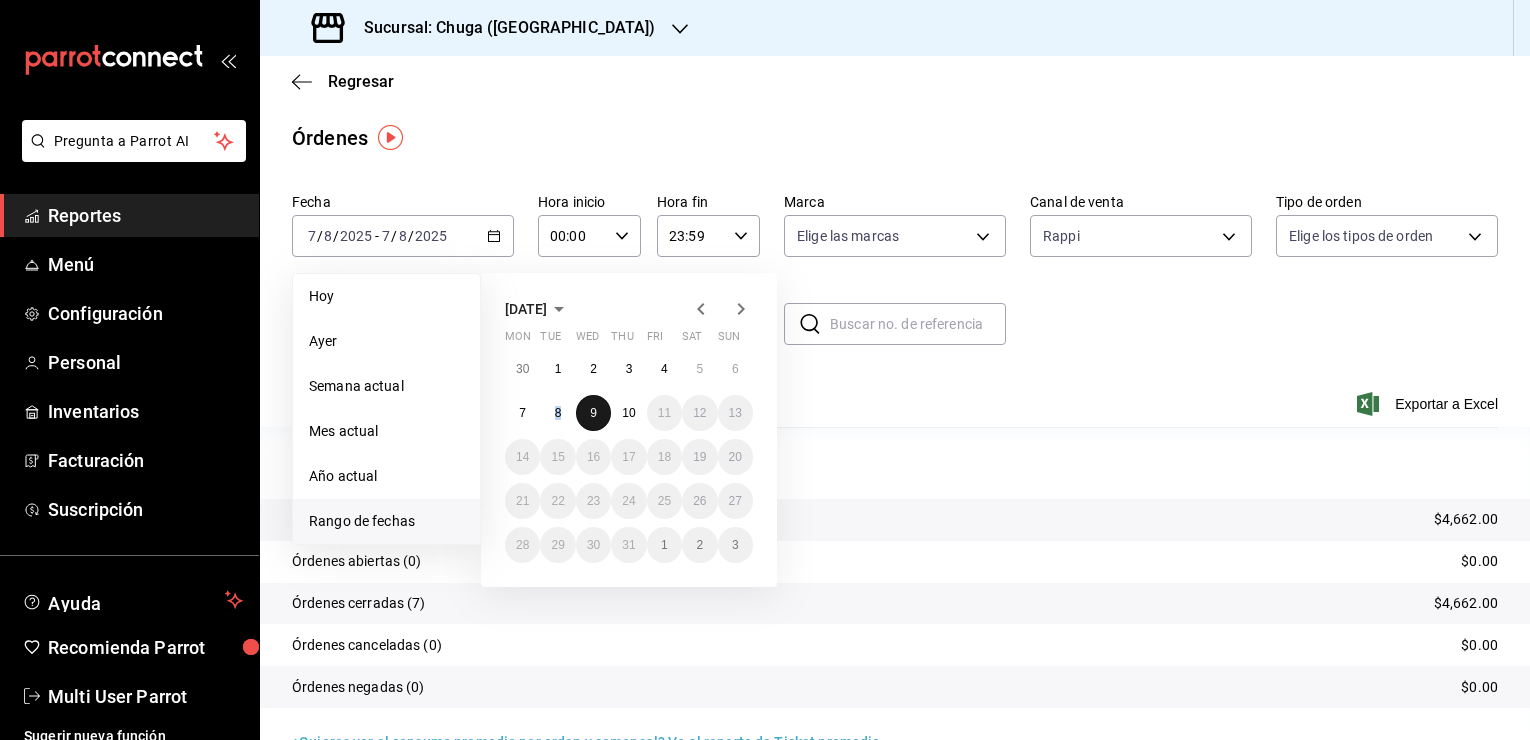 click on "9" at bounding box center [593, 413] 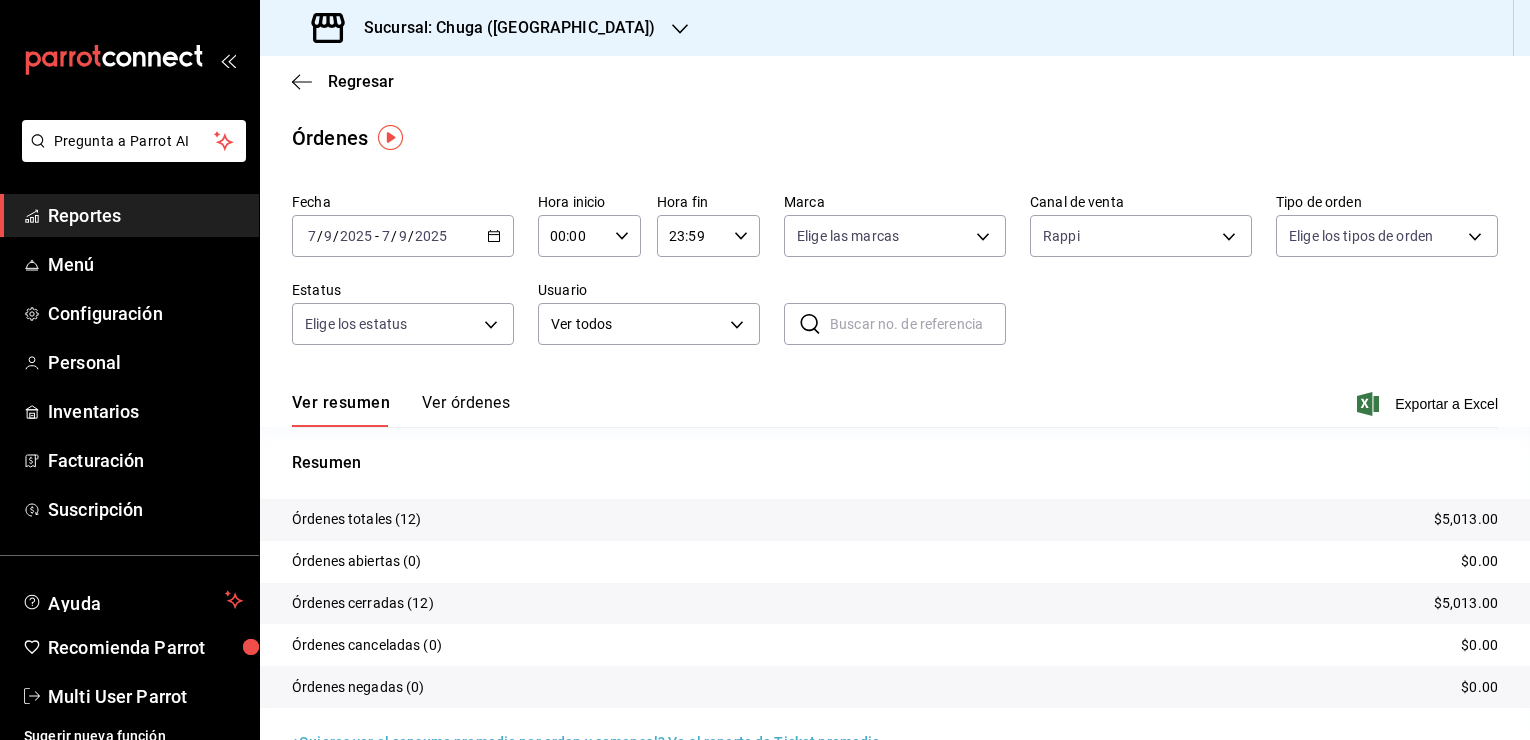 click on "$5,013.00" at bounding box center (1466, 519) 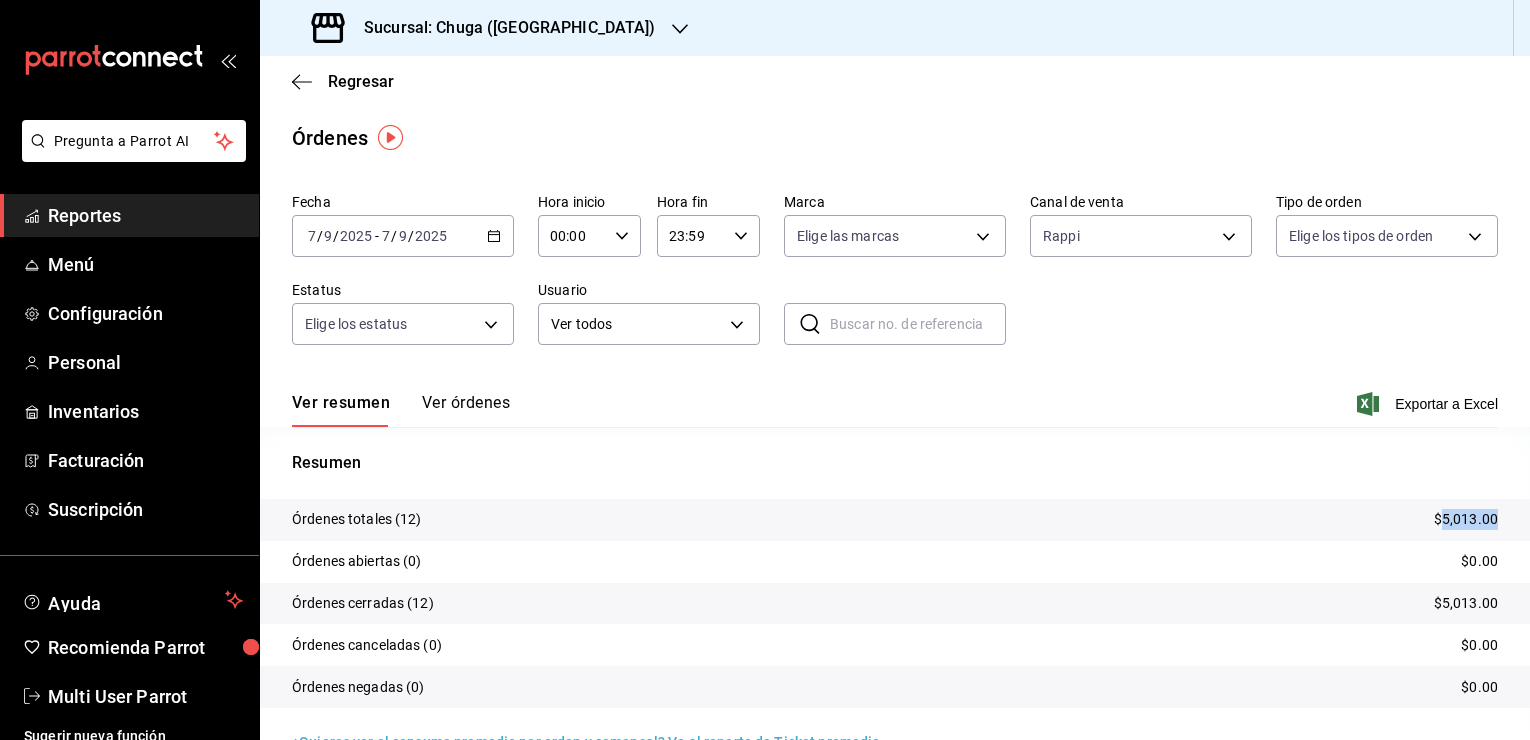 click on "$5,013.00" at bounding box center (1466, 519) 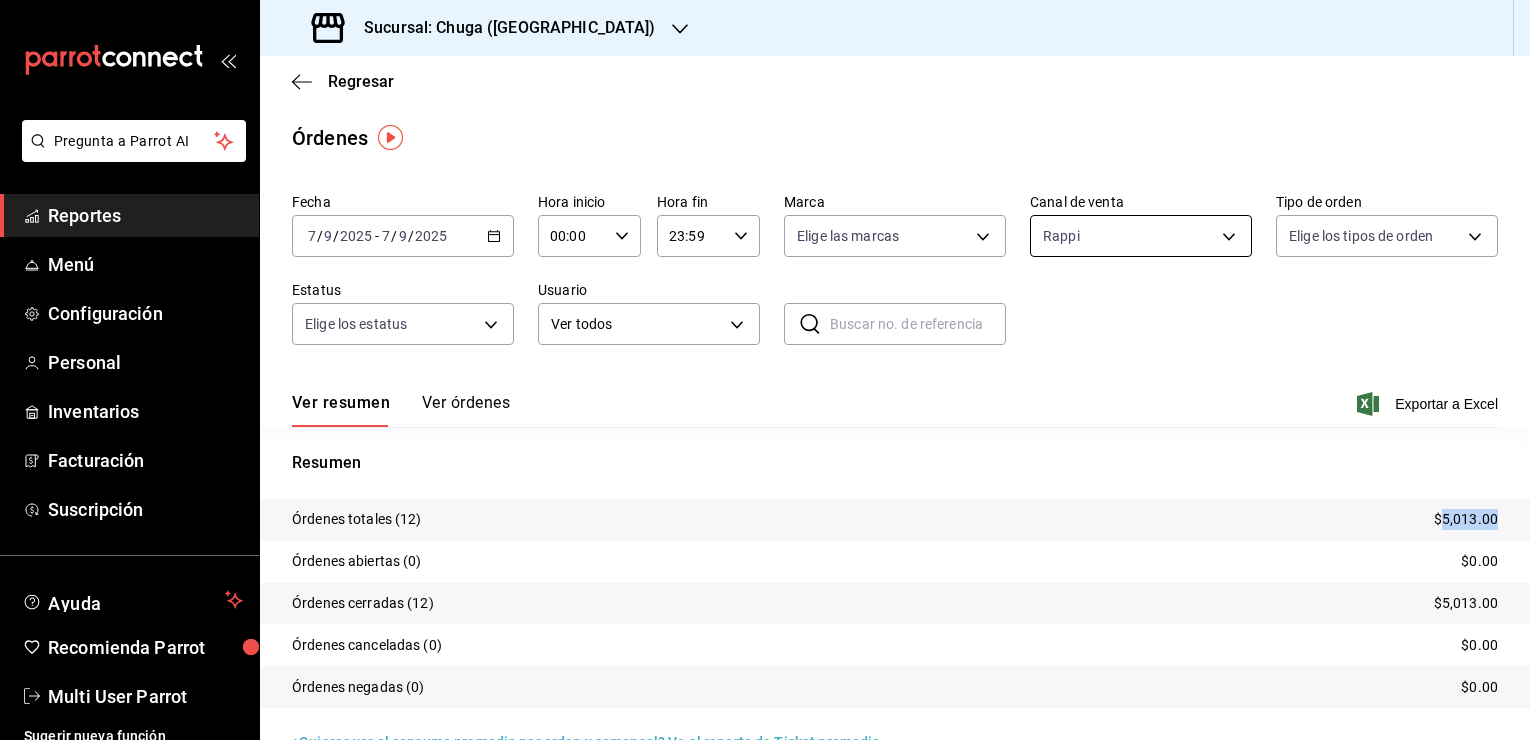 click on "Pregunta a Parrot AI Reportes   Menú   Configuración   Personal   Inventarios   Facturación   Suscripción   Ayuda Recomienda Parrot   Multi User Parrot   Sugerir nueva función   Sucursal: Chuga ([GEOGRAPHIC_DATA]) Regresar Órdenes Fecha [DATE] [DATE] - [DATE] [DATE] Hora inicio 00:00 Hora inicio Hora fin 23:59 Hora fin Marca Elige las marcas Canal de venta Rappi RAPPI Tipo de orden Elige los tipos de orden Estatus Elige los estatus Usuario Ver todos ALL ​ ​ Ver resumen Ver órdenes Exportar a Excel Resumen Órdenes totales (12) $5,013.00 Órdenes abiertas (0) $0.00 Órdenes cerradas (12) $5,013.00 Órdenes canceladas (0) $0.00 Órdenes negadas (0) $0.00 ¿Quieres ver el consumo promedio por orden y comensal? Ve al reporte de Ticket promedio GANA 1 MES GRATIS EN TU SUSCRIPCIÓN AQUÍ Ver video tutorial Ir a video Pregunta a Parrot AI Reportes   Menú   Configuración   Personal   Inventarios   Facturación   Suscripción   Ayuda Recomienda Parrot   Multi User Parrot     [PHONE_NUMBER]" at bounding box center [765, 370] 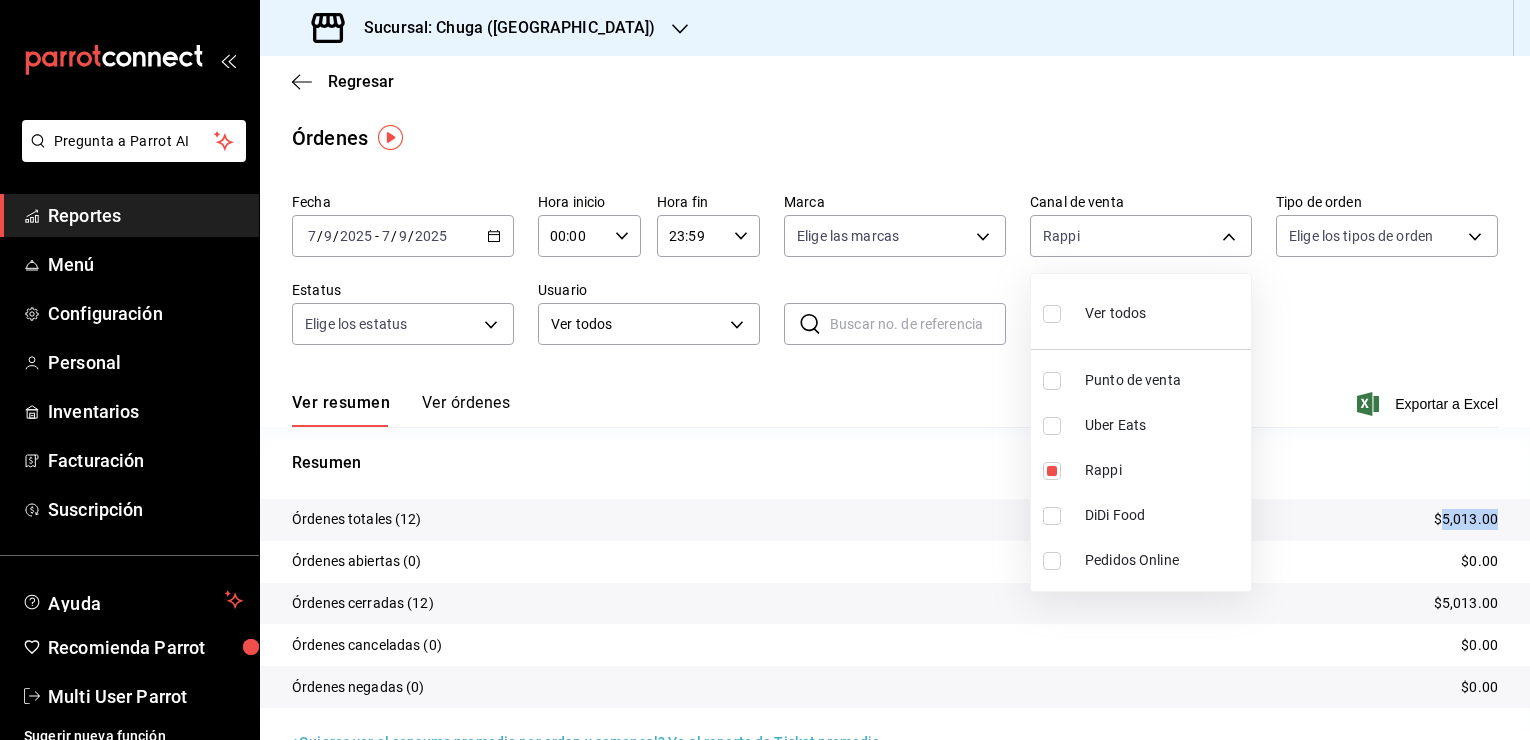 click on "Uber Eats" at bounding box center [1164, 425] 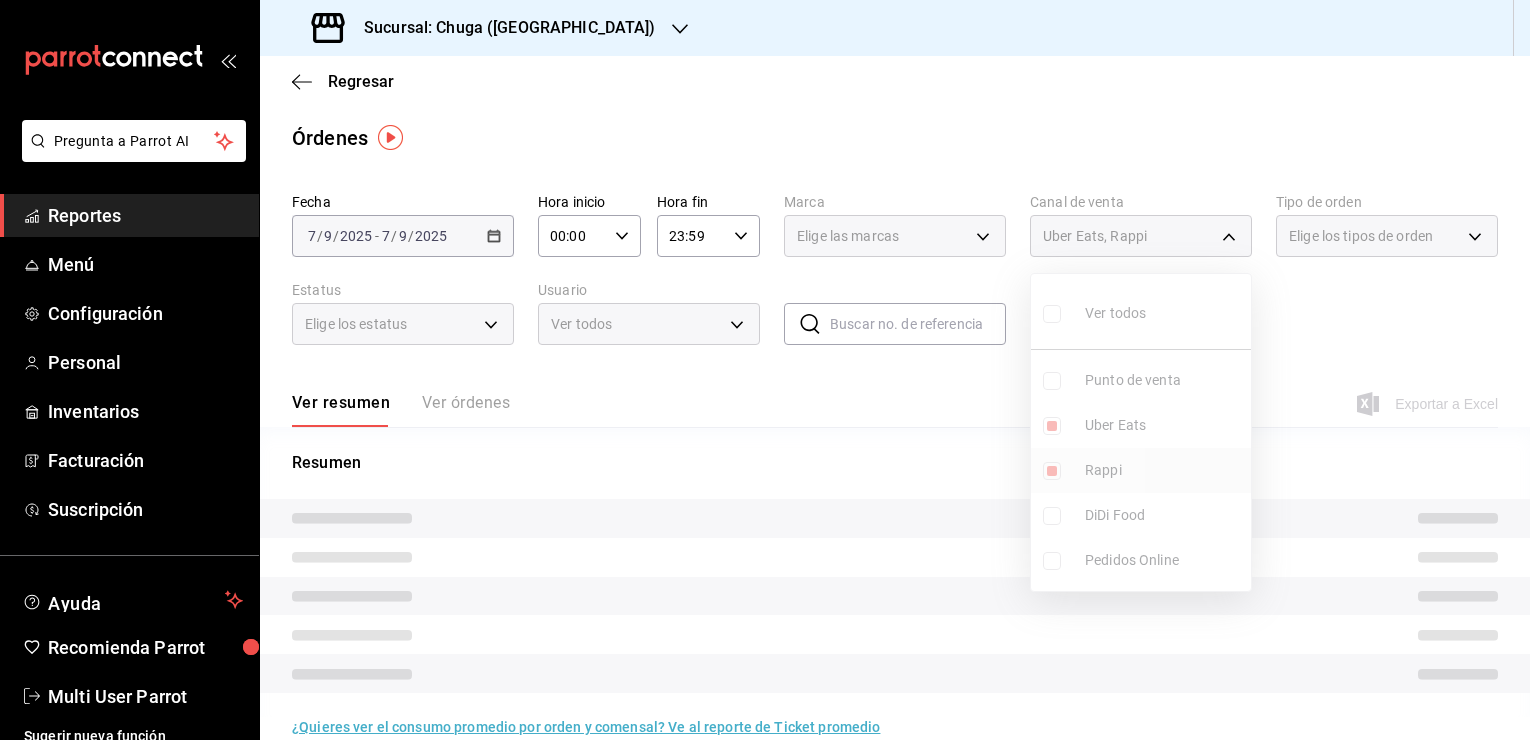 click on "Rappi" at bounding box center [1141, 470] 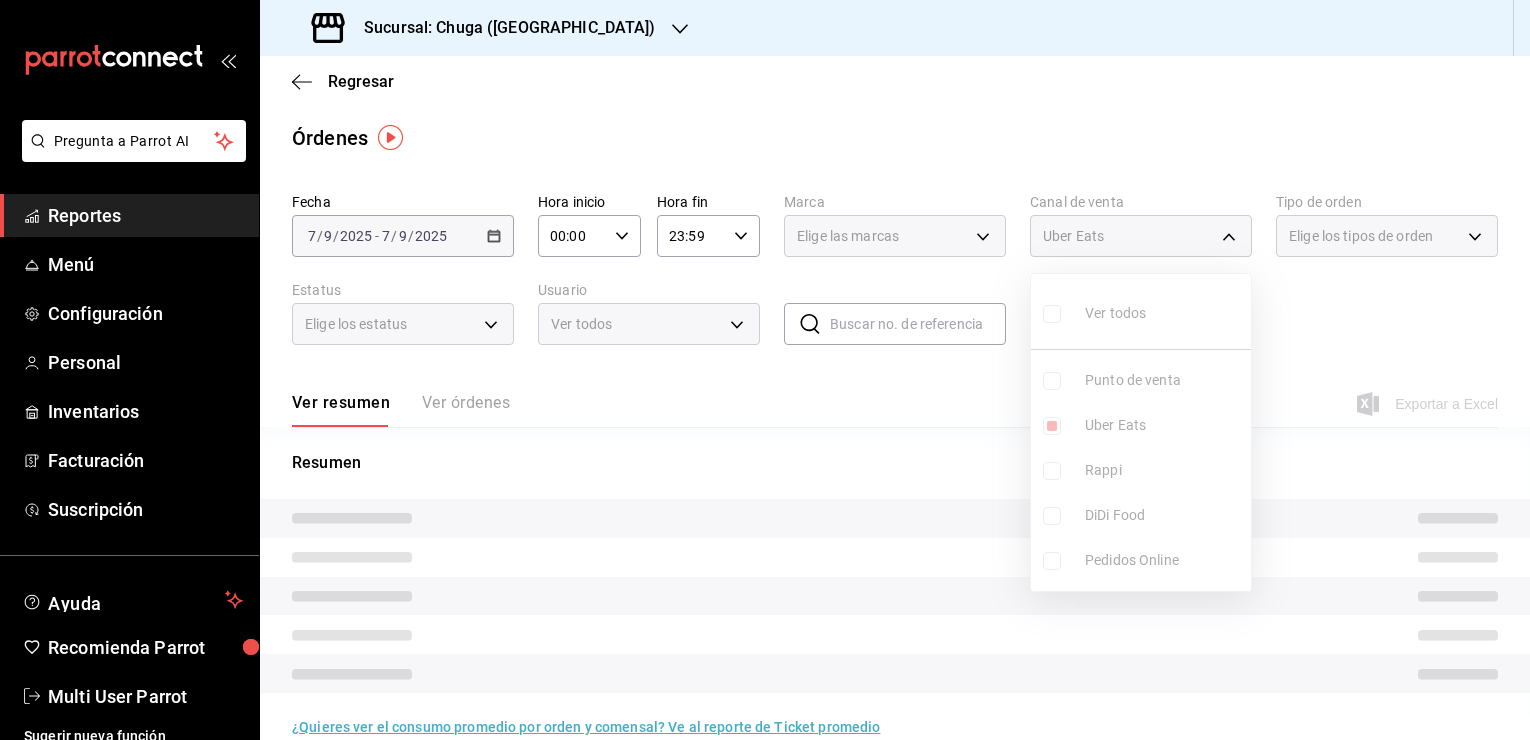 type on "UBER_EATS" 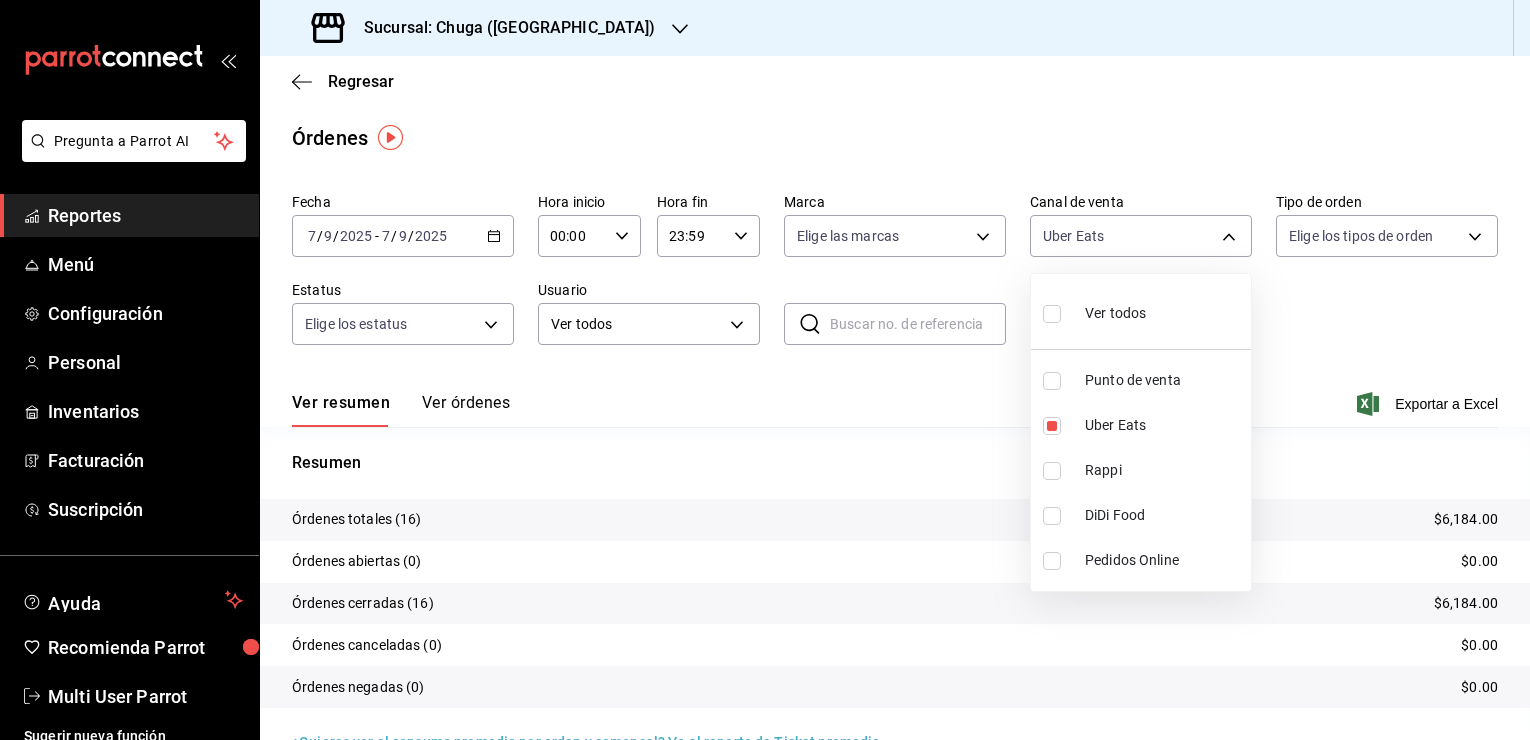 click at bounding box center [765, 370] 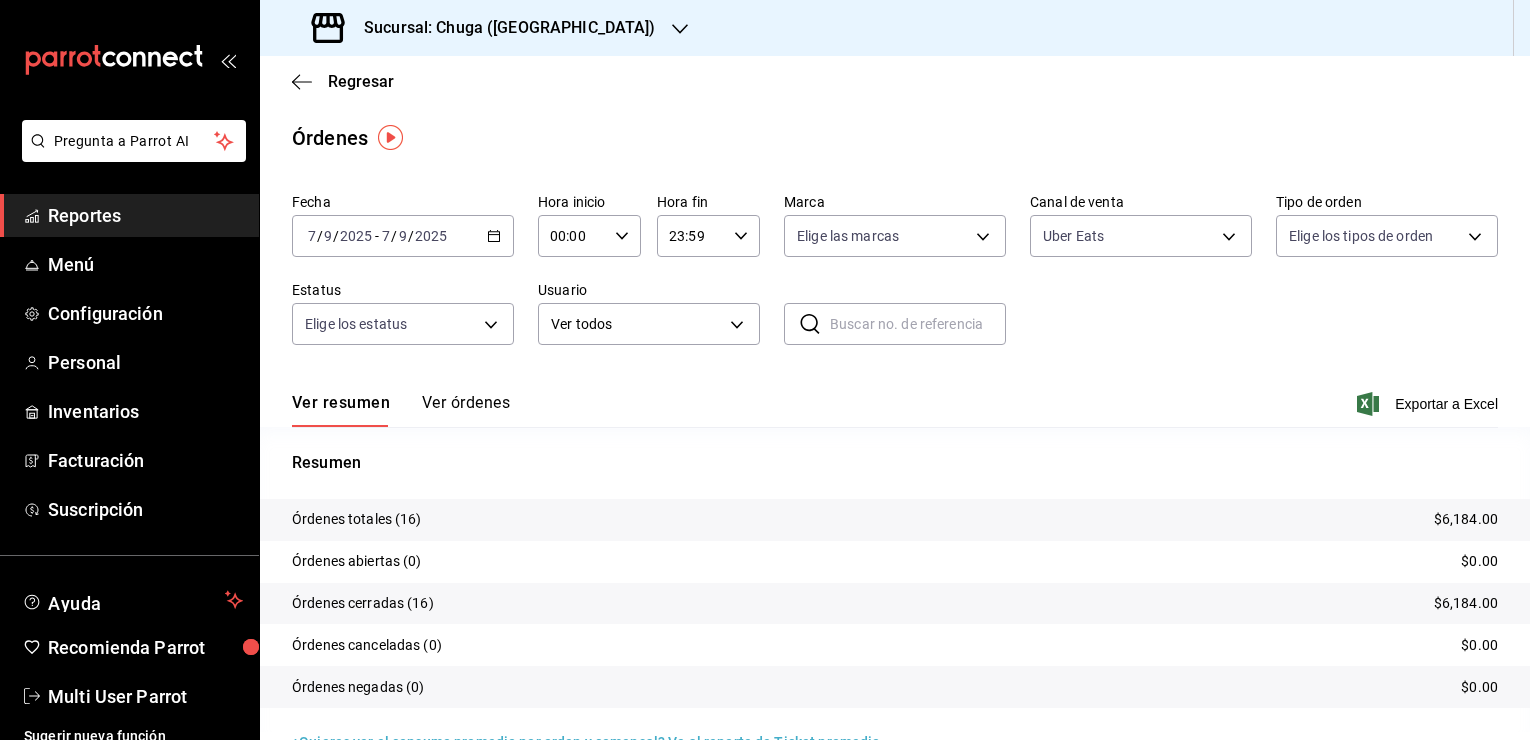 click on "$6,184.00" at bounding box center (1466, 519) 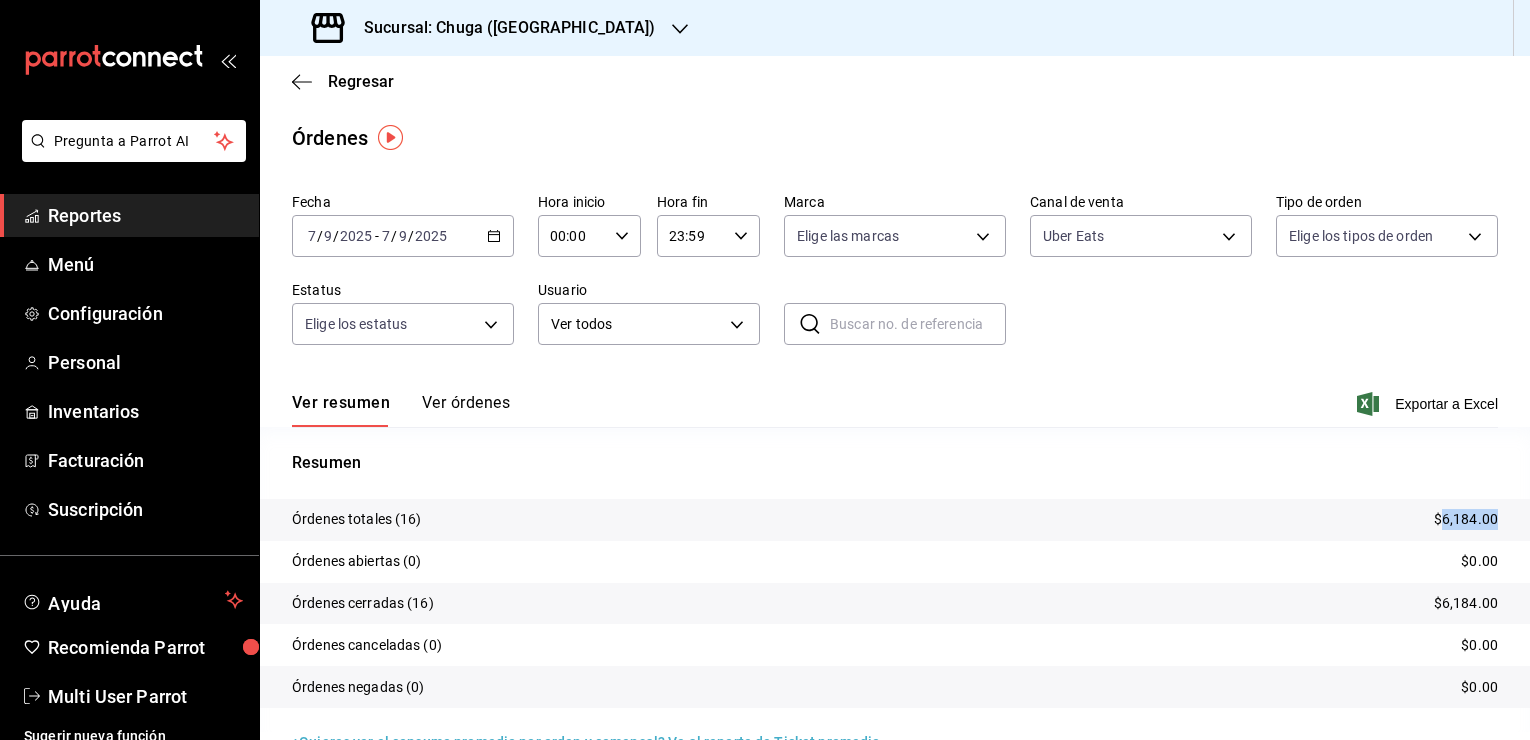 click on "$6,184.00" at bounding box center [1466, 519] 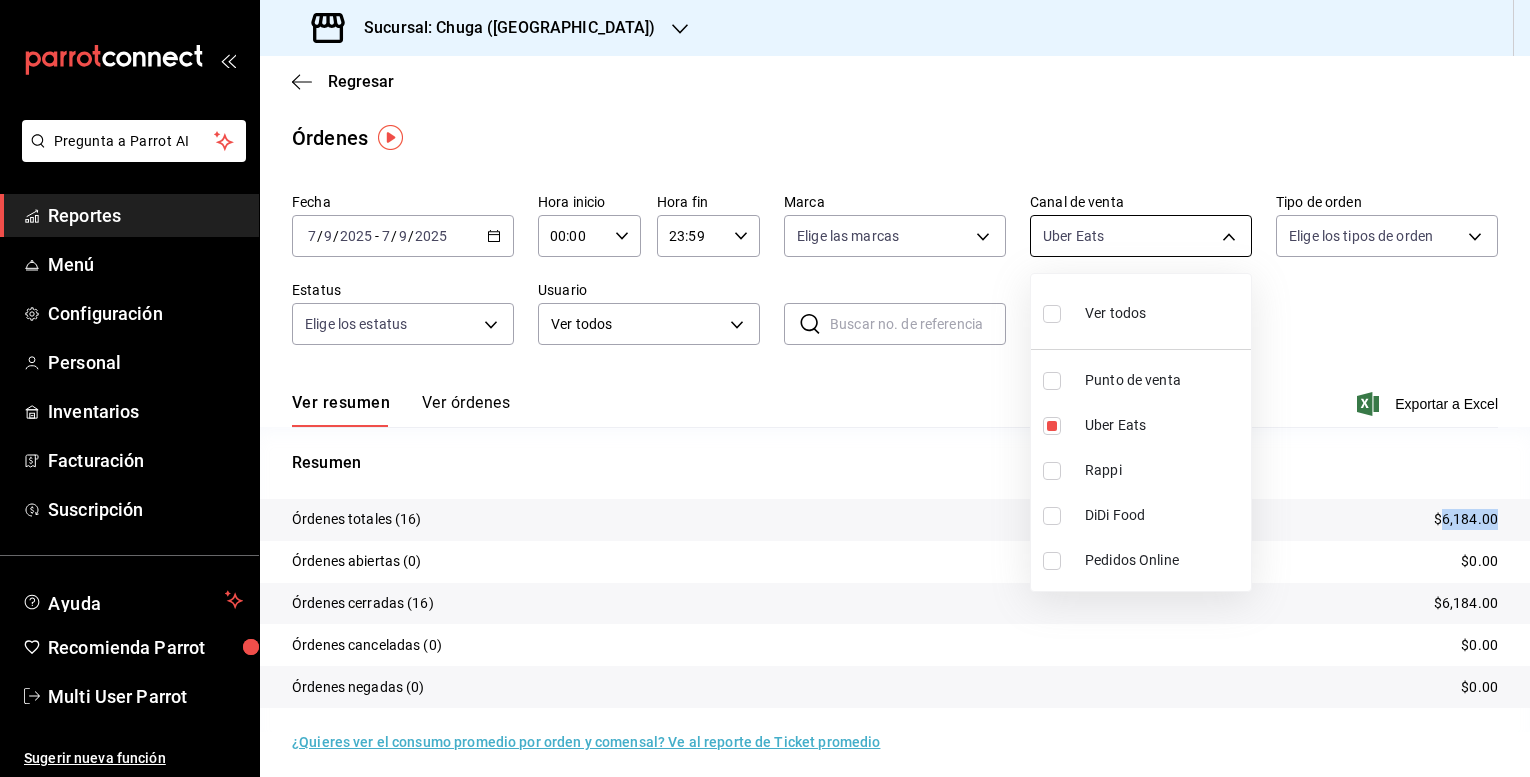 click on "Pregunta a Parrot AI Reportes   Menú   Configuración   Personal   Inventarios   Facturación   Suscripción   Ayuda Recomienda Parrot   Multi User Parrot   Sugerir nueva función   Sucursal: Chuga ([GEOGRAPHIC_DATA]) Regresar Órdenes Fecha [DATE] [DATE] - [DATE] [DATE] Hora inicio 00:00 Hora inicio Hora fin 23:59 Hora fin Marca Elige las marcas Canal de venta Uber Eats UBER_EATS Tipo de orden Elige los tipos de orden Estatus Elige los estatus Usuario Ver todos ALL ​ ​ Ver resumen Ver órdenes Exportar a Excel Resumen Órdenes totales (16) $6,184.00 Órdenes abiertas (0) $0.00 Órdenes cerradas (16) $6,184.00 Órdenes canceladas (0) $0.00 Órdenes negadas (0) $0.00 ¿Quieres ver el consumo promedio por orden y comensal? Ve al reporte de Ticket promedio GANA 1 MES GRATIS EN TU SUSCRIPCIÓN AQUÍ Ver video tutorial Ir a video Pregunta a Parrot AI Reportes   Menú   Configuración   Personal   Inventarios   Facturación   Suscripción   Ayuda Recomienda Parrot   Multi User Parrot     Ver todos" at bounding box center [765, 388] 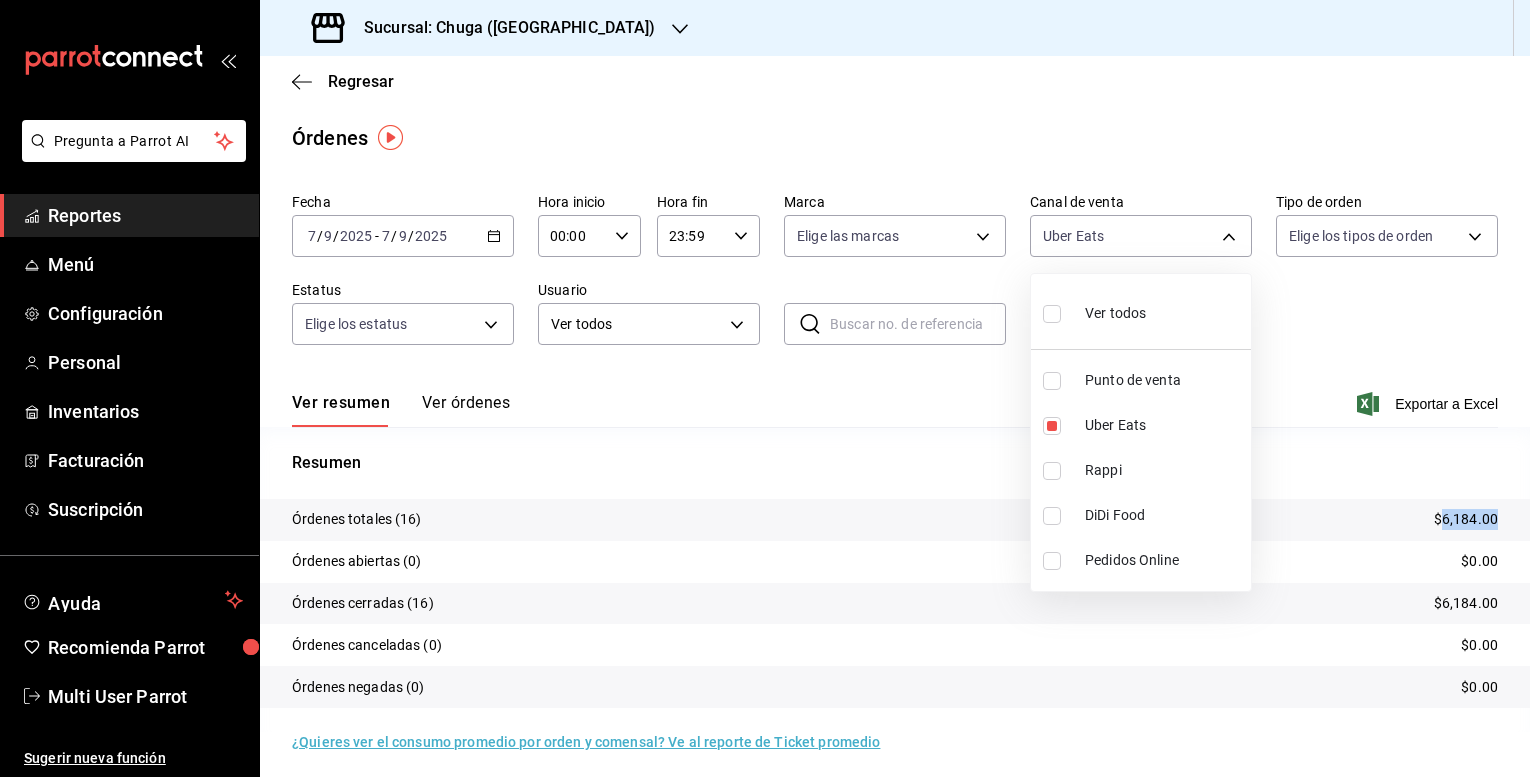click on "Punto de venta" at bounding box center (1164, 380) 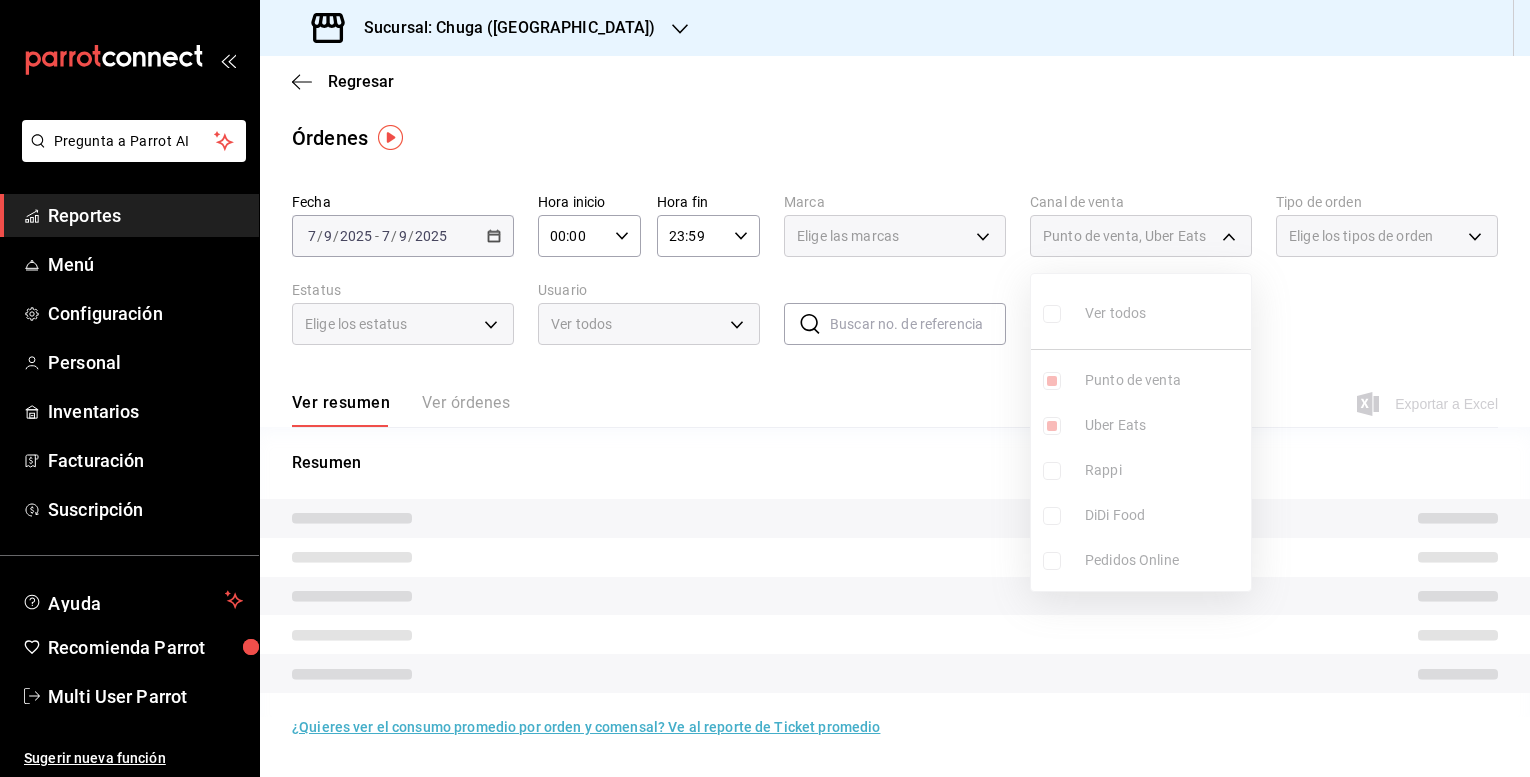 click on "Uber Eats" at bounding box center (1141, 425) 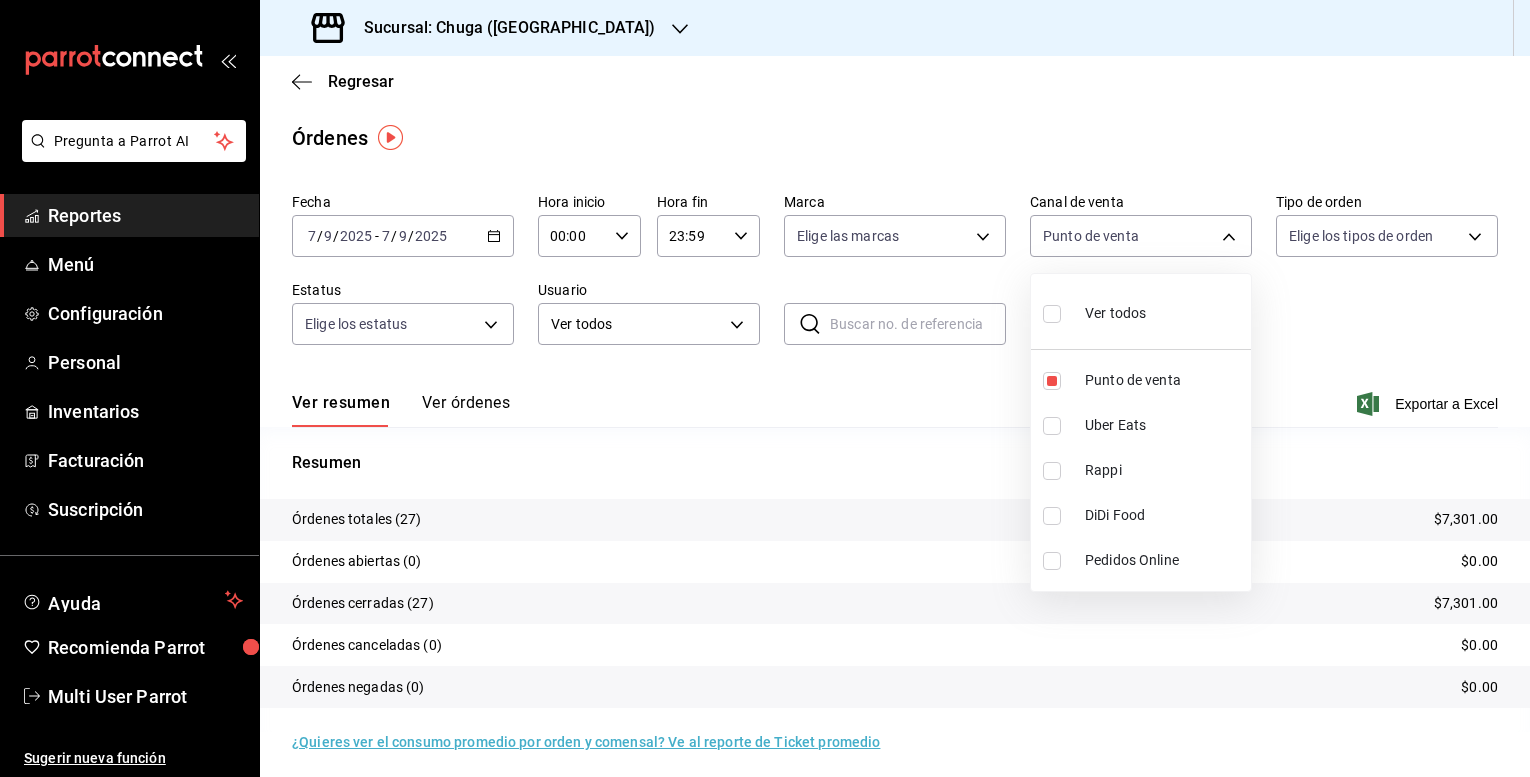 click at bounding box center (765, 388) 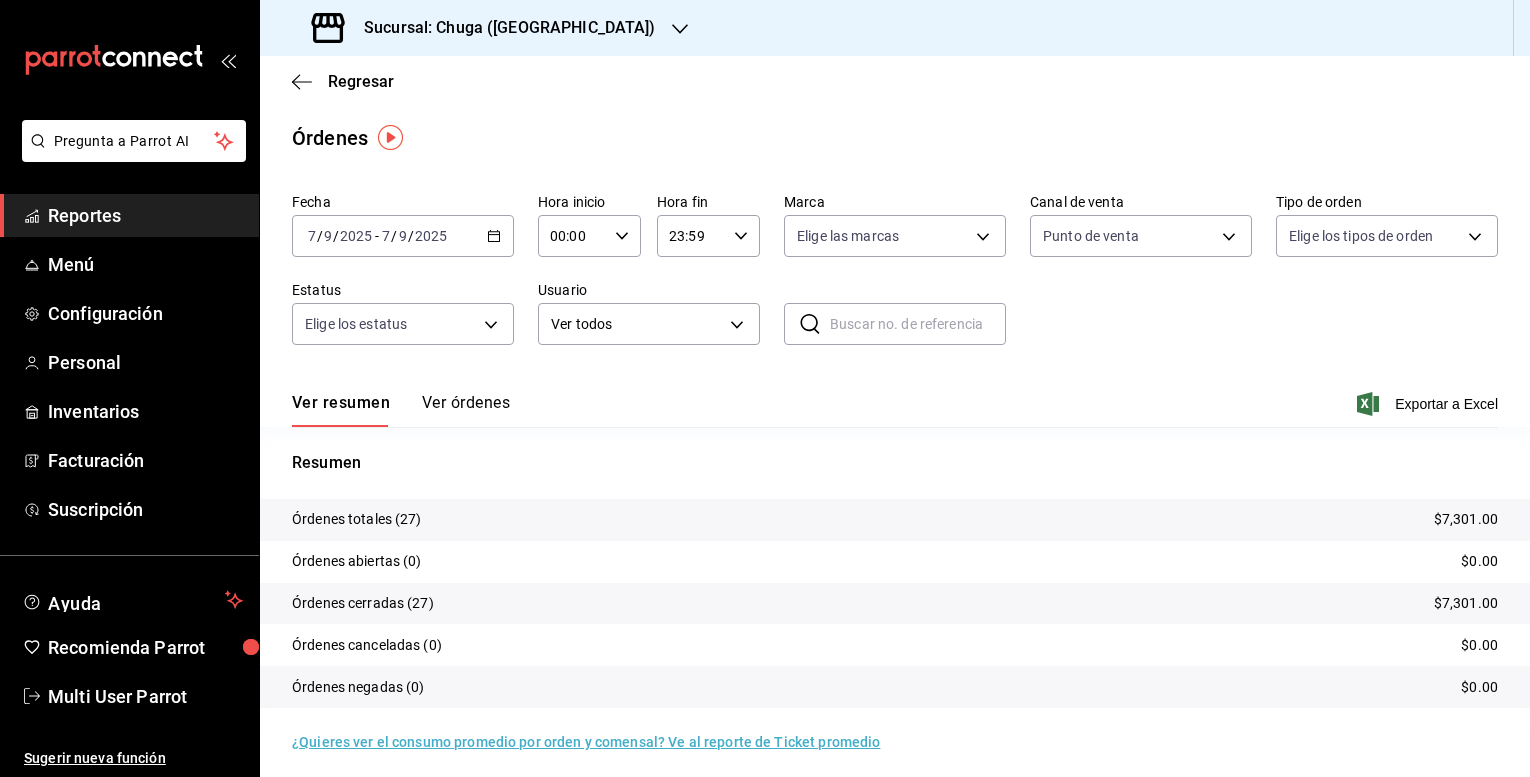 click on "$7,301.00" at bounding box center [1466, 519] 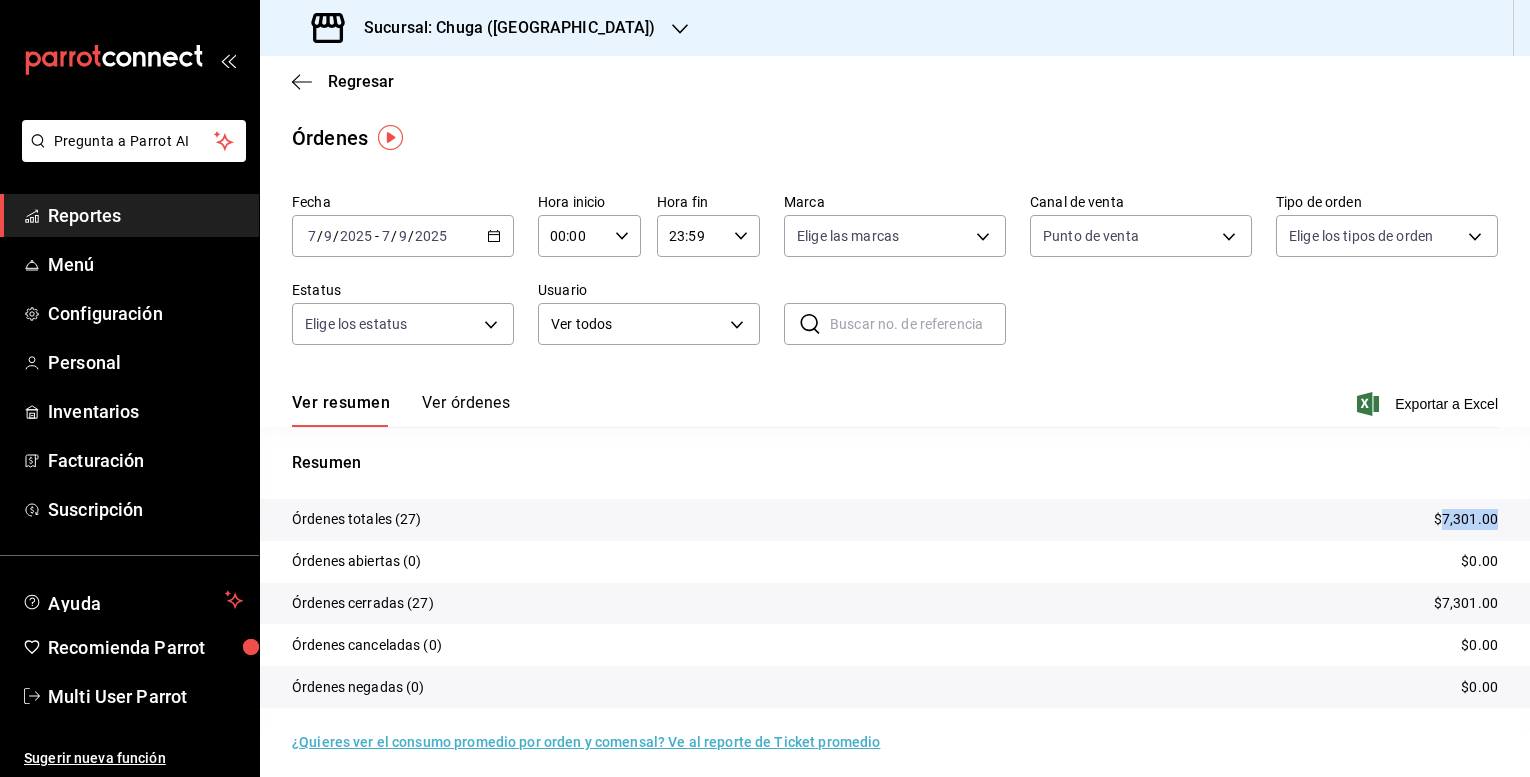 click on "$7,301.00" at bounding box center (1466, 519) 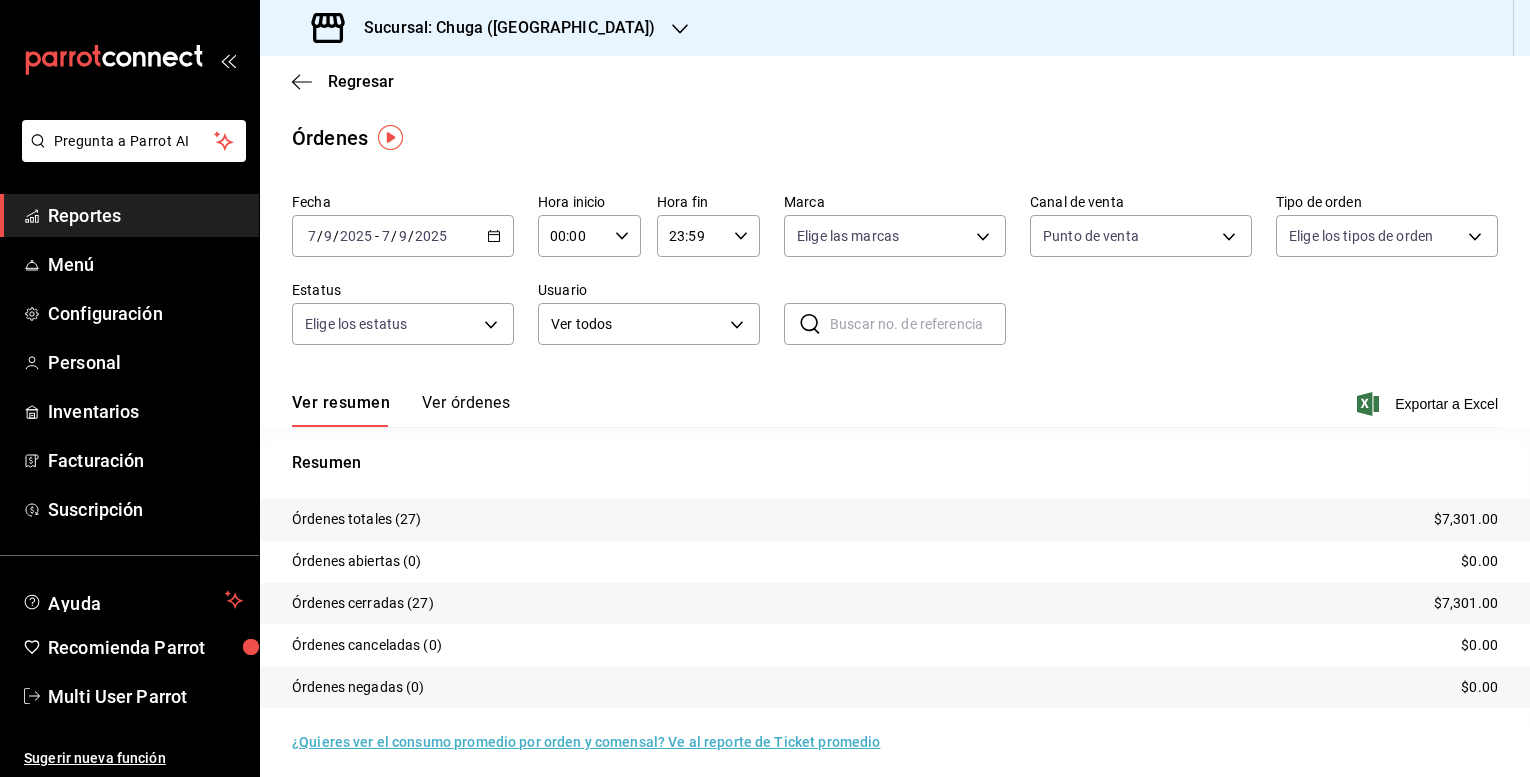 click on "7" at bounding box center (386, 236) 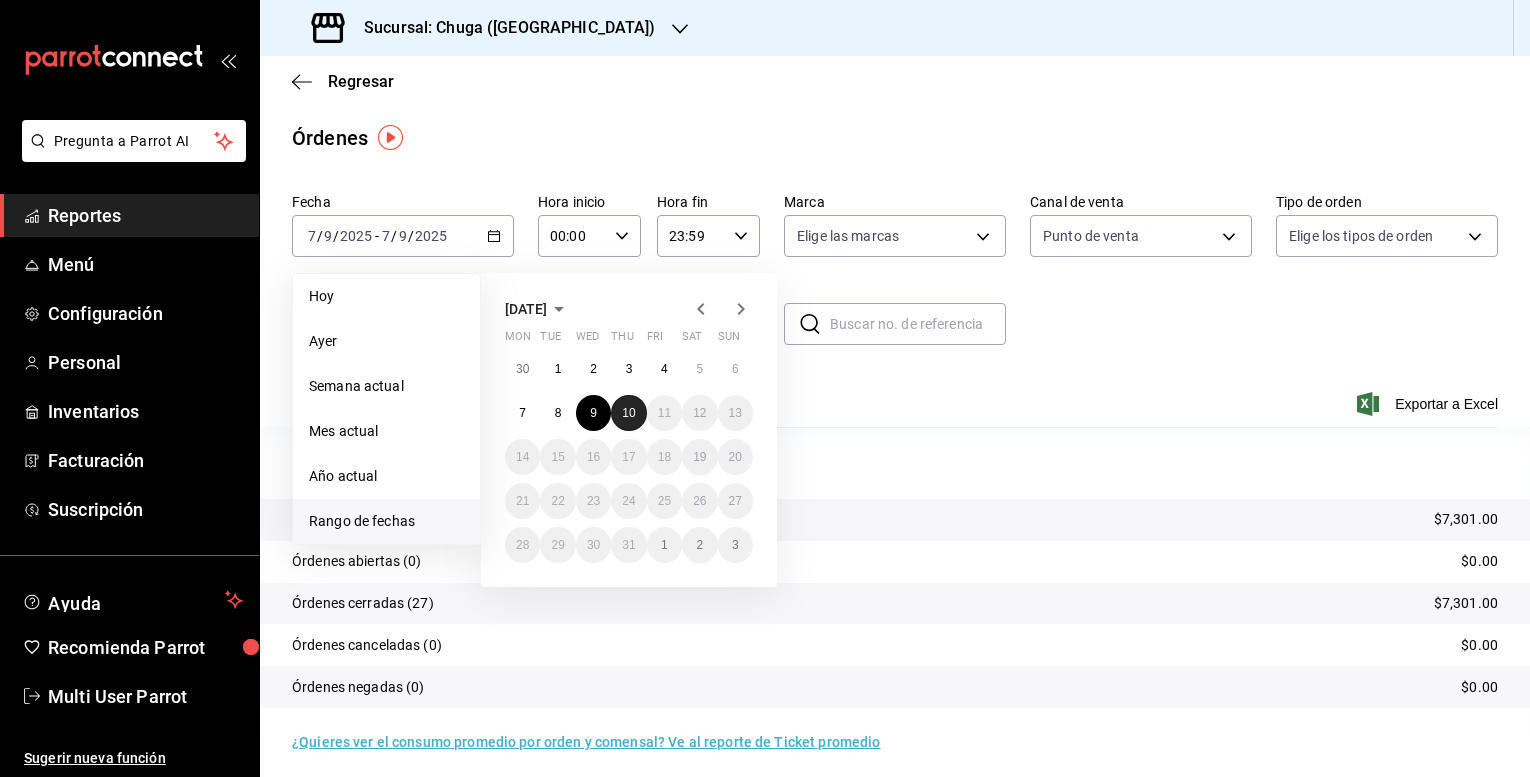 click on "10" at bounding box center [628, 413] 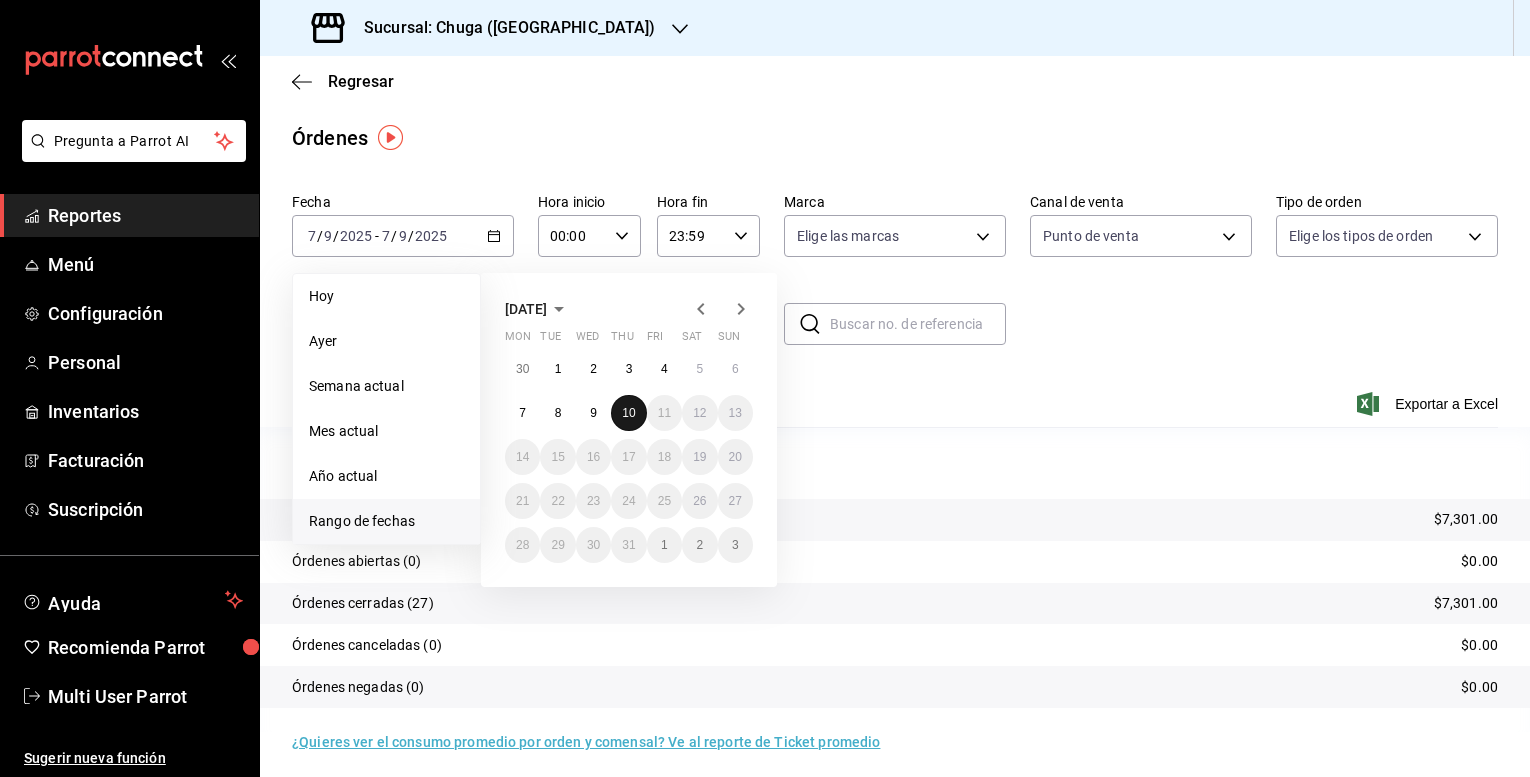click on "10" at bounding box center [628, 413] 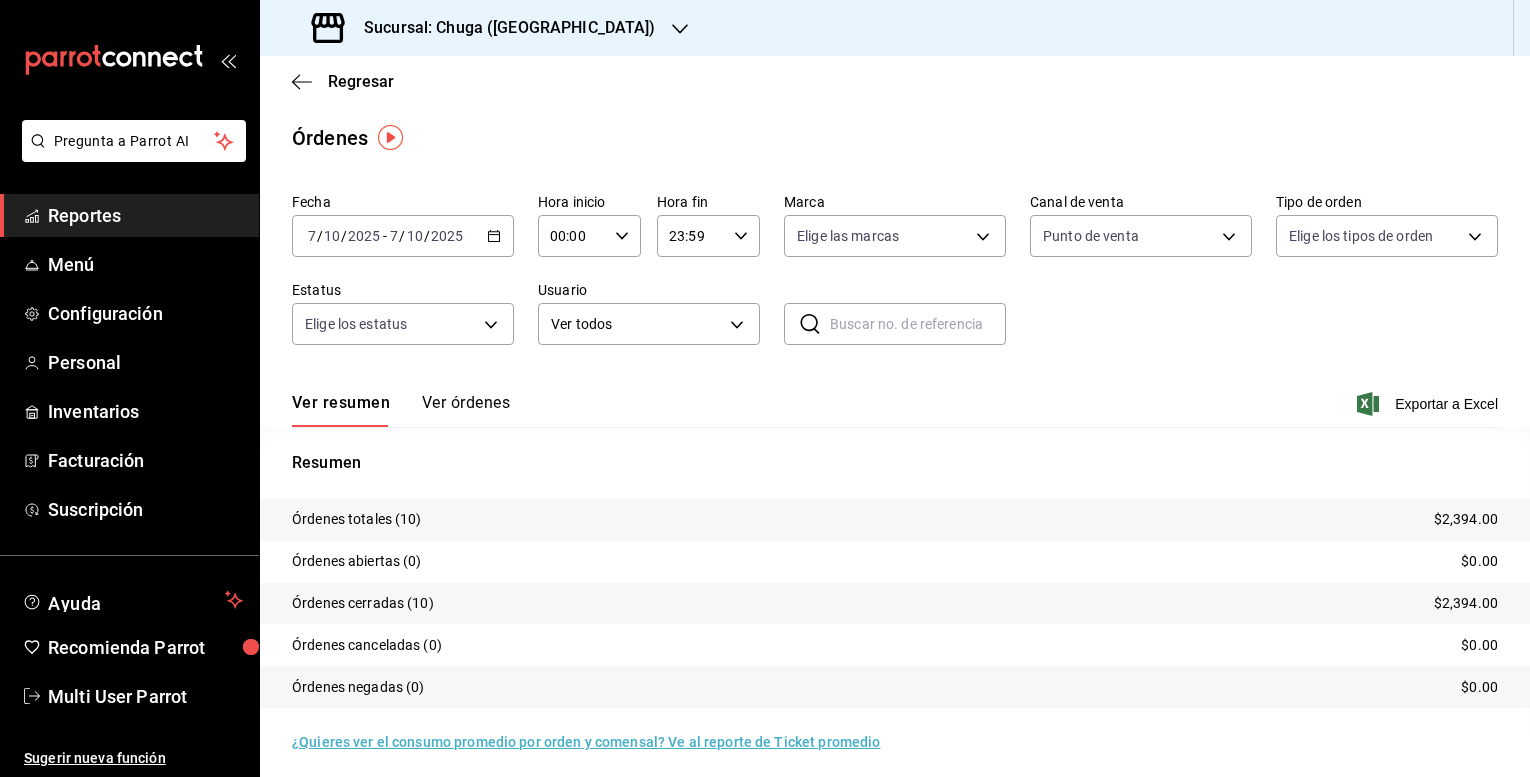click on "$2,394.00" at bounding box center [1466, 519] 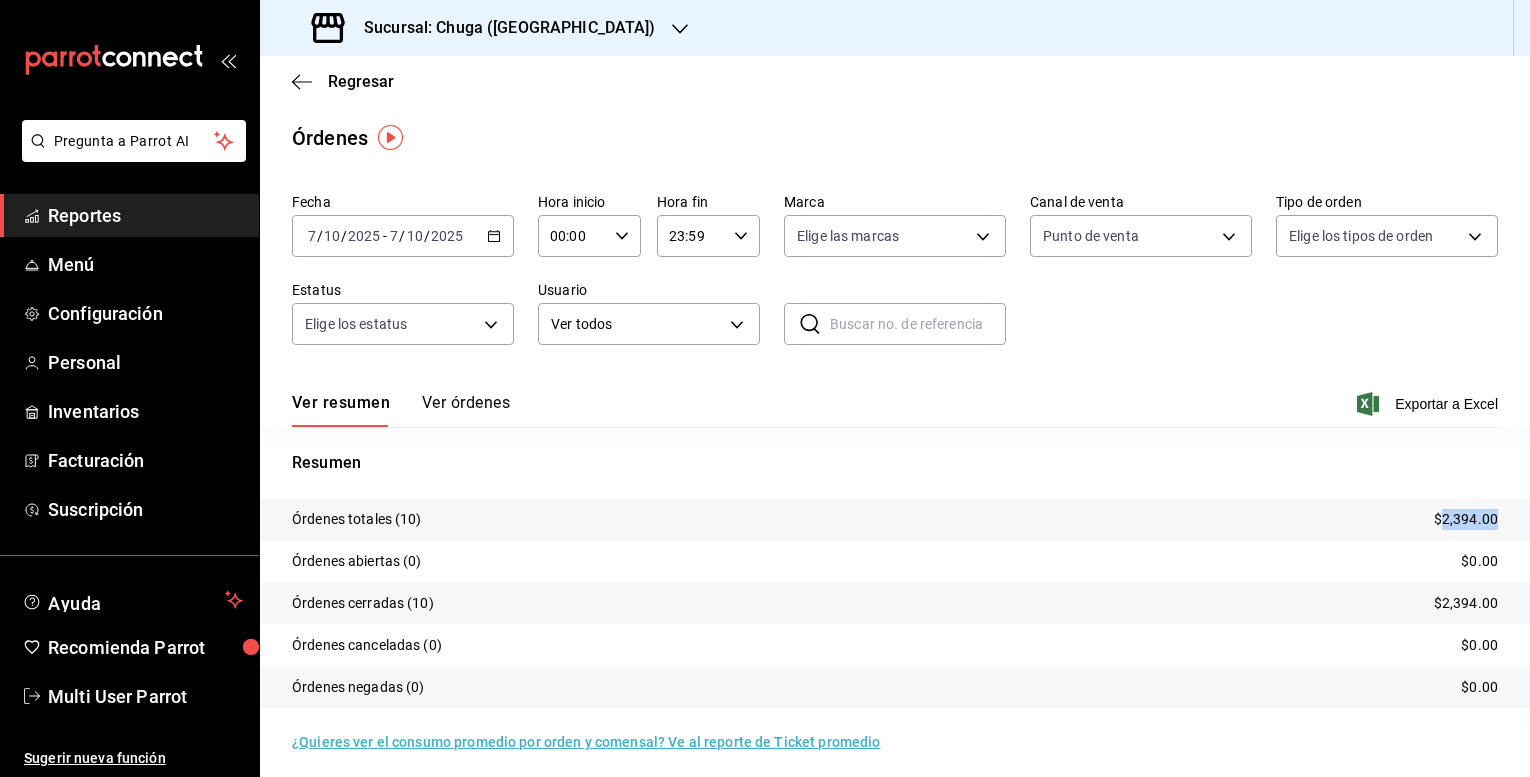 click on "$2,394.00" at bounding box center (1466, 519) 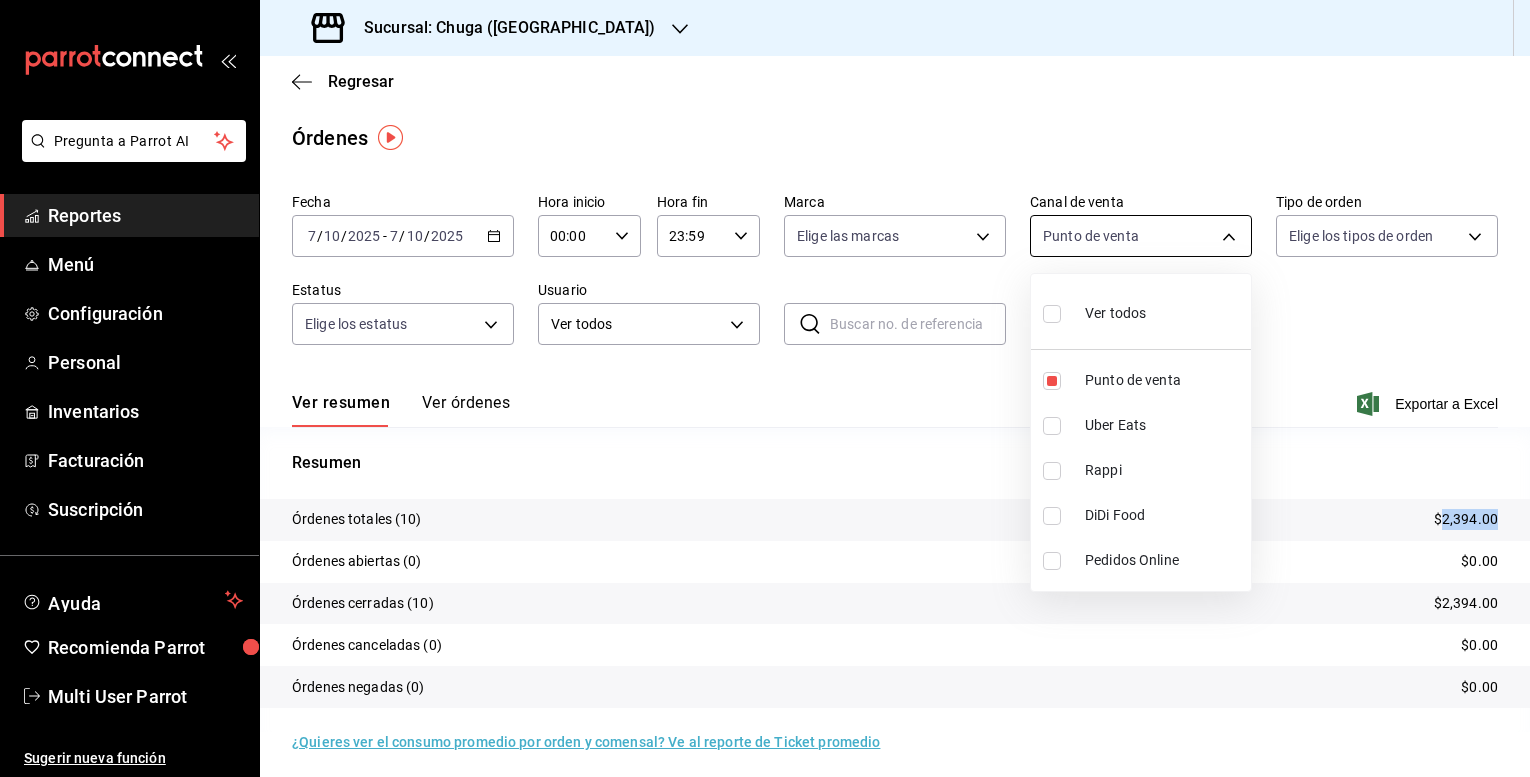 click on "Pregunta a Parrot AI Reportes   Menú   Configuración   Personal   Inventarios   Facturación   Suscripción   Ayuda Recomienda Parrot   Multi User Parrot   Sugerir nueva función   Sucursal: Chuga ([GEOGRAPHIC_DATA]) Regresar Órdenes Fecha [DATE] [DATE] - [DATE] [DATE] Hora inicio 00:00 Hora inicio Hora fin 23:59 Hora fin Marca Elige las marcas Canal de venta Punto de venta PARROT Tipo de orden Elige los tipos de orden Estatus Elige los estatus Usuario Ver todos ALL ​ ​ Ver resumen Ver órdenes Exportar a Excel Resumen Órdenes totales (10) $2,394.00 Órdenes abiertas (0) $0.00 Órdenes cerradas (10) $2,394.00 Órdenes canceladas (0) $0.00 Órdenes negadas (0) $0.00 ¿Quieres ver el consumo promedio por orden y comensal? Ve al reporte de Ticket promedio GANA 1 MES GRATIS EN TU SUSCRIPCIÓN AQUÍ Ver video tutorial Ir a video Pregunta a Parrot AI Reportes   Menú   Configuración   Personal   Inventarios   Facturación   Suscripción   Ayuda Recomienda Parrot   Multi User Parrot     Rappi" at bounding box center (765, 388) 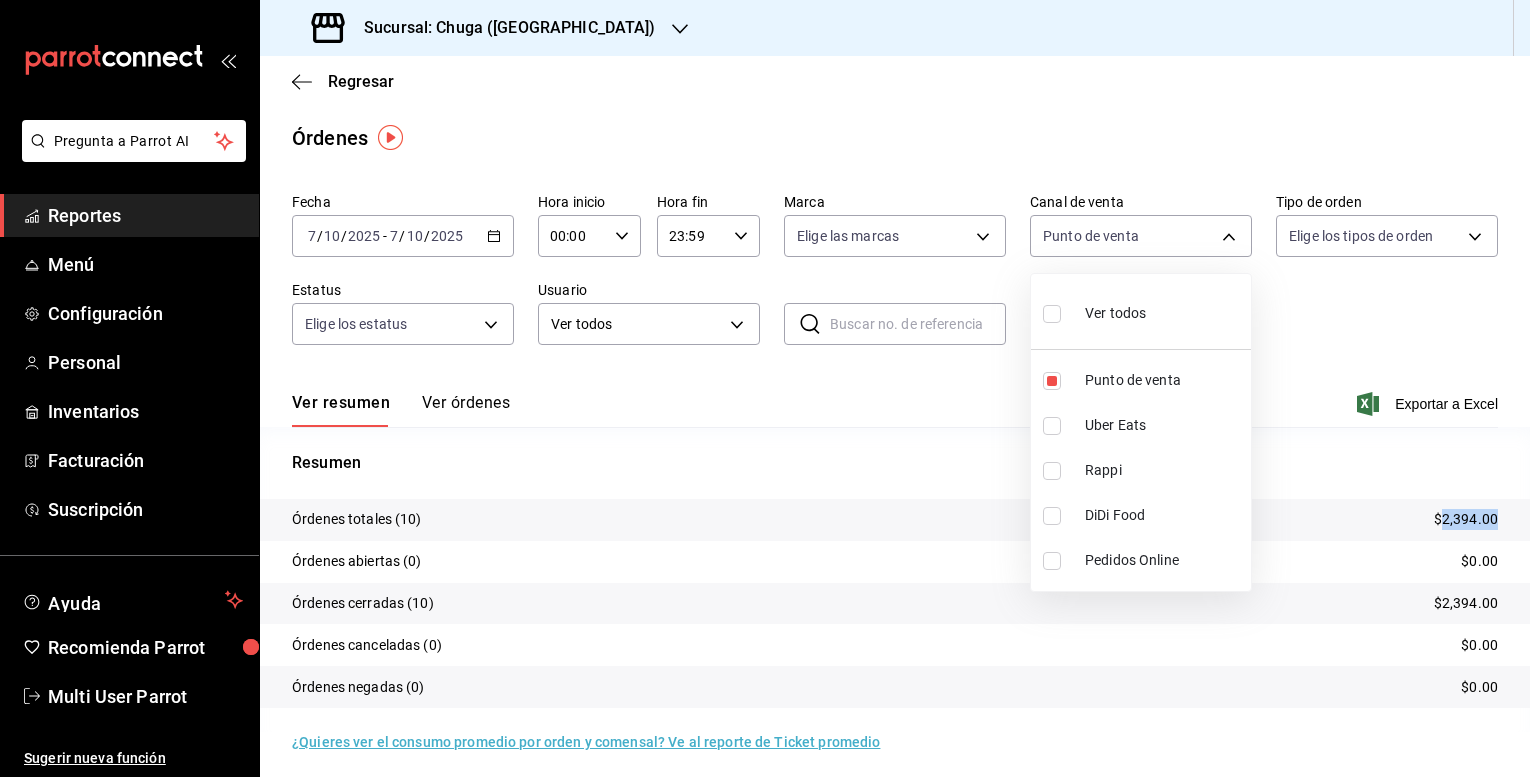 click on "Uber Eats" at bounding box center [1164, 425] 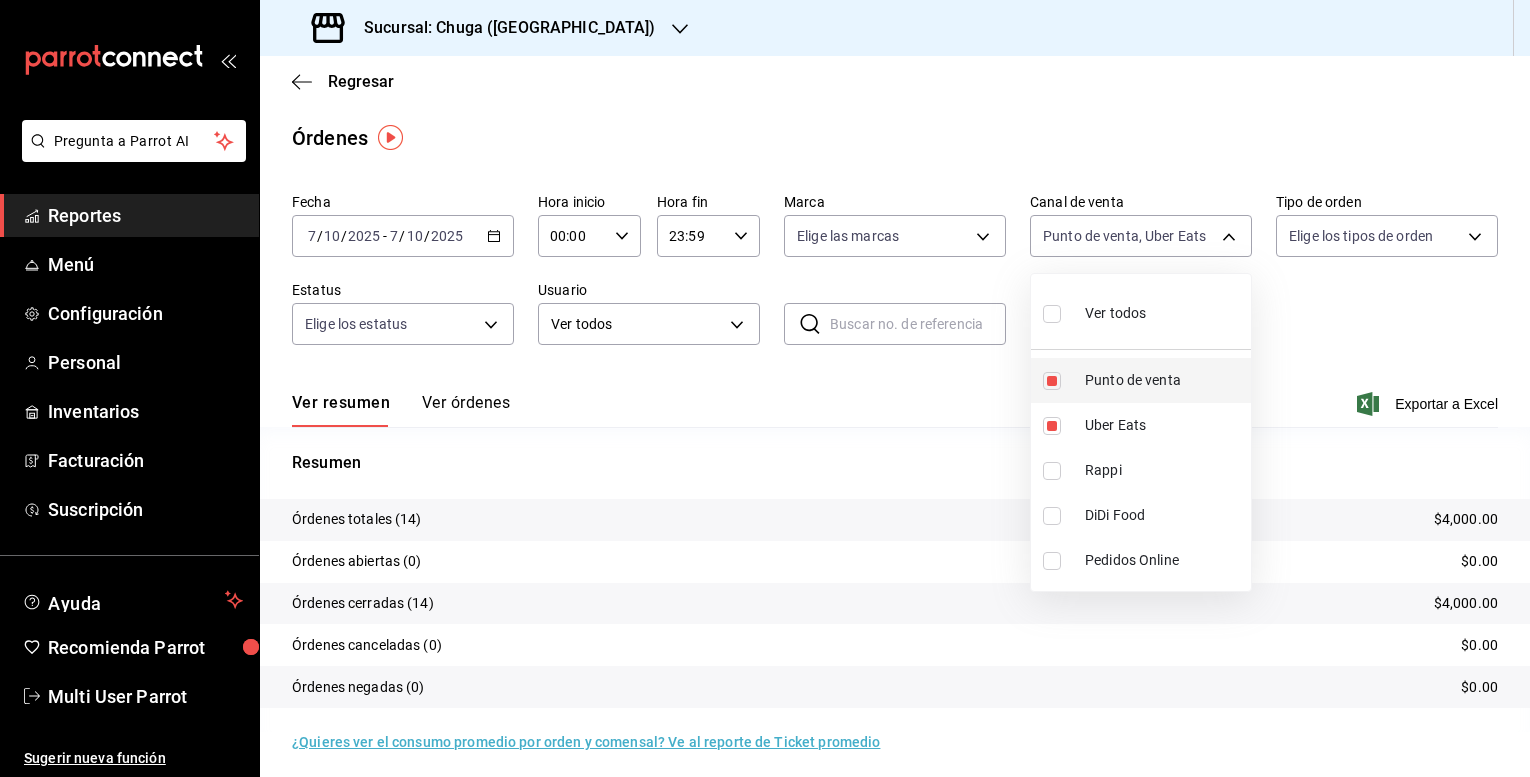 click on "Punto de venta" at bounding box center (1164, 380) 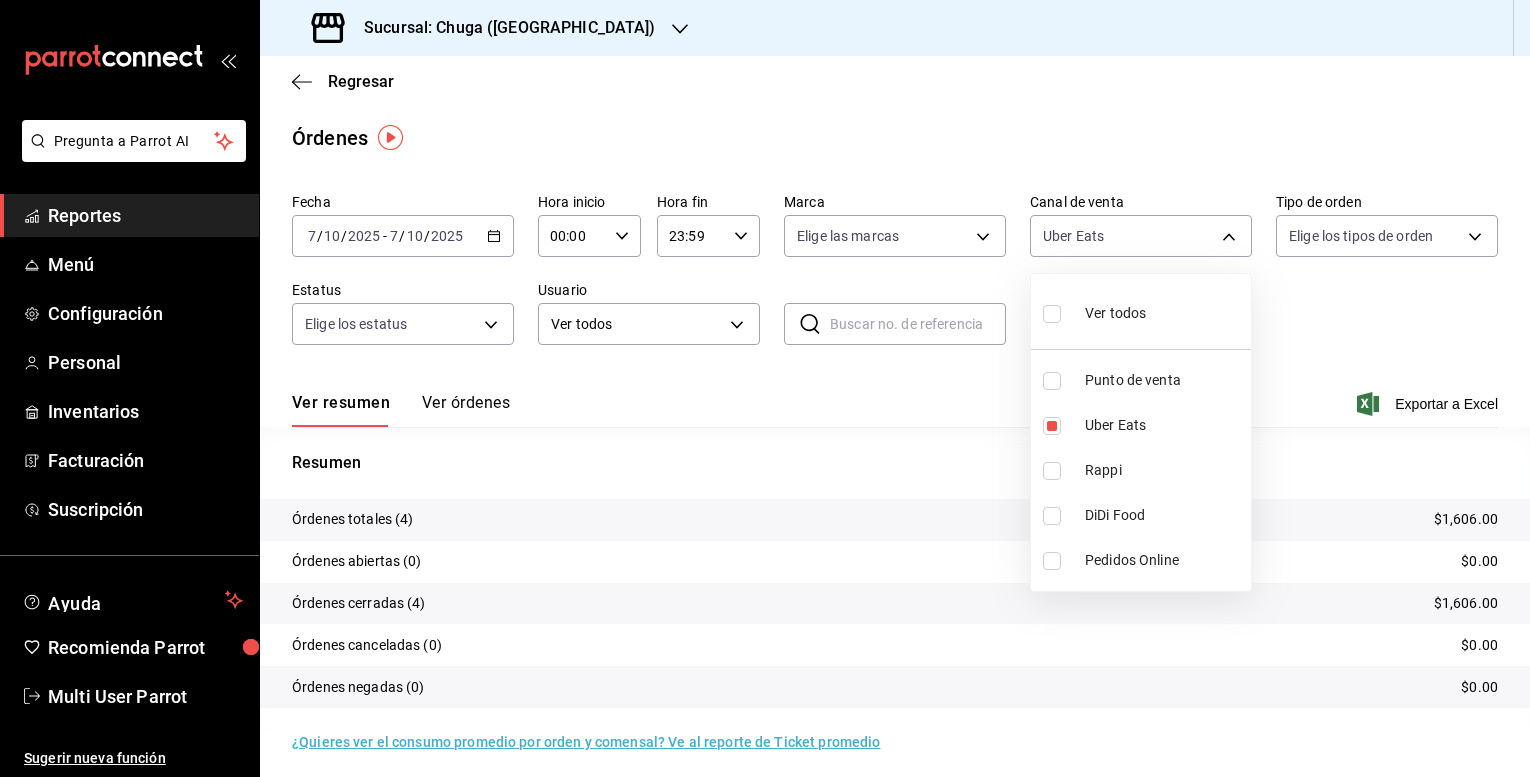 click at bounding box center [765, 388] 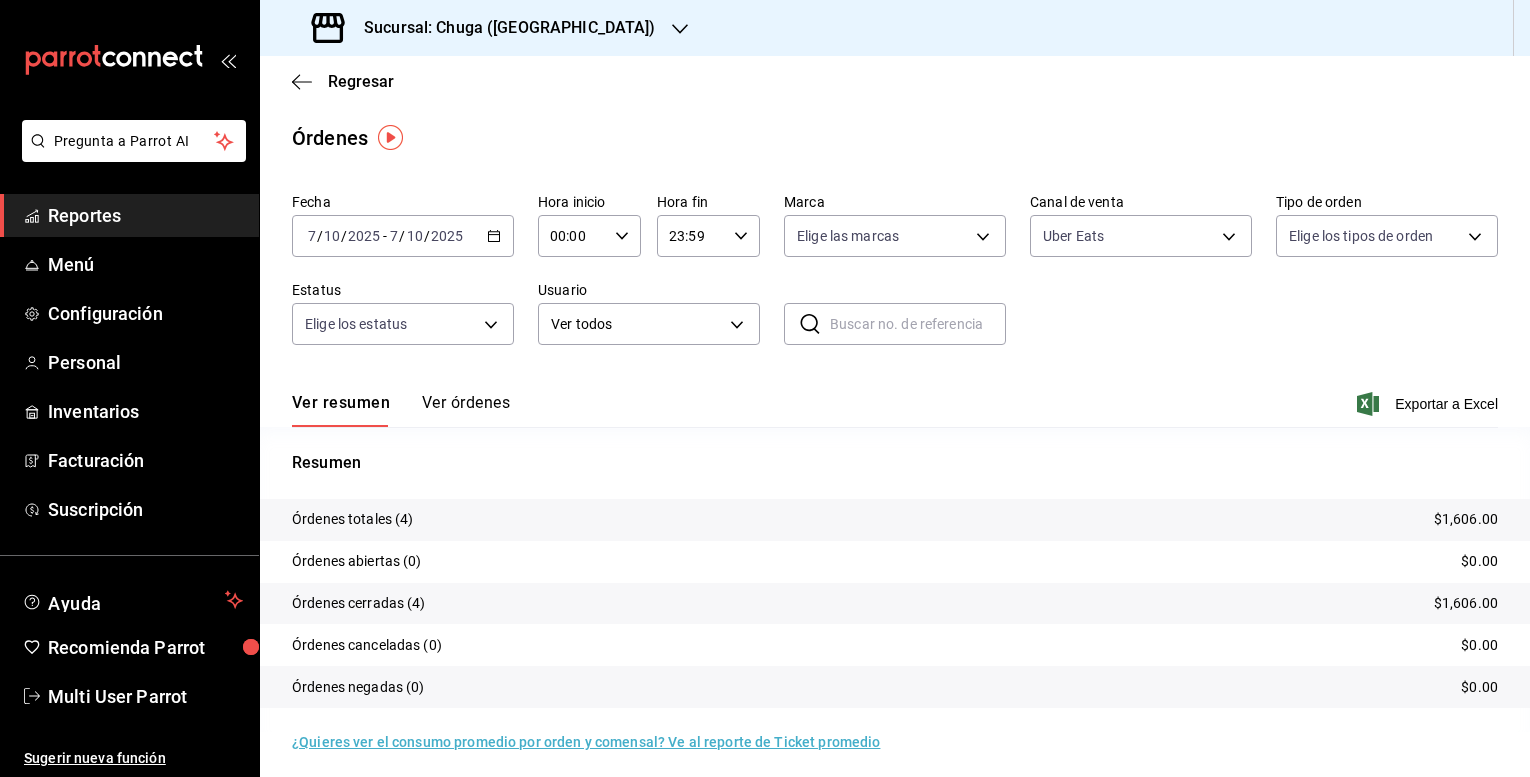 click on "$1,606.00" at bounding box center (1466, 519) 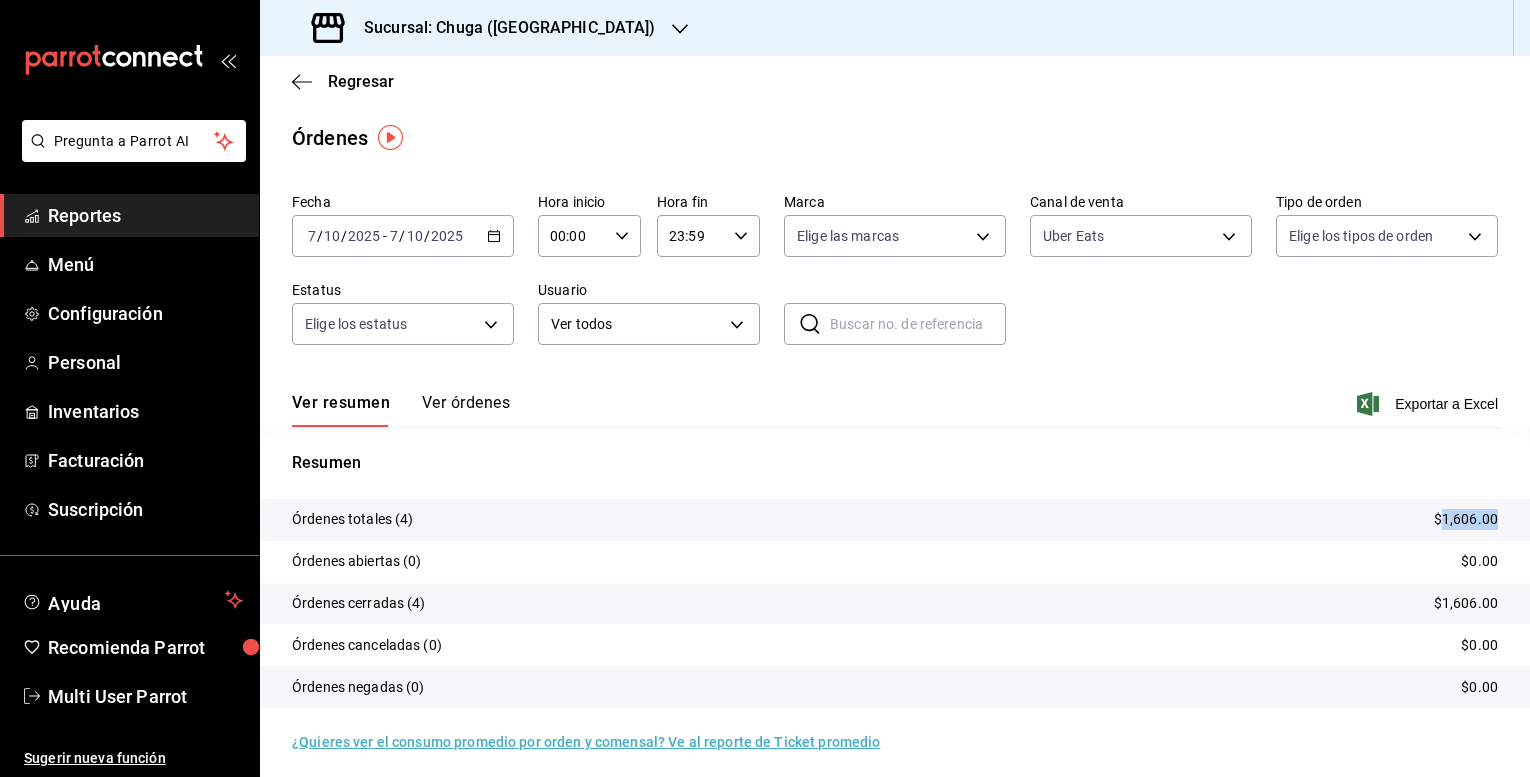 click on "$1,606.00" at bounding box center (1466, 519) 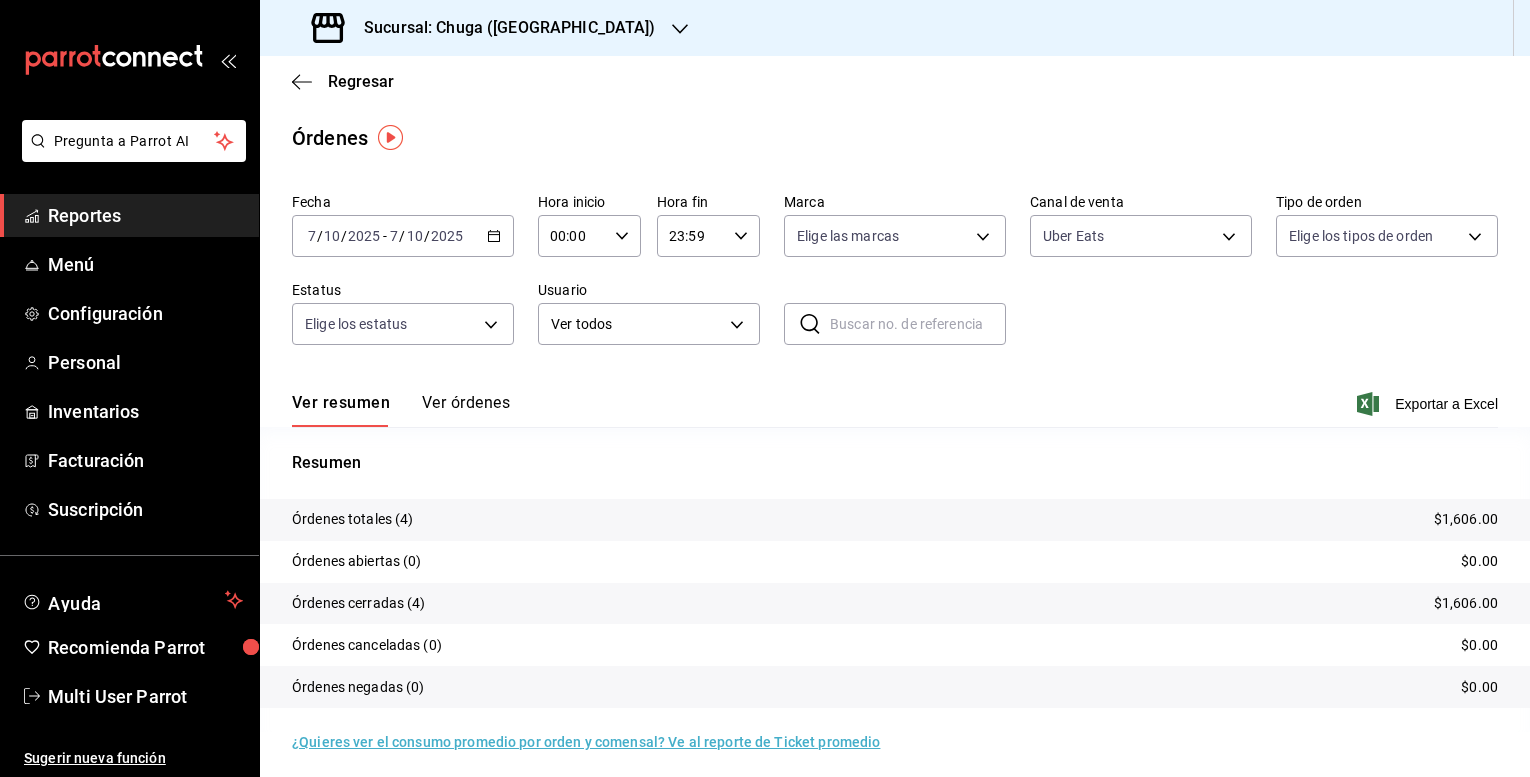 click on "2025" at bounding box center [447, 236] 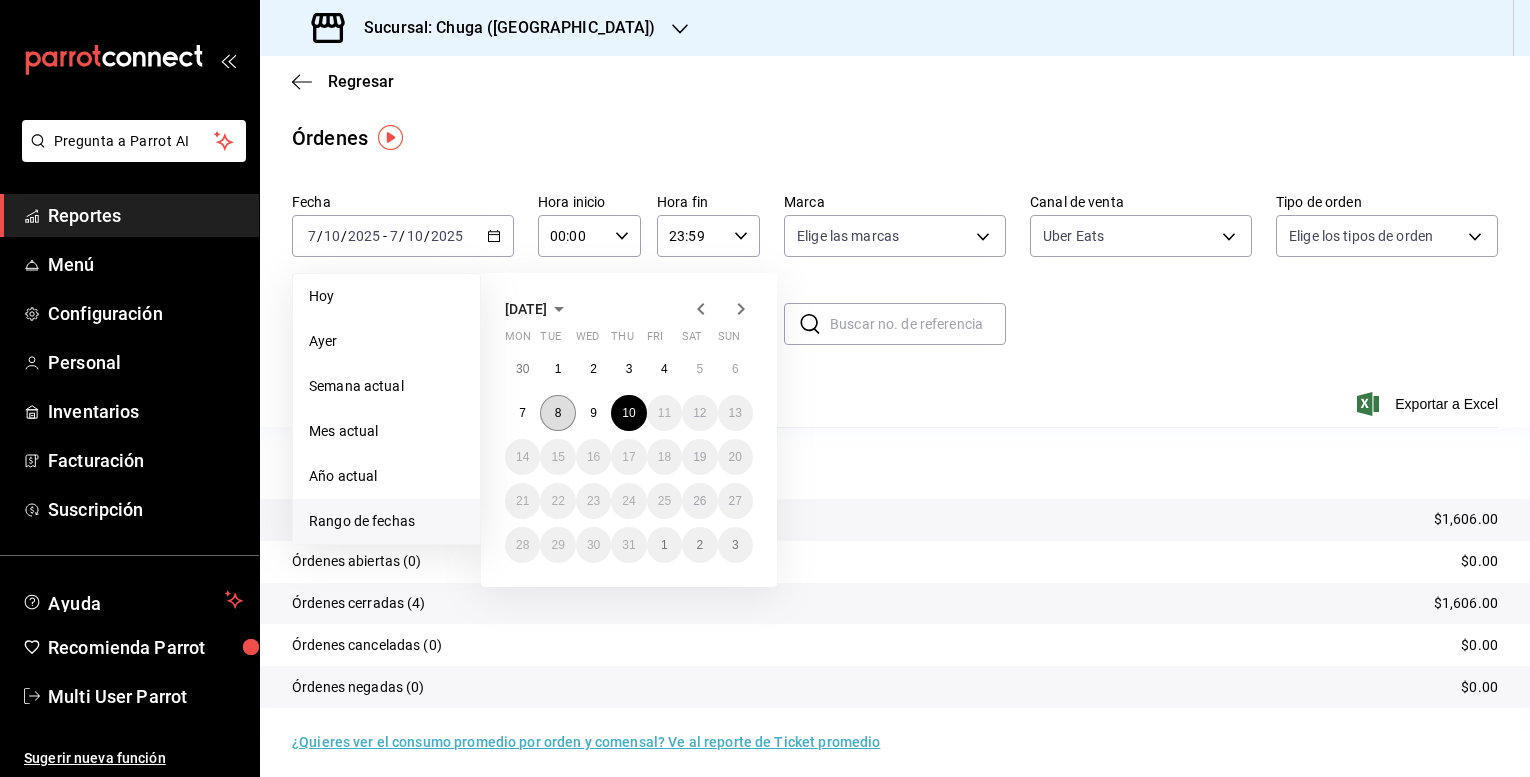 click on "8" at bounding box center (558, 413) 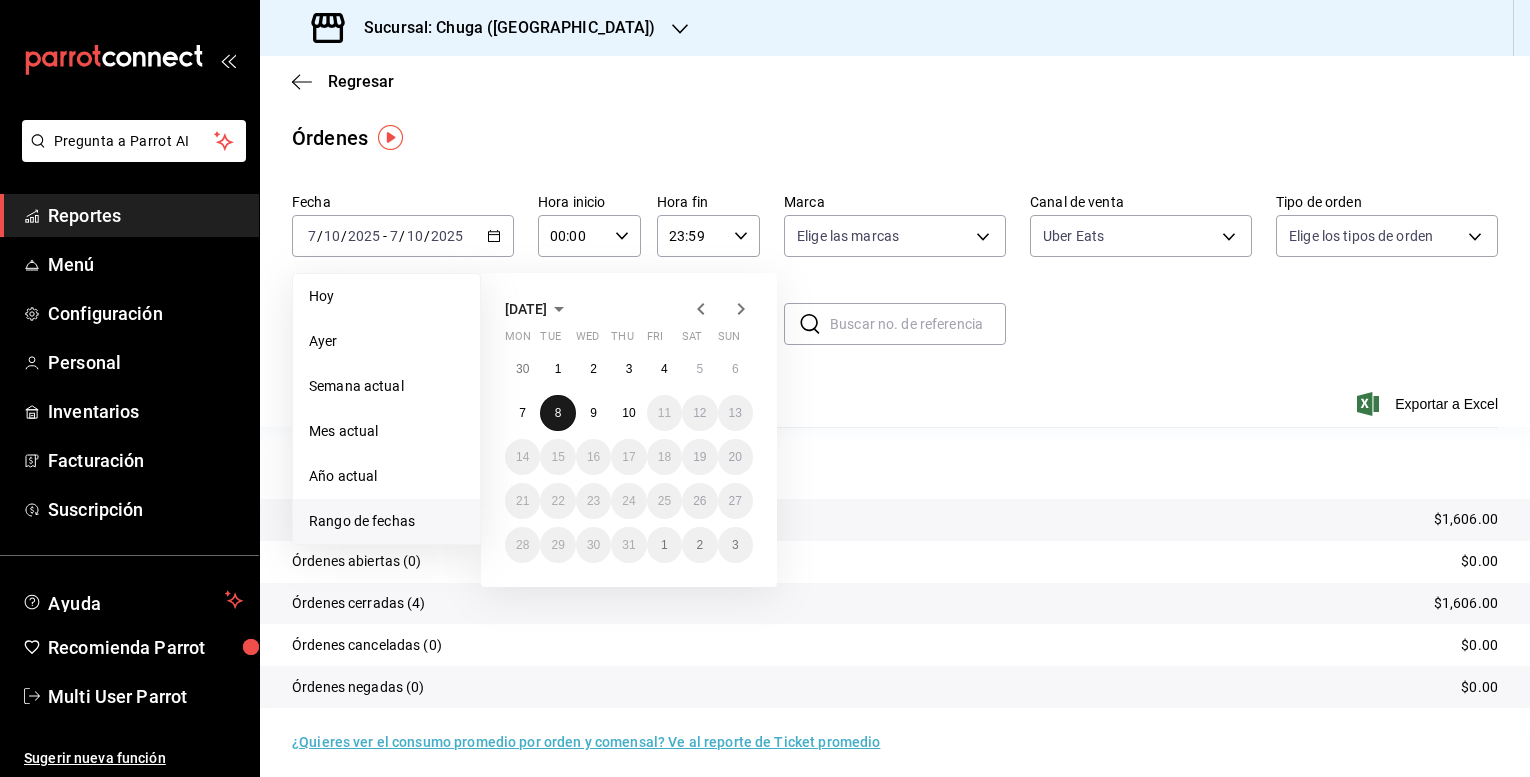click on "8" at bounding box center (558, 413) 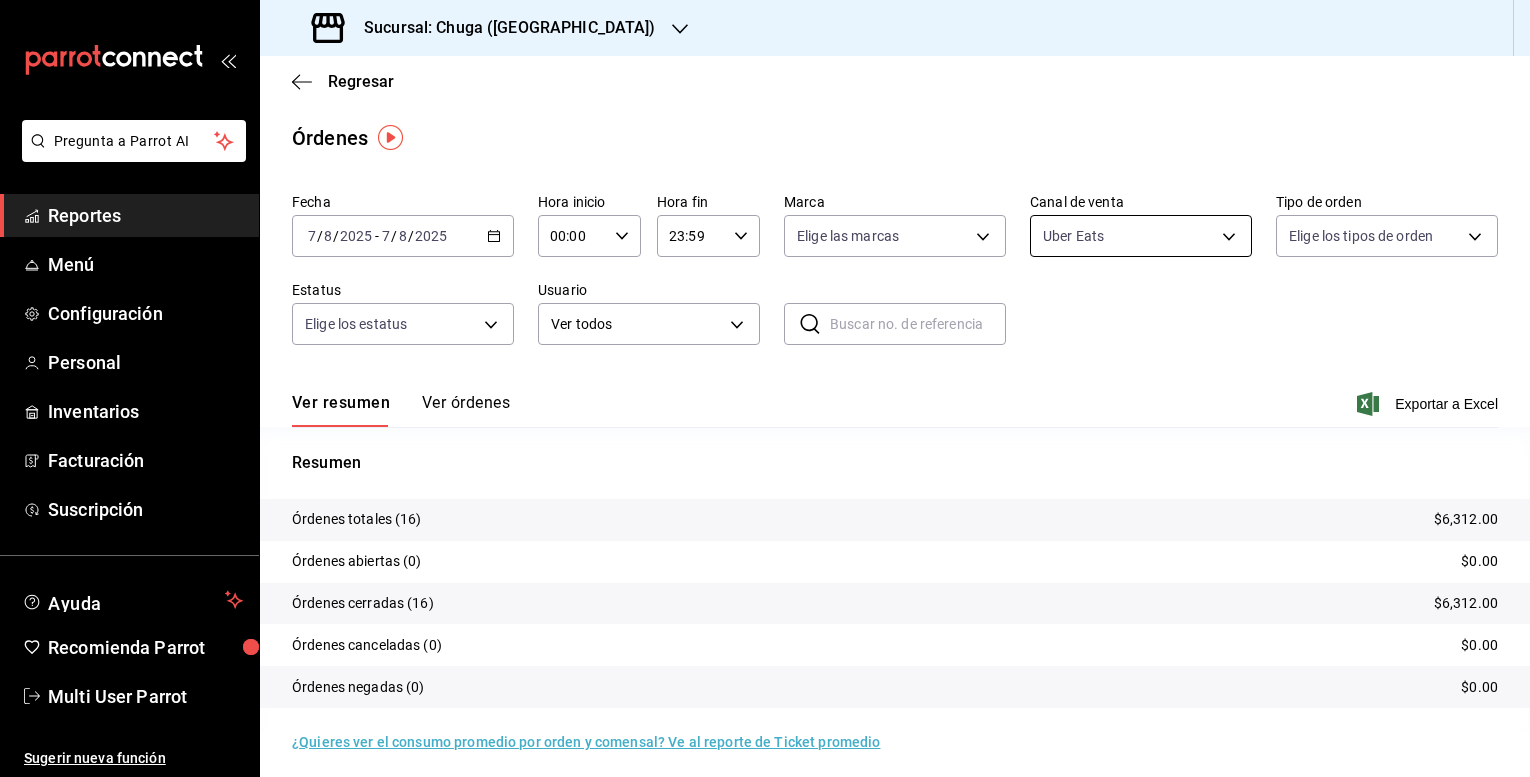click on "Pregunta a Parrot AI Reportes   Menú   Configuración   Personal   Inventarios   Facturación   Suscripción   Ayuda Recomienda Parrot   Multi User Parrot   Sugerir nueva función   Sucursal: Chuga ([GEOGRAPHIC_DATA]) Regresar Órdenes Fecha [DATE] [DATE] - [DATE] [DATE] Hora inicio 00:00 Hora inicio Hora fin 23:59 Hora fin Marca Elige las marcas Canal de venta Uber Eats UBER_EATS Tipo de orden Elige los tipos de orden Estatus Elige los estatus Usuario Ver todos ALL ​ ​ Ver resumen Ver órdenes Exportar a Excel Resumen Órdenes totales (16) $6,312.00 Órdenes abiertas (0) $0.00 Órdenes cerradas (16) $6,312.00 Órdenes canceladas (0) $0.00 Órdenes negadas (0) $0.00 ¿Quieres ver el consumo promedio por orden y comensal? Ve al reporte de Ticket promedio GANA 1 MES GRATIS EN TU SUSCRIPCIÓN AQUÍ Ver video tutorial Ir a video Pregunta a Parrot AI Reportes   Menú   Configuración   Personal   Inventarios   Facturación   Suscripción   Ayuda Recomienda Parrot   Multi User Parrot" at bounding box center [765, 388] 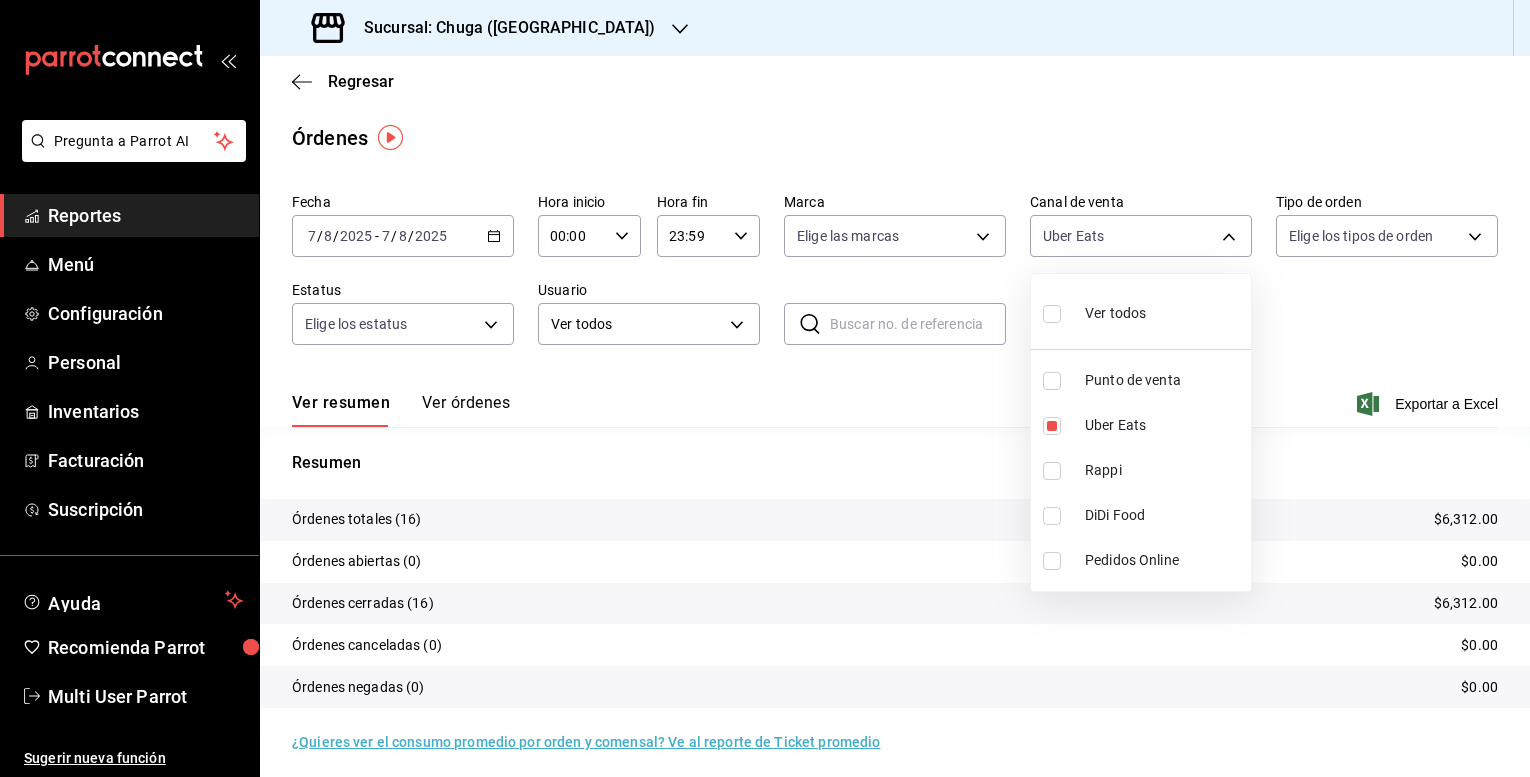 click on "Punto de venta" at bounding box center (1141, 380) 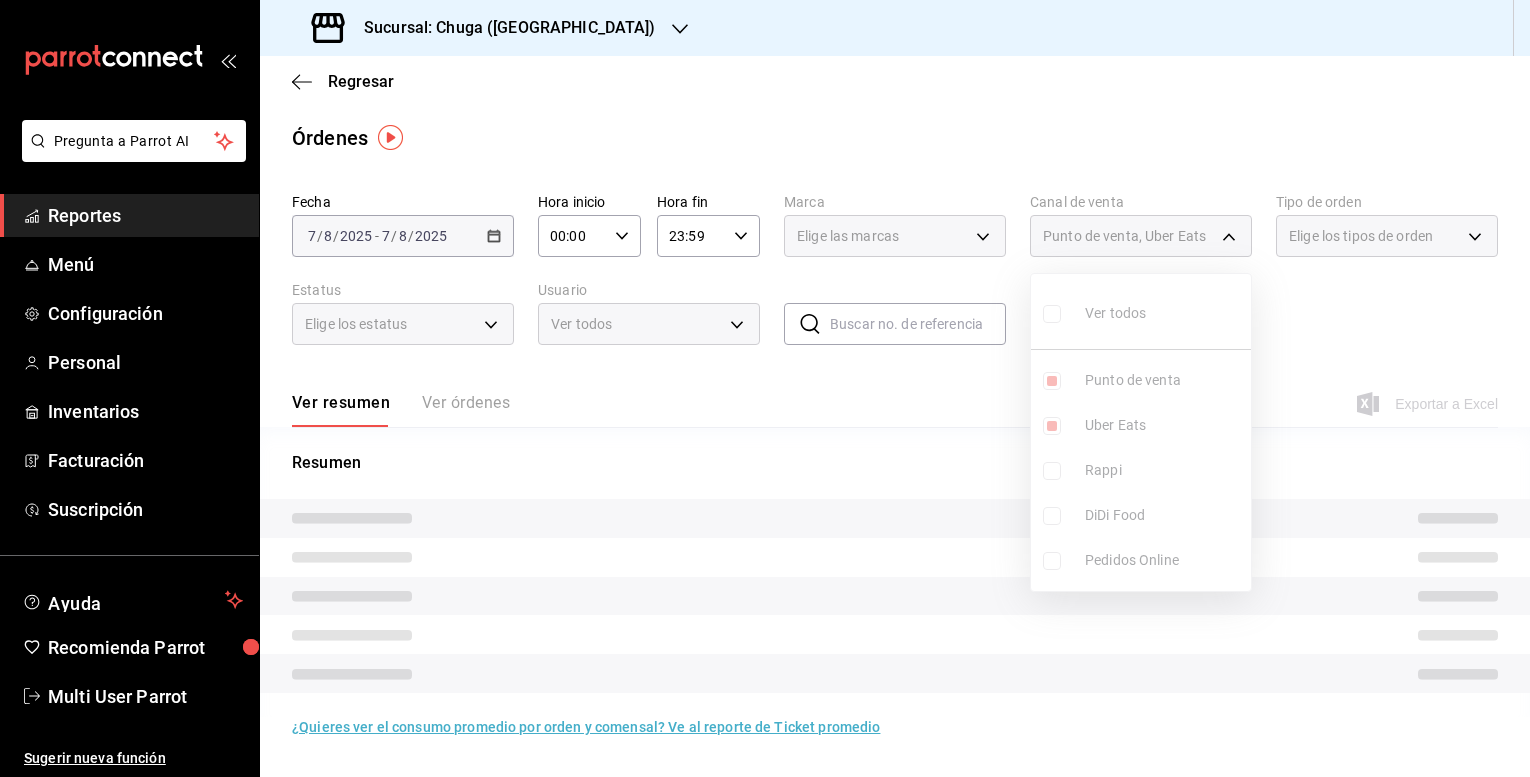 click on "Uber Eats" at bounding box center [1164, 425] 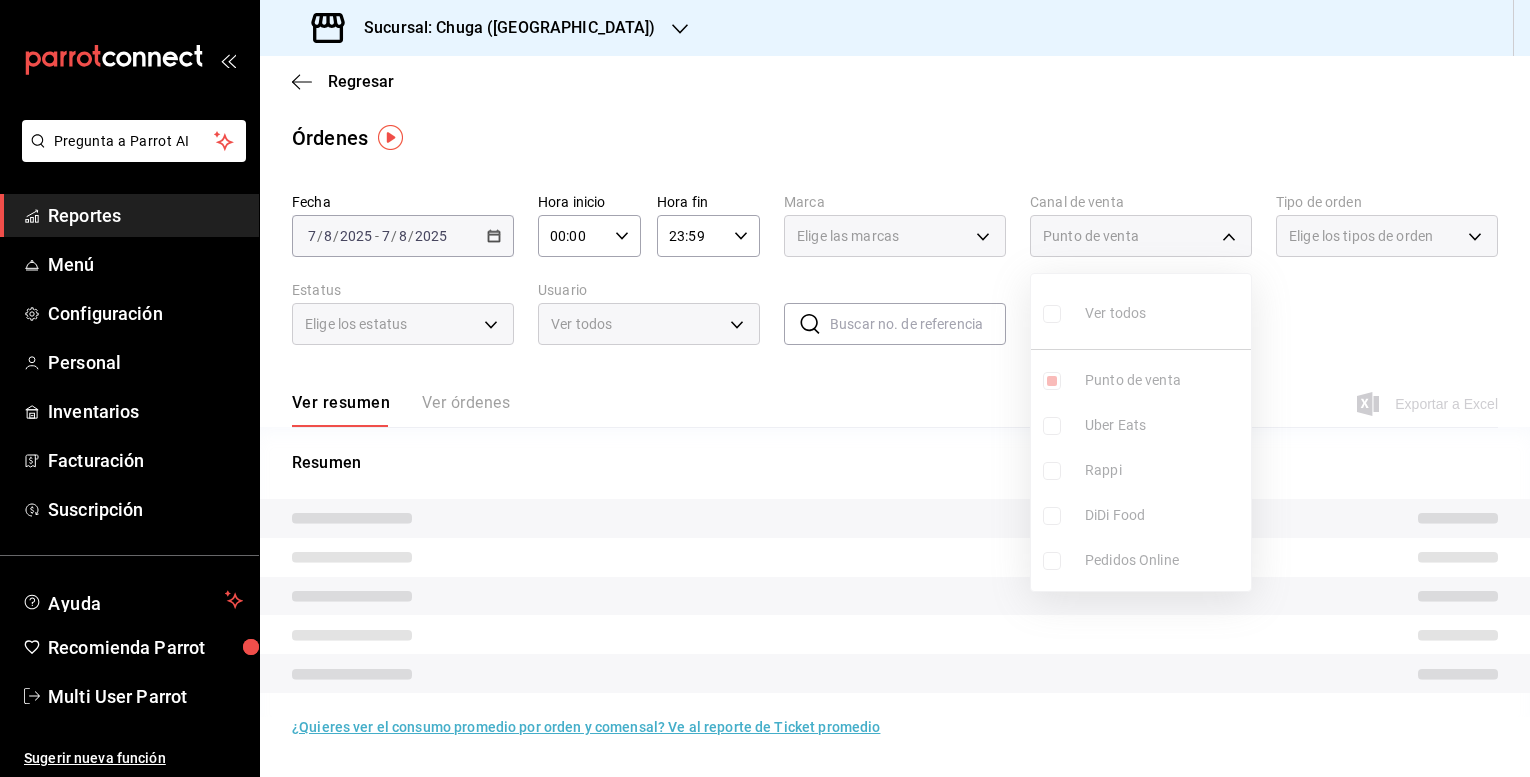type on "PARROT" 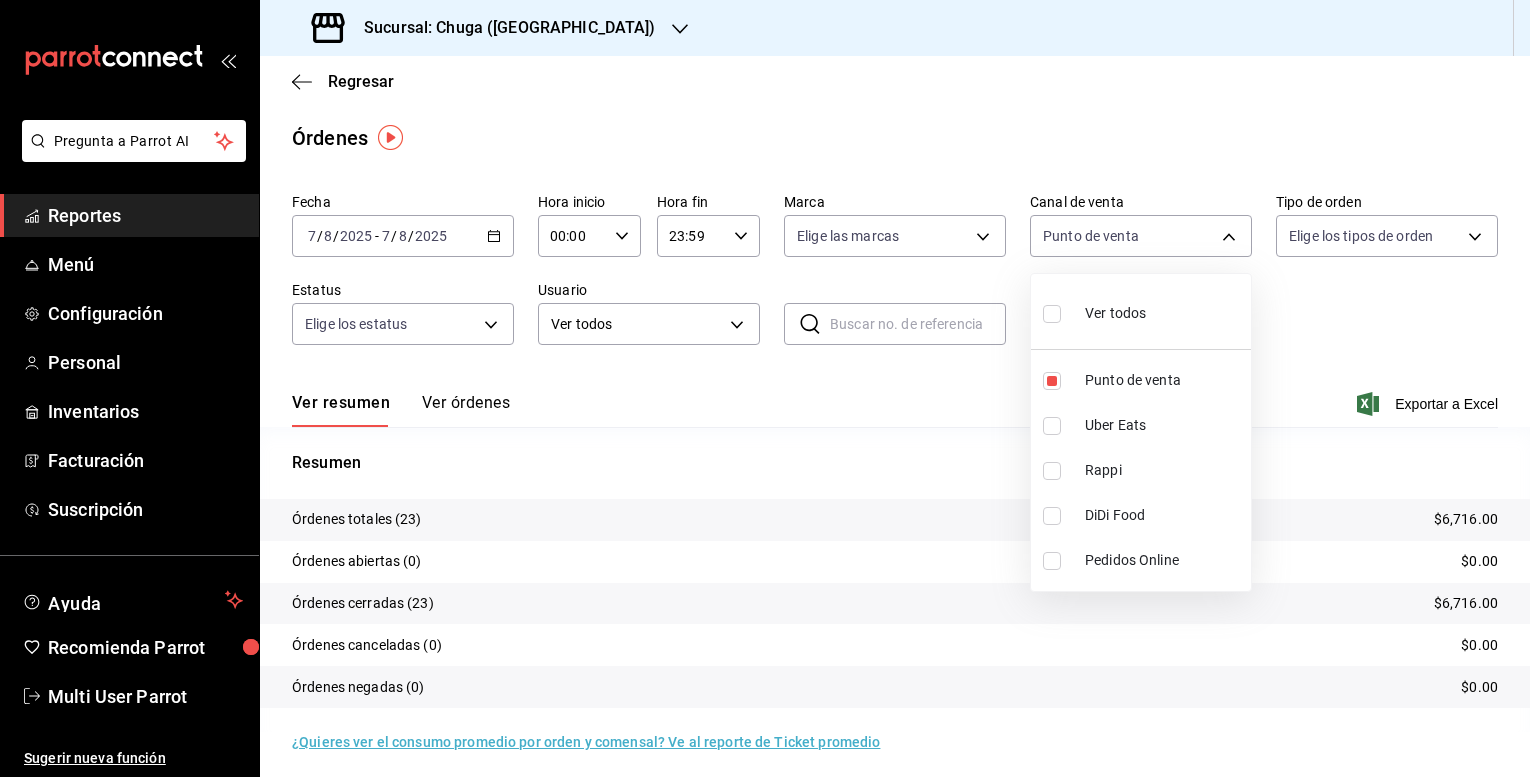 click at bounding box center (765, 388) 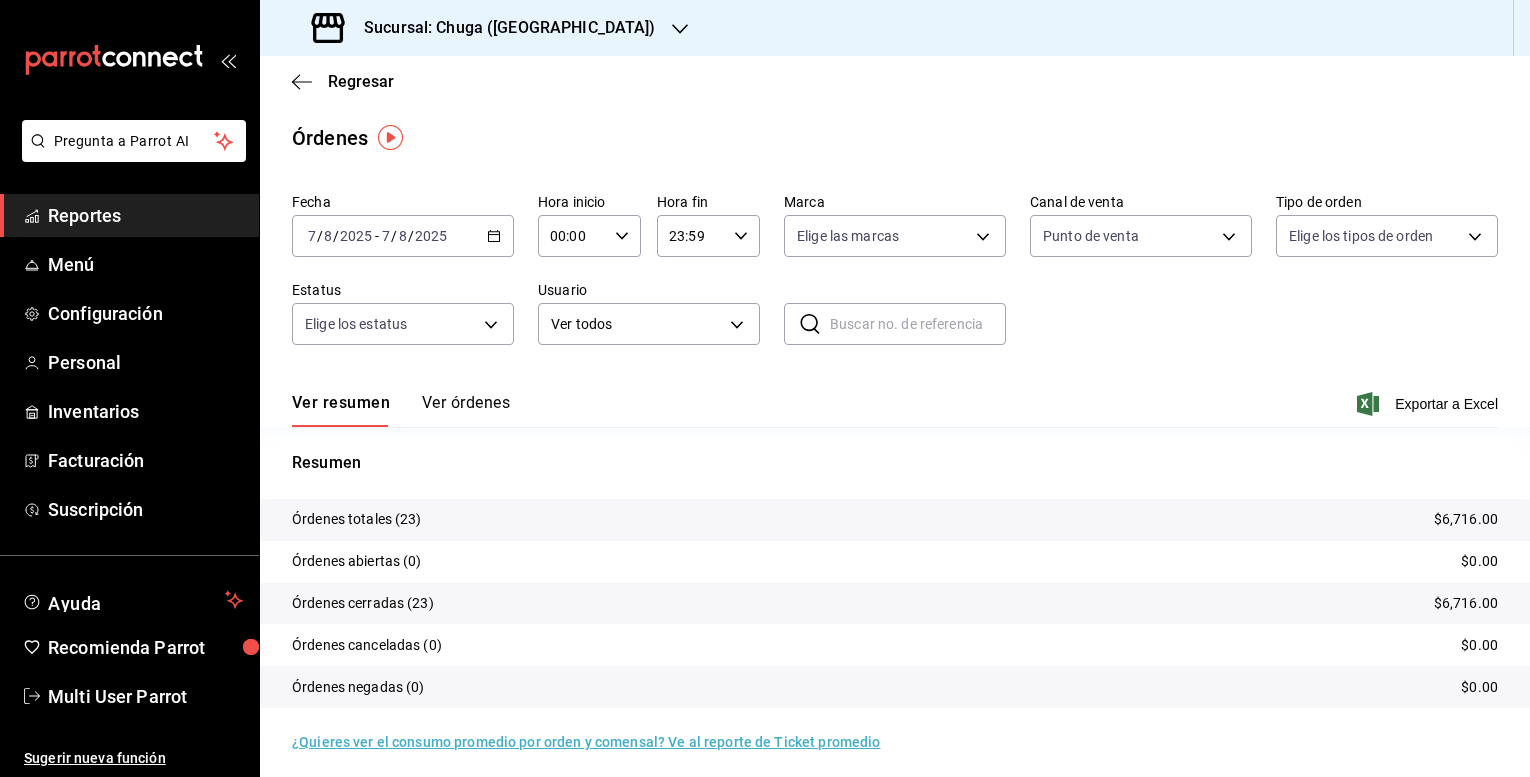 click on "[DATE] [DATE] - [DATE] [DATE]" at bounding box center [403, 236] 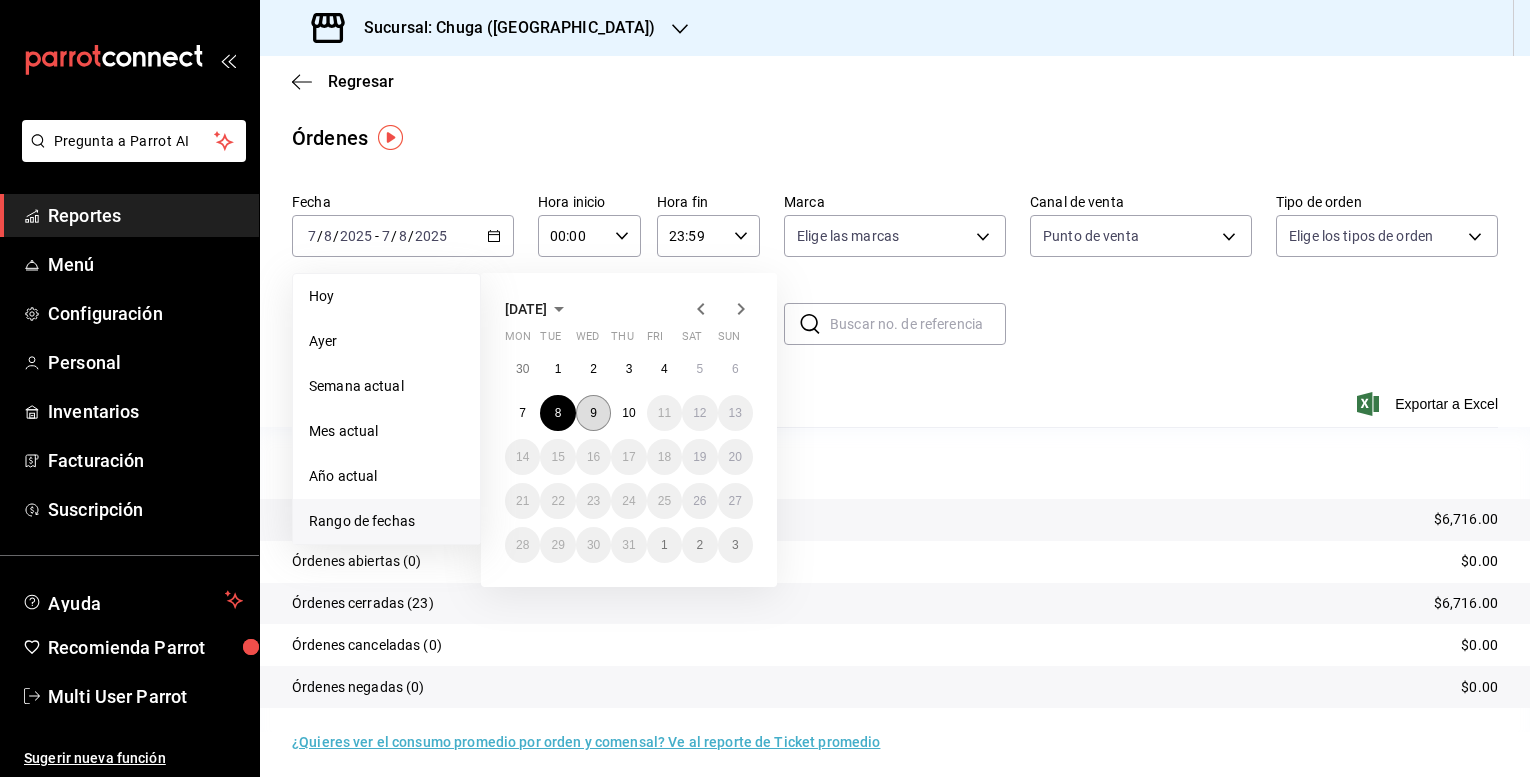 click on "9" at bounding box center [593, 413] 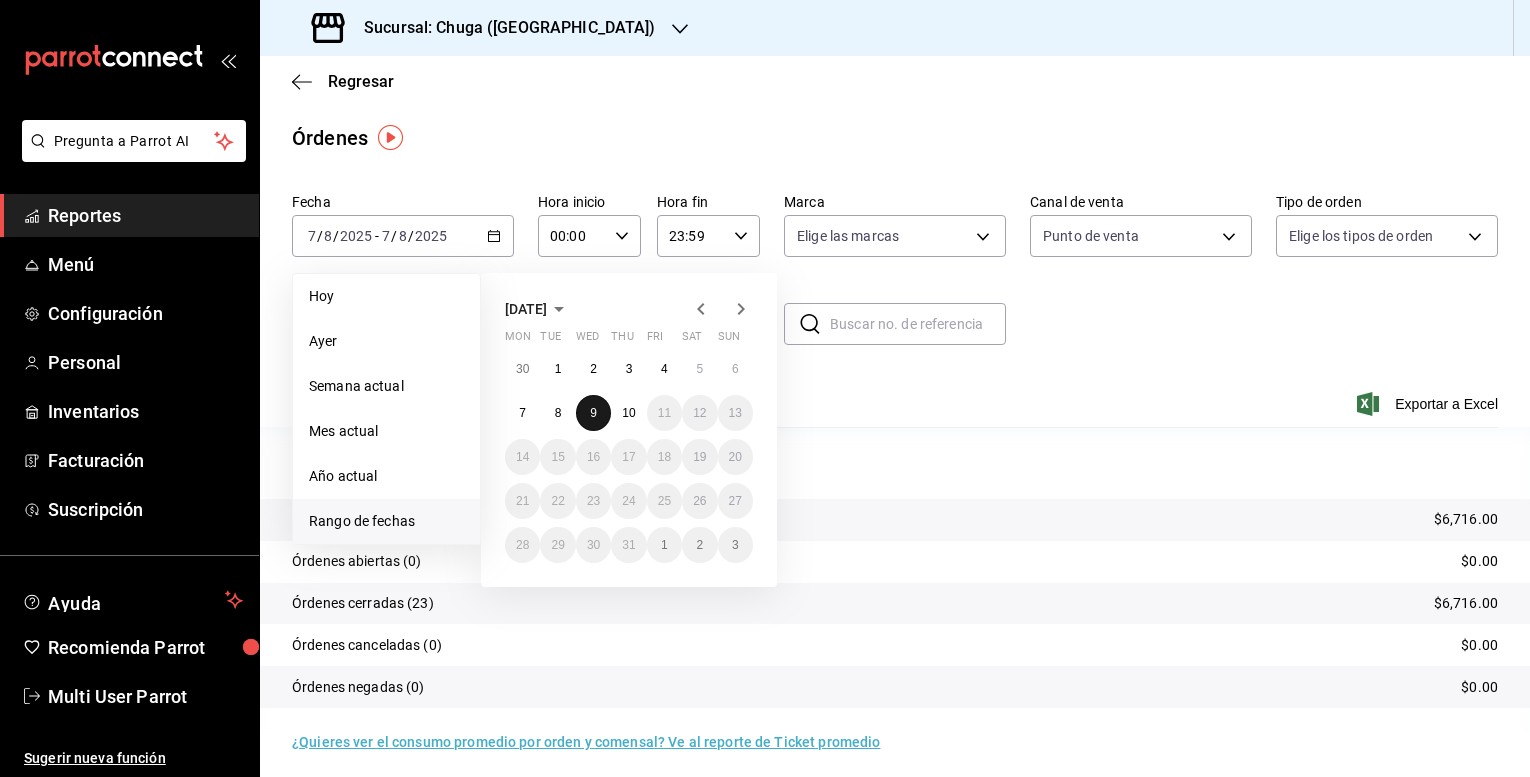 click on "9" at bounding box center (593, 413) 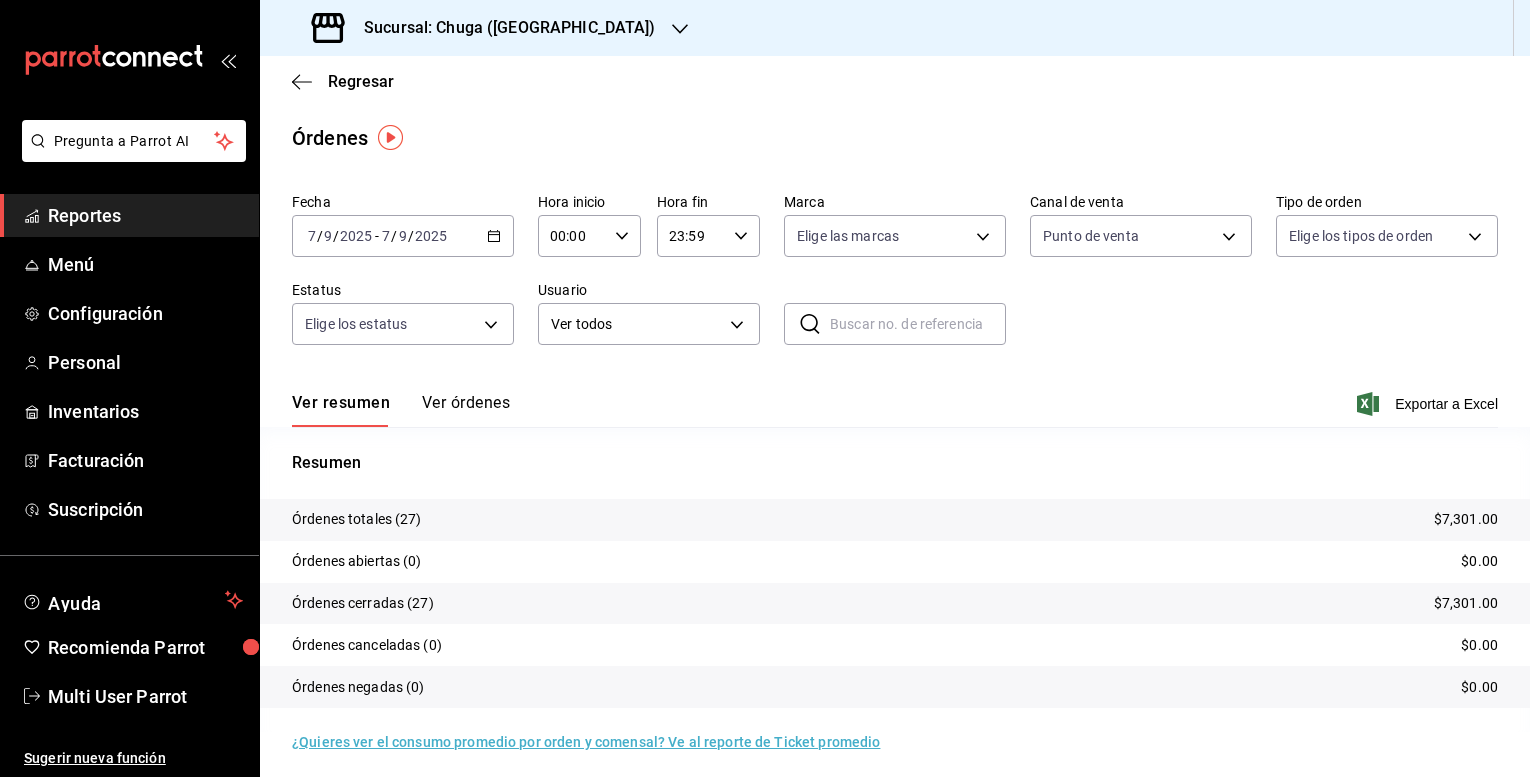 click on "Sucursal: Chuga ([GEOGRAPHIC_DATA])" at bounding box center [502, 28] 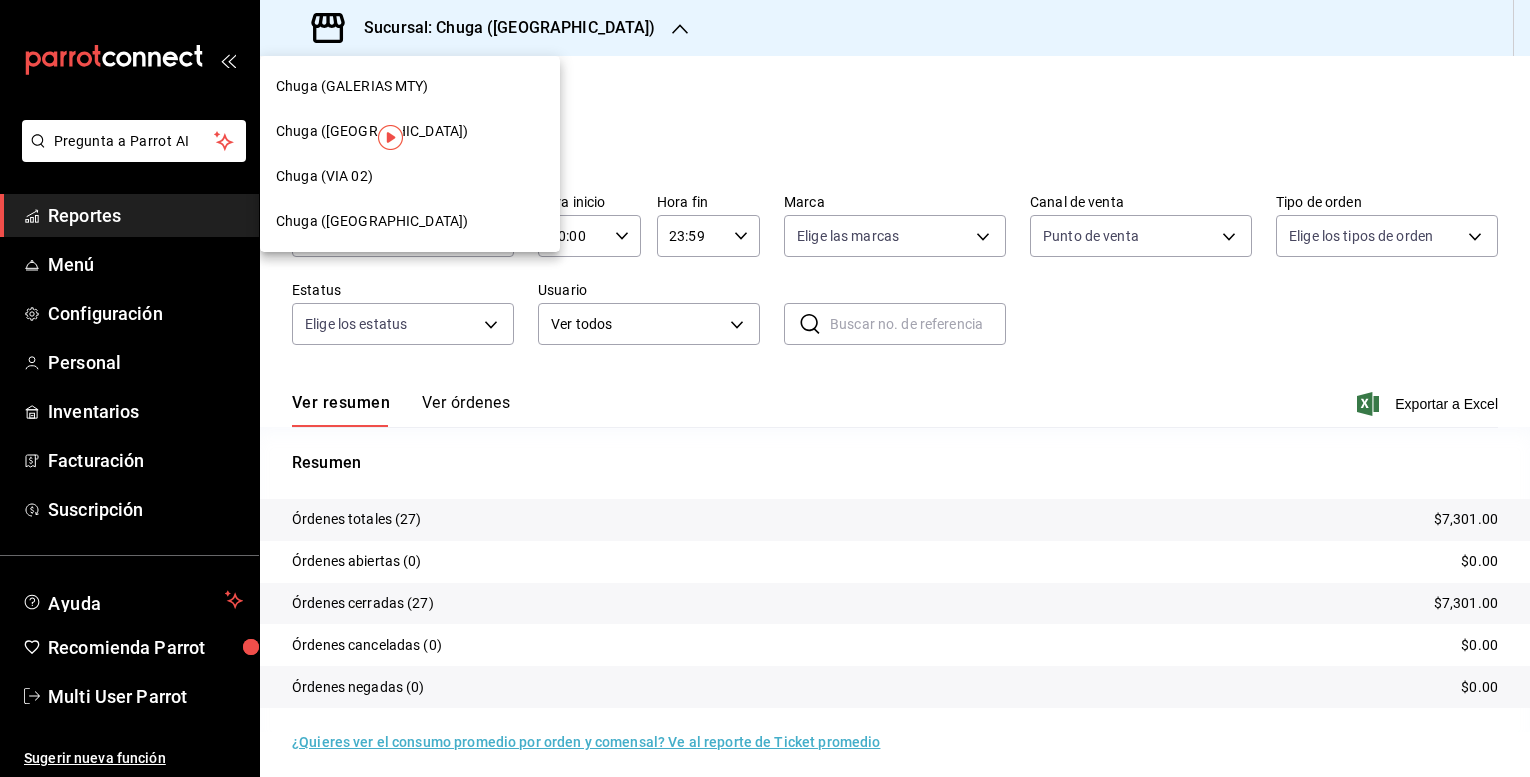 click on "Chuga (VIA 02)" at bounding box center [410, 176] 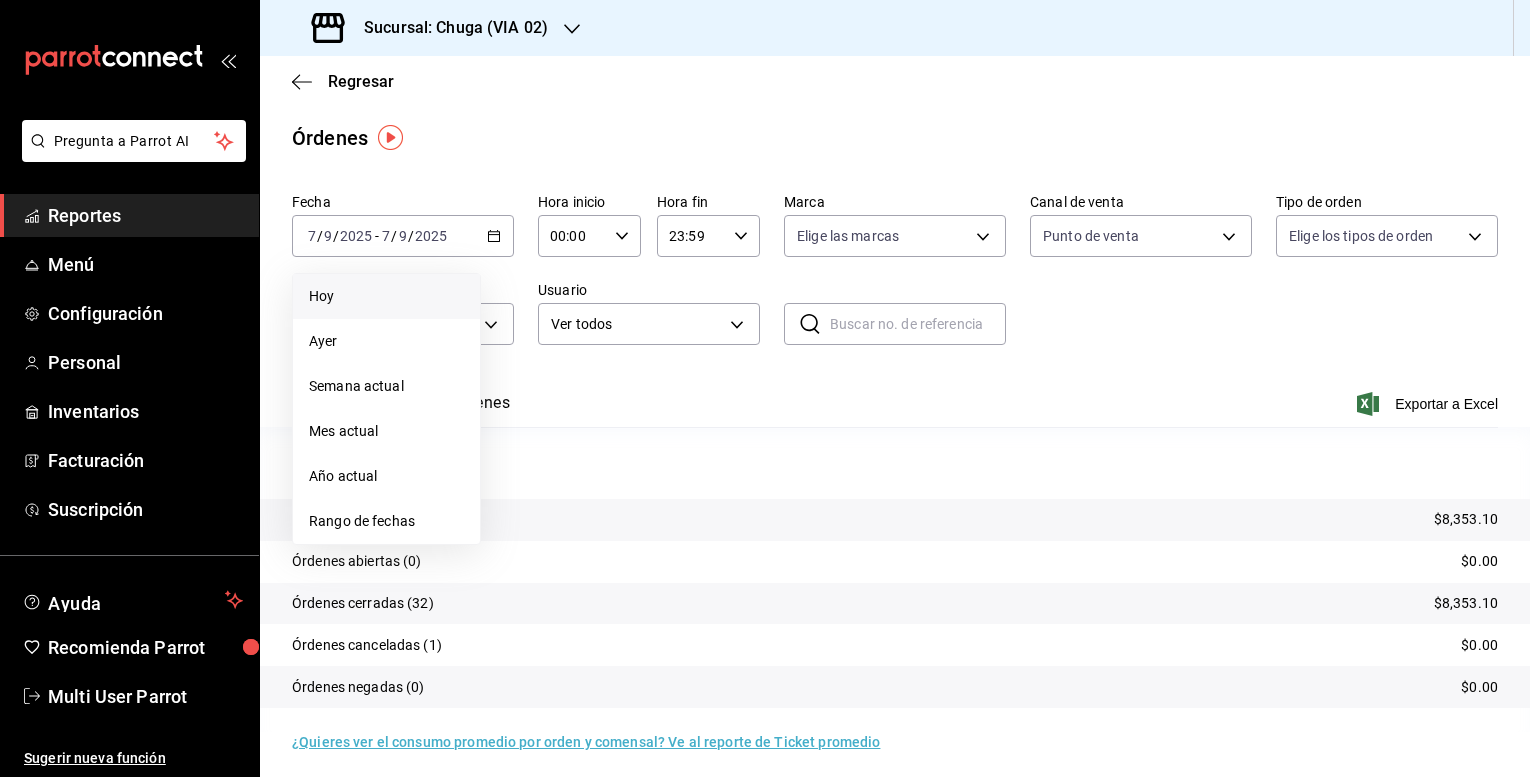 click on "Hoy" at bounding box center [386, 296] 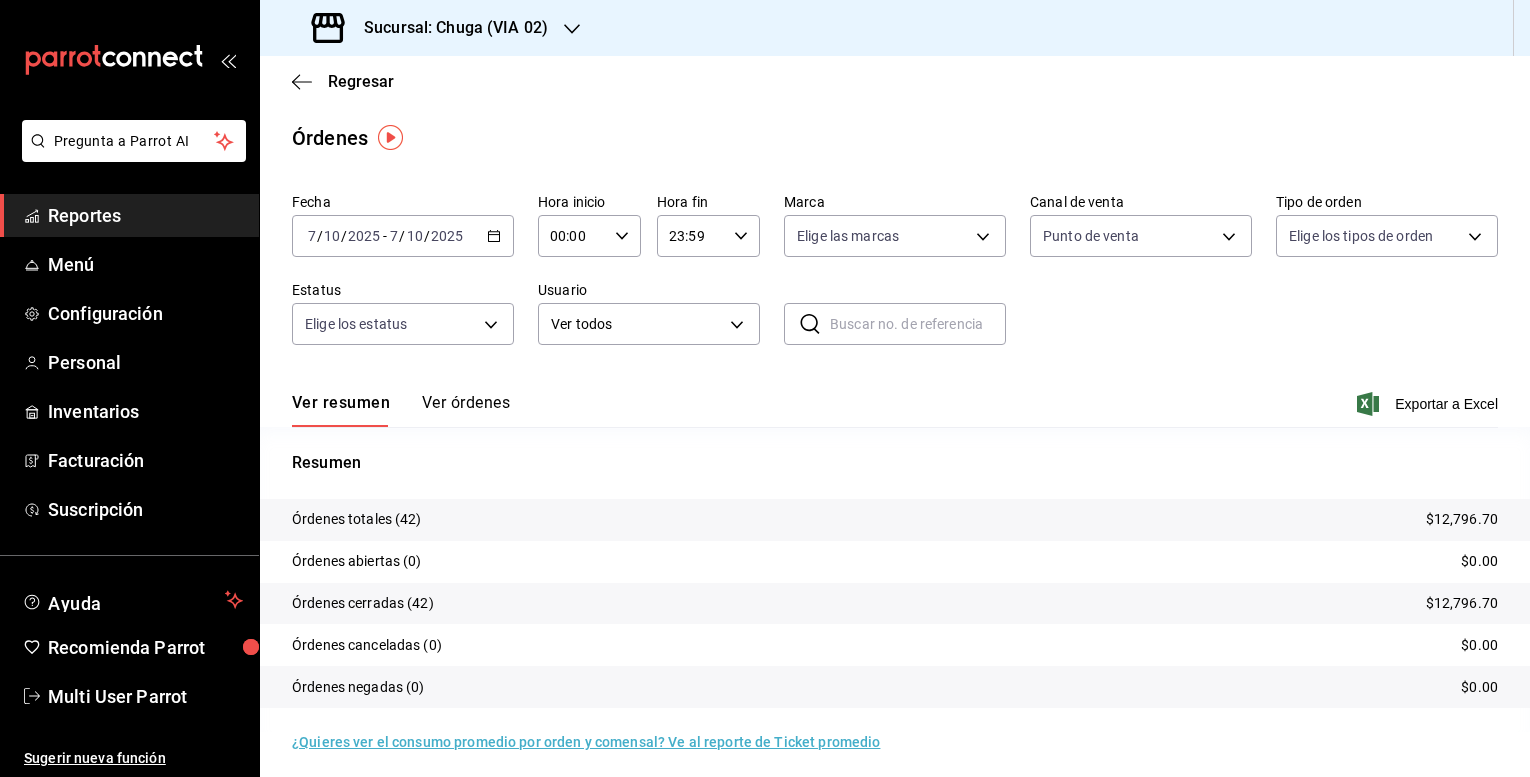 click on "Sucursal: Chuga (VIA 02)" at bounding box center [448, 28] 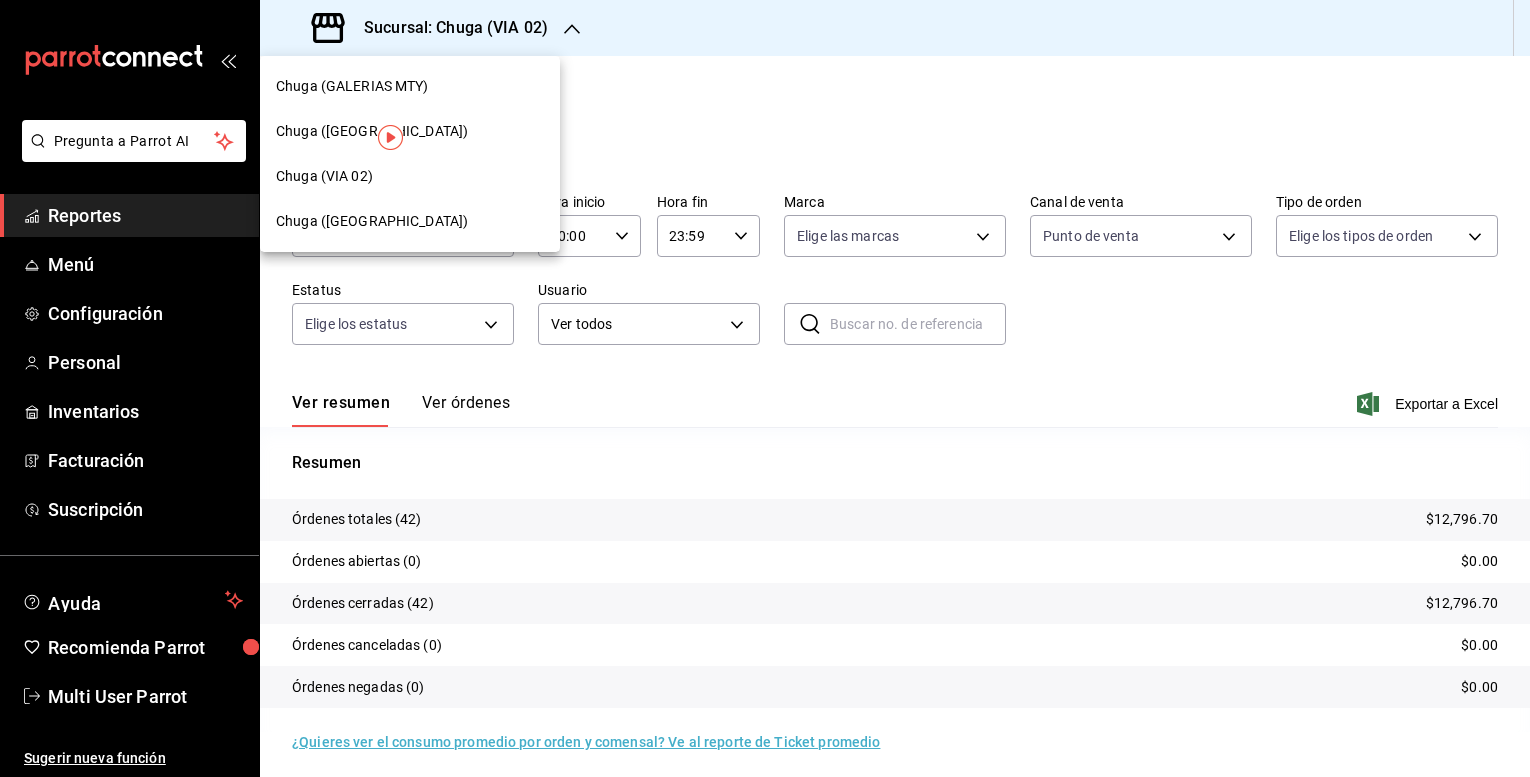 click on "Chuga ([GEOGRAPHIC_DATA])" at bounding box center [372, 131] 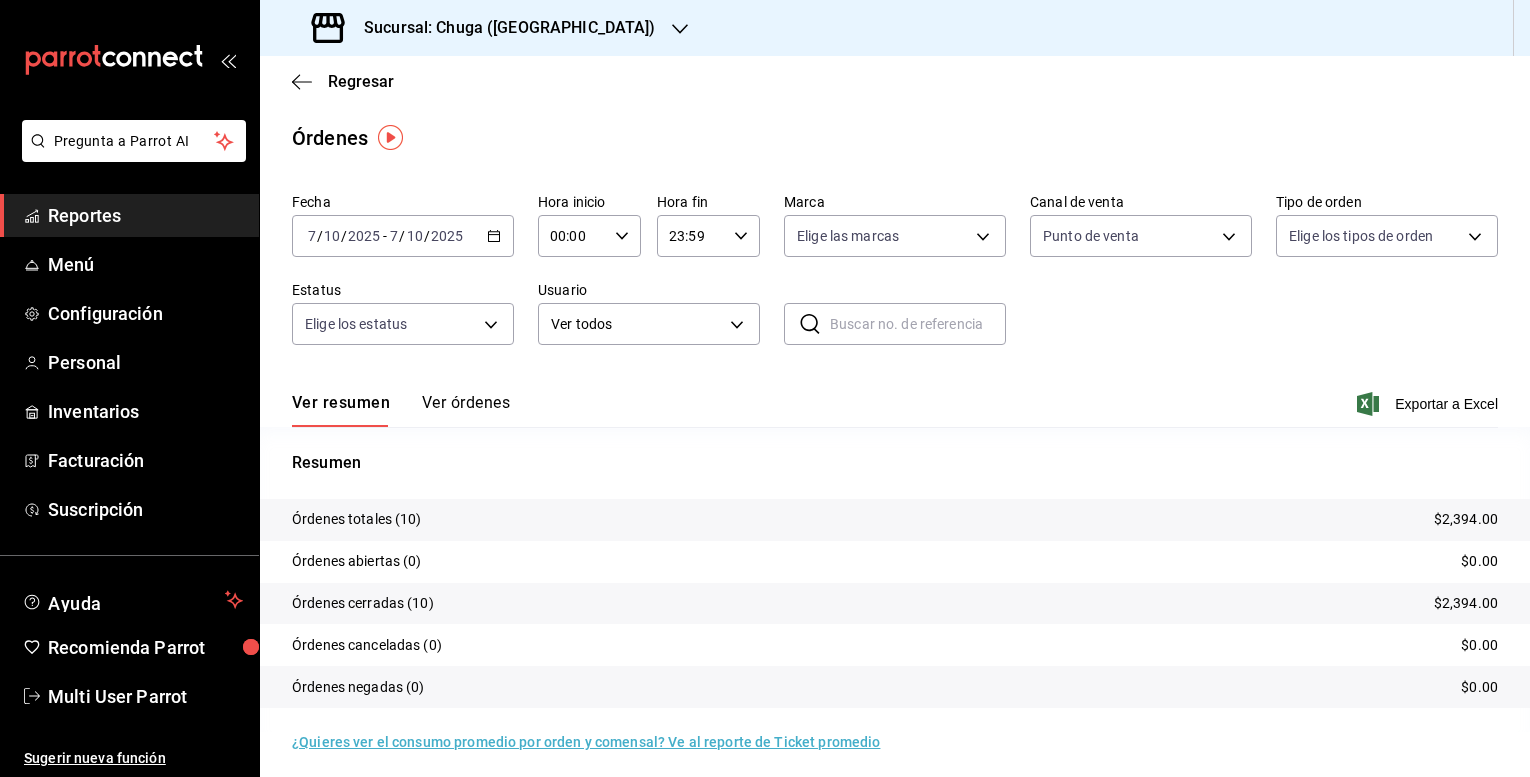 click on "$2,394.00" at bounding box center [1466, 519] 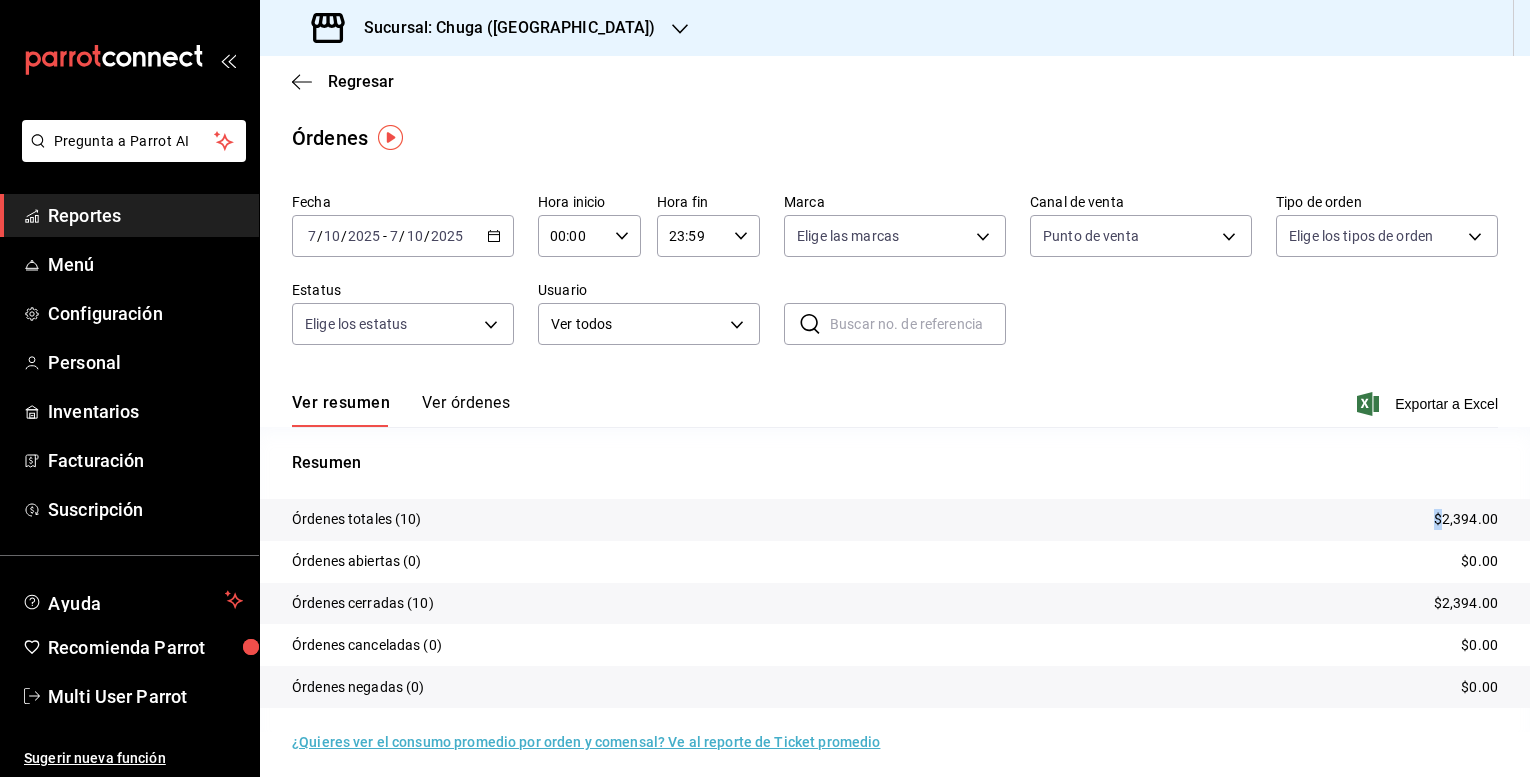click on "$2,394.00" at bounding box center [1466, 519] 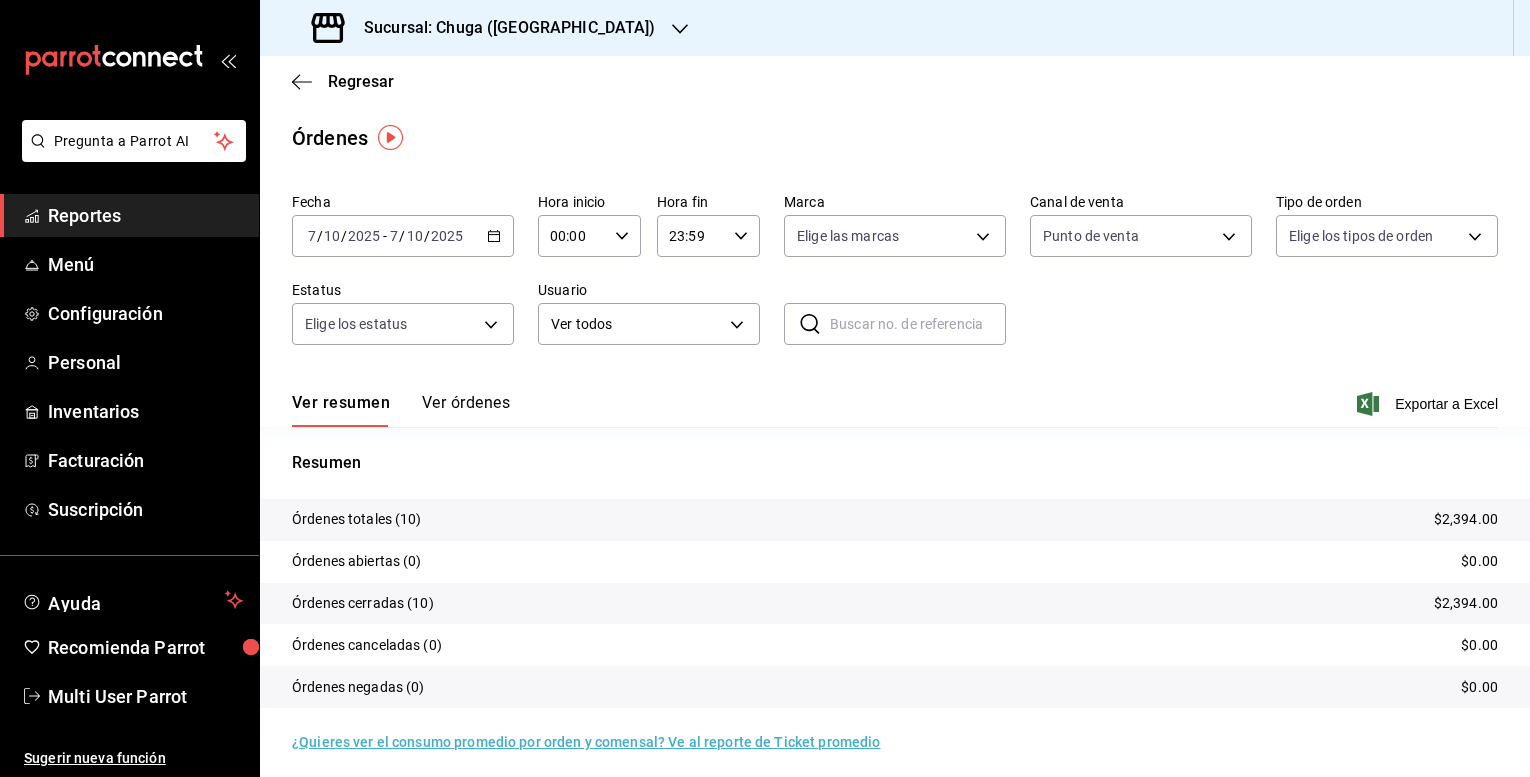 click on "$2,394.00" at bounding box center (1466, 519) 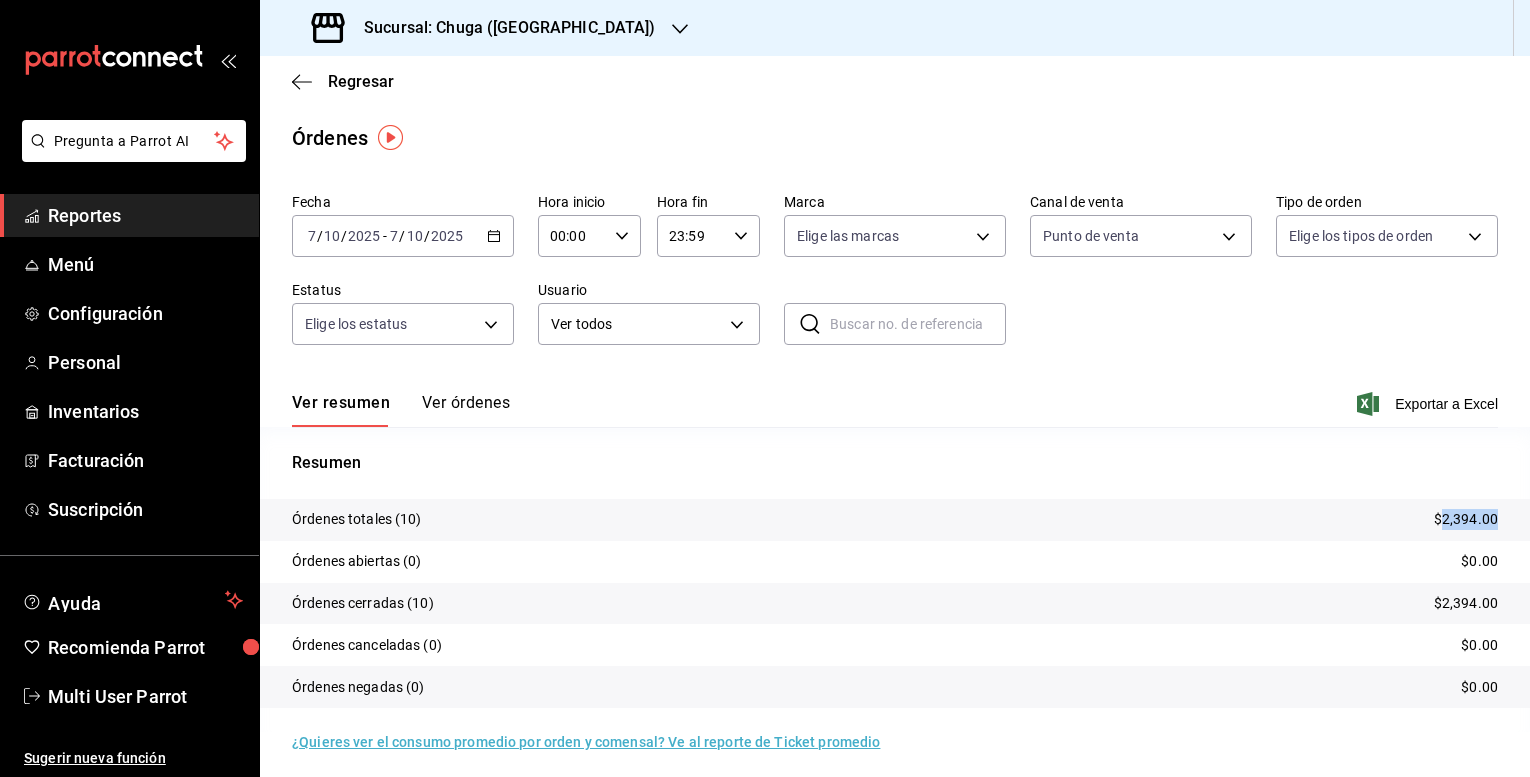 click on "$2,394.00" at bounding box center (1466, 519) 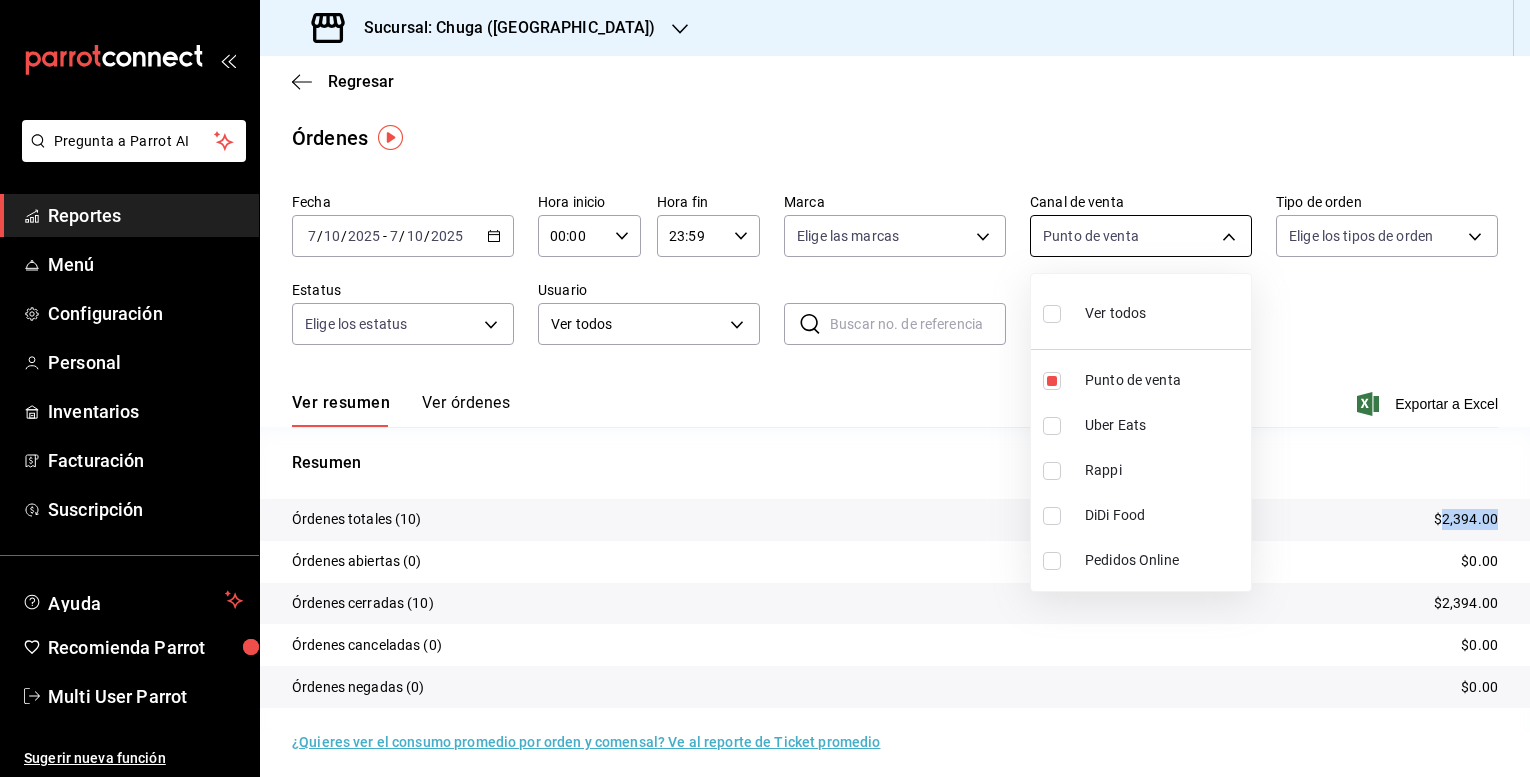 click on "Pregunta a Parrot AI Reportes   Menú   Configuración   Personal   Inventarios   Facturación   Suscripción   Ayuda Recomienda Parrot   Multi User Parrot   Sugerir nueva función   Sucursal: Chuga ([GEOGRAPHIC_DATA]) Regresar Órdenes Fecha [DATE] [DATE] - [DATE] [DATE] Hora inicio 00:00 Hora inicio Hora fin 23:59 Hora fin Marca Elige las marcas Canal de venta Punto de venta PARROT Tipo de orden Elige los tipos de orden Estatus Elige los estatus Usuario Ver todos ALL ​ ​ Ver resumen Ver órdenes Exportar a Excel Resumen Órdenes totales (10) $2,394.00 Órdenes abiertas (0) $0.00 Órdenes cerradas (10) $2,394.00 Órdenes canceladas (0) $0.00 Órdenes negadas (0) $0.00 ¿Quieres ver el consumo promedio por orden y comensal? Ve al reporte de Ticket promedio GANA 1 MES GRATIS EN TU SUSCRIPCIÓN AQUÍ Ver video tutorial Ir a video Pregunta a Parrot AI Reportes   Menú   Configuración   Personal   Inventarios   Facturación   Suscripción   Ayuda Recomienda Parrot   Multi User Parrot     Rappi" at bounding box center [765, 388] 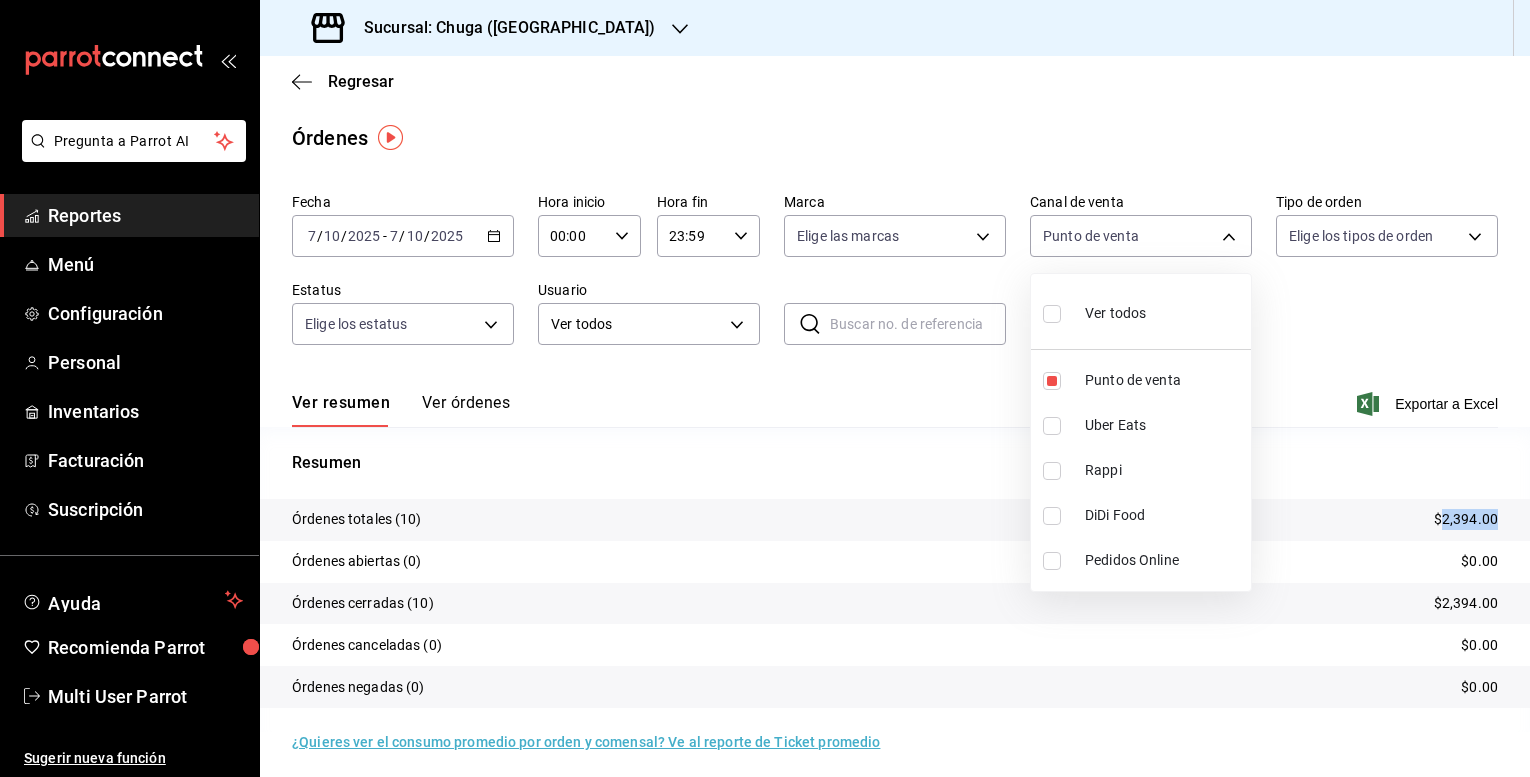 click on "Uber Eats" at bounding box center [1164, 425] 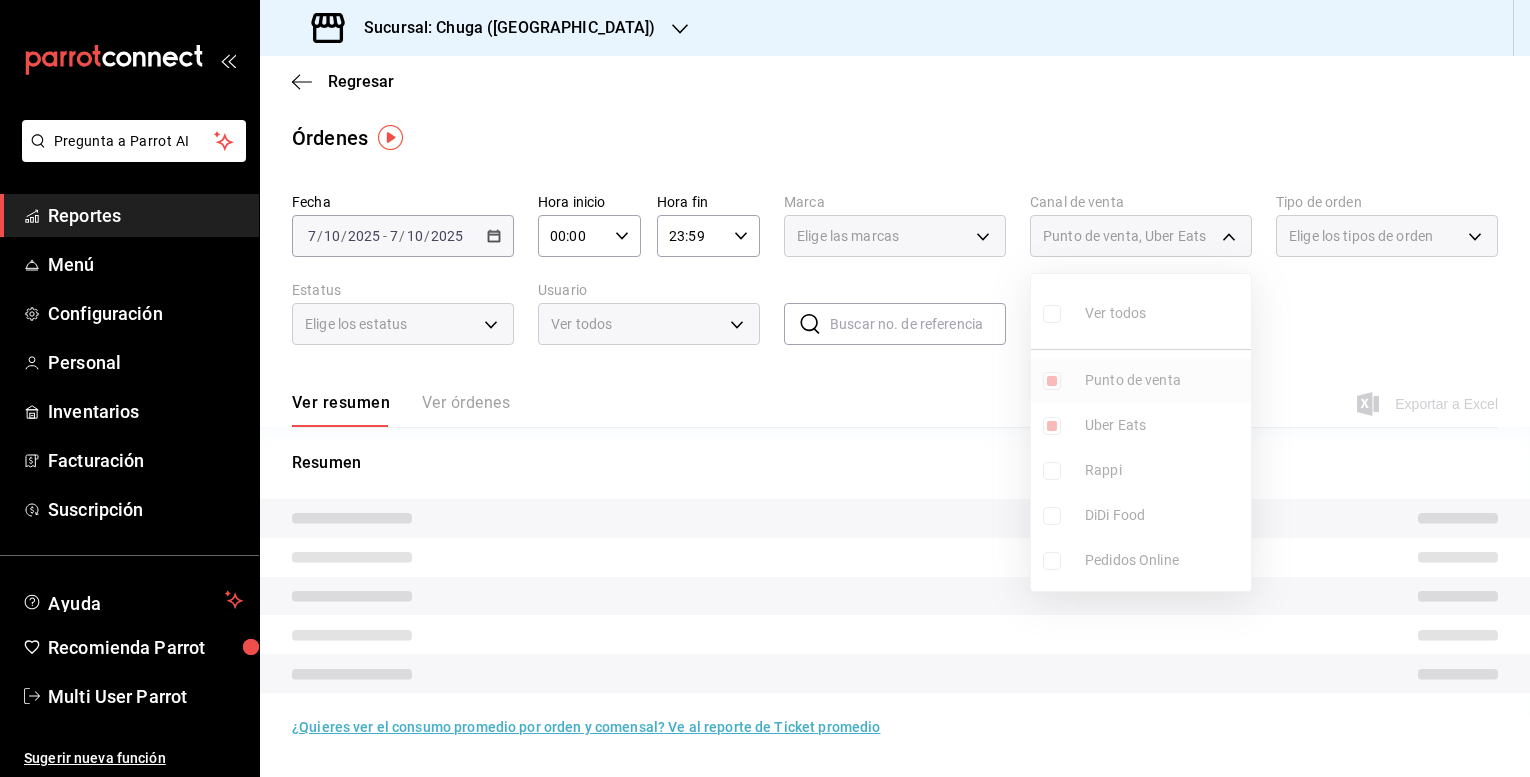 click on "Punto de venta" at bounding box center [1164, 380] 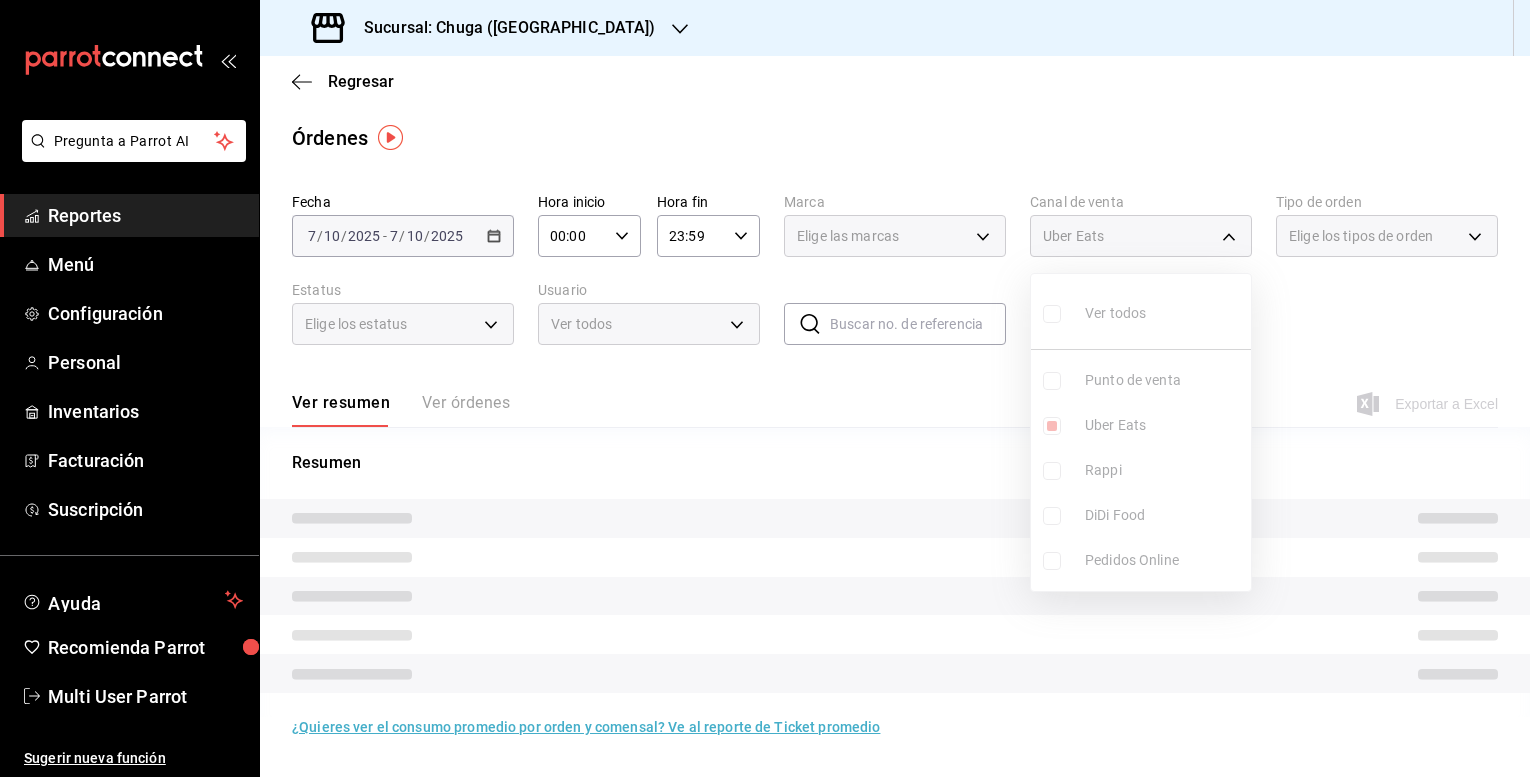 type on "UBER_EATS" 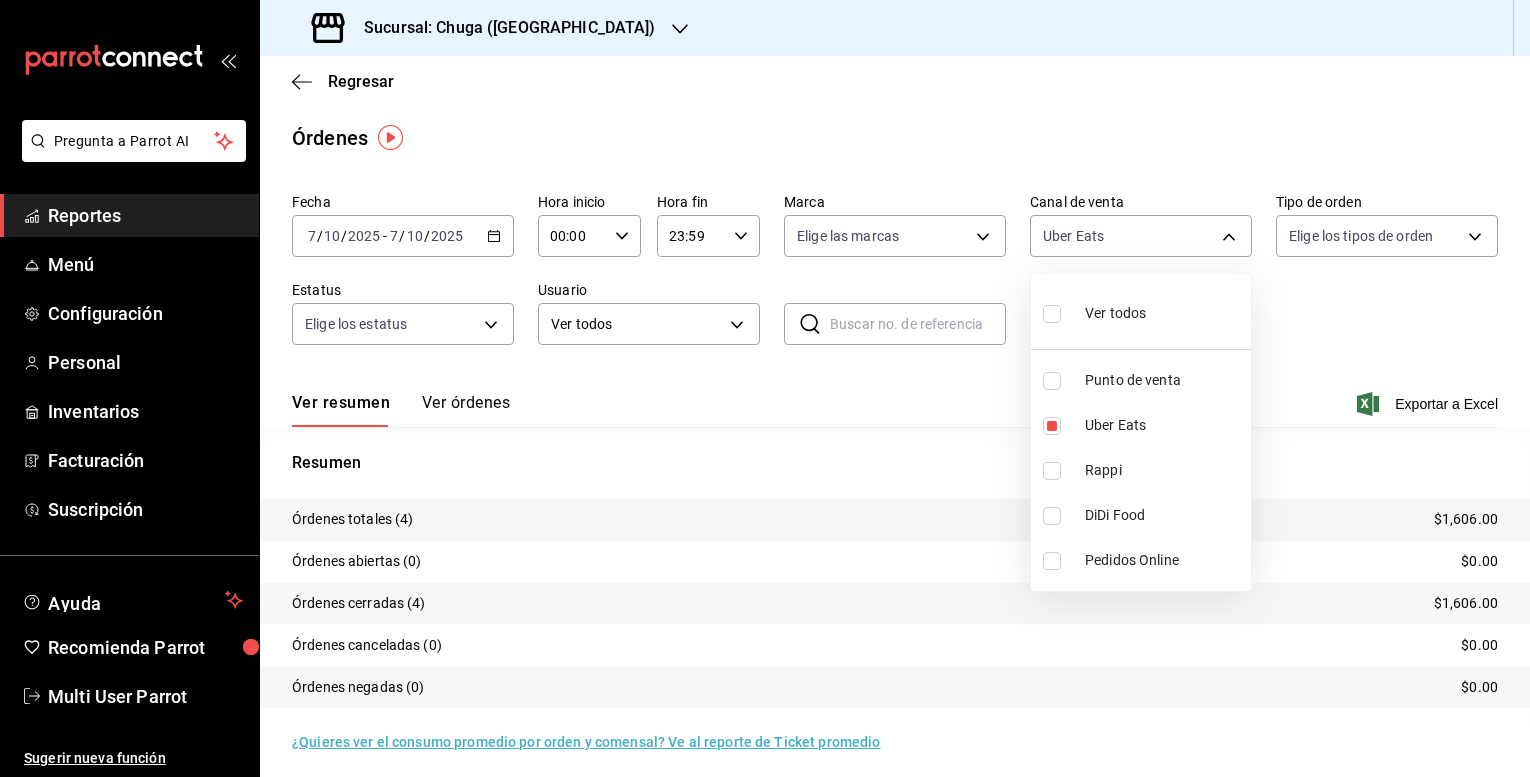click at bounding box center (765, 388) 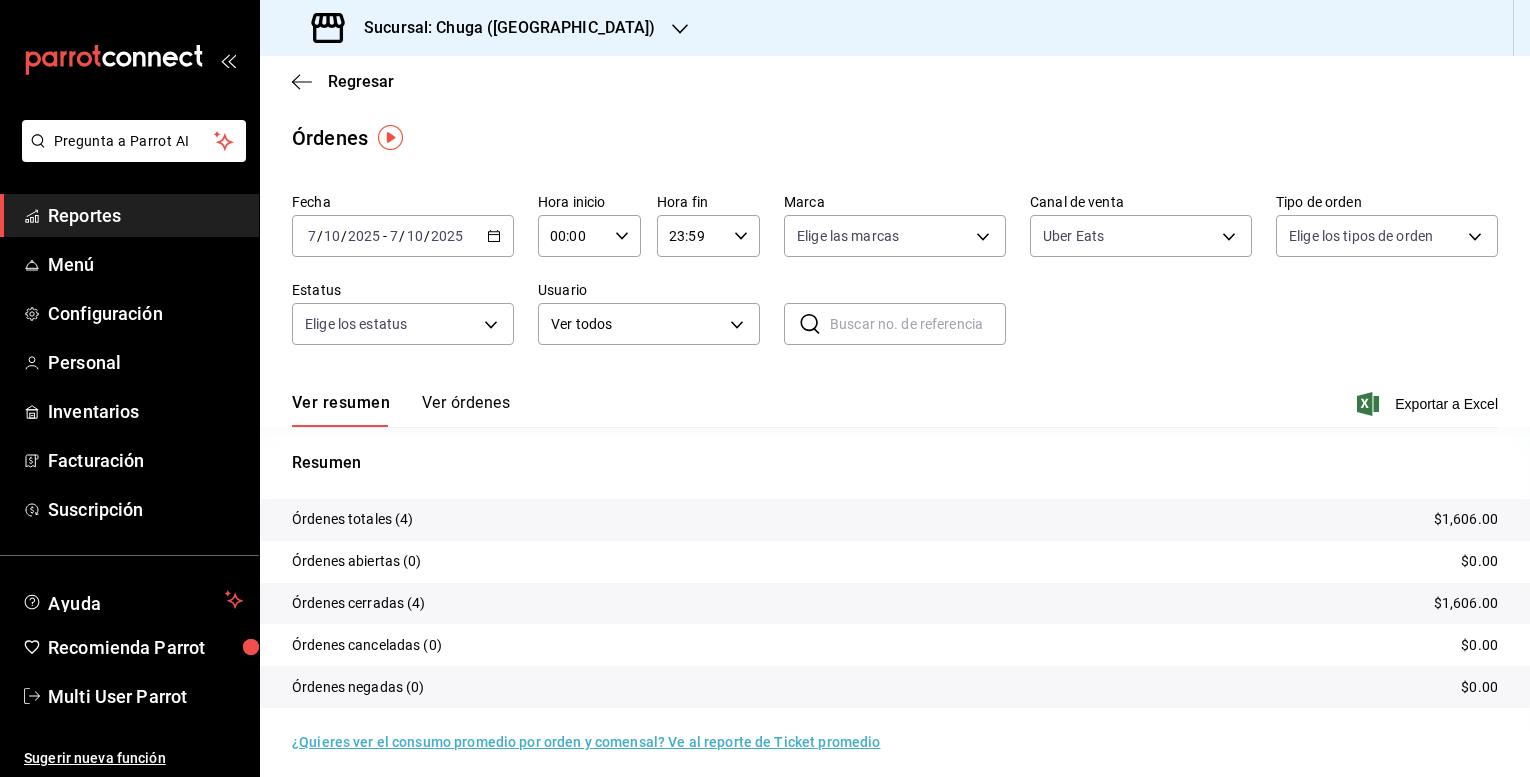 click on "$1,606.00" at bounding box center [1466, 519] 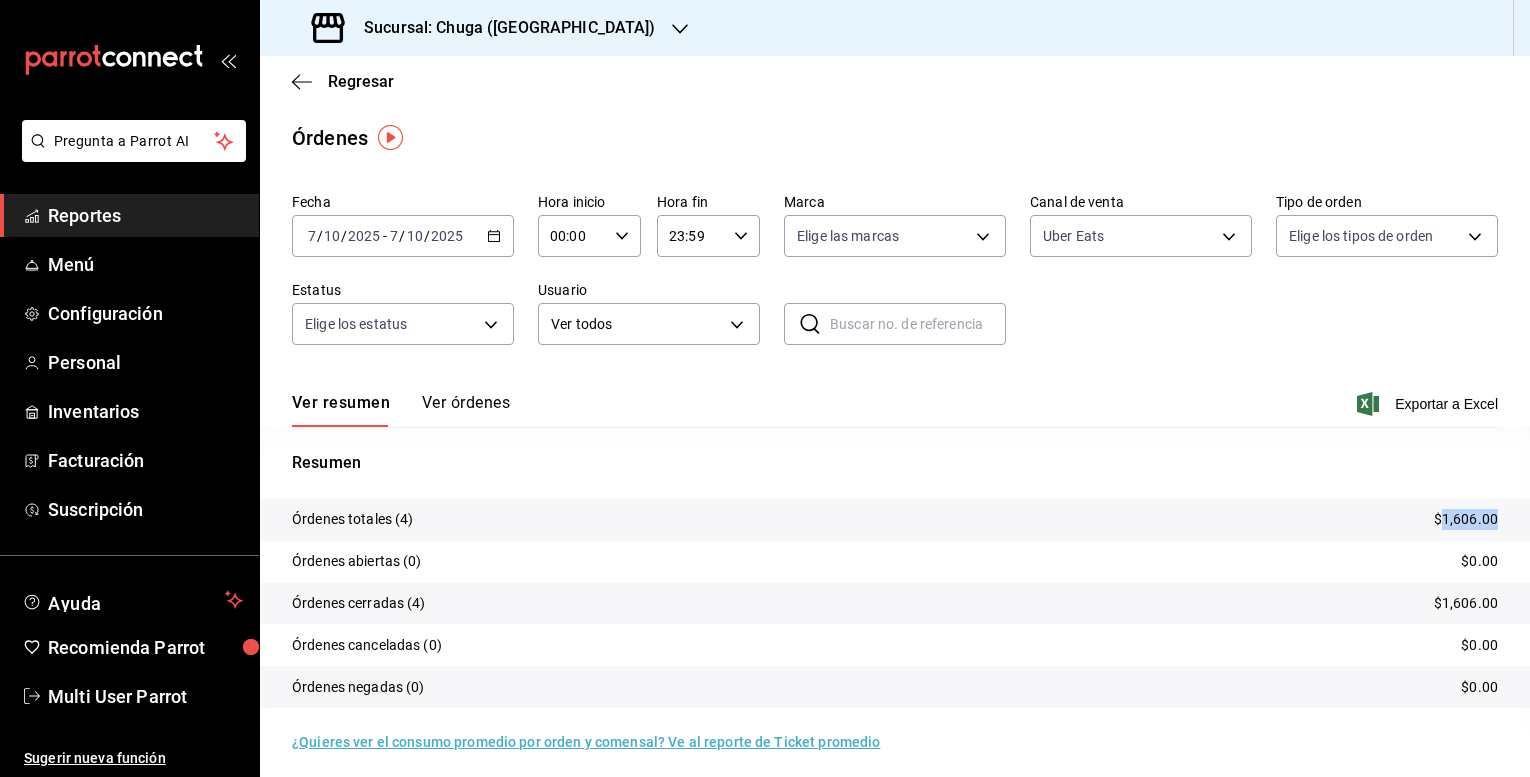 click on "$1,606.00" at bounding box center [1466, 519] 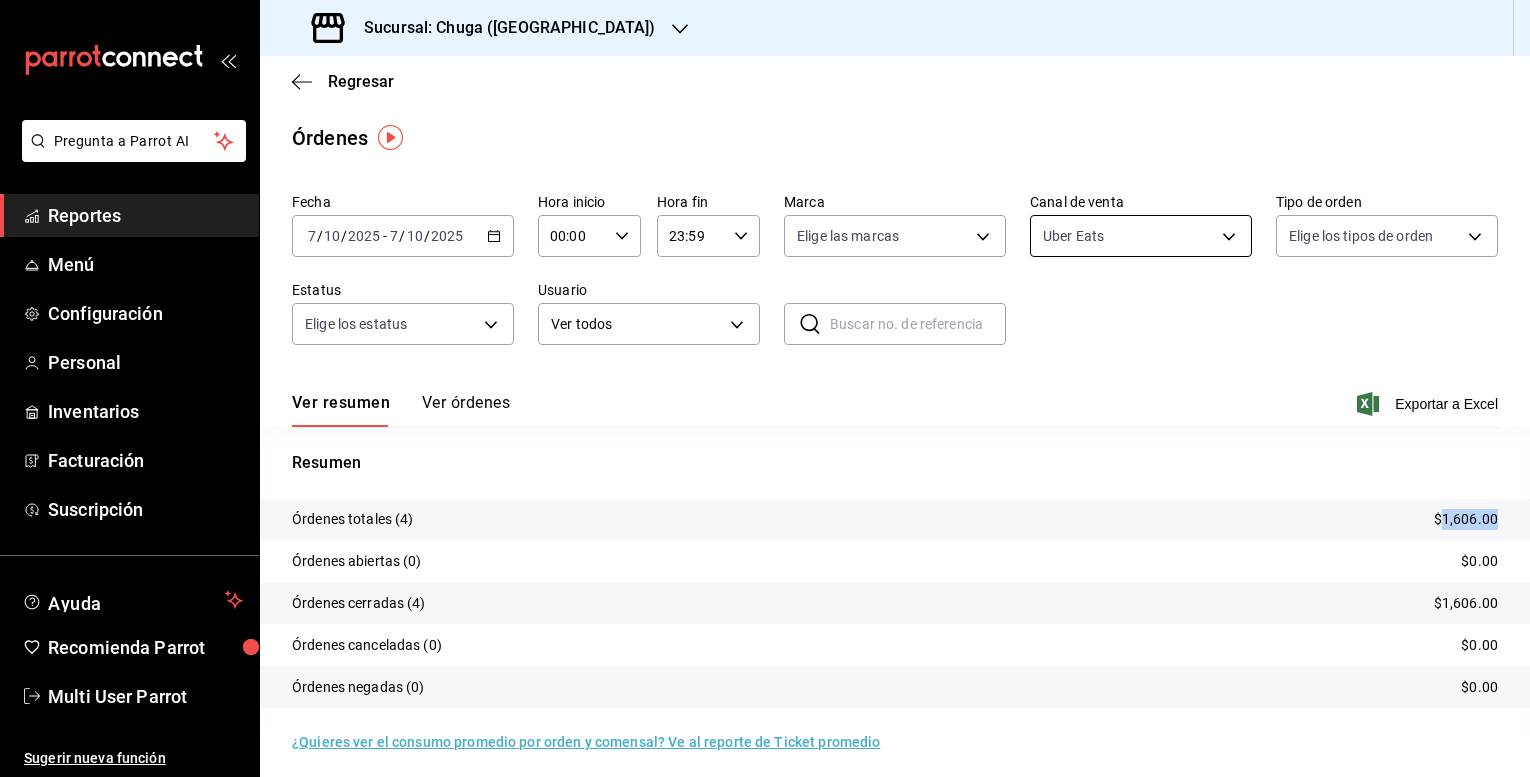 click on "Pregunta a Parrot AI Reportes   Menú   Configuración   Personal   Inventarios   Facturación   Suscripción   Ayuda Recomienda Parrot   Multi User Parrot   Sugerir nueva función   Sucursal: Chuga ([GEOGRAPHIC_DATA]) Regresar Órdenes Fecha [DATE] [DATE] - [DATE] [DATE] Hora inicio 00:00 Hora inicio Hora fin 23:59 Hora fin Marca Elige las marcas Canal de venta Uber Eats UBER_EATS Tipo de orden Elige los tipos de orden Estatus Elige los estatus Usuario Ver todos ALL ​ ​ Ver resumen Ver órdenes Exportar a Excel Resumen Órdenes totales (4) $1,606.00 Órdenes abiertas (0) $0.00 Órdenes cerradas (4) $1,606.00 Órdenes canceladas (0) $0.00 Órdenes negadas (0) $0.00 ¿Quieres ver el consumo promedio por orden y comensal? Ve al reporte de Ticket promedio GANA 1 MES GRATIS EN TU SUSCRIPCIÓN AQUÍ Ver video tutorial Ir a video Pregunta a Parrot AI Reportes   Menú   Configuración   Personal   Inventarios   Facturación   Suscripción   Ayuda Recomienda Parrot   Multi User Parrot" at bounding box center [765, 388] 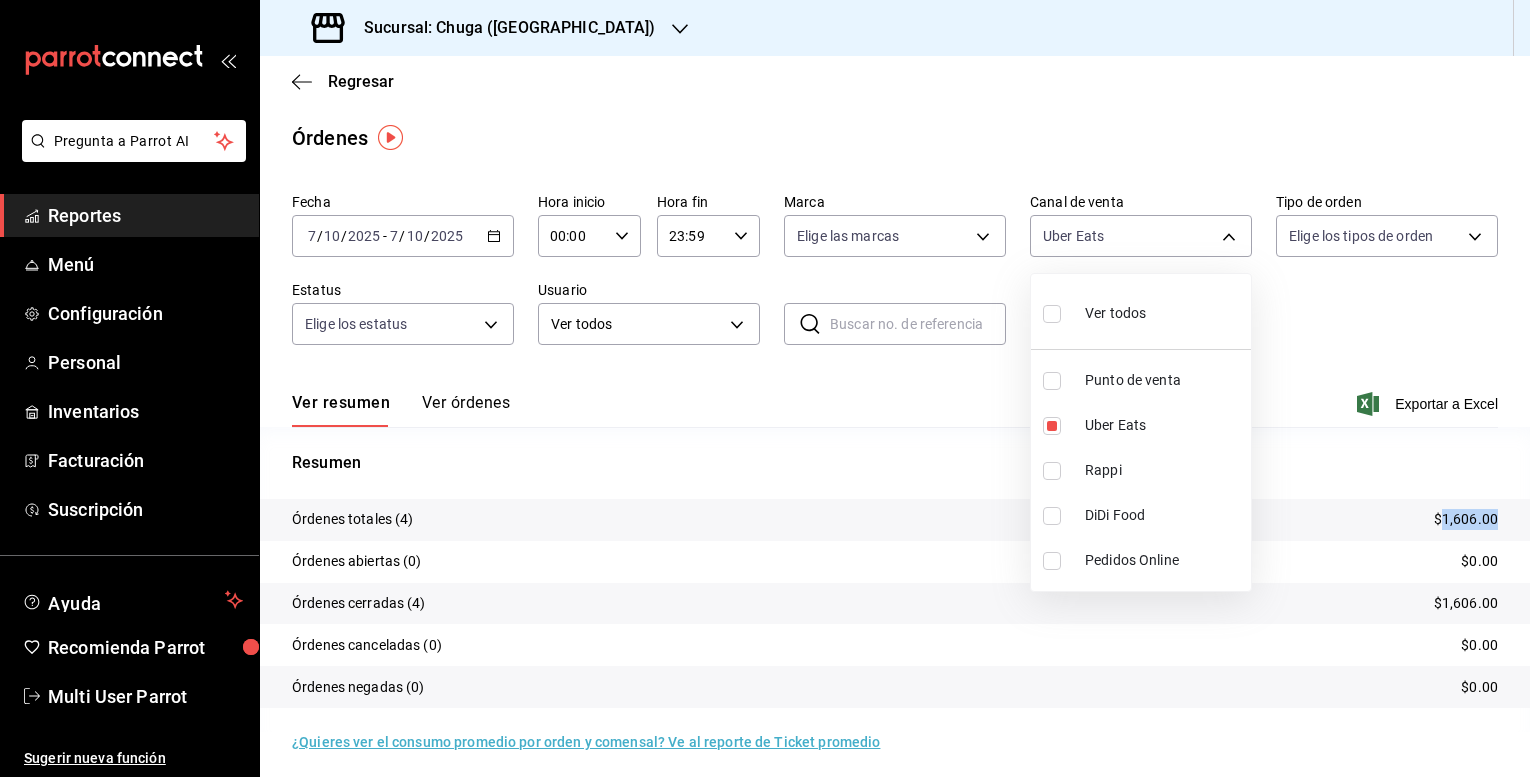 click on "Rappi" at bounding box center [1164, 470] 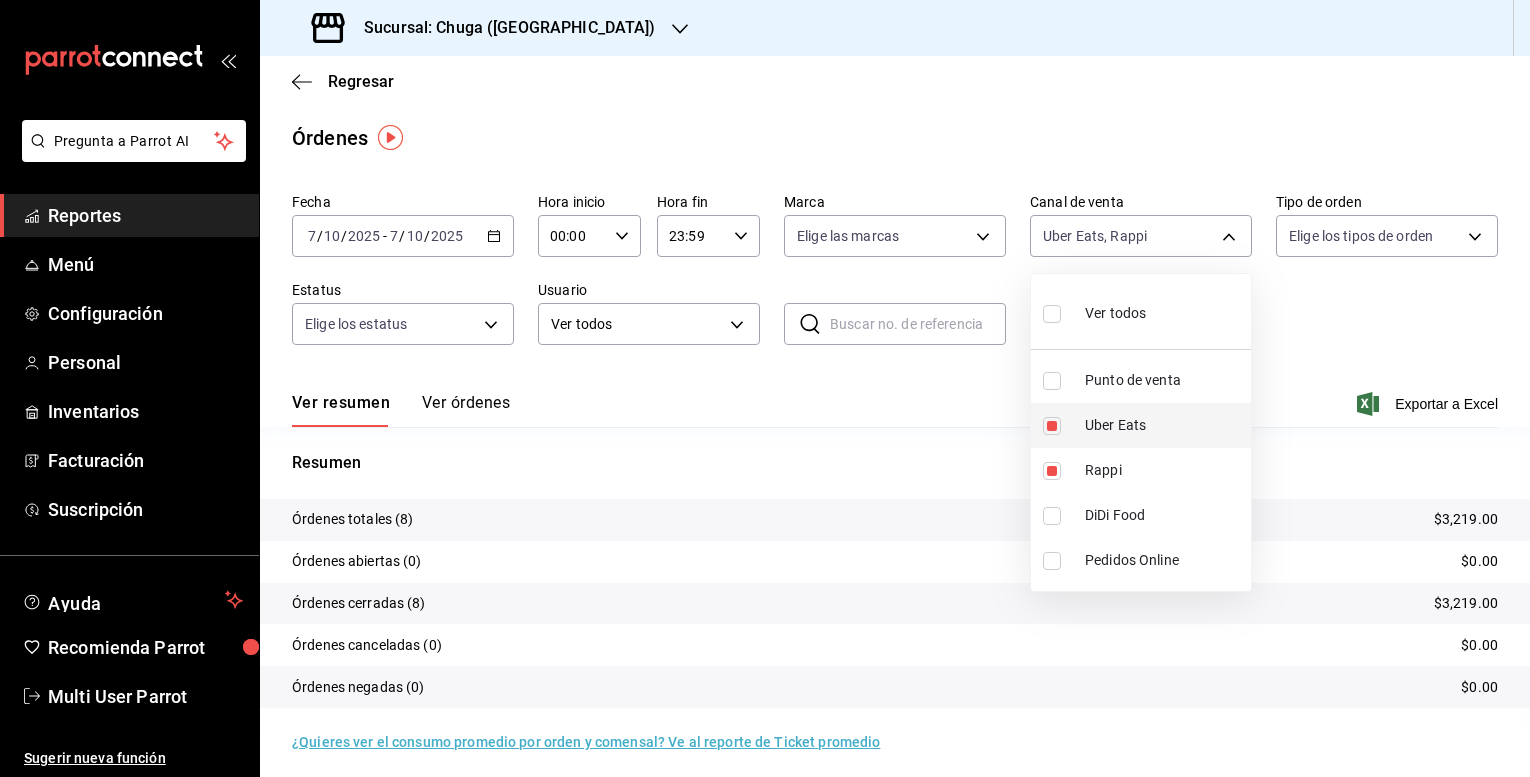 click on "Uber Eats" at bounding box center [1164, 425] 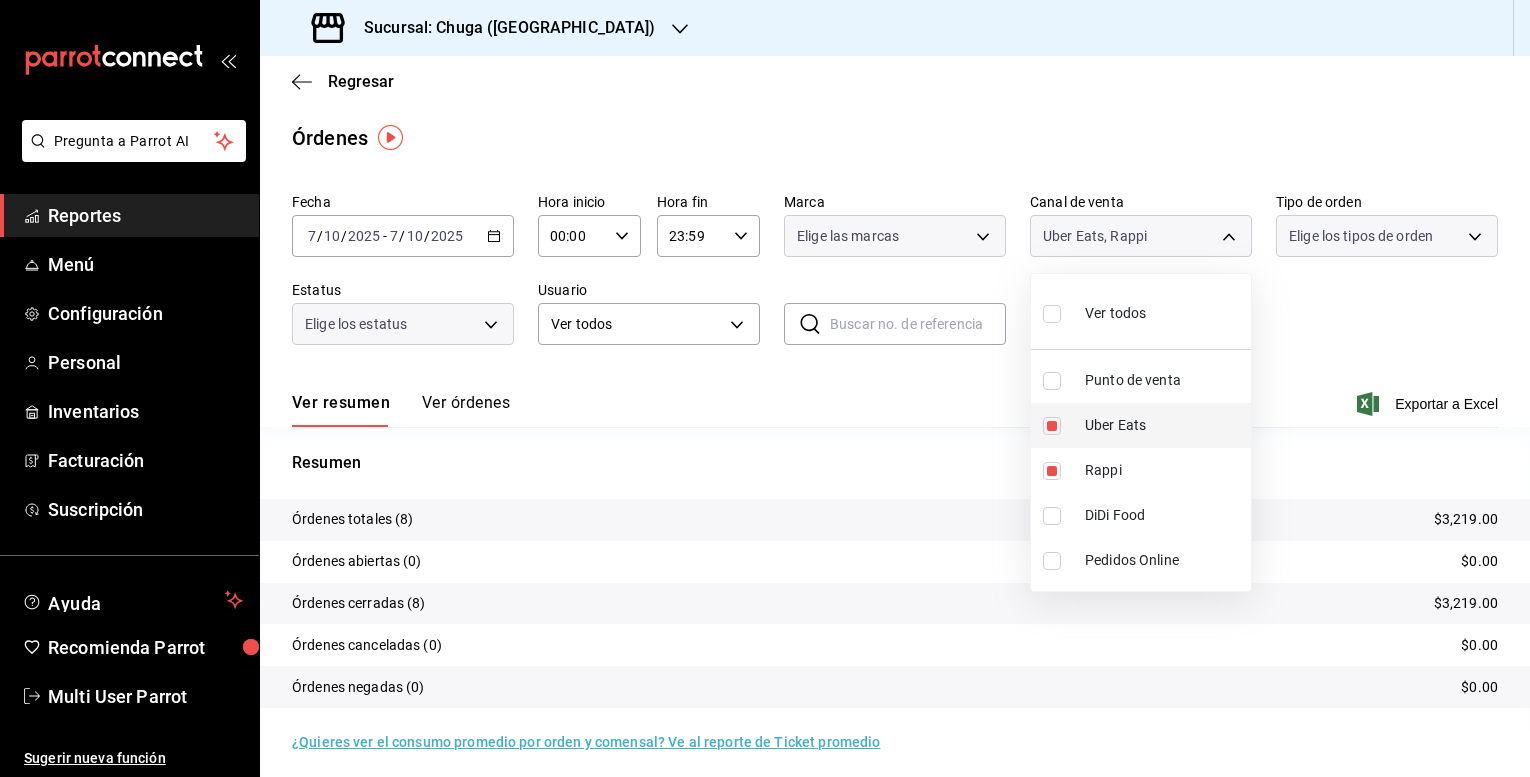 type on "RAPPI" 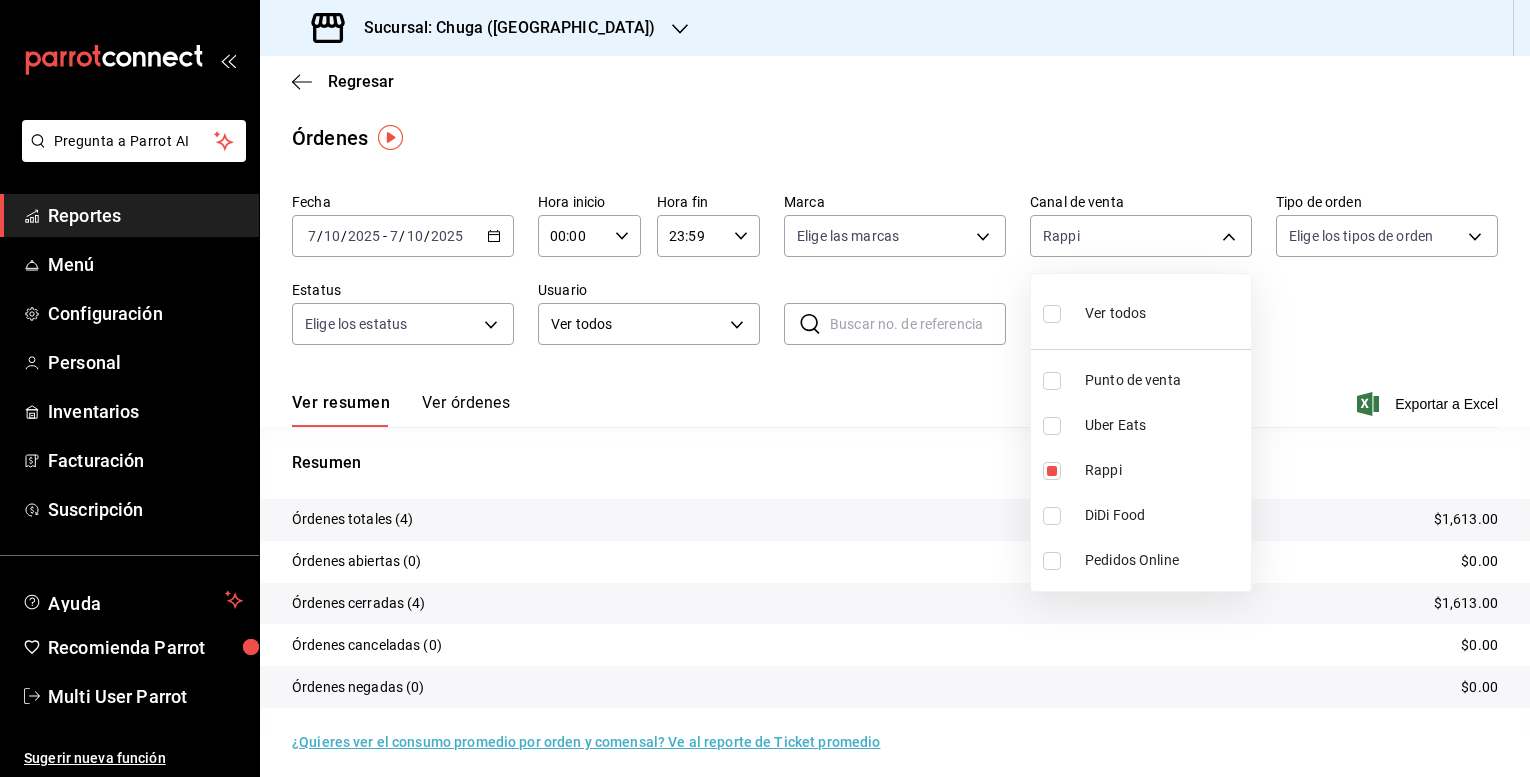 click at bounding box center (765, 388) 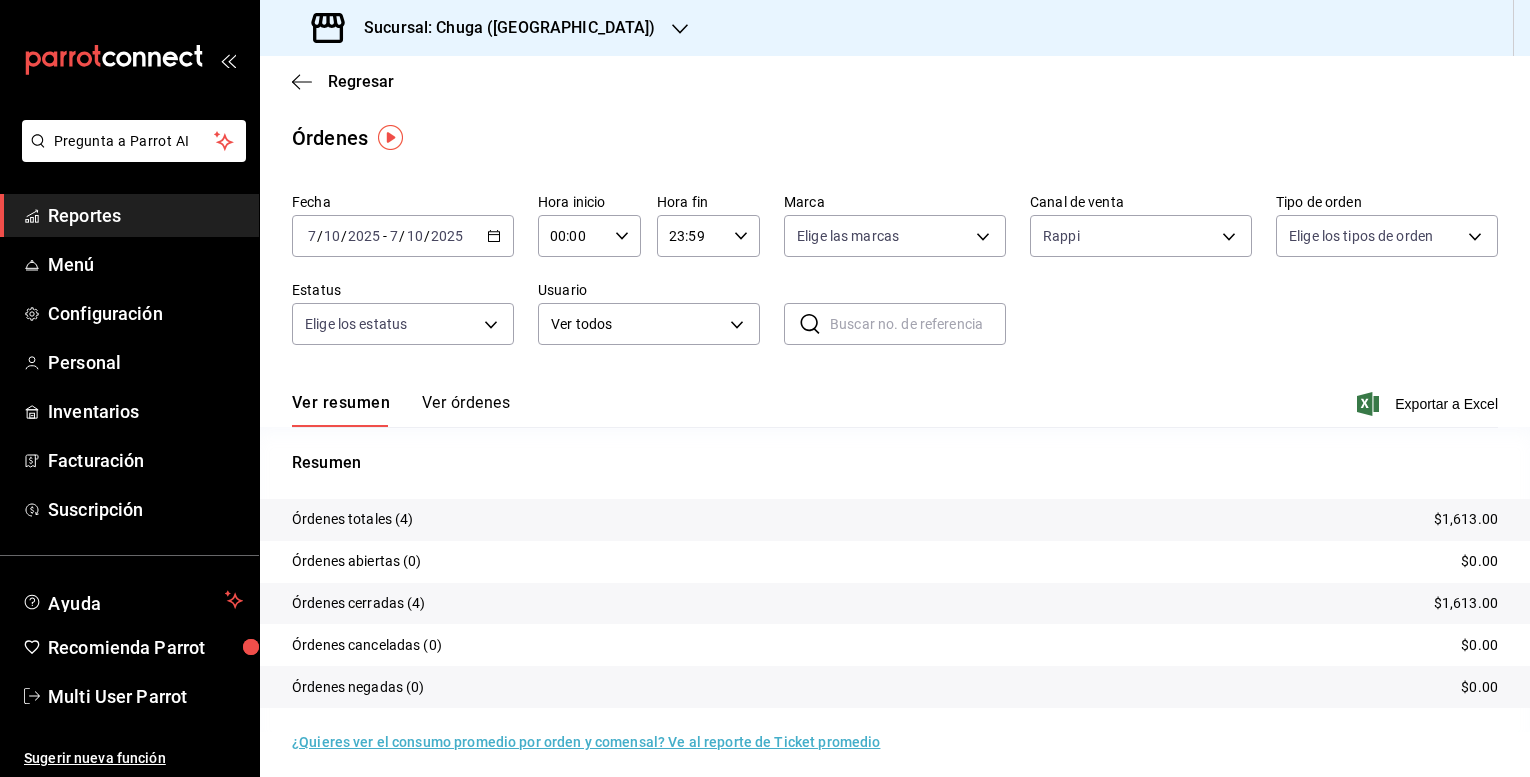 click on "$1,613.00" at bounding box center [1466, 519] 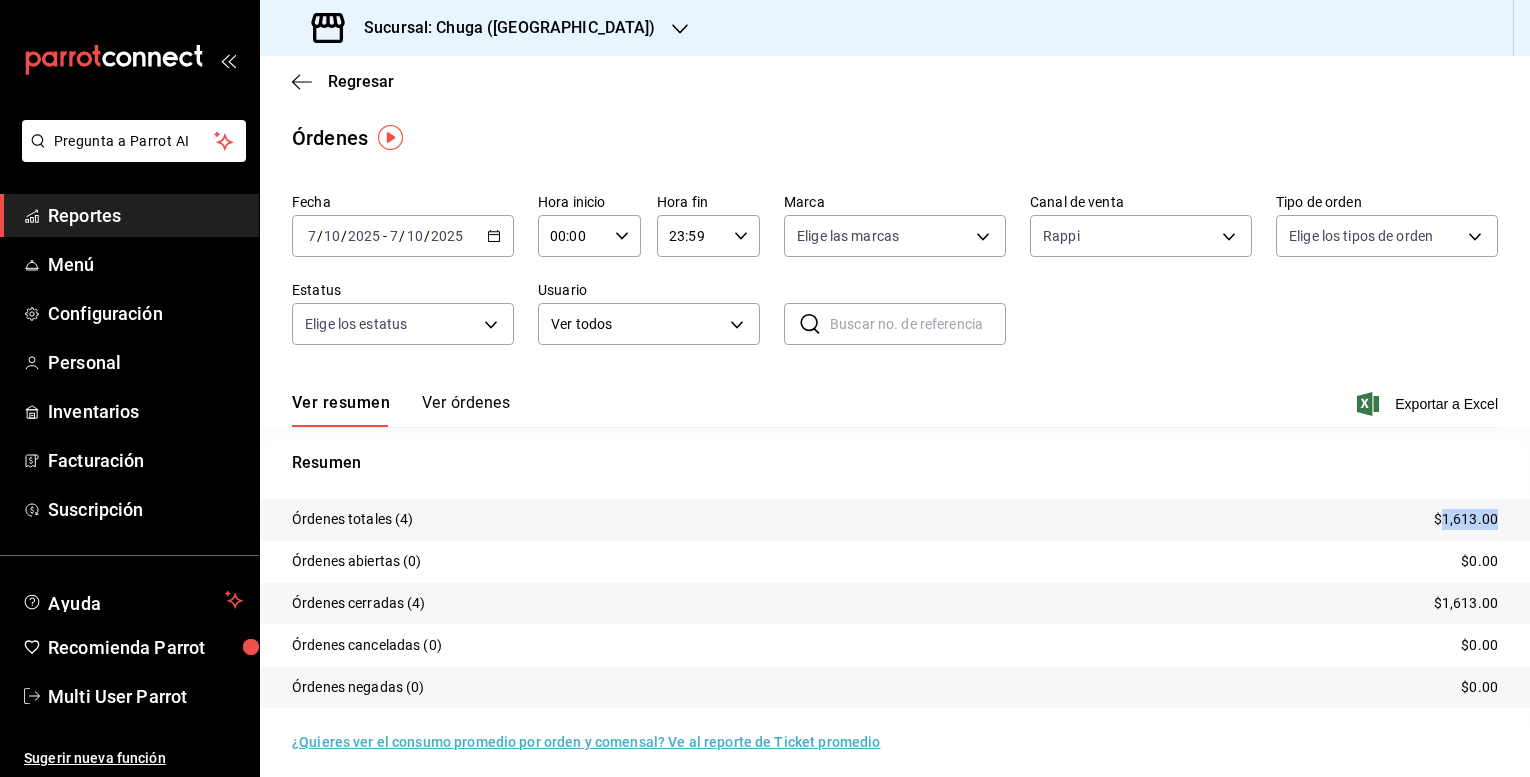 click on "$1,613.00" at bounding box center (1466, 519) 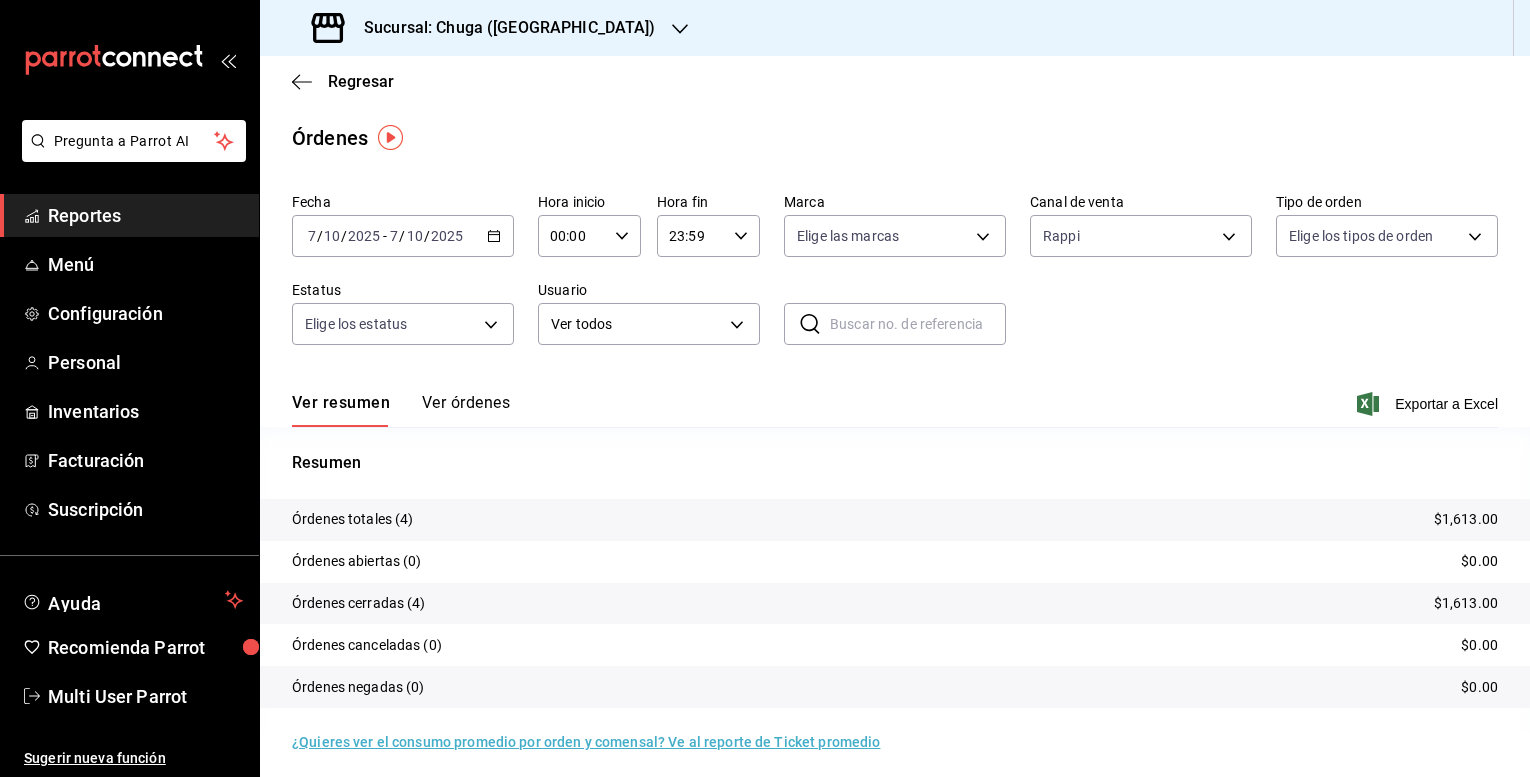 click on "Sucursal: Chuga ([GEOGRAPHIC_DATA])" at bounding box center (502, 28) 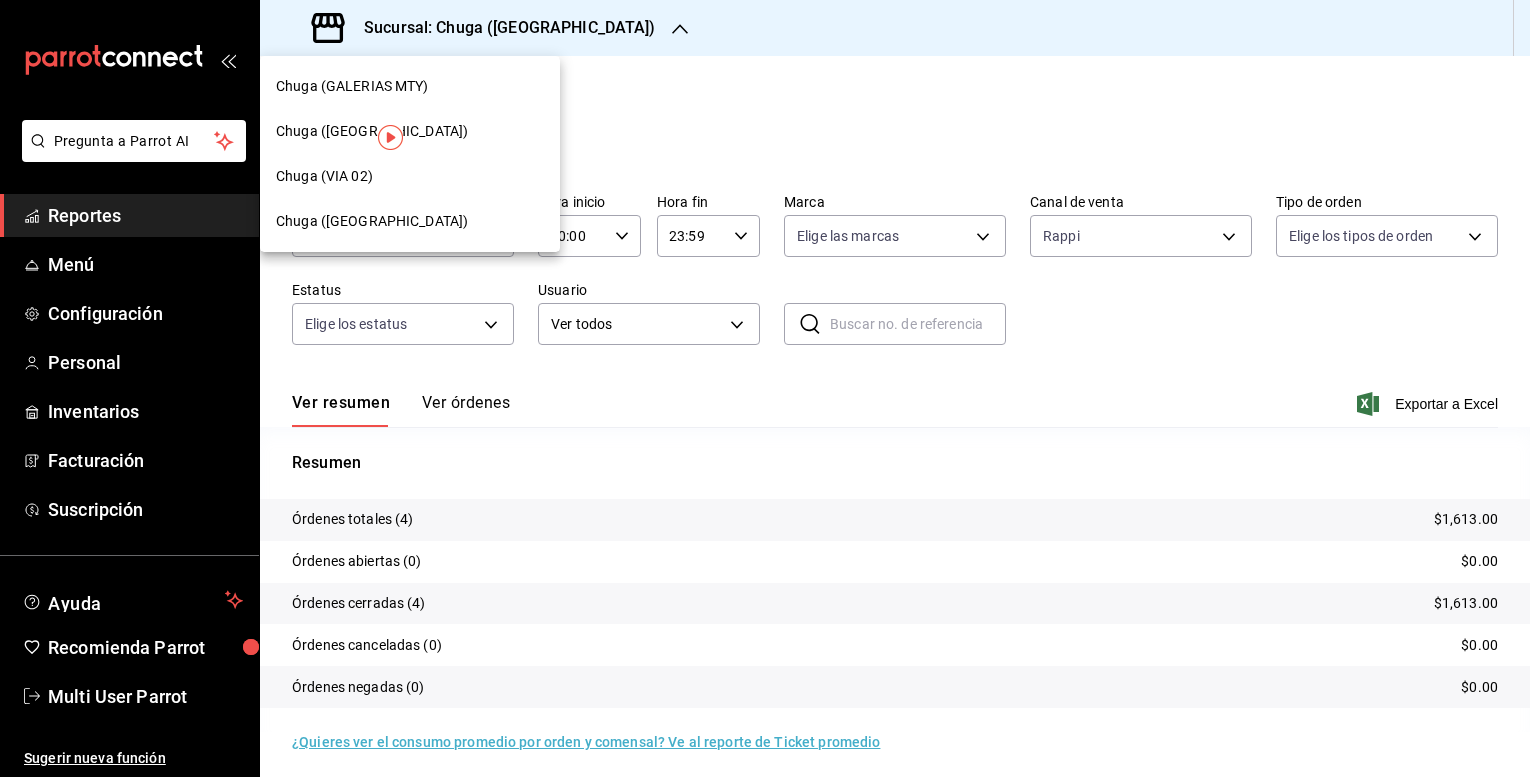 click on "Chuga (GALERIAS MTY)" at bounding box center (352, 86) 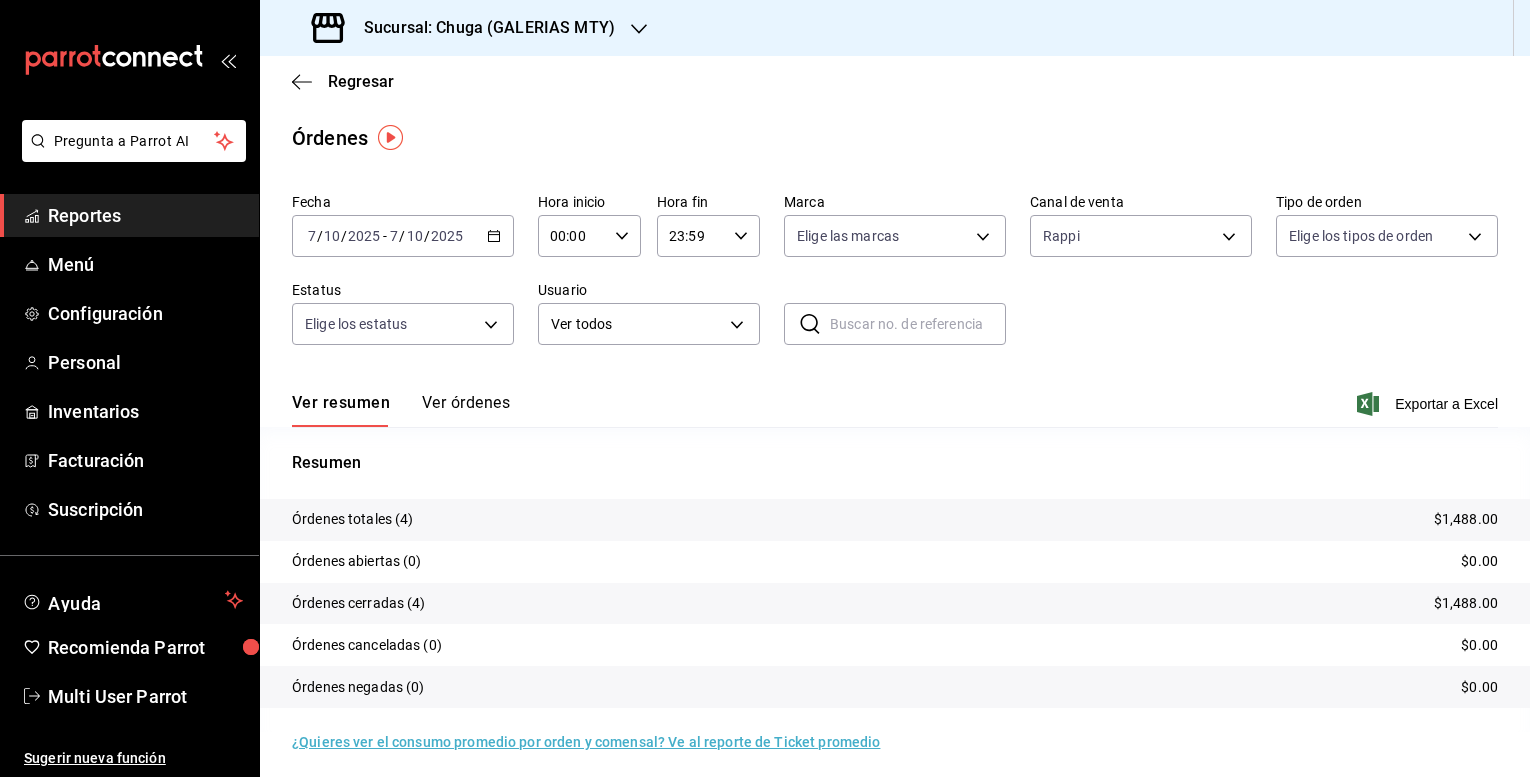 click on "Órdenes totales (4) $1,488.00" at bounding box center (895, 520) 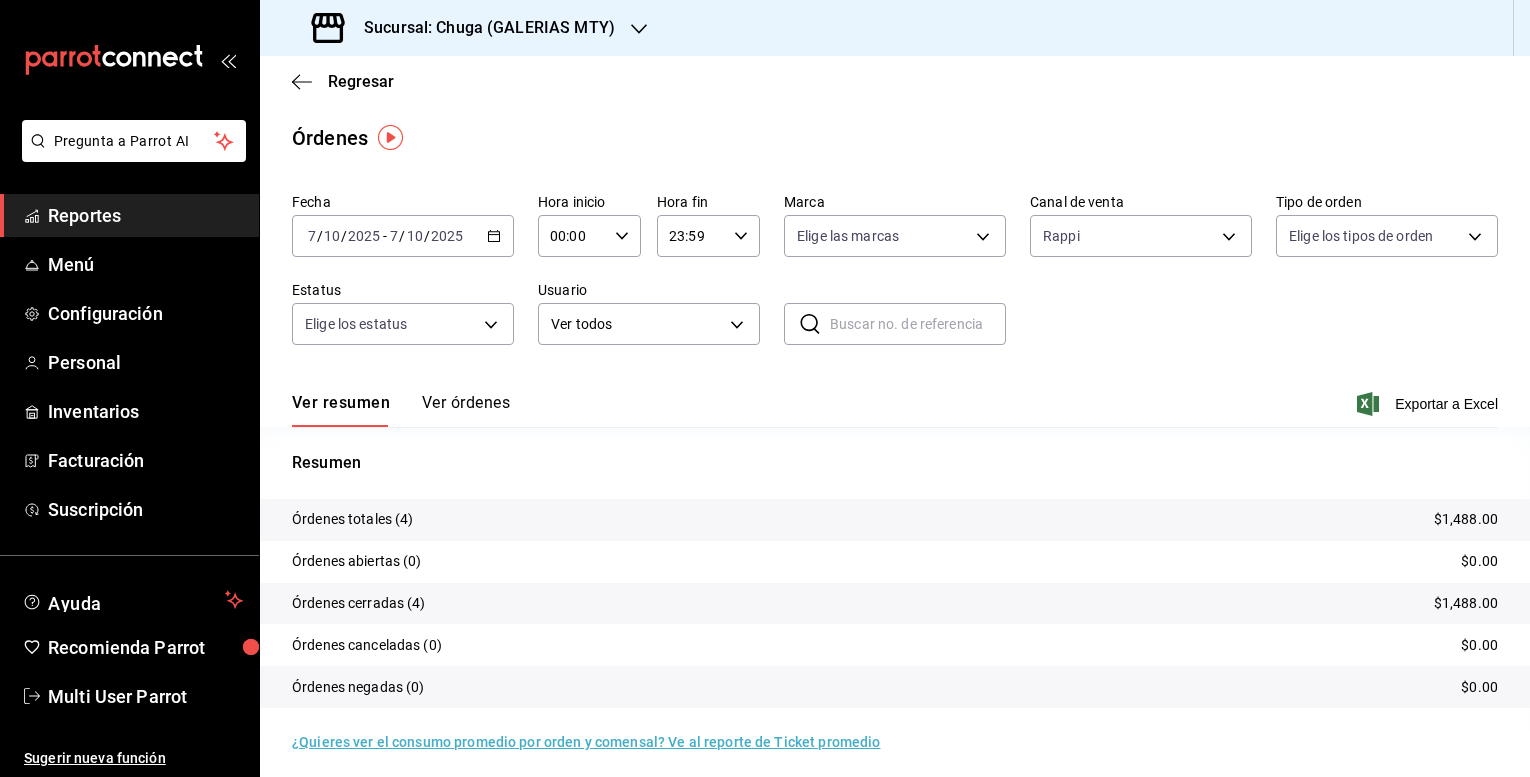 click on "$1,488.00" at bounding box center [1466, 519] 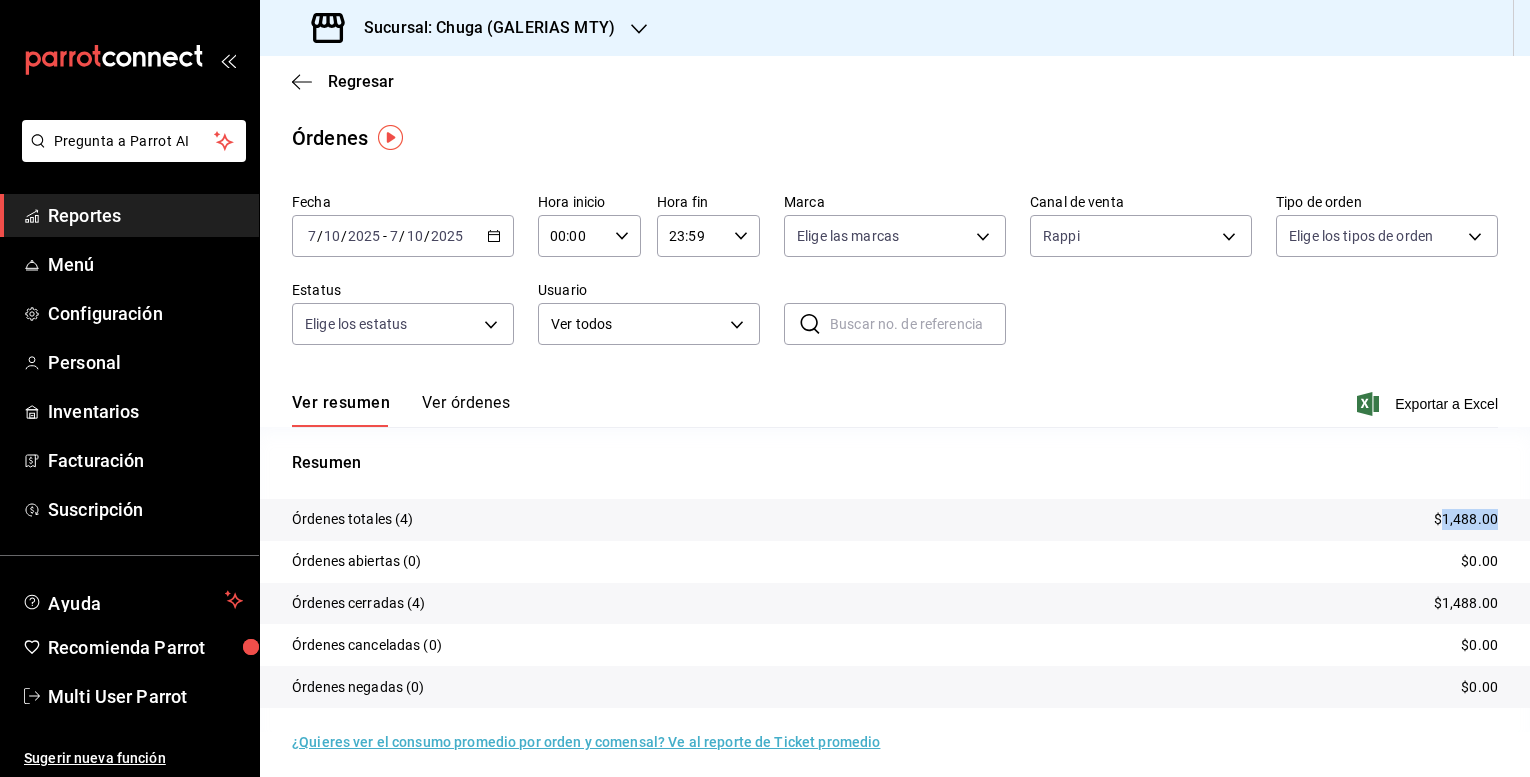 click on "$1,488.00" at bounding box center [1466, 519] 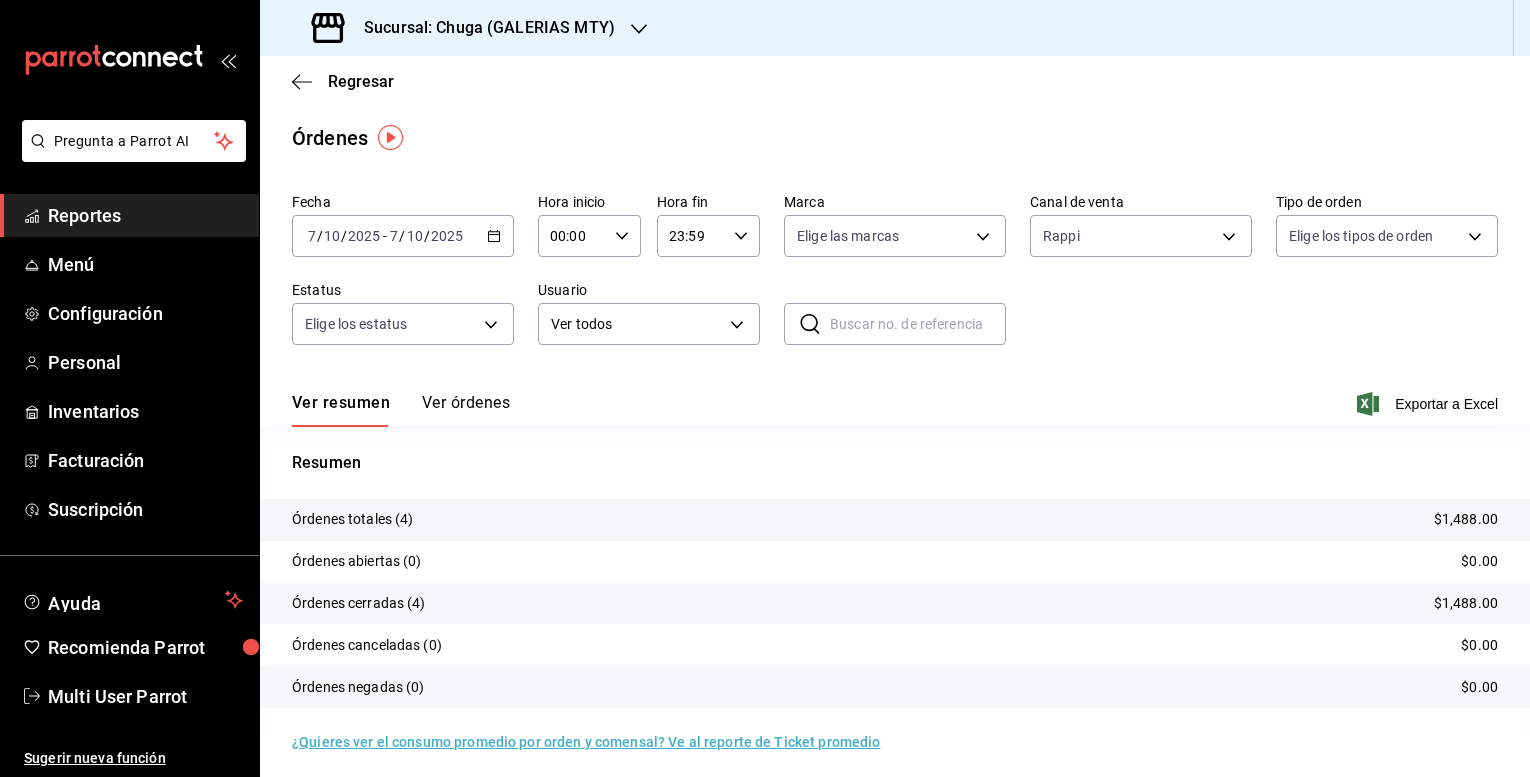 click on "[DATE] [DATE] - [DATE] [DATE]" at bounding box center [403, 236] 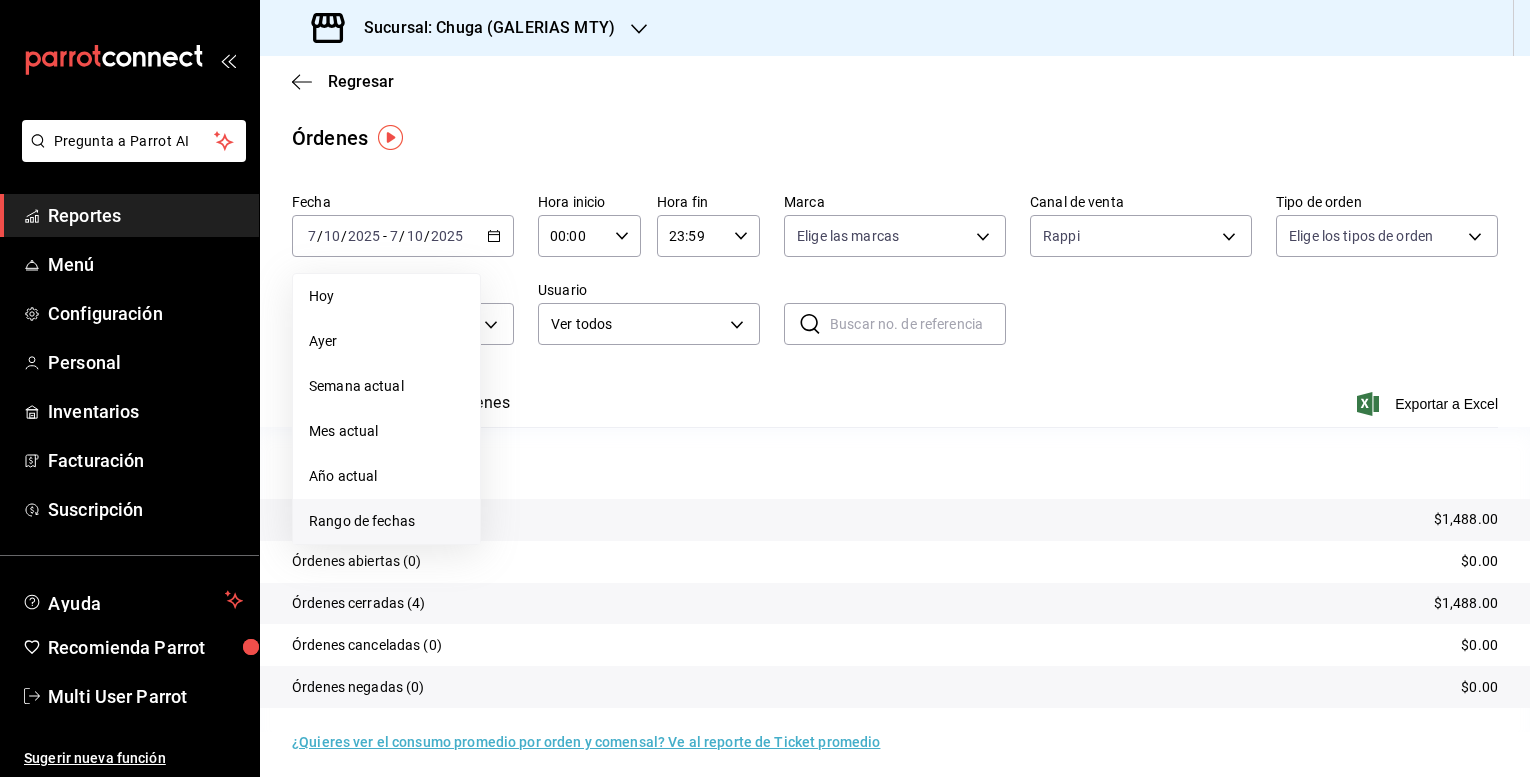 click on "Rango de fechas" at bounding box center (386, 521) 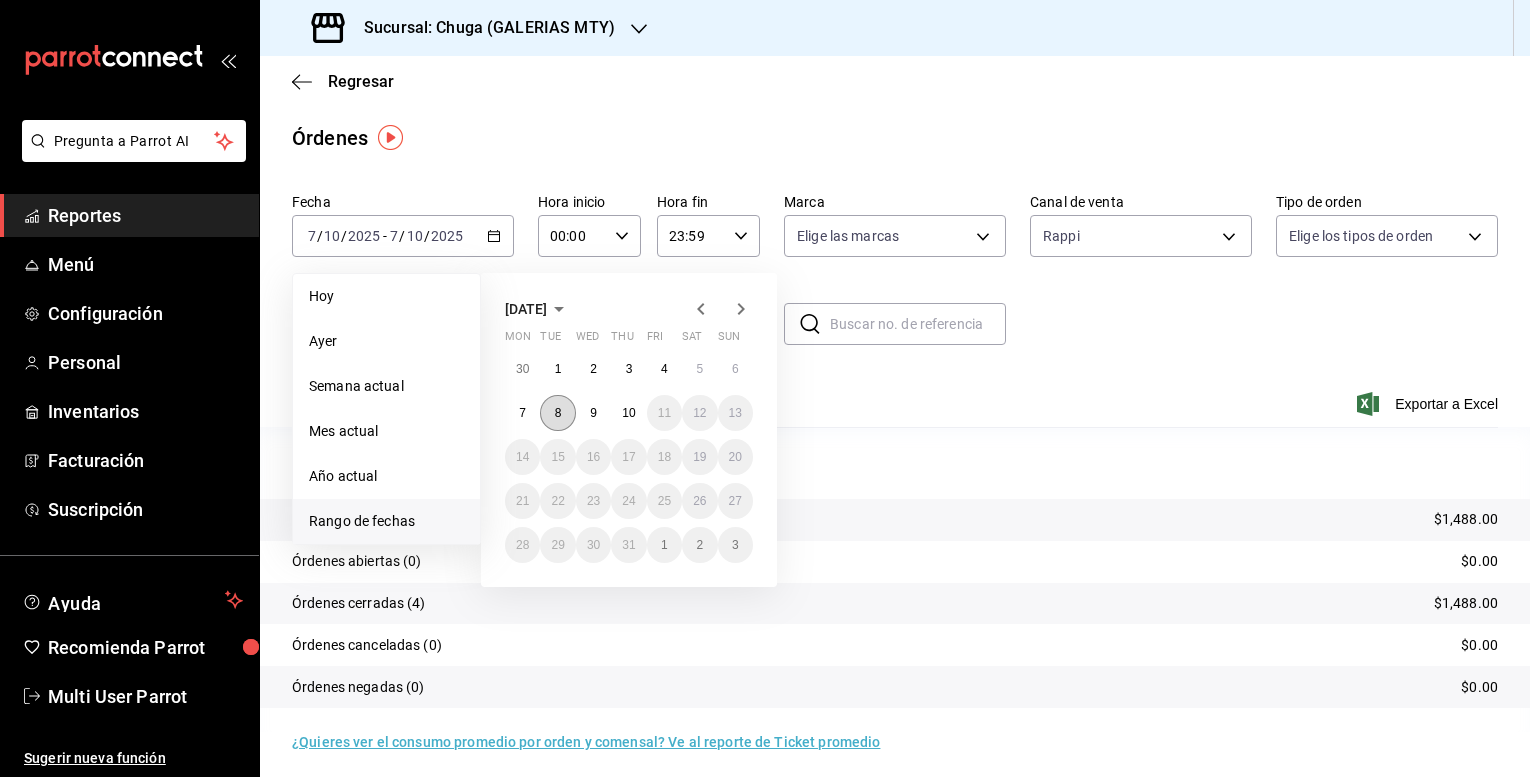 click on "8" at bounding box center [557, 413] 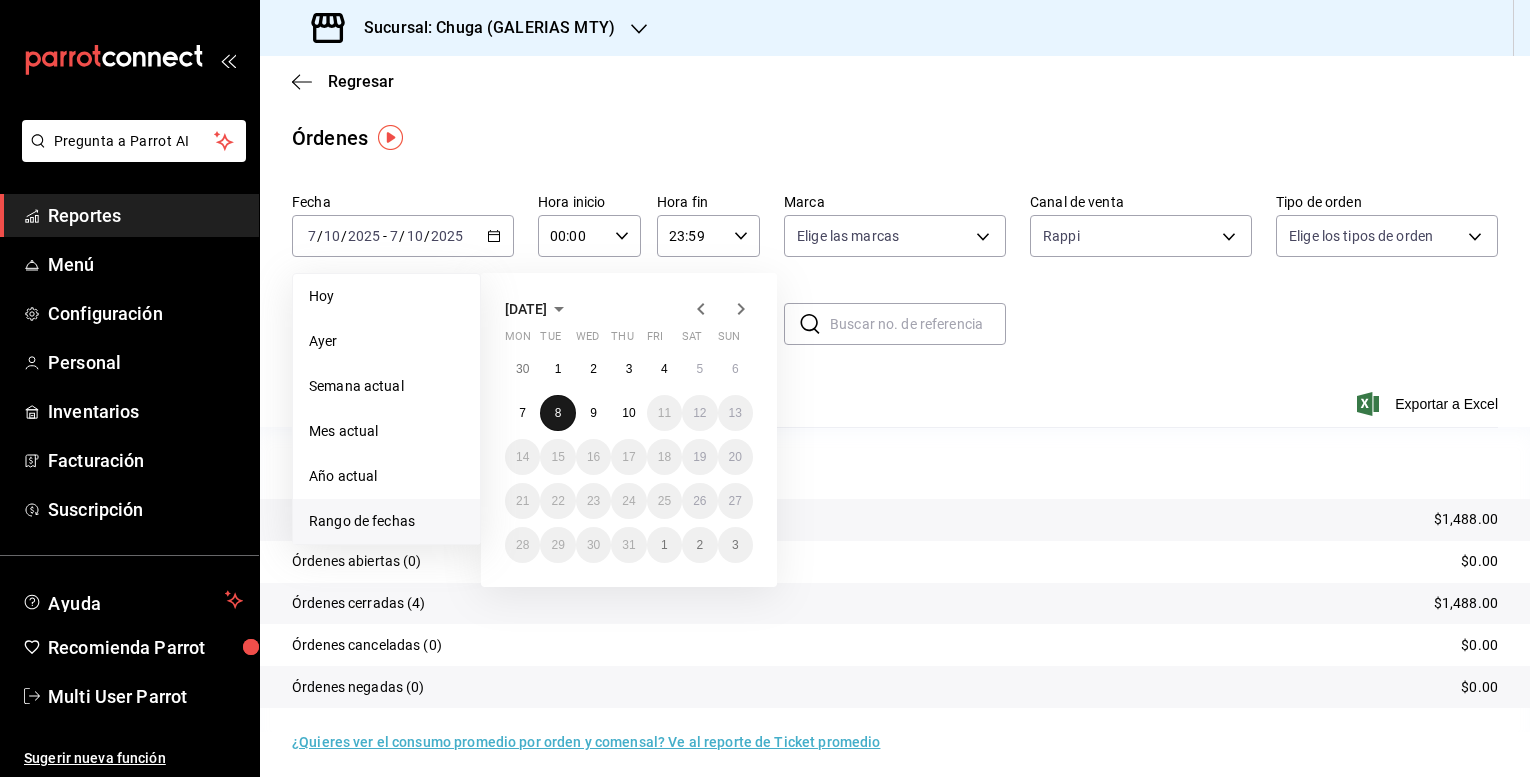 click on "8" at bounding box center (557, 413) 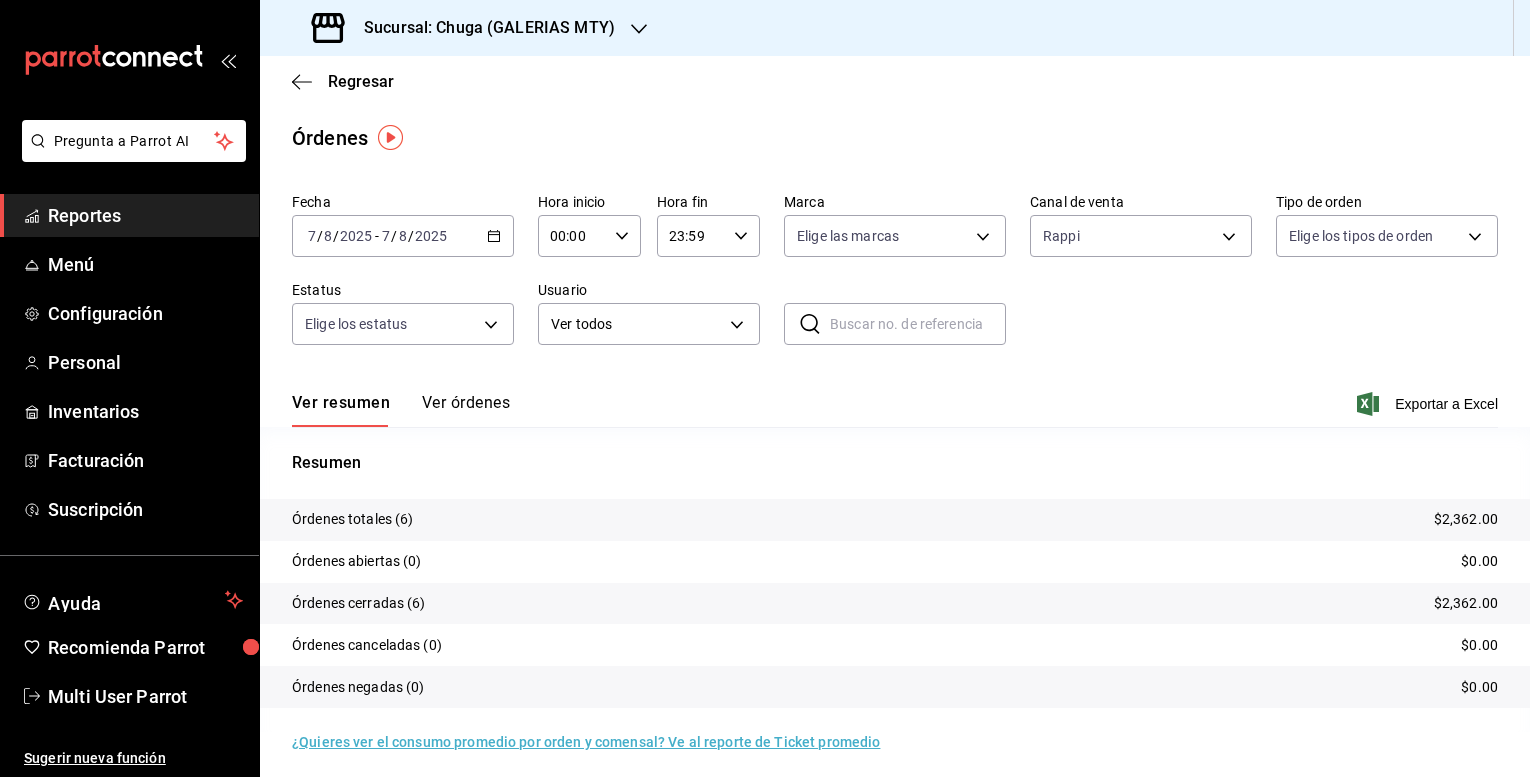 click on "$2,362.00" at bounding box center [1466, 519] 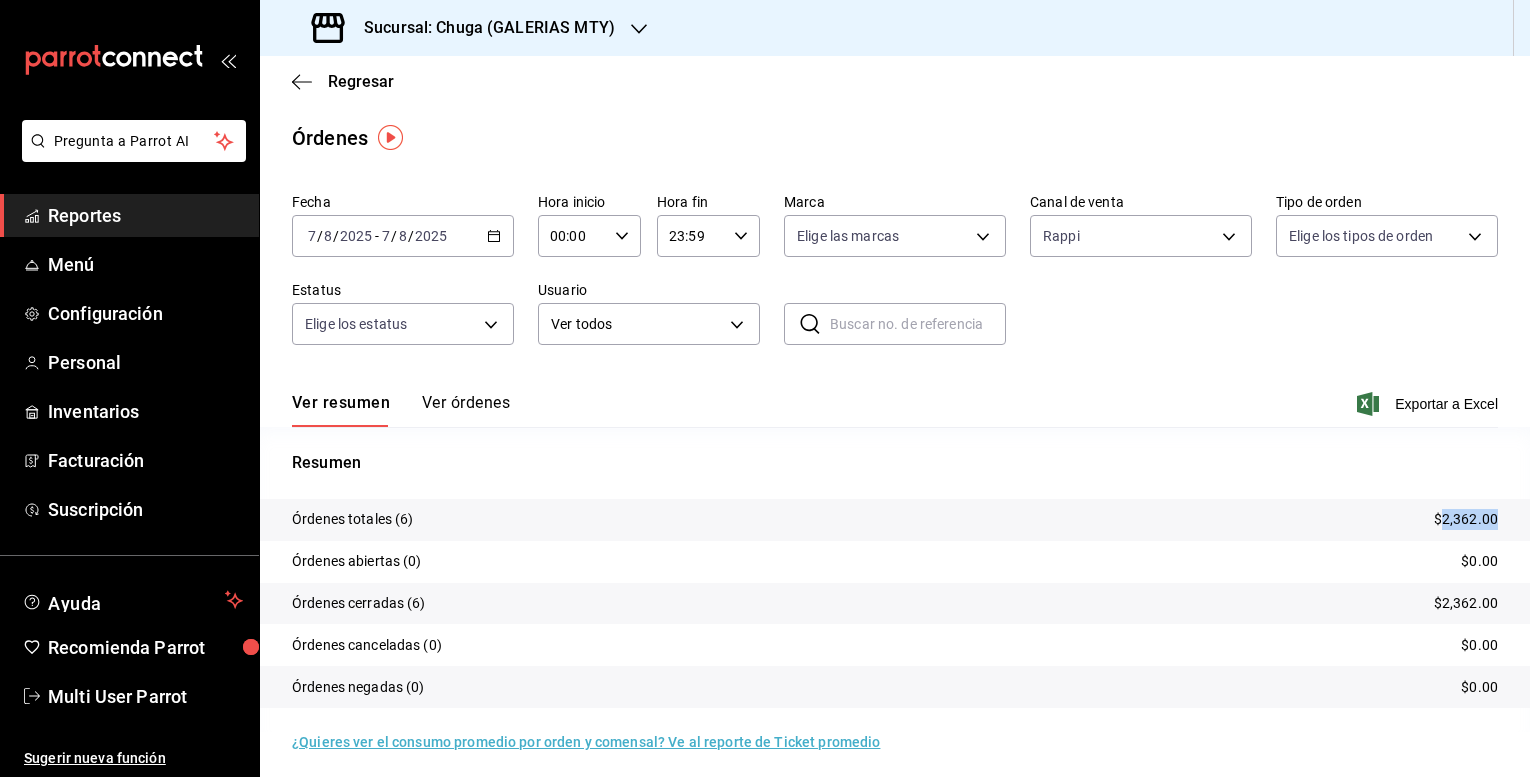 click on "$2,362.00" at bounding box center (1466, 519) 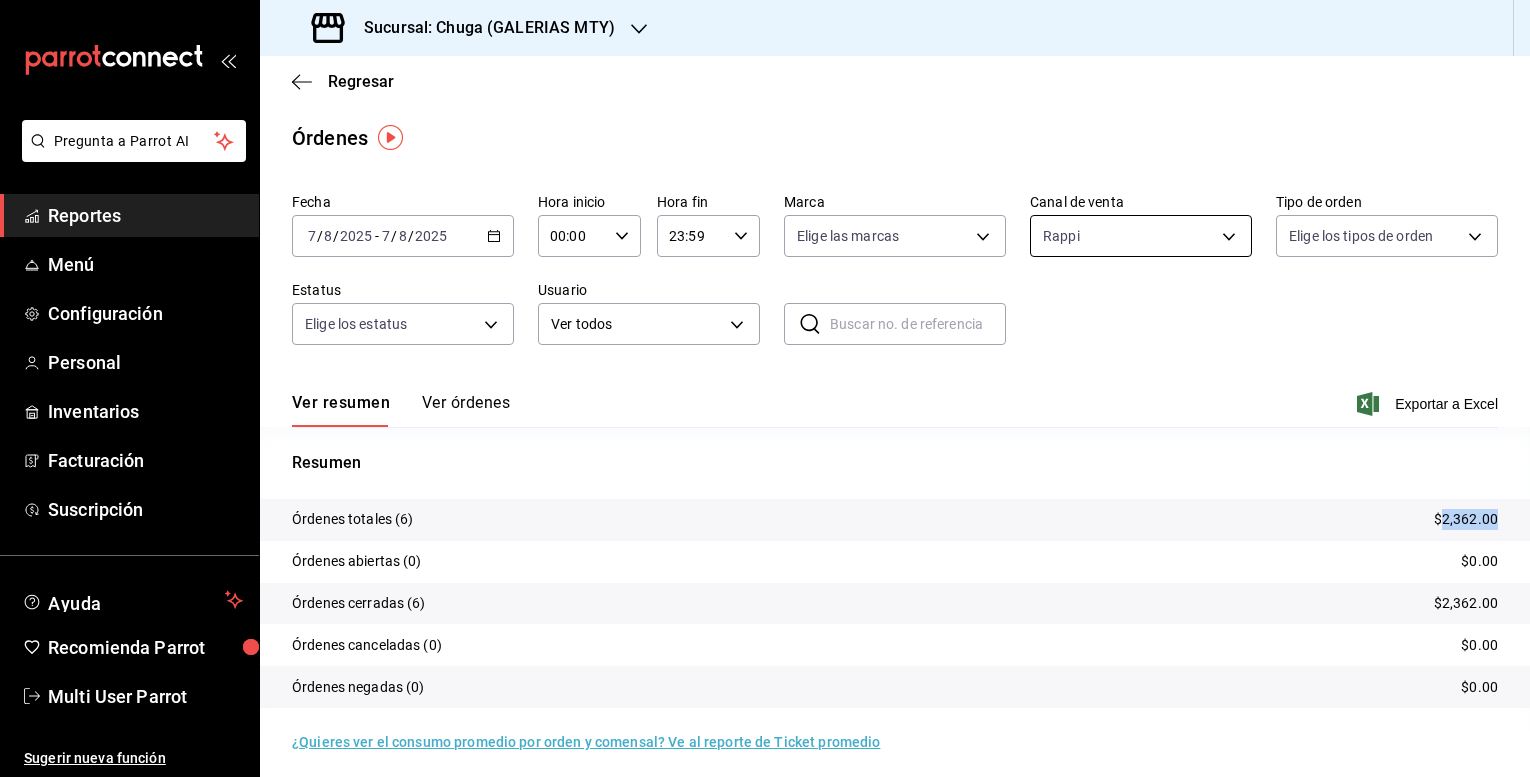 click on "Pregunta a Parrot AI Reportes   Menú   Configuración   Personal   Inventarios   Facturación   Suscripción   Ayuda Recomienda Parrot   Multi User Parrot   Sugerir nueva función   Sucursal: Chuga (GALERIAS MTY) Regresar Órdenes Fecha [DATE] [DATE] - [DATE] [DATE] Hora inicio 00:00 Hora inicio Hora fin 23:59 Hora fin Marca Elige las marcas Canal de venta Rappi RAPPI Tipo de orden Elige los tipos de orden Estatus Elige los estatus Usuario Ver todos ALL ​ ​ Ver resumen Ver órdenes Exportar a Excel Resumen Órdenes totales (6) $2,362.00 Órdenes abiertas (0) $0.00 Órdenes cerradas (6) $2,362.00 Órdenes canceladas (0) $0.00 Órdenes negadas (0) $0.00 ¿Quieres ver el consumo promedio por orden y comensal? Ve al reporte de Ticket promedio GANA 1 MES GRATIS EN TU SUSCRIPCIÓN AQUÍ Ver video tutorial Ir a video Pregunta a Parrot AI Reportes   Menú   Configuración   Personal   Inventarios   Facturación   Suscripción   Ayuda Recomienda Parrot   Multi User Parrot     [PHONE_NUMBER]" at bounding box center (765, 388) 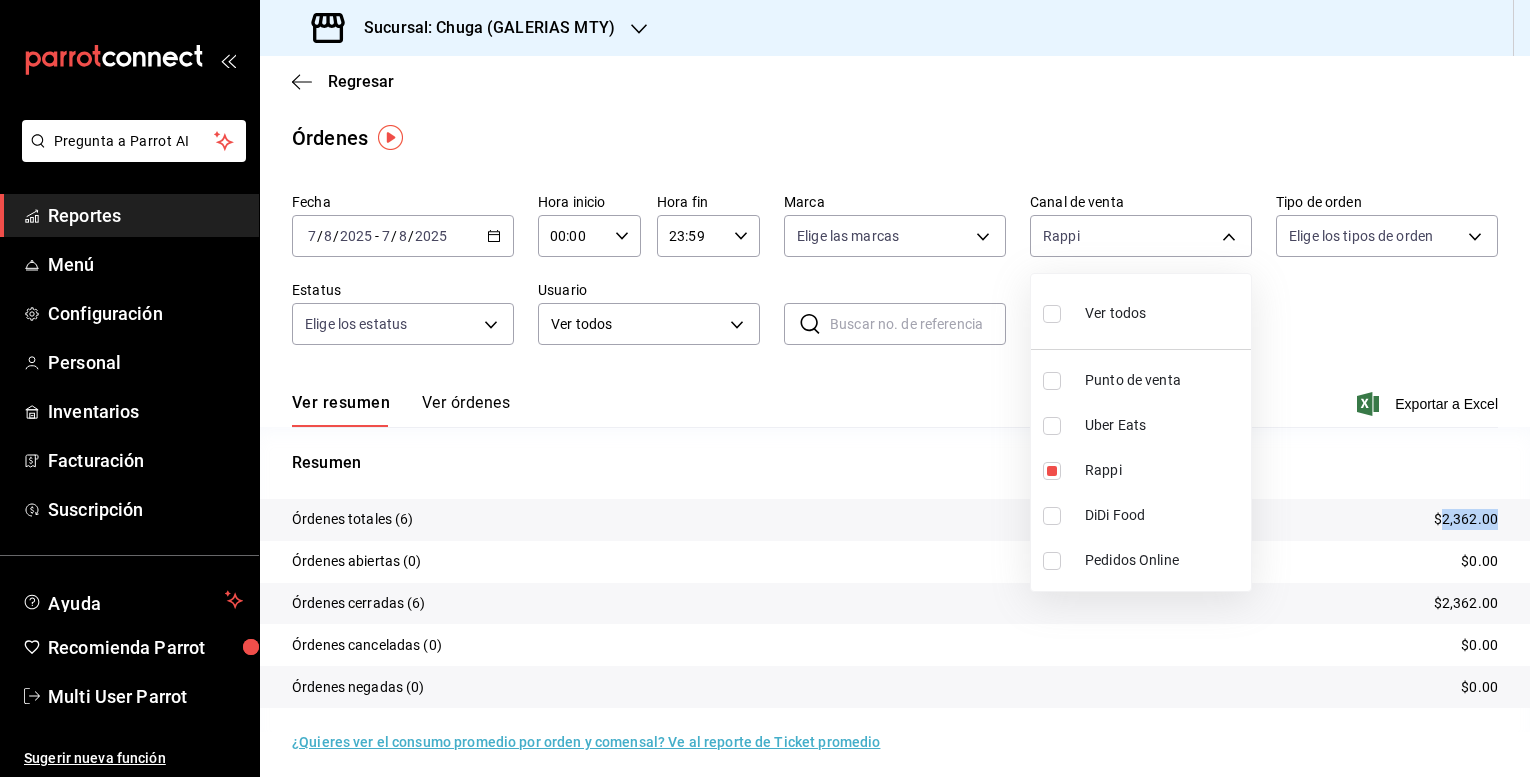 click on "Uber Eats" at bounding box center [1164, 425] 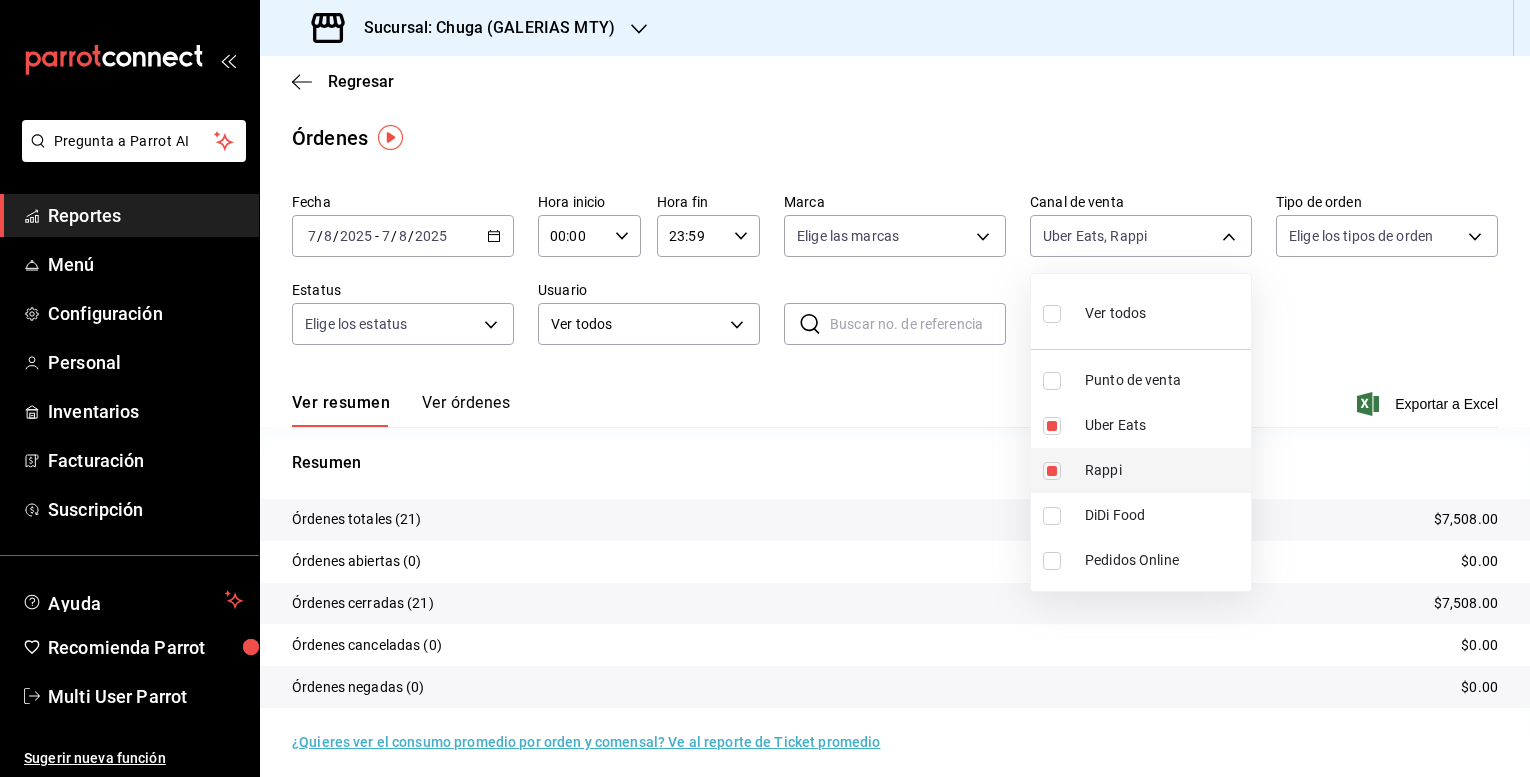 click on "Rappi" at bounding box center [1141, 470] 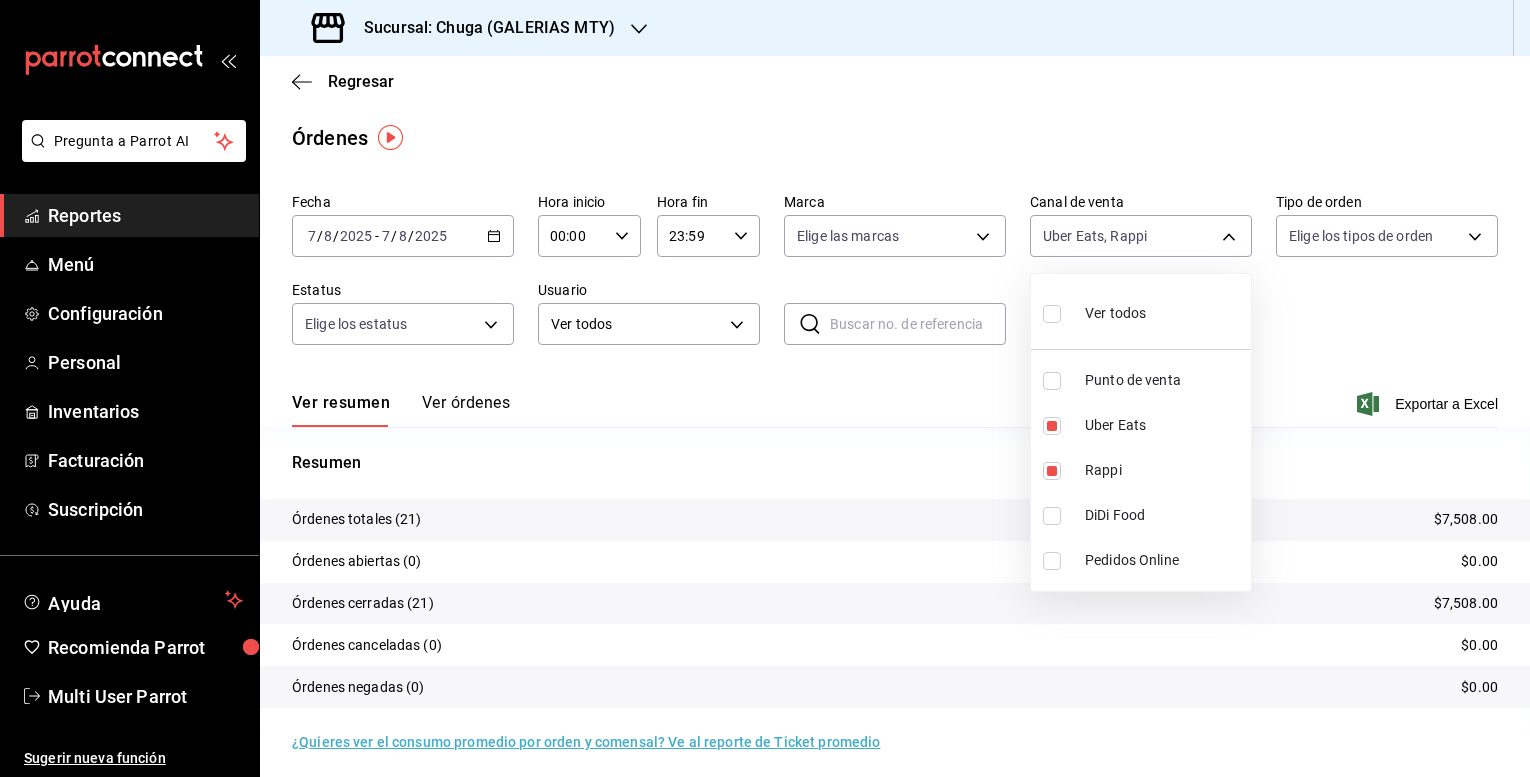 type on "UBER_EATS" 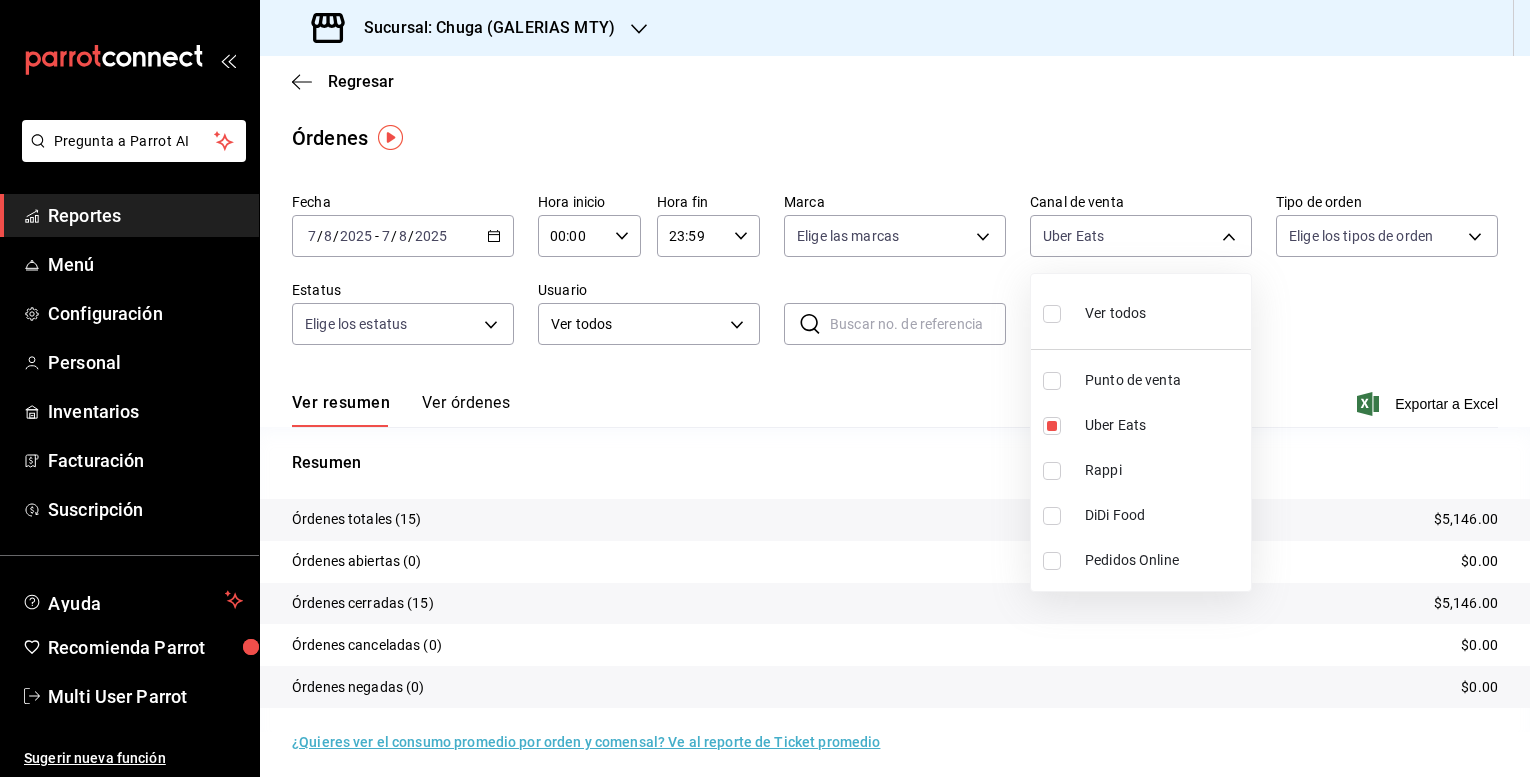 click at bounding box center (765, 388) 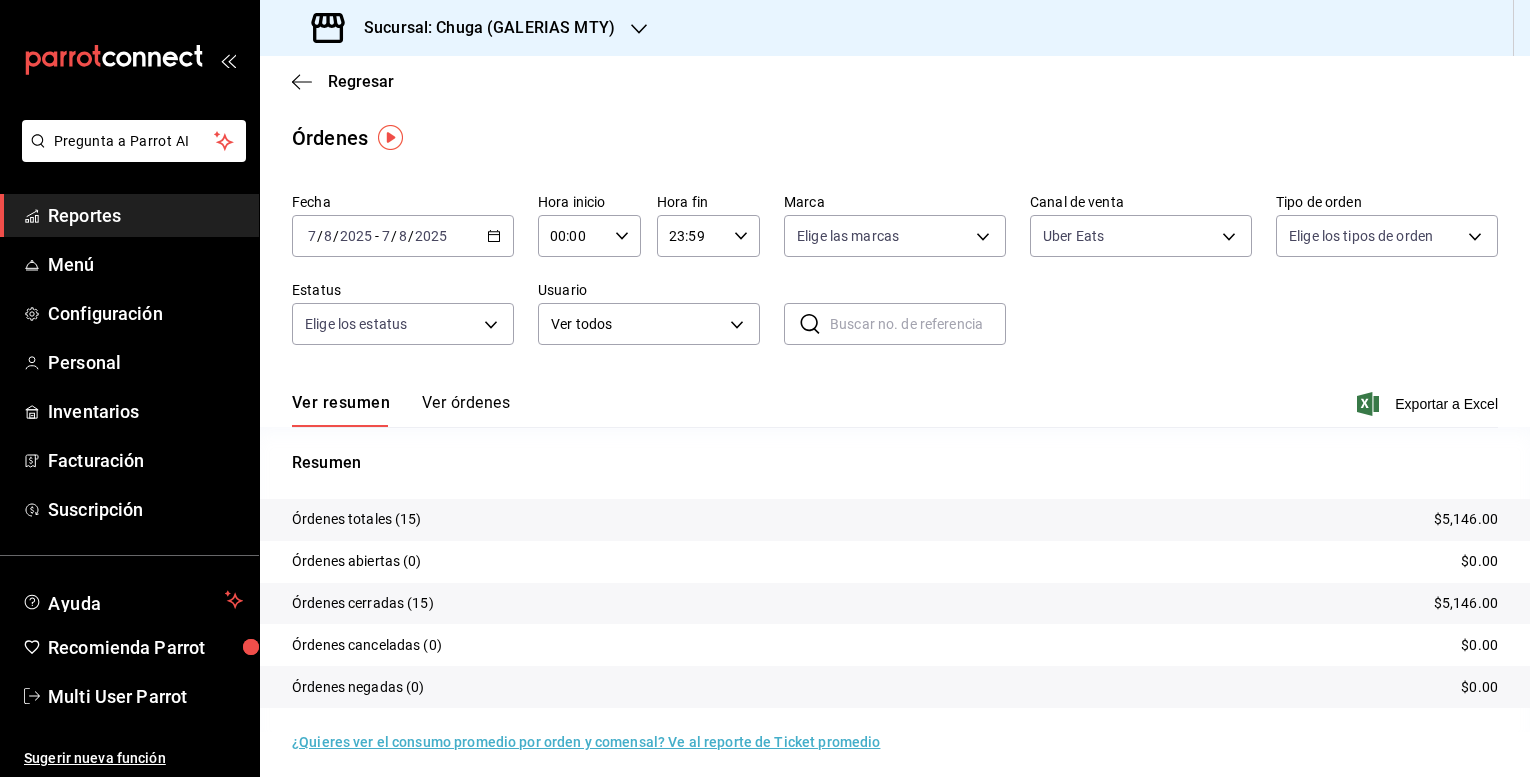 click on "$5,146.00" at bounding box center (1466, 519) 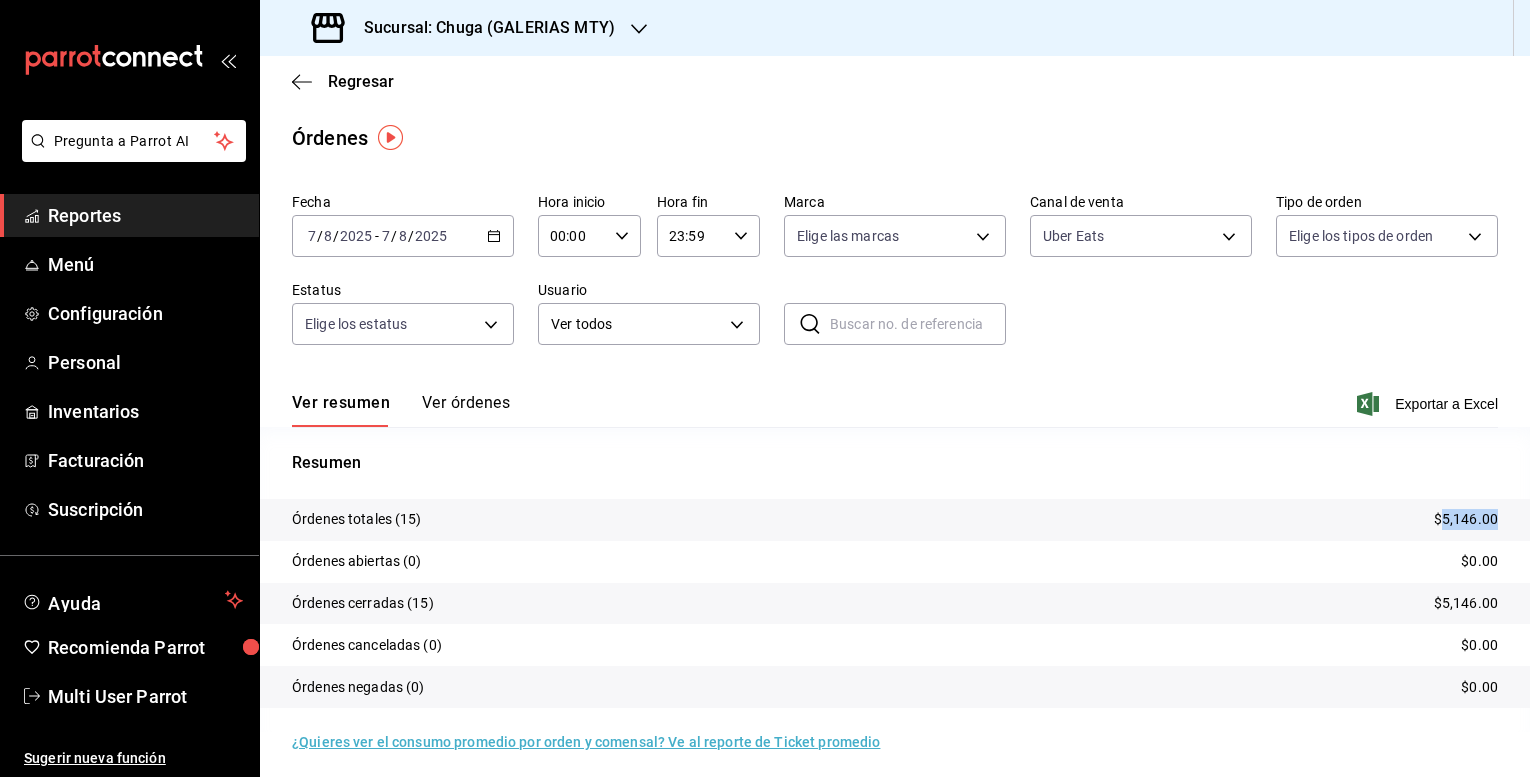 click on "$5,146.00" at bounding box center [1466, 519] 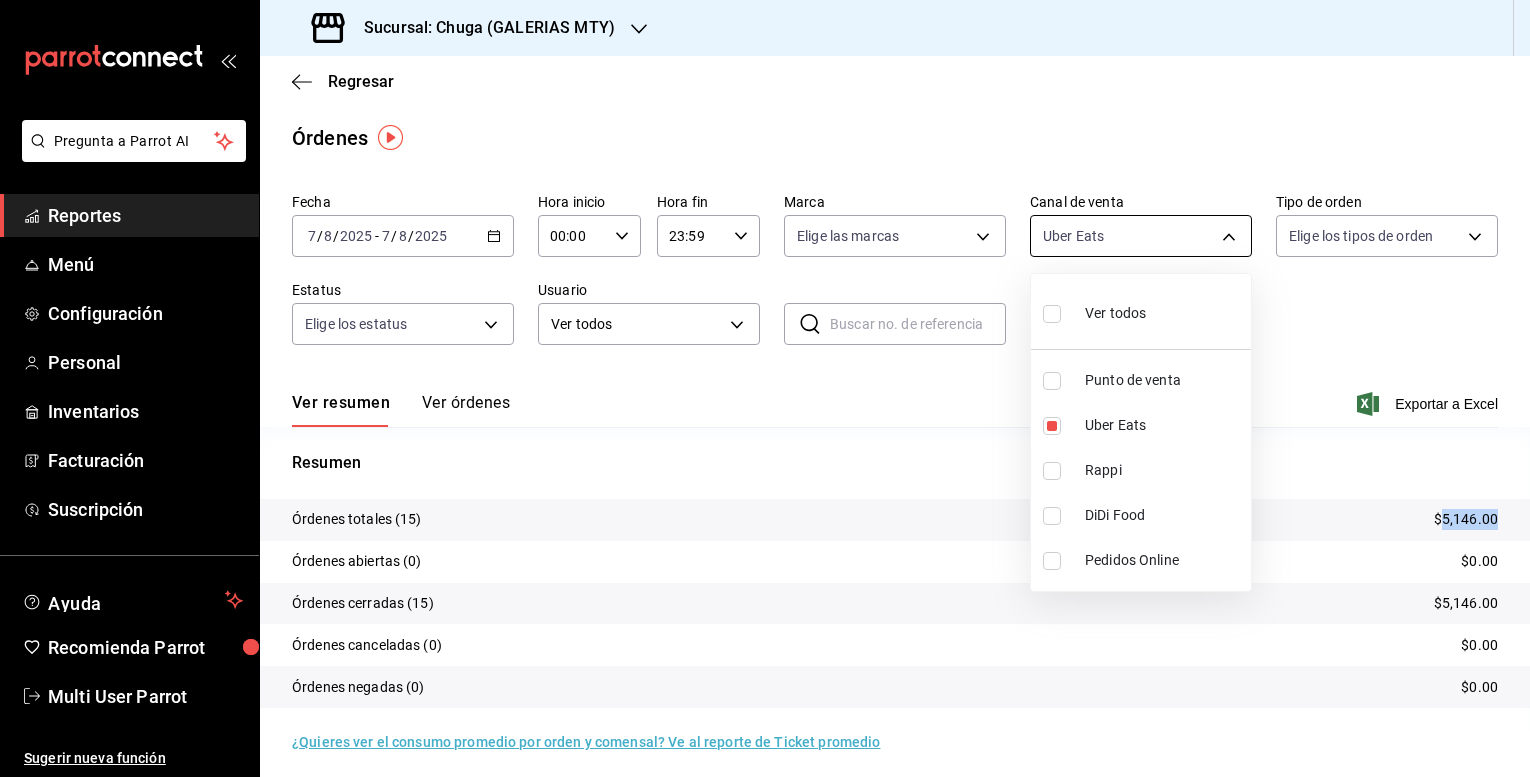 click on "Pregunta a Parrot AI Reportes   Menú   Configuración   Personal   Inventarios   Facturación   Suscripción   Ayuda Recomienda Parrot   Multi User Parrot   Sugerir nueva función   Sucursal: Chuga (GALERIAS MTY) Regresar Órdenes Fecha [DATE] [DATE] - [DATE] [DATE] Hora inicio 00:00 Hora inicio Hora fin 23:59 Hora fin Marca Elige las marcas Canal de venta Uber Eats UBER_EATS Tipo de orden Elige los tipos de orden Estatus Elige los estatus Usuario Ver todos ALL ​ ​ Ver resumen Ver órdenes Exportar a Excel Resumen Órdenes totales (15) $5,146.00 Órdenes abiertas (0) $0.00 Órdenes cerradas (15) $5,146.00 Órdenes canceladas (0) $0.00 Órdenes negadas (0) $0.00 ¿Quieres ver el consumo promedio por orden y comensal? Ve al reporte de Ticket promedio GANA 1 MES GRATIS EN TU SUSCRIPCIÓN AQUÍ Ver video tutorial Ir a video Pregunta a Parrot AI Reportes   Menú   Configuración   Personal   Inventarios   Facturación   Suscripción   Ayuda Recomienda Parrot   Multi User Parrot     Rappi" at bounding box center [765, 388] 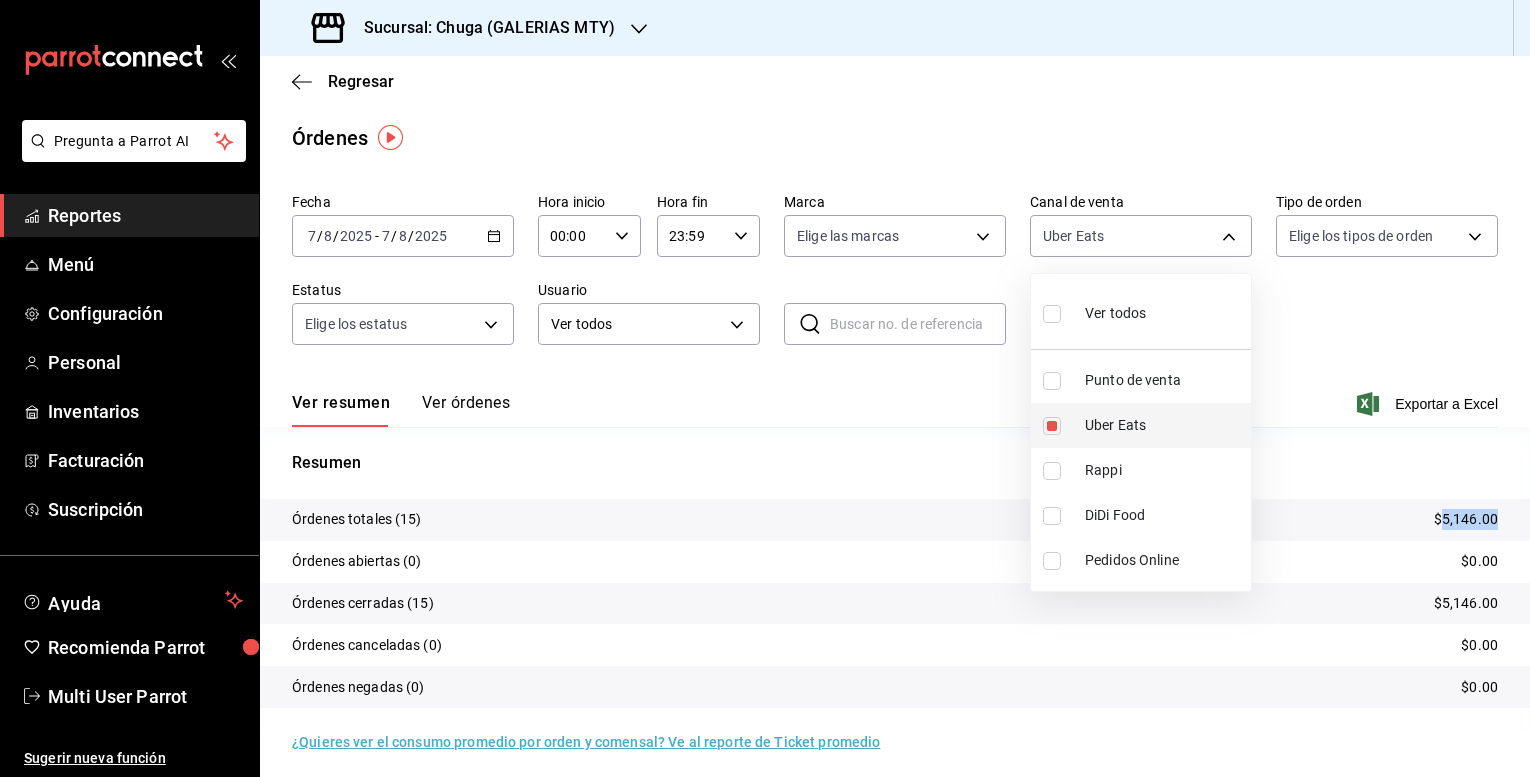 click on "Uber Eats" at bounding box center (1141, 425) 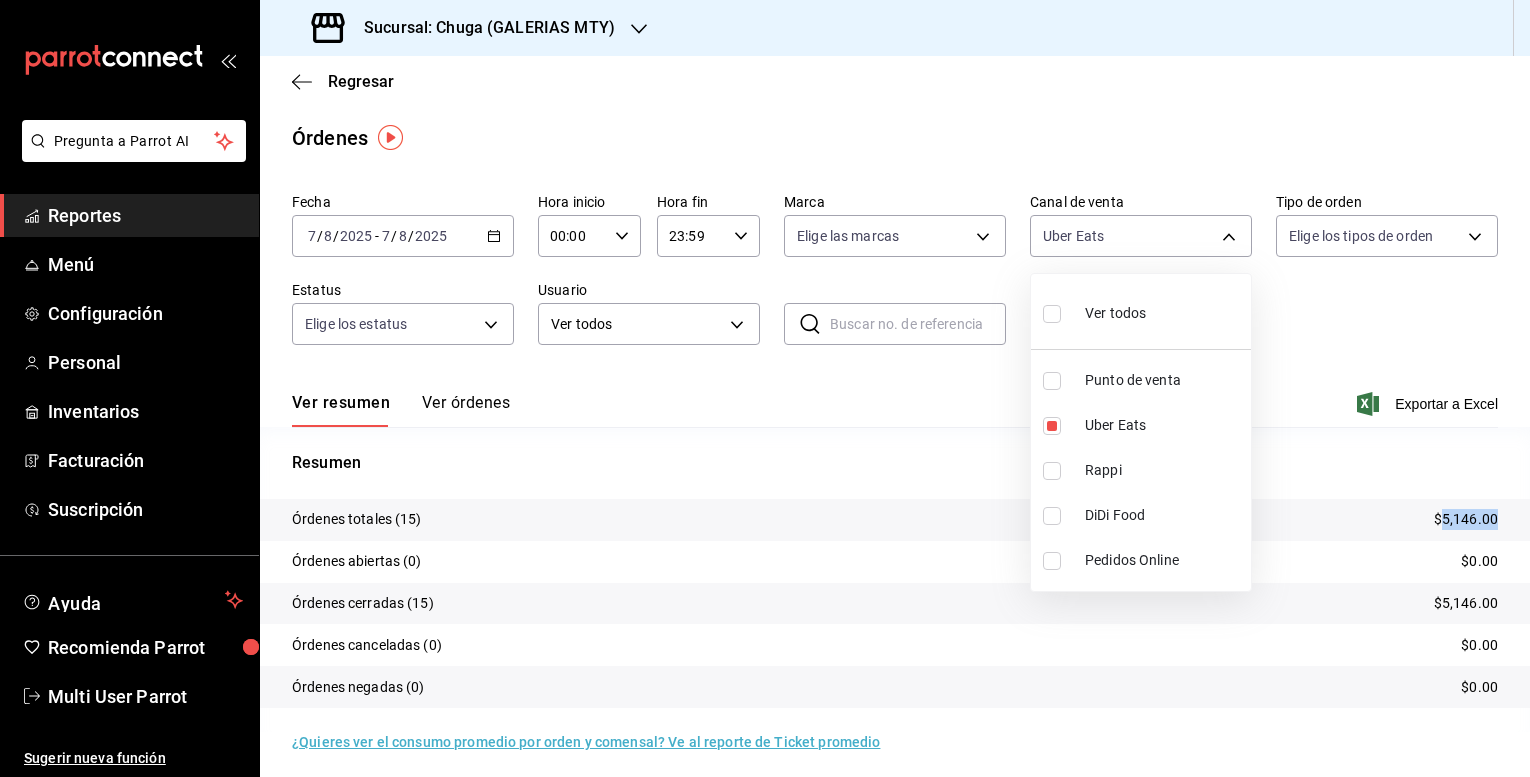 type 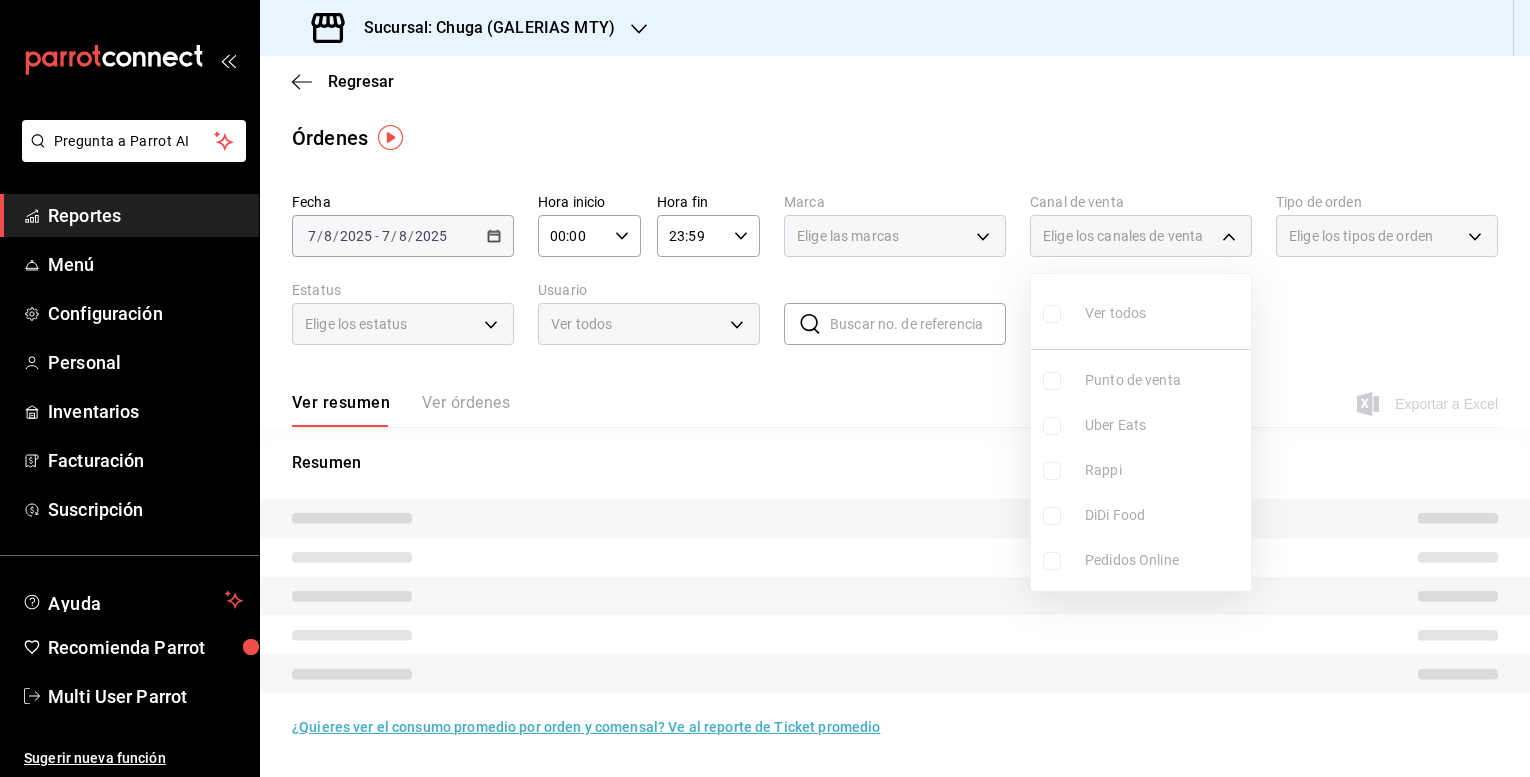 click on "Punto de venta" at bounding box center [1164, 380] 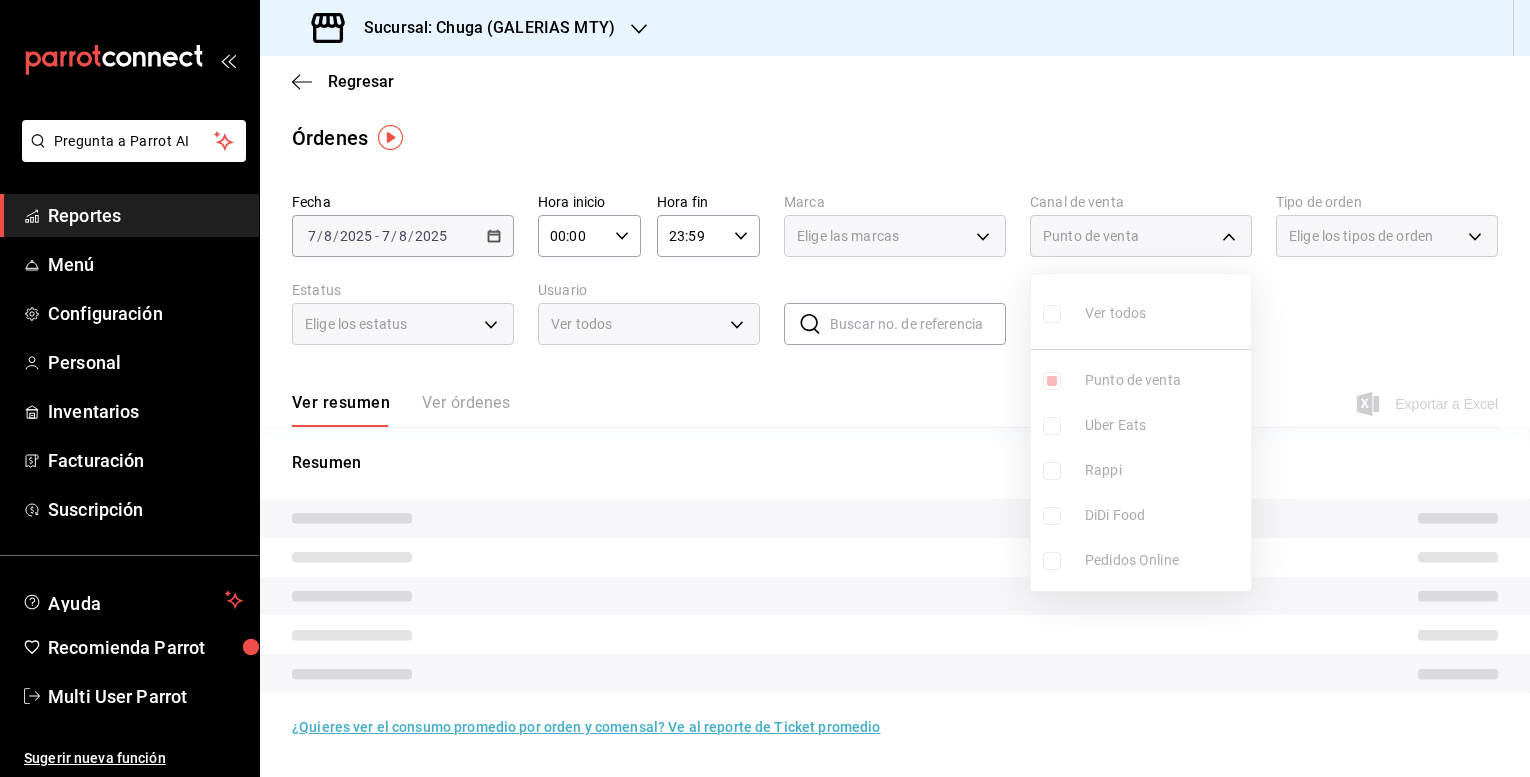 type on "PARROT" 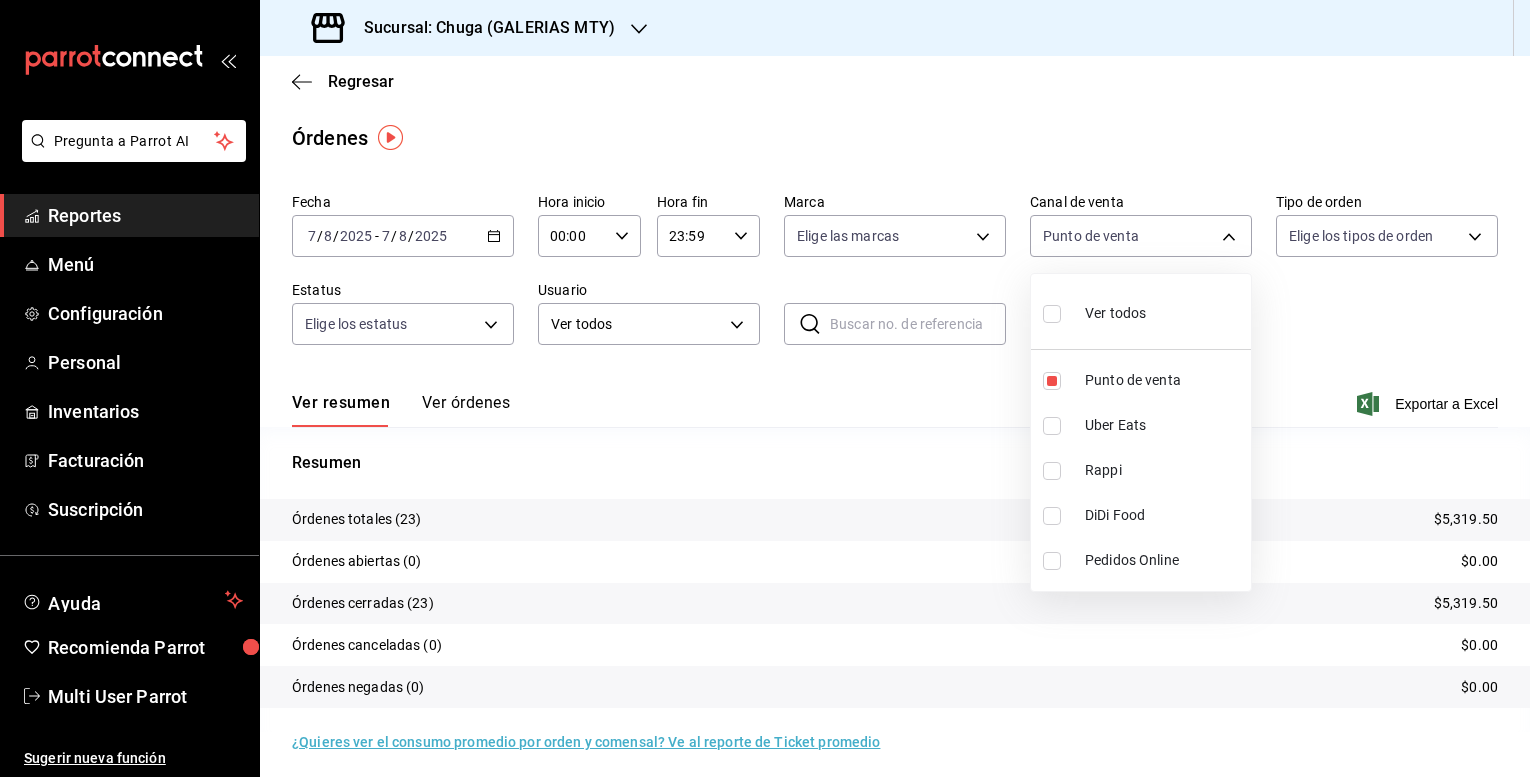 click at bounding box center [765, 388] 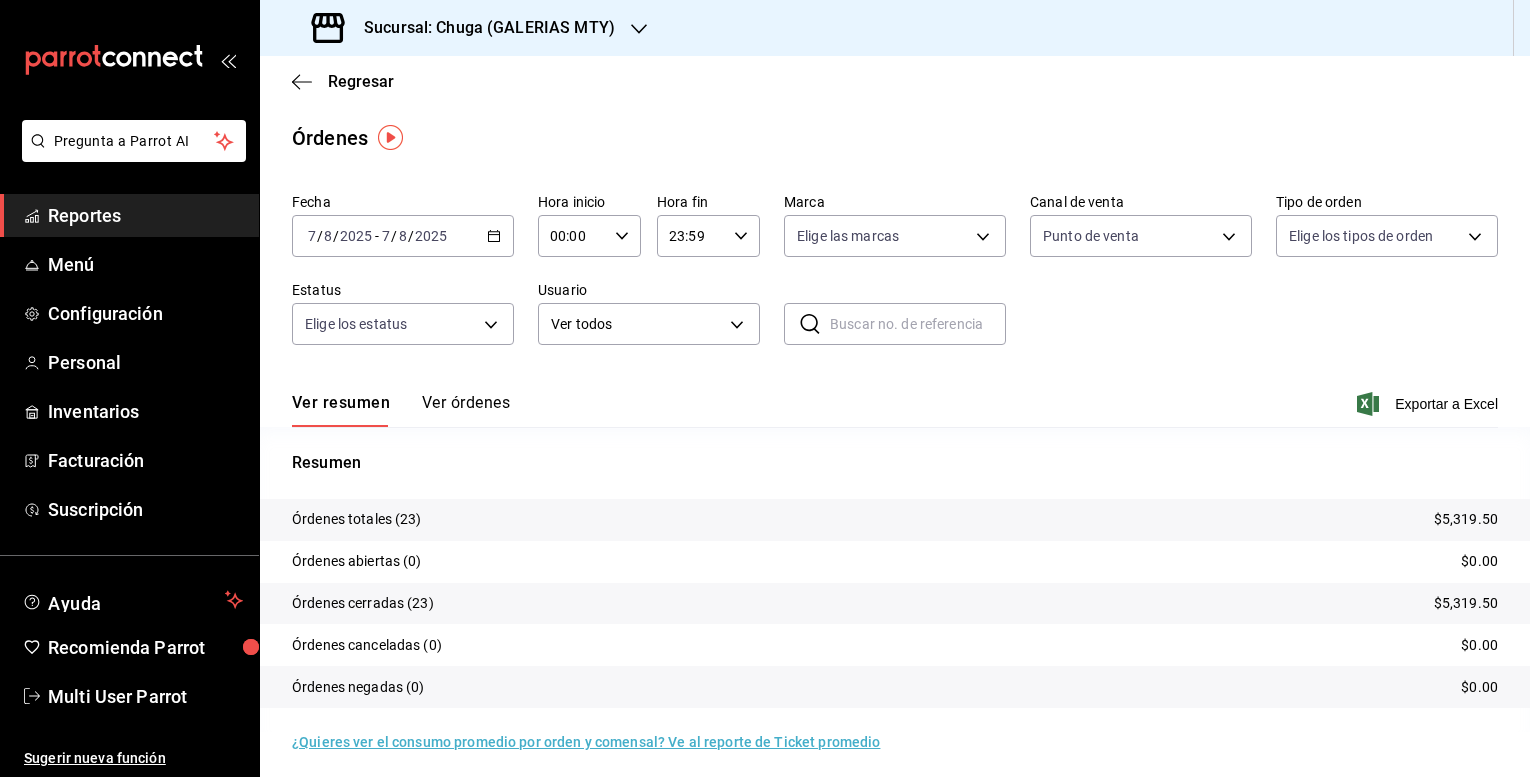 click on "$5,319.50" at bounding box center [1466, 519] 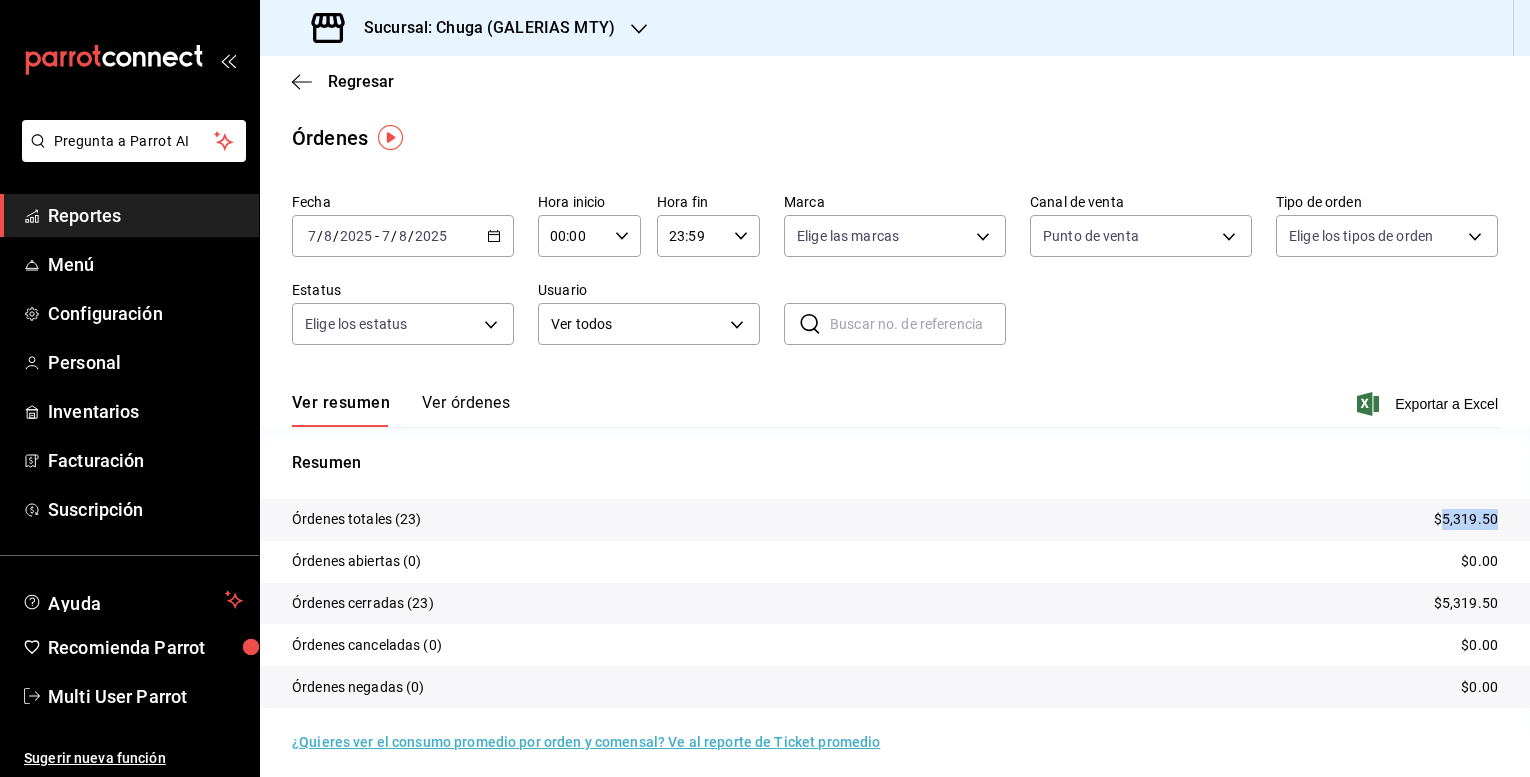 click on "$5,319.50" at bounding box center (1466, 519) 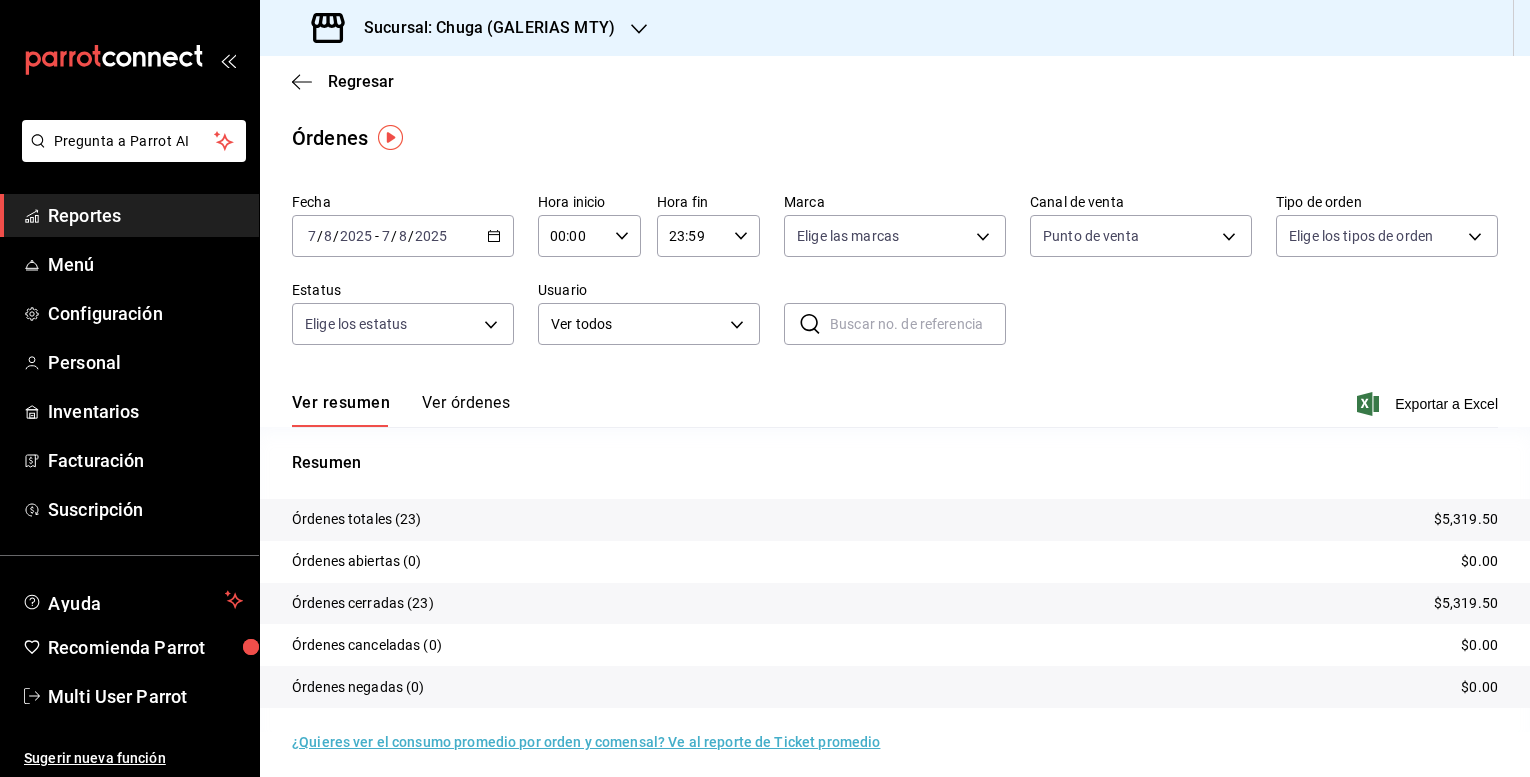 click on "Fecha [DATE] [DATE] - [DATE] [DATE] Hora inicio 00:00 Hora inicio Hora fin 23:59 Hora fin Marca Elige las marcas Canal de venta Punto de venta PARROT Tipo de orden Elige los tipos de orden Estatus Elige los estatus Usuario Ver todos ALL ​ ​" at bounding box center (895, 277) 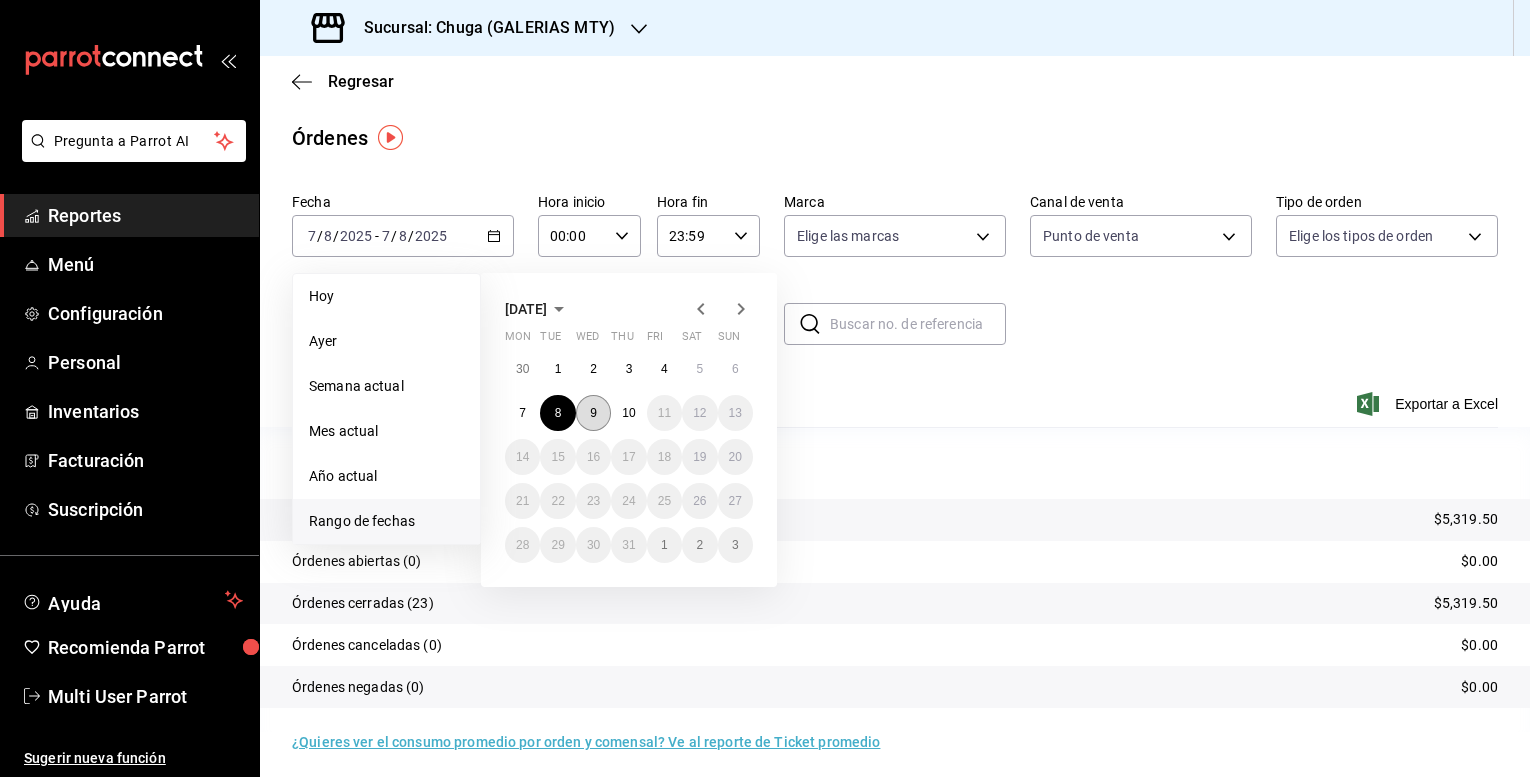 click on "9" at bounding box center (593, 413) 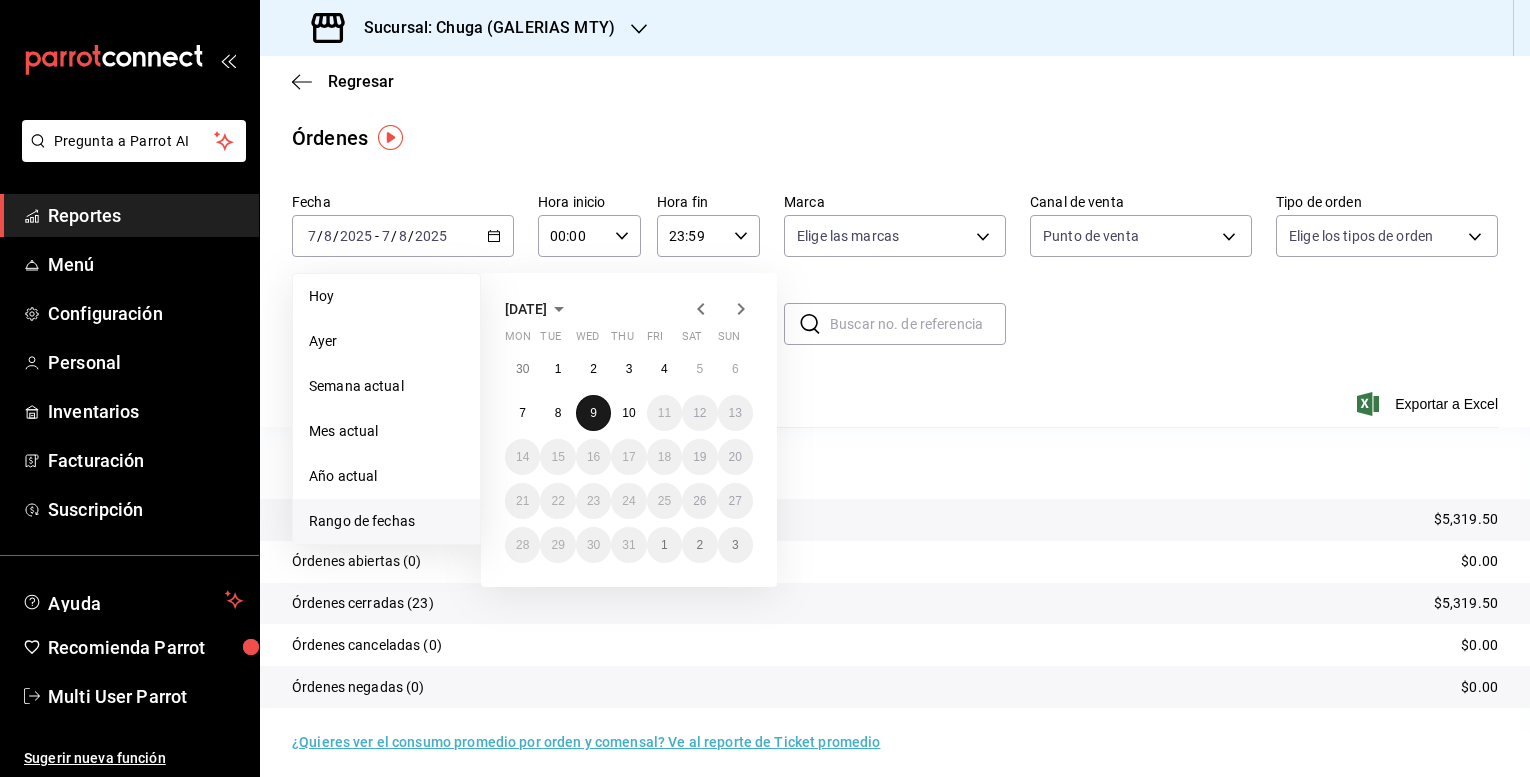 click on "9" at bounding box center (593, 413) 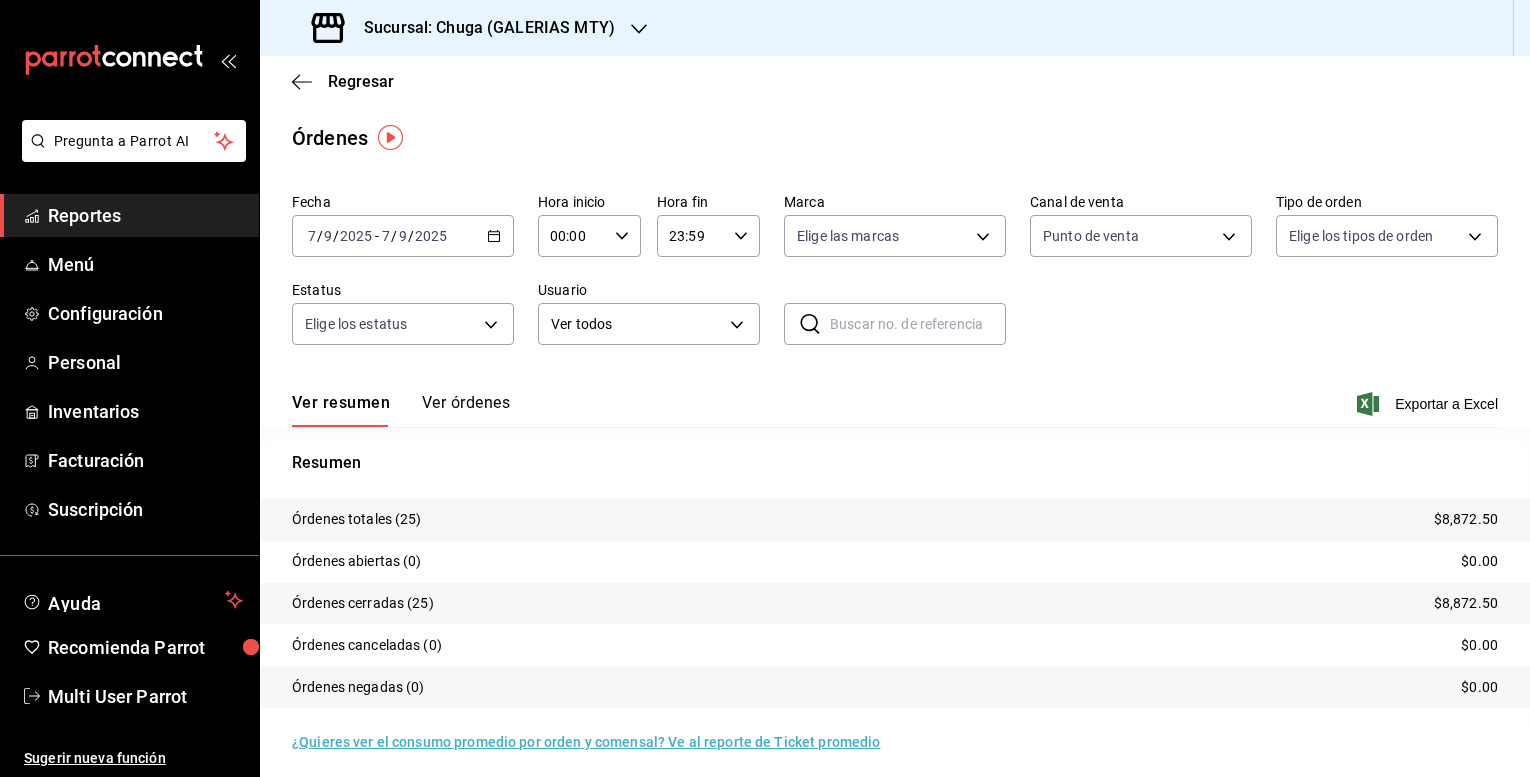 click on "Órdenes totales (25) $8,872.50" at bounding box center (895, 520) 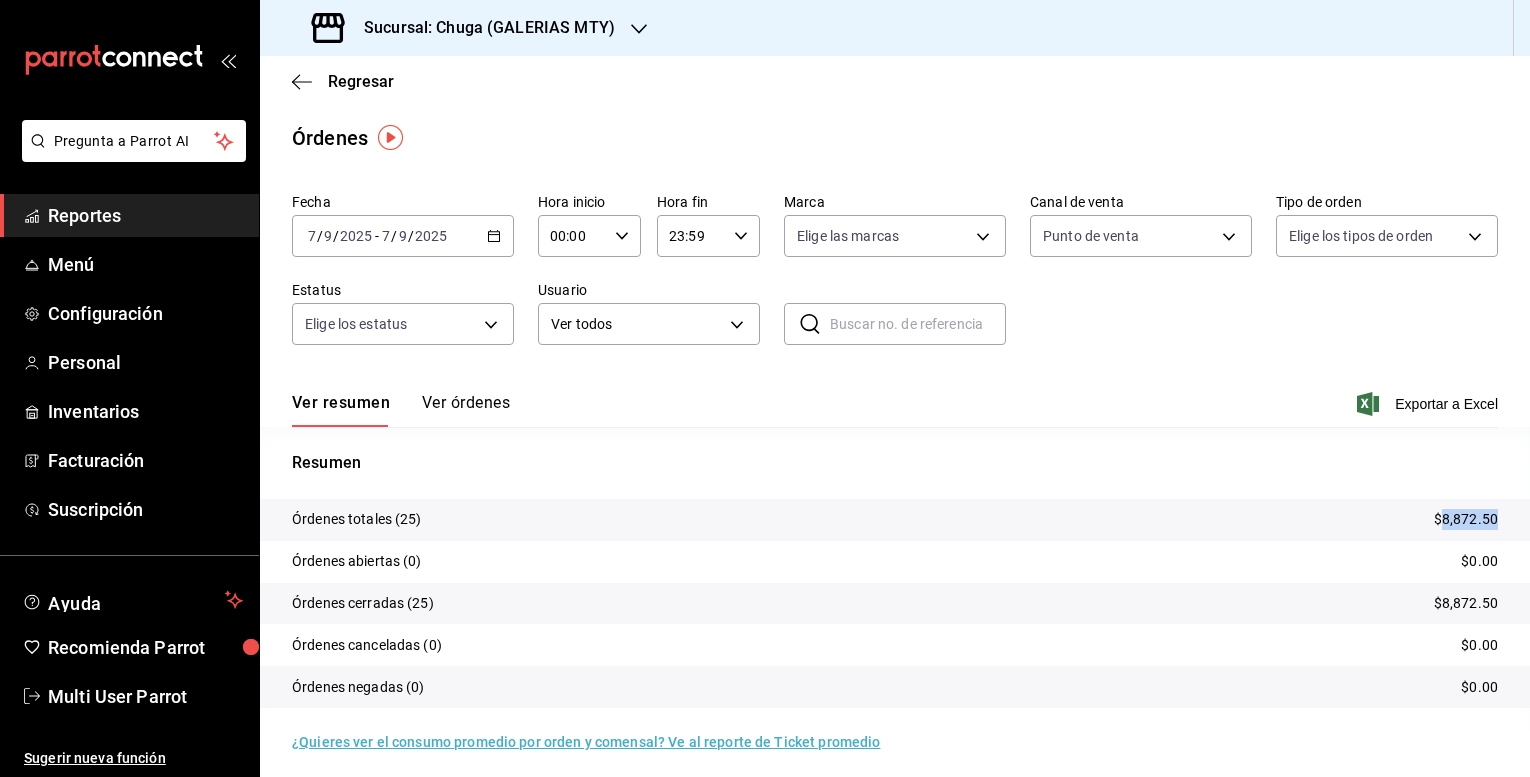 click on "$8,872.50" at bounding box center [1466, 519] 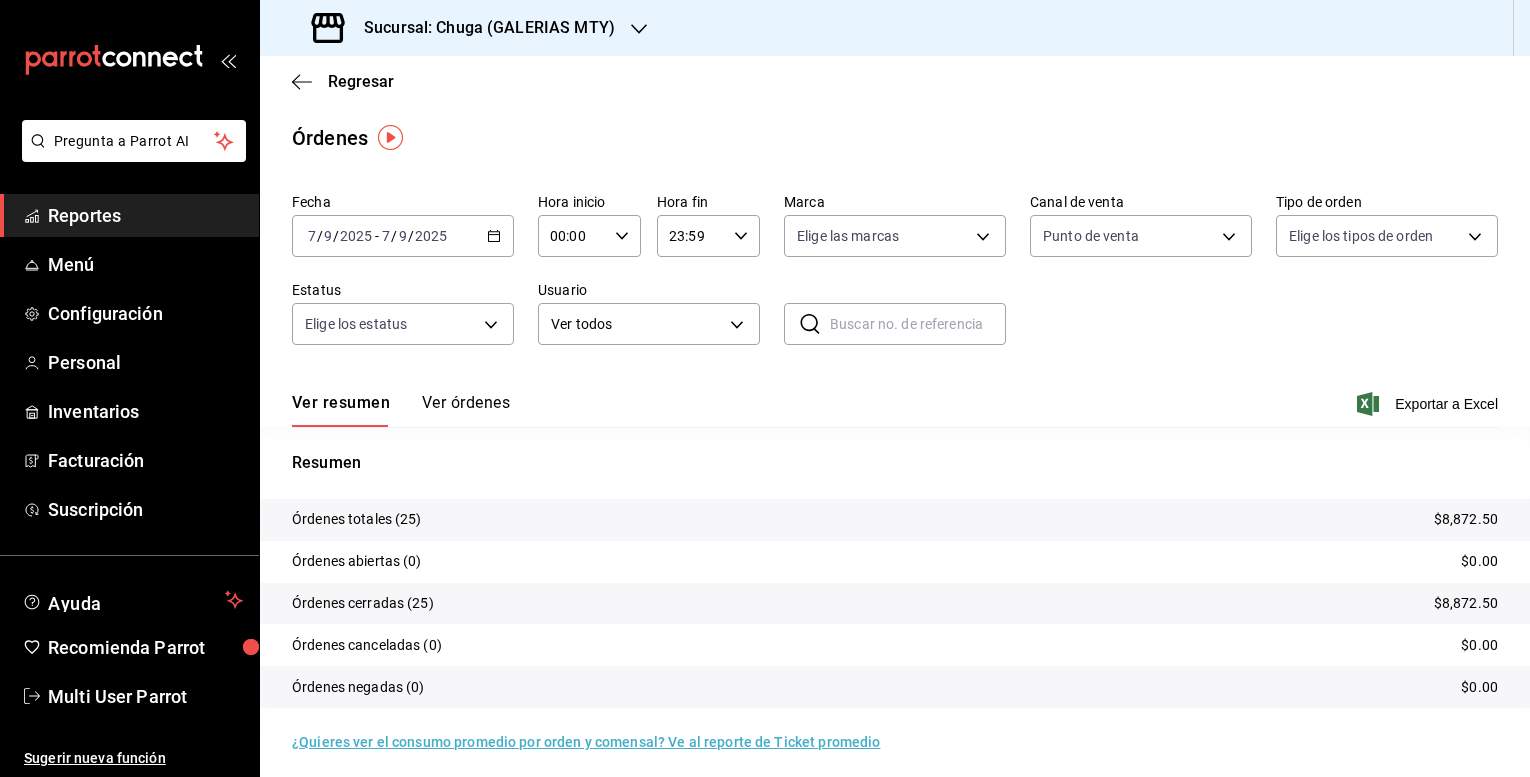 click on "Fecha [DATE] [DATE] - [DATE] [DATE] Hora inicio 00:00 Hora inicio Hora fin 23:59 Hora fin Marca Elige las marcas Canal de venta Punto de venta PARROT Tipo de orden Elige los tipos de orden Estatus Elige los estatus Usuario Ver todos ALL ​ ​" at bounding box center [895, 277] 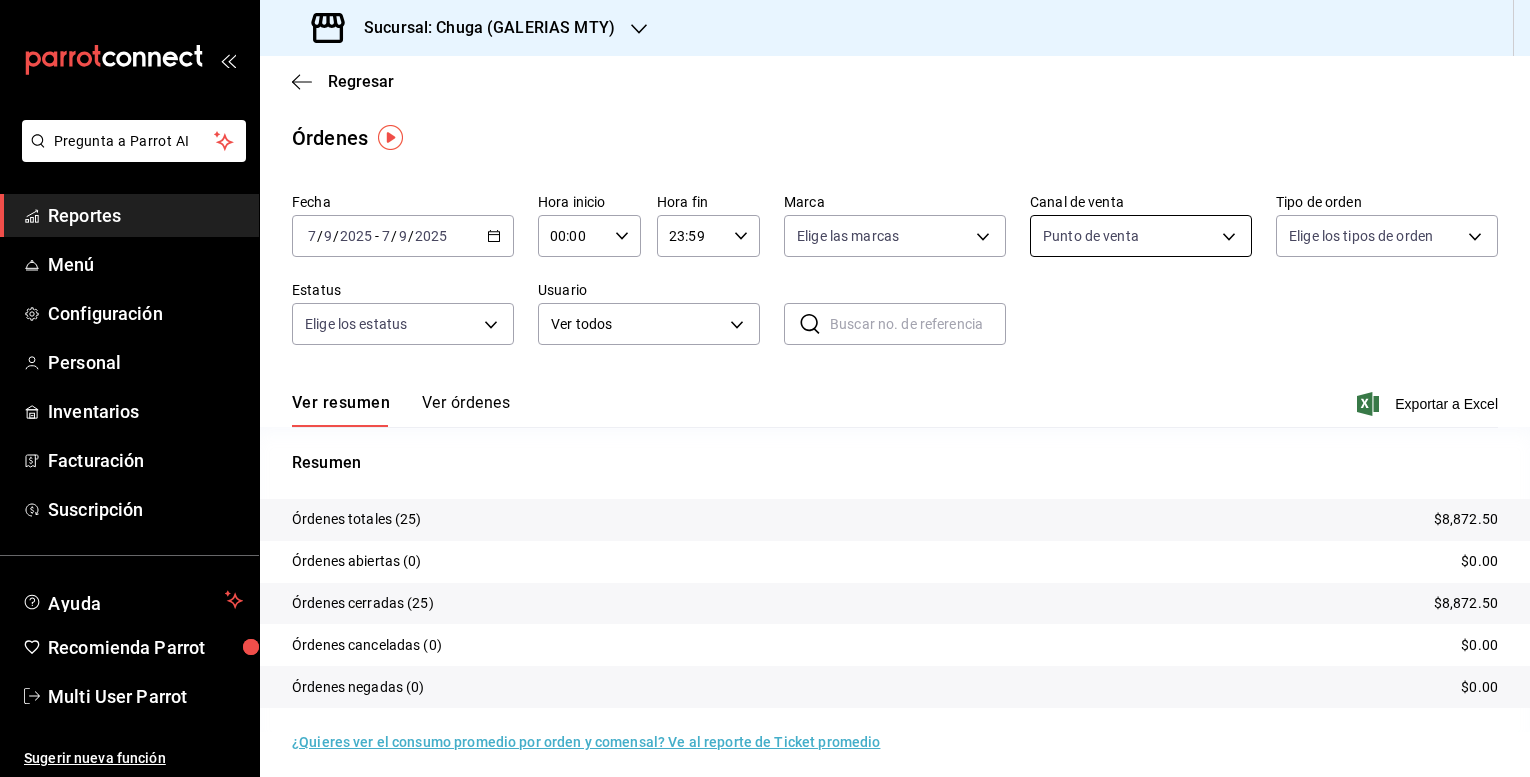 click on "Pregunta a Parrot AI Reportes   Menú   Configuración   Personal   Inventarios   Facturación   Suscripción   Ayuda Recomienda Parrot   Multi User Parrot   Sugerir nueva función   Sucursal: Chuga (GALERIAS MTY) Regresar Órdenes Fecha [DATE] [DATE] - [DATE] [DATE] Hora inicio 00:00 Hora inicio Hora fin 23:59 Hora fin Marca Elige las marcas Canal de venta Punto de venta PARROT Tipo de orden Elige los tipos de orden Estatus Elige los estatus Usuario Ver todos ALL ​ ​ Ver resumen Ver órdenes Exportar a Excel Resumen Órdenes totales (25) $8,872.50 Órdenes abiertas (0) $0.00 Órdenes cerradas (25) $8,872.50 Órdenes canceladas (0) $0.00 Órdenes negadas (0) $0.00 ¿Quieres ver el consumo promedio por orden y comensal? Ve al reporte de Ticket promedio GANA 1 MES GRATIS EN TU SUSCRIPCIÓN AQUÍ Ver video tutorial Ir a video Pregunta a Parrot AI Reportes   Menú   Configuración   Personal   Inventarios   Facturación   Suscripción   Ayuda Recomienda Parrot   Multi User Parrot" at bounding box center [765, 388] 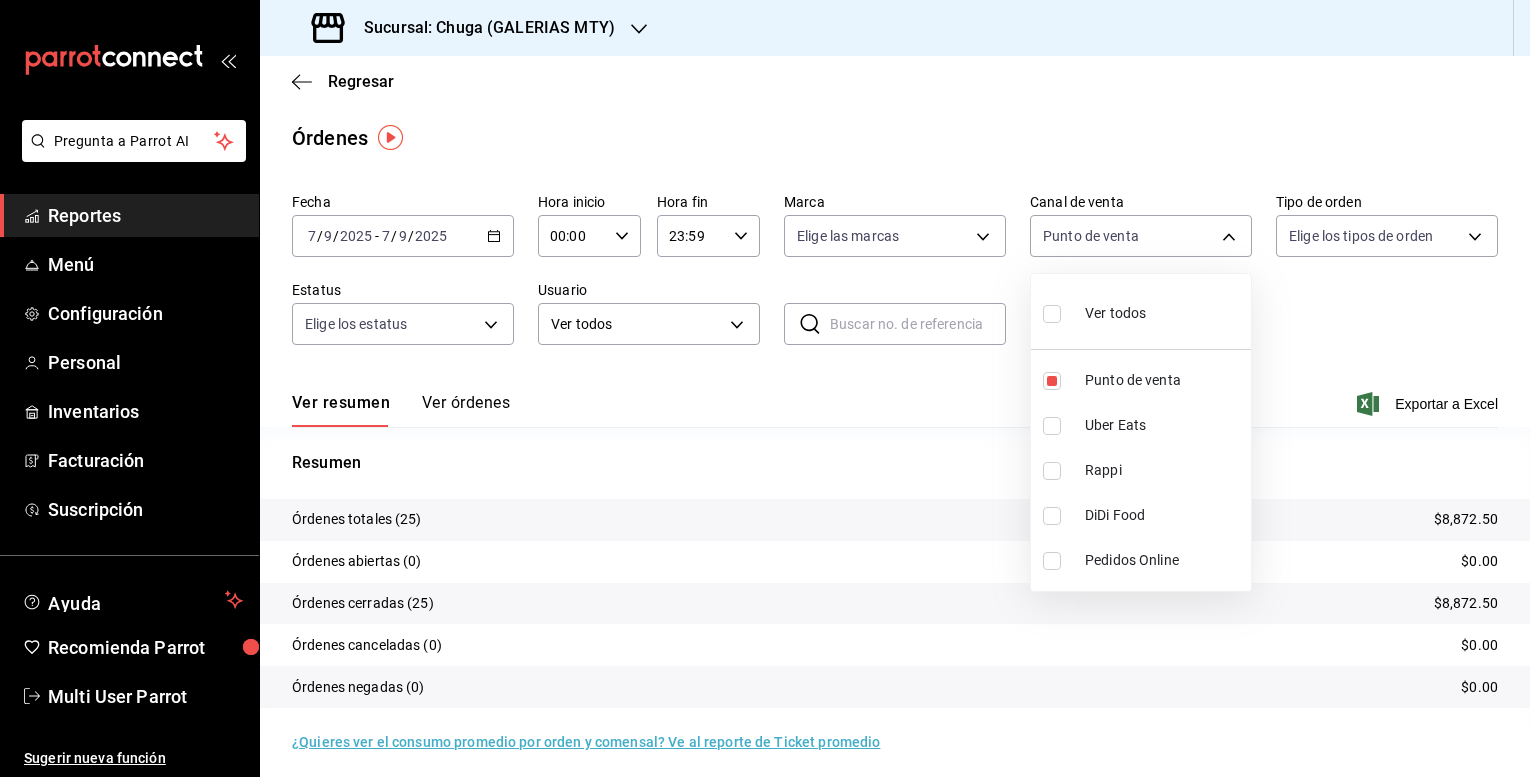 click on "Uber Eats" at bounding box center (1141, 425) 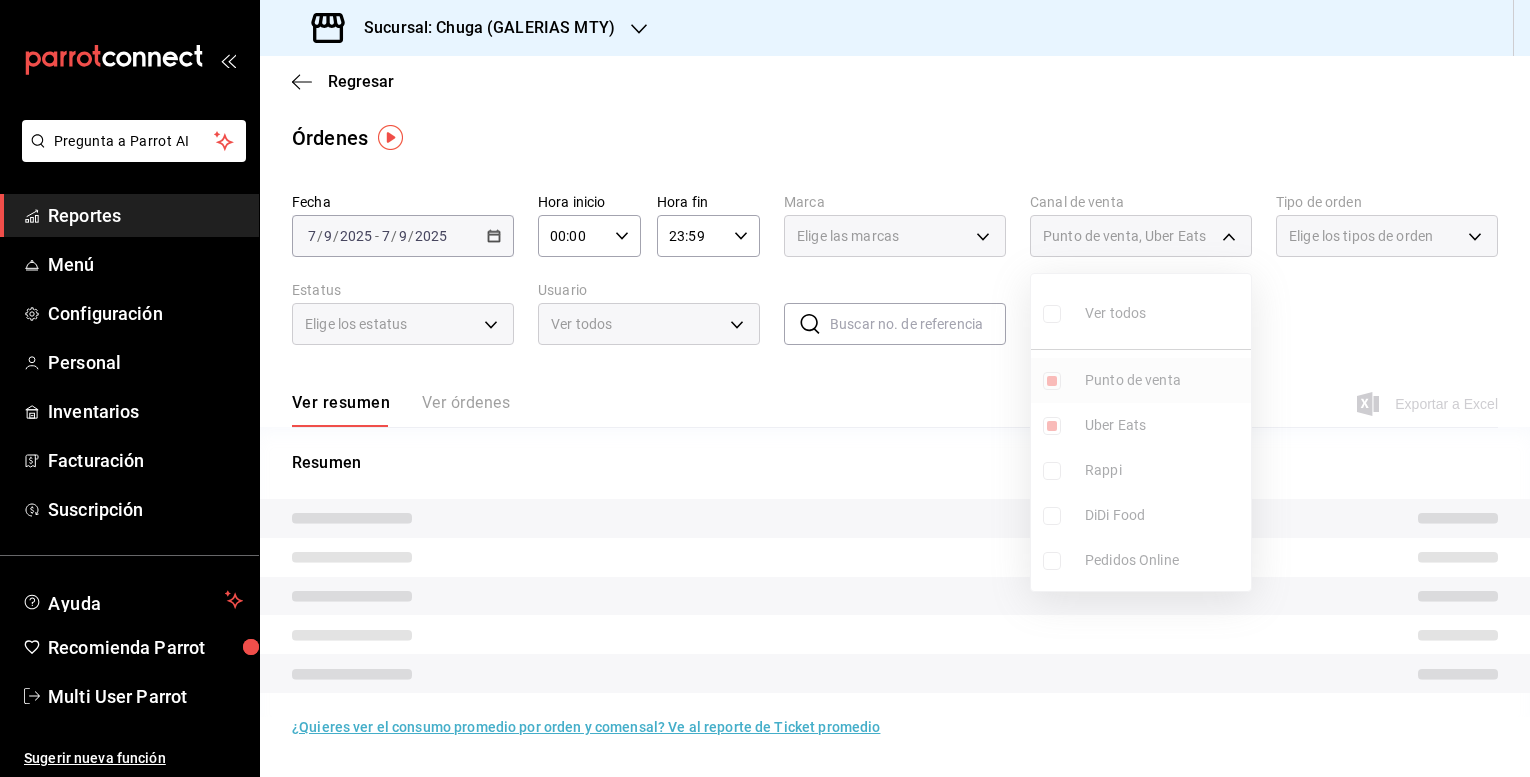 click on "Punto de venta" at bounding box center [1141, 380] 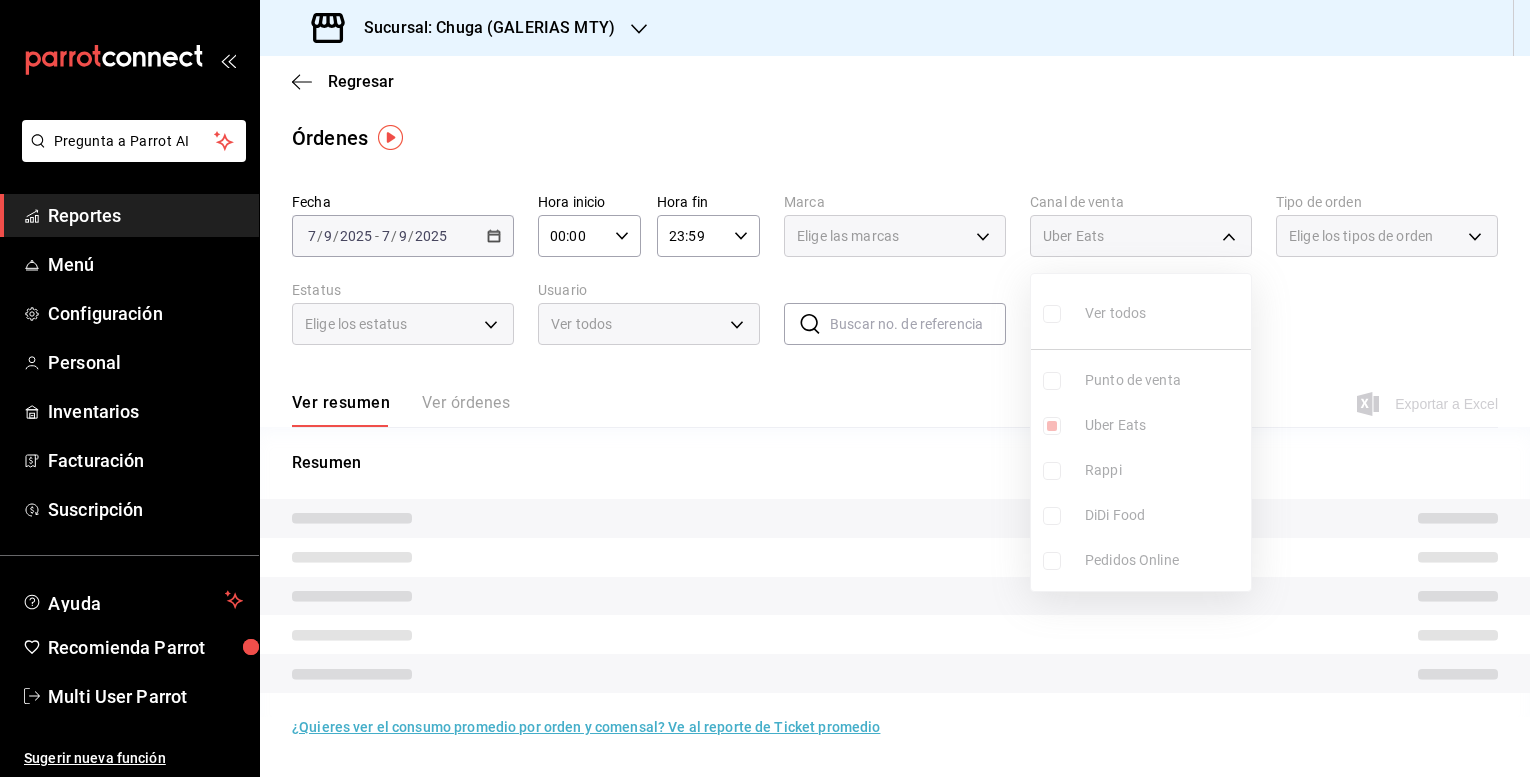 type on "UBER_EATS" 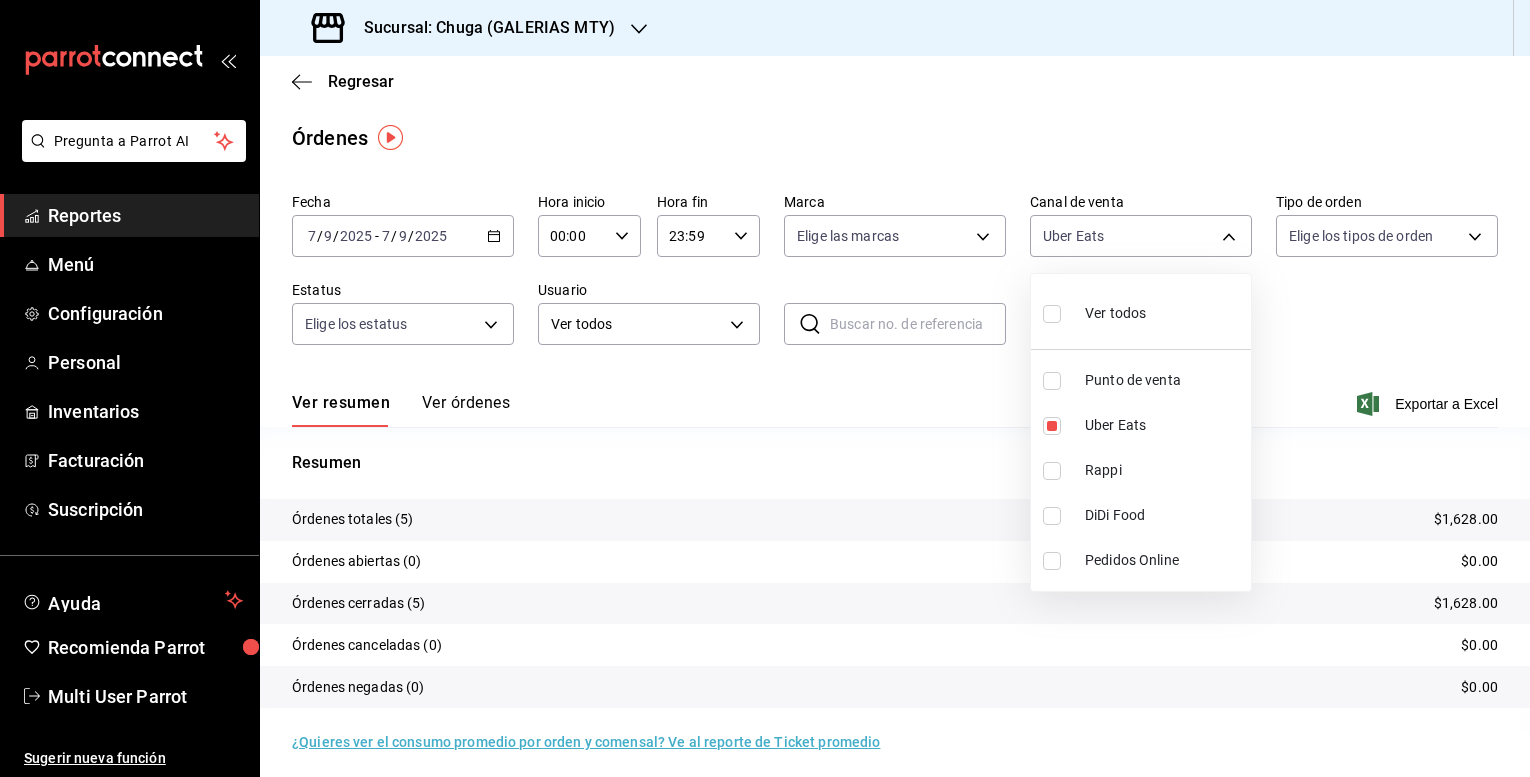 click at bounding box center (765, 388) 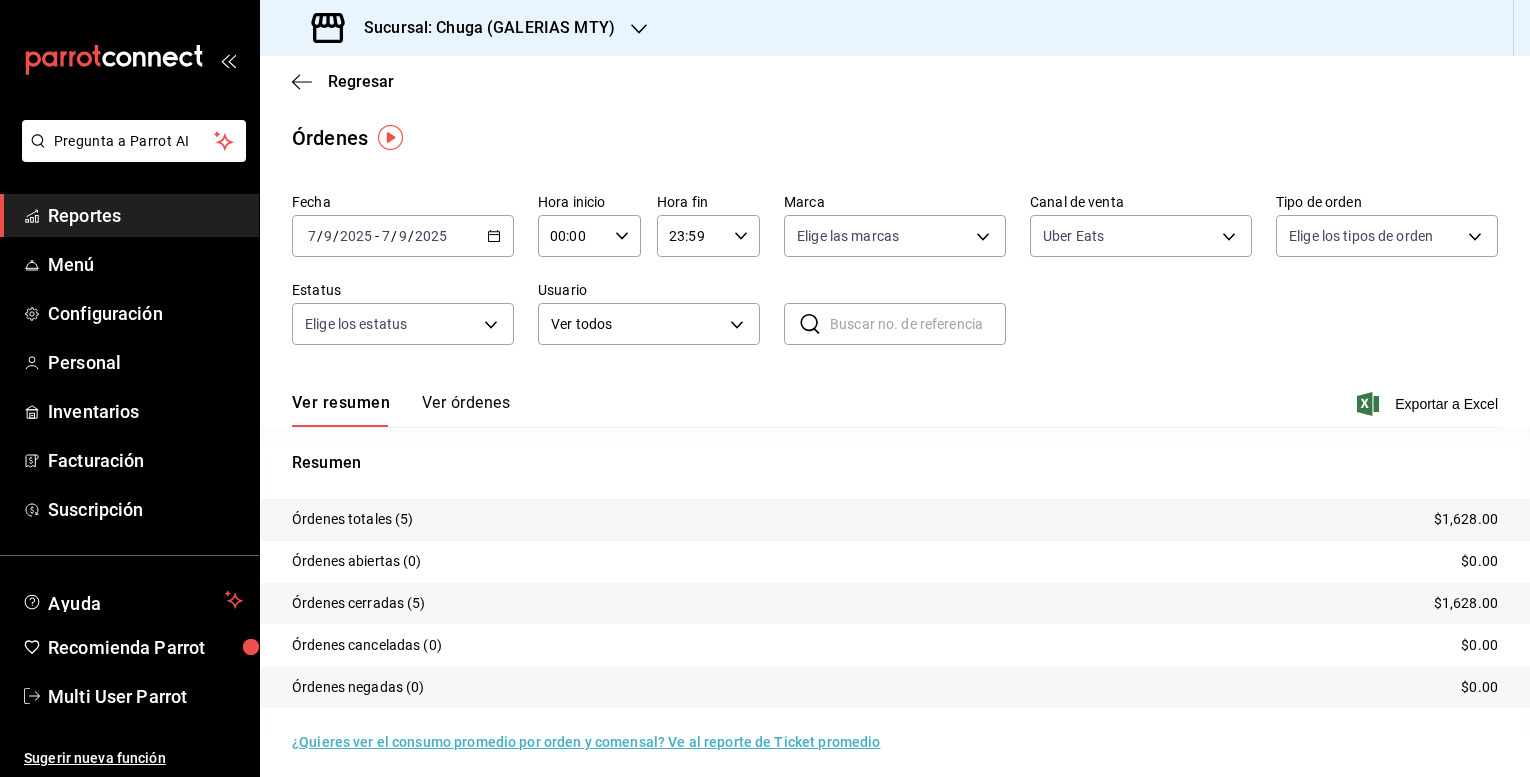 click on "Órdenes totales (5) $1,628.00" at bounding box center (895, 520) 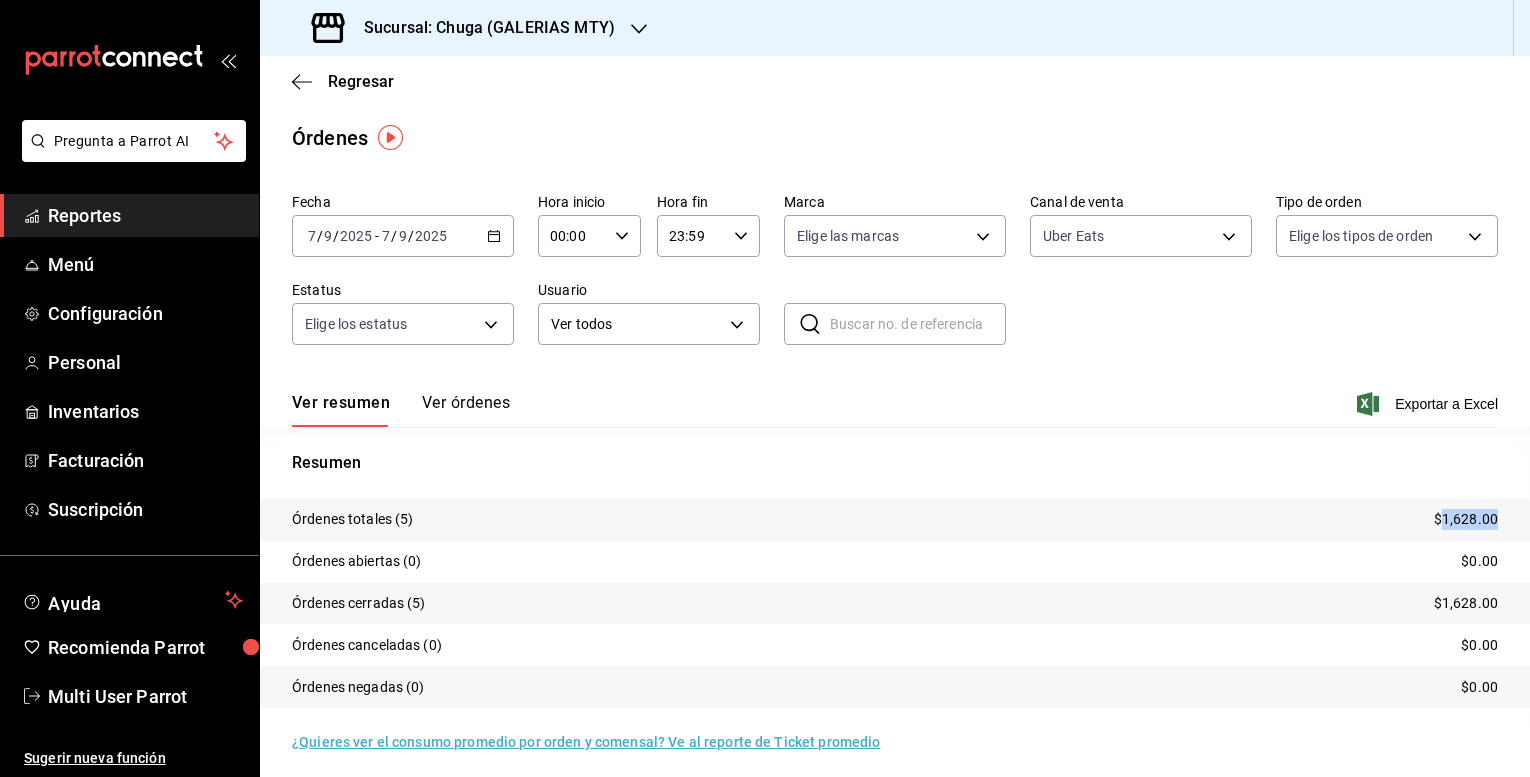 click on "$1,628.00" at bounding box center [1466, 519] 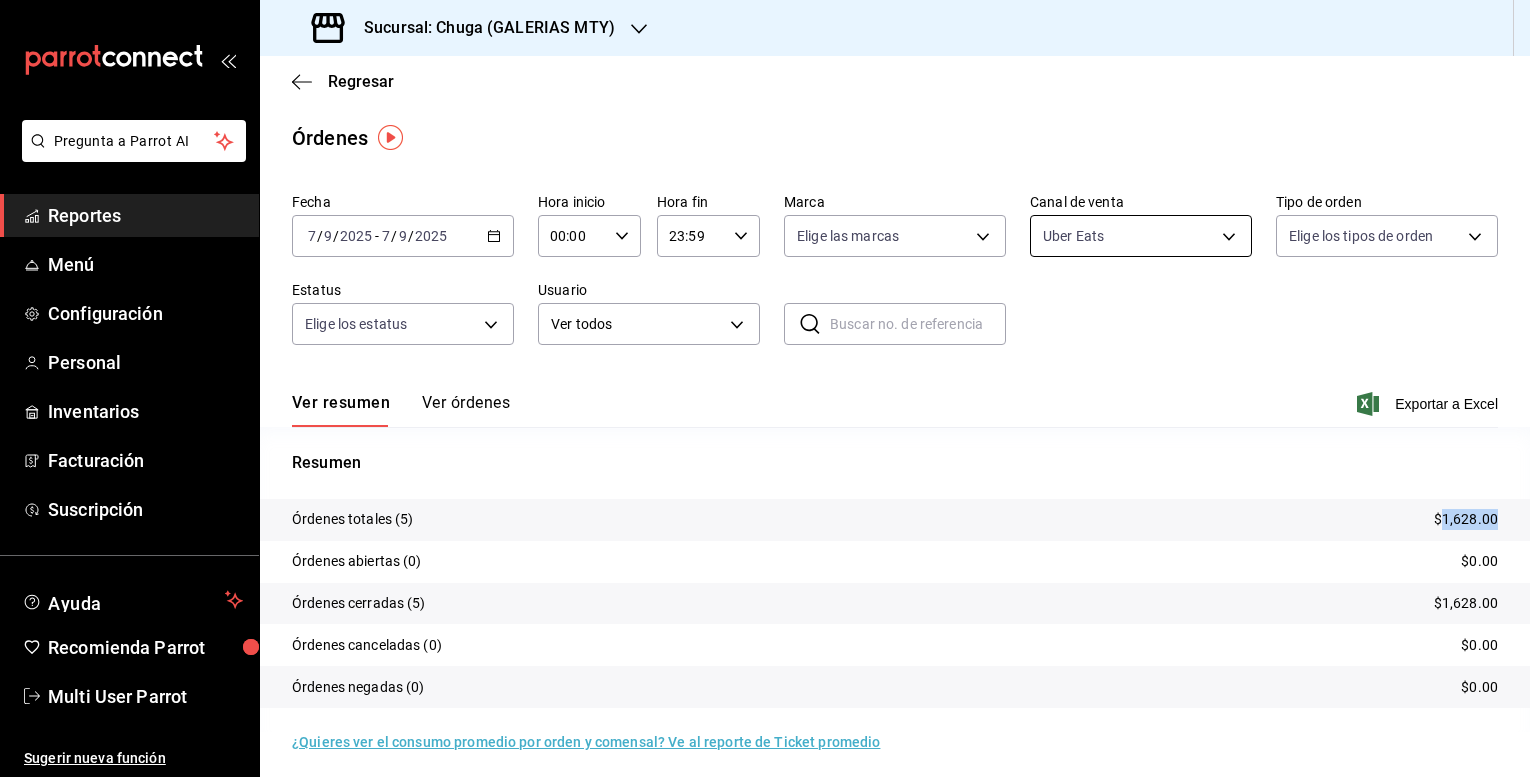 click on "Pregunta a Parrot AI Reportes   Menú   Configuración   Personal   Inventarios   Facturación   Suscripción   Ayuda Recomienda Parrot   Multi User Parrot   Sugerir nueva función   Sucursal: Chuga (GALERIAS MTY) Regresar Órdenes Fecha [DATE] [DATE] - [DATE] [DATE] Hora inicio 00:00 Hora inicio Hora fin 23:59 Hora fin Marca Elige las marcas Canal de venta Uber Eats UBER_EATS Tipo de orden Elige los tipos de orden Estatus Elige los estatus Usuario Ver todos ALL ​ ​ Ver resumen Ver órdenes Exportar a Excel Resumen Órdenes totales (5) $1,628.00 Órdenes abiertas (0) $0.00 Órdenes cerradas (5) $1,628.00 Órdenes canceladas (0) $0.00 Órdenes negadas (0) $0.00 ¿Quieres ver el consumo promedio por orden y comensal? Ve al reporte de Ticket promedio GANA 1 MES GRATIS EN TU SUSCRIPCIÓN AQUÍ Ver video tutorial Ir a video Pregunta a Parrot AI Reportes   Menú   Configuración   Personal   Inventarios   Facturación   Suscripción   Ayuda Recomienda Parrot   Multi User Parrot" at bounding box center [765, 388] 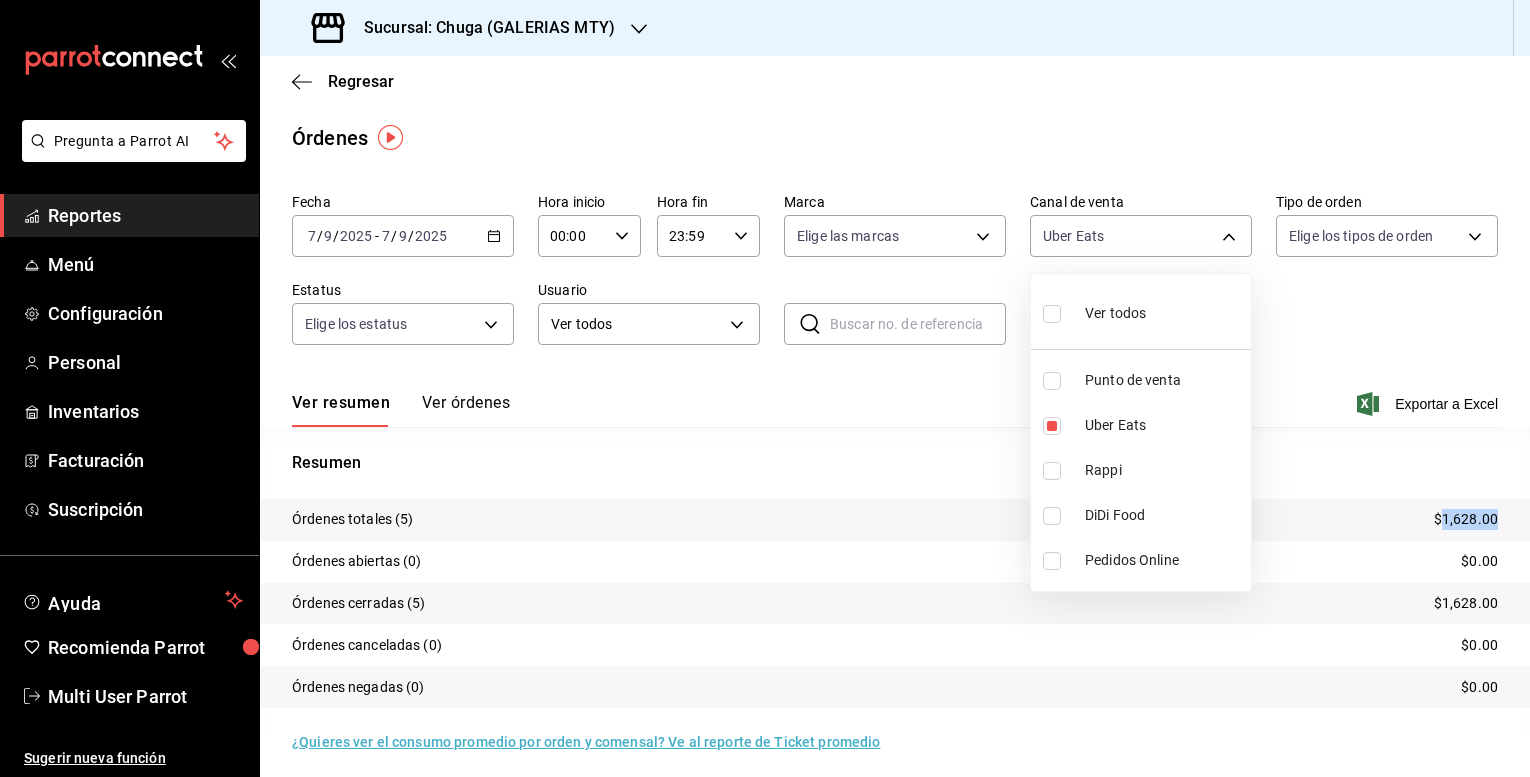 click on "Rappi" at bounding box center [1164, 470] 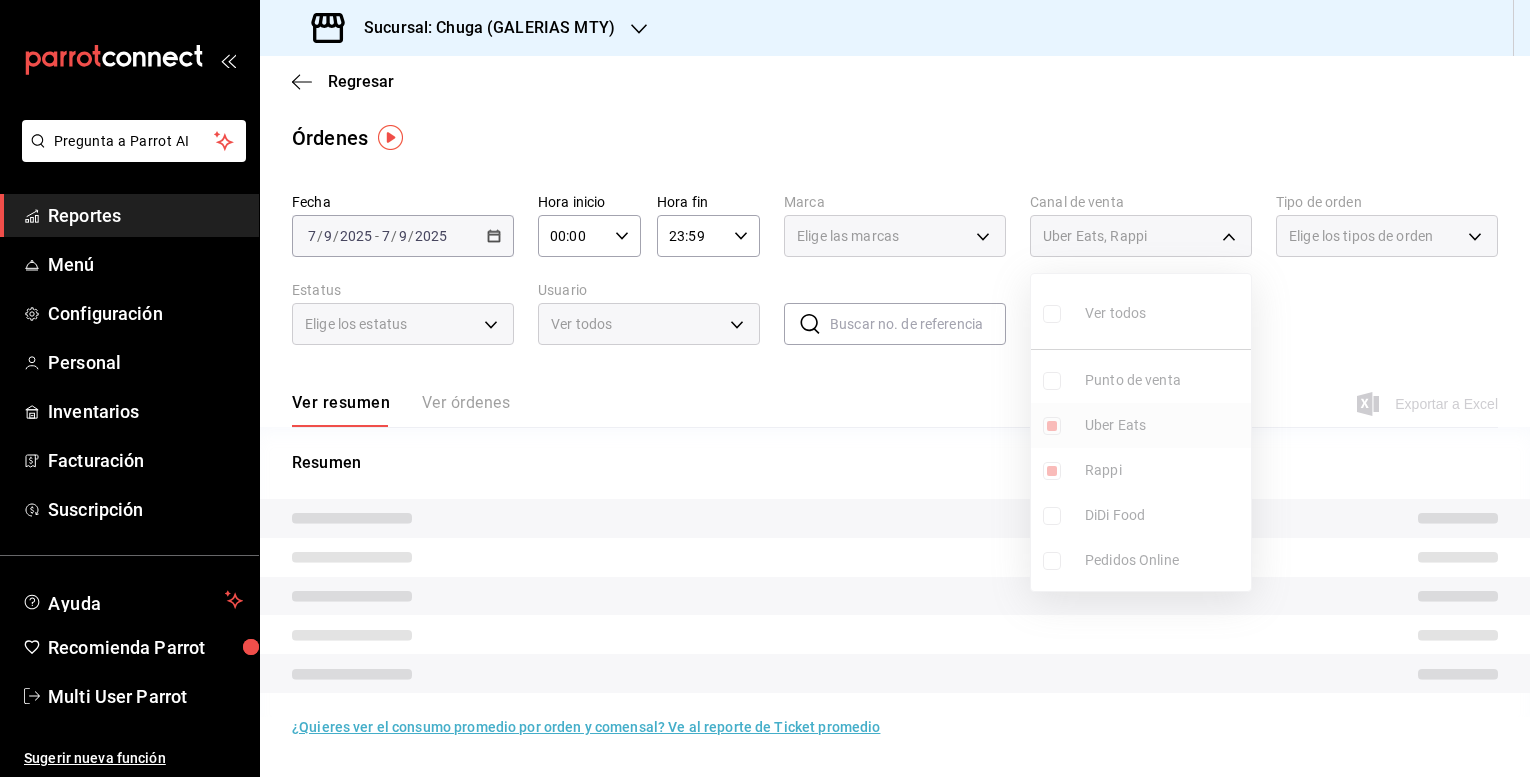 click on "Uber Eats" at bounding box center [1164, 425] 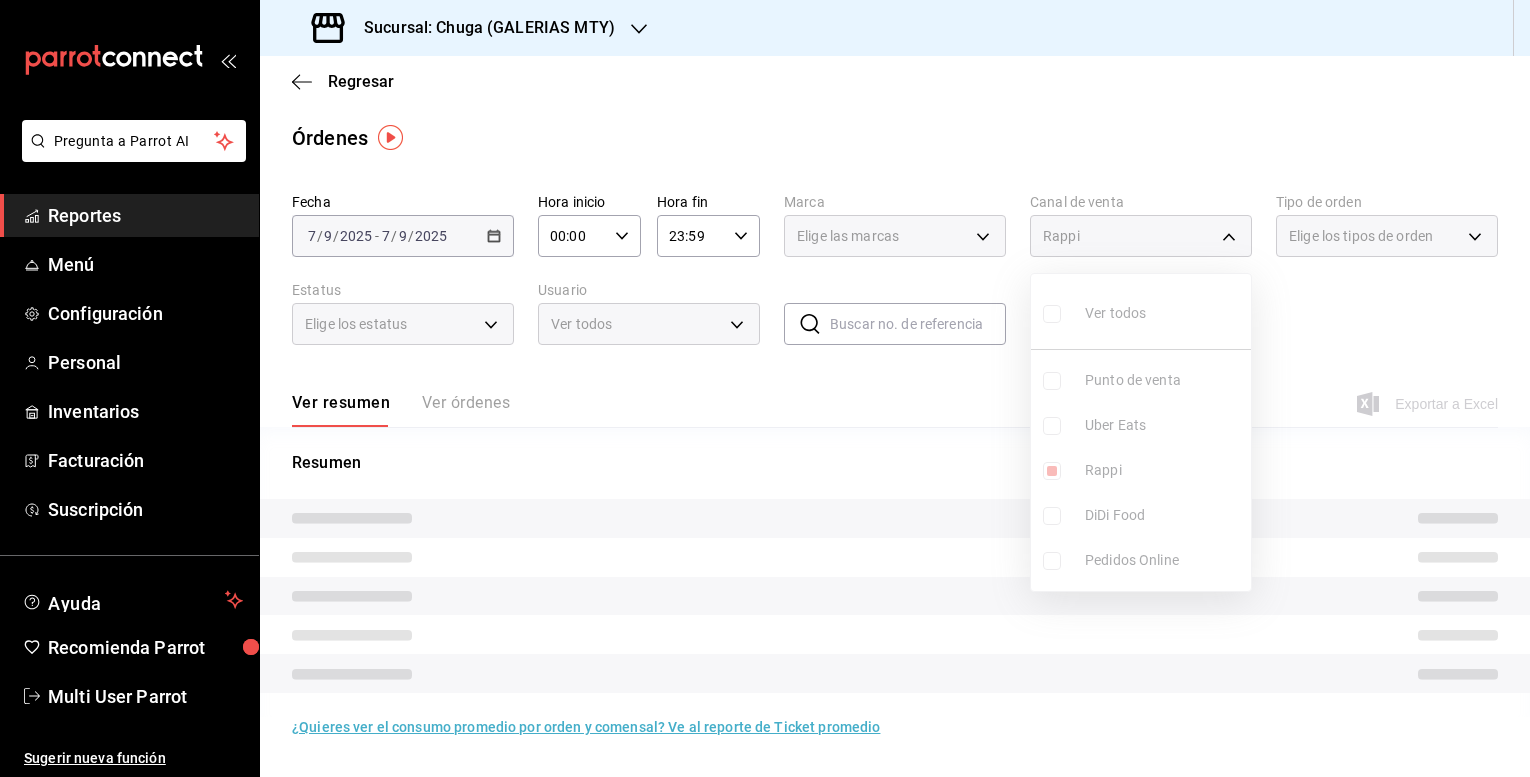 type on "RAPPI" 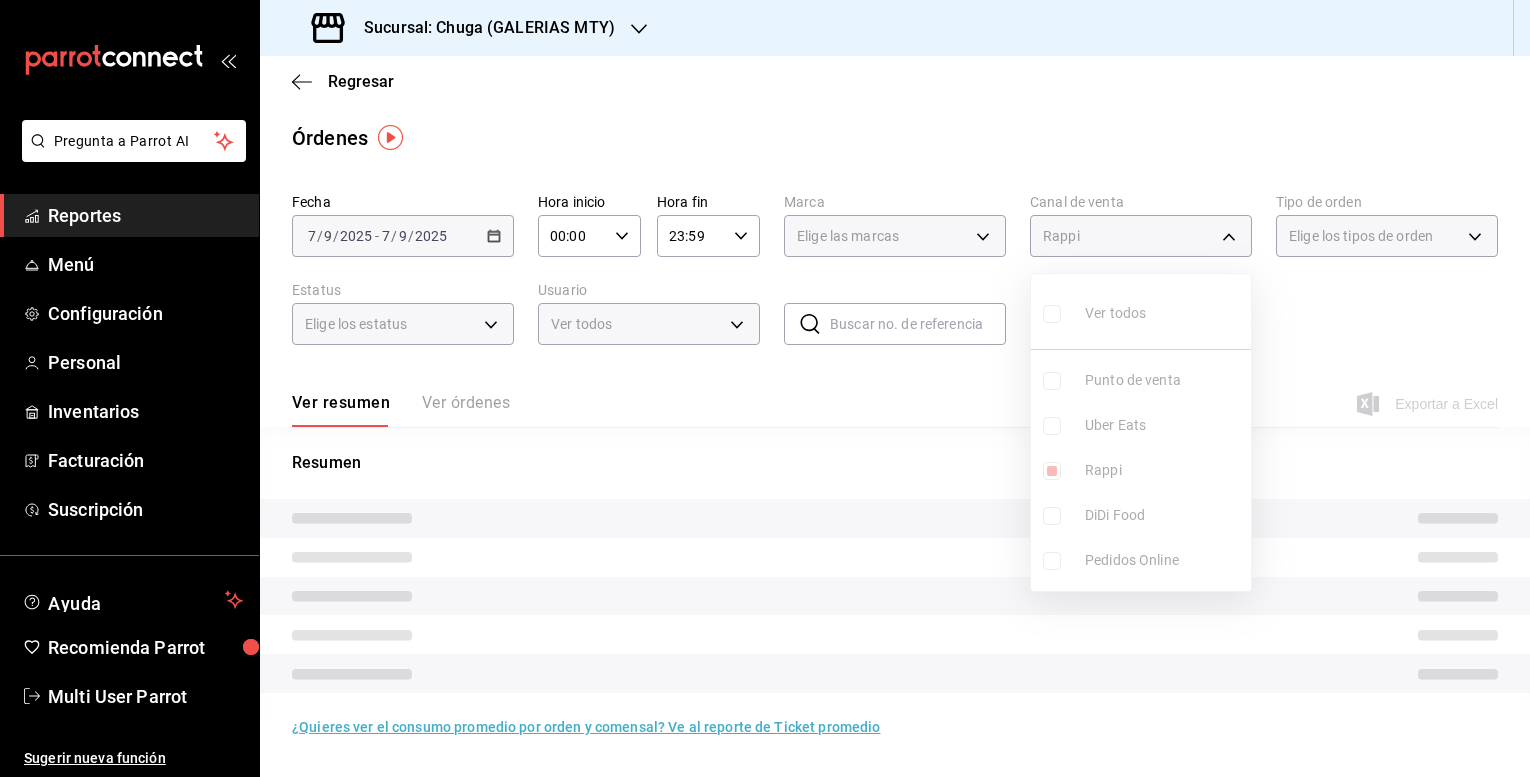 click at bounding box center (765, 388) 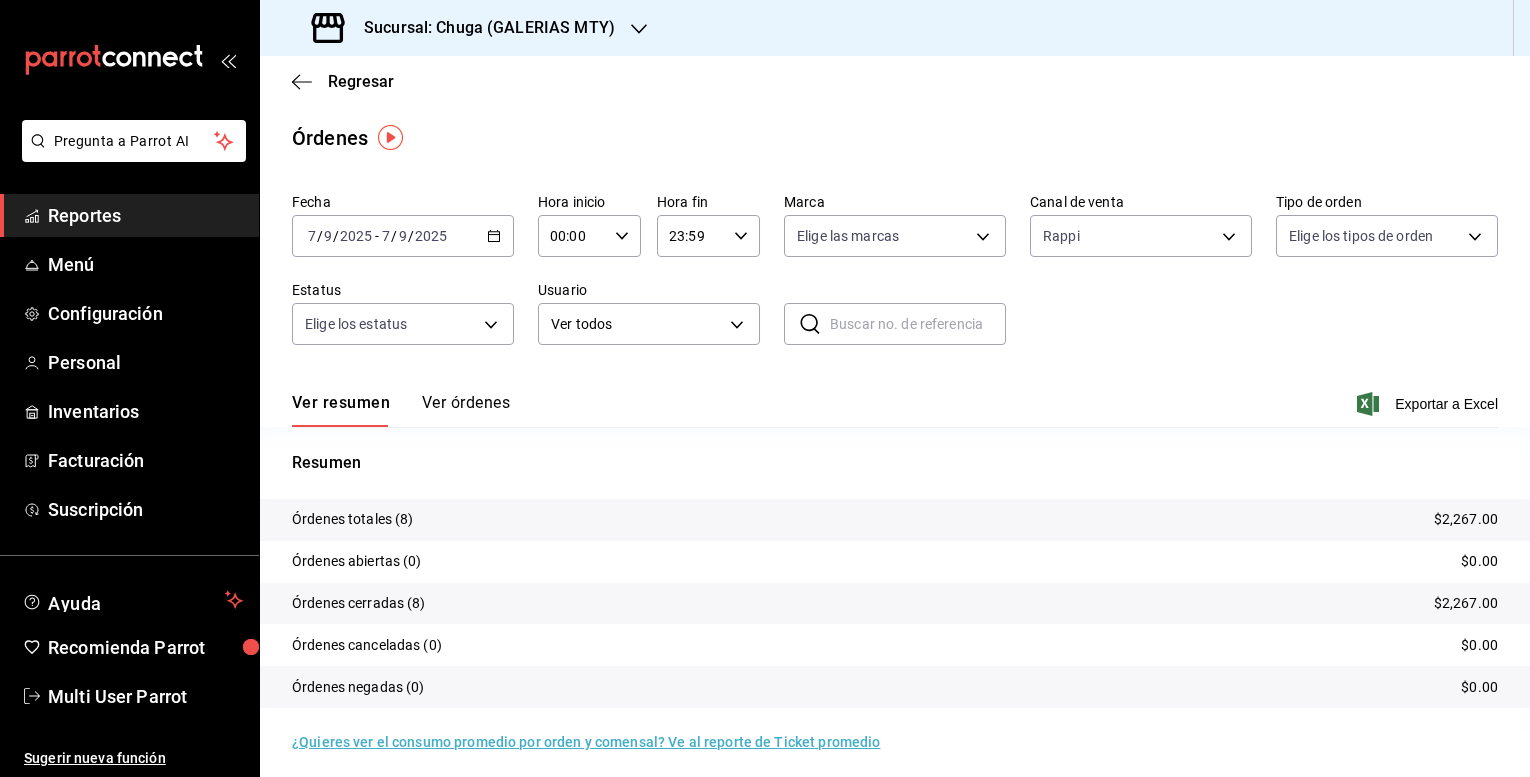 click on "$2,267.00" at bounding box center [1466, 519] 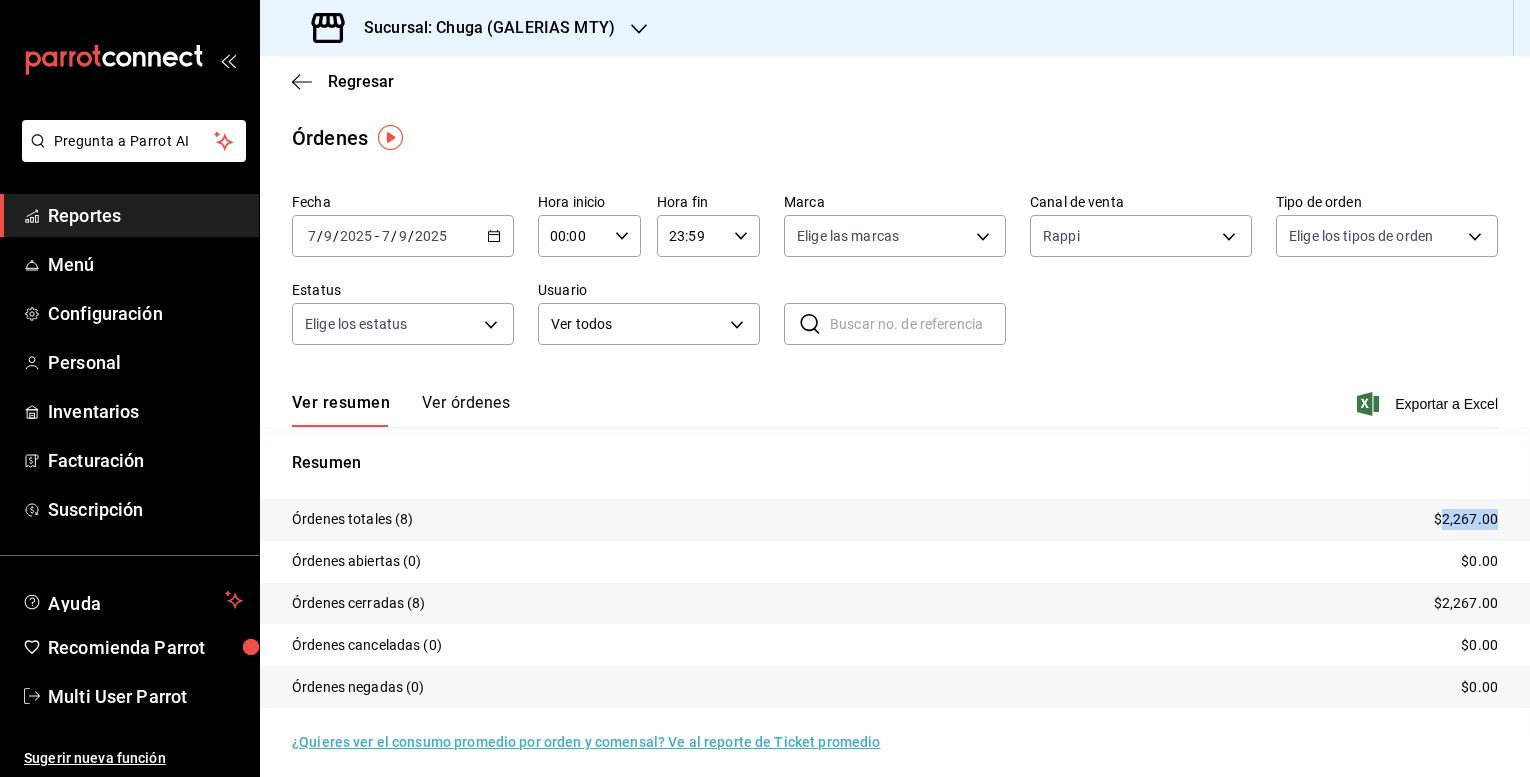 click on "$2,267.00" at bounding box center (1466, 519) 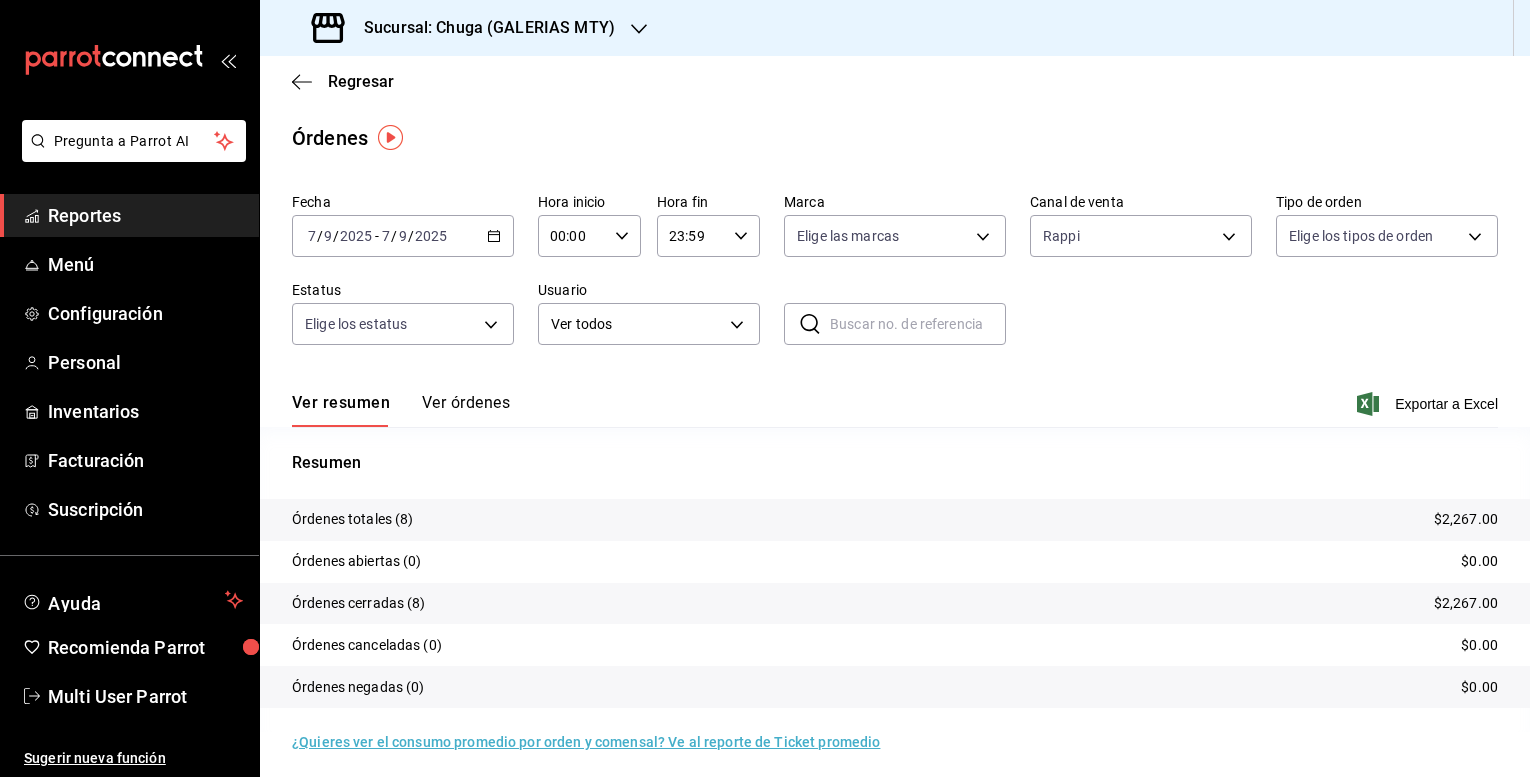 click on "[DATE] [DATE] - [DATE] [DATE]" at bounding box center (403, 236) 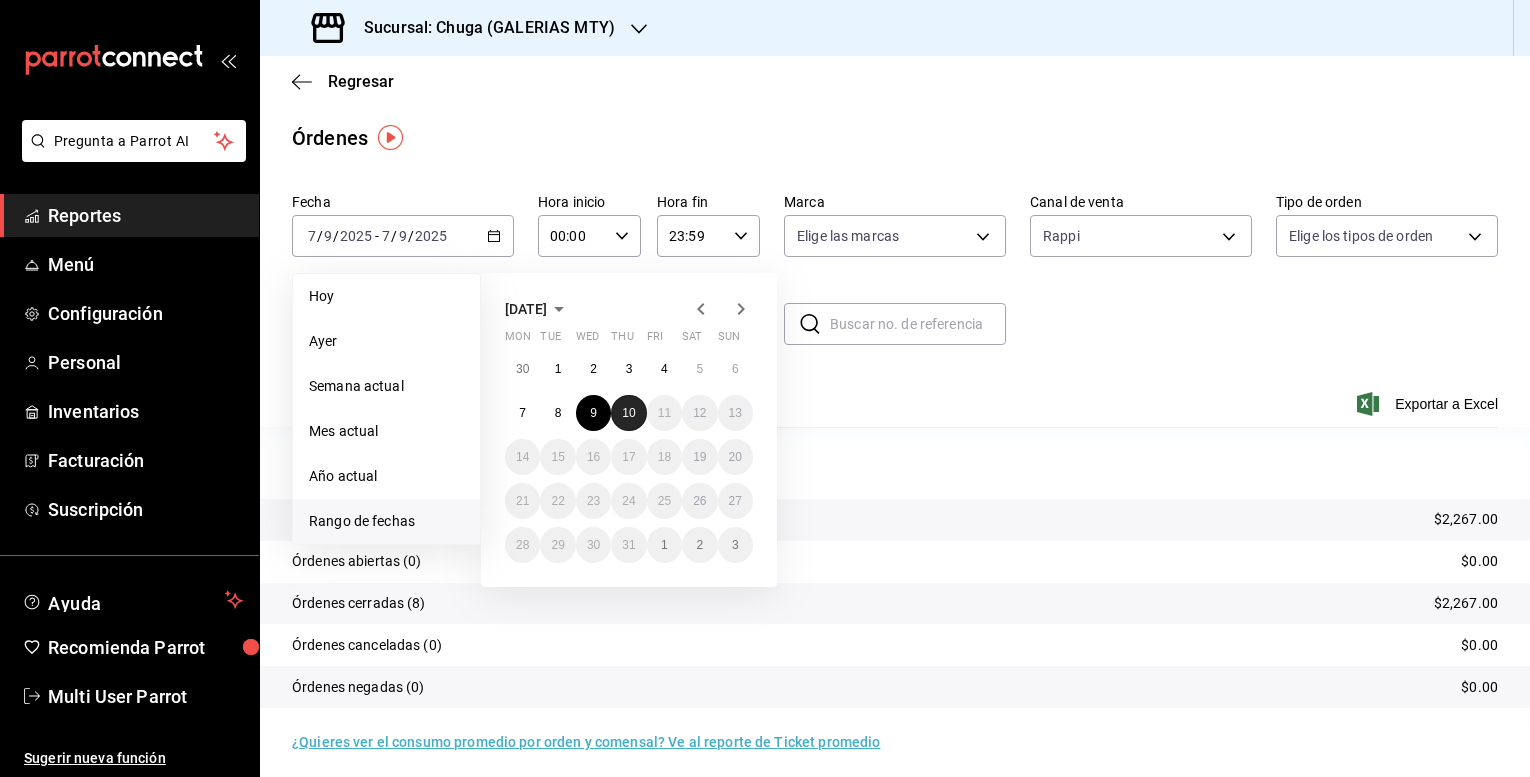 click on "10" at bounding box center [628, 413] 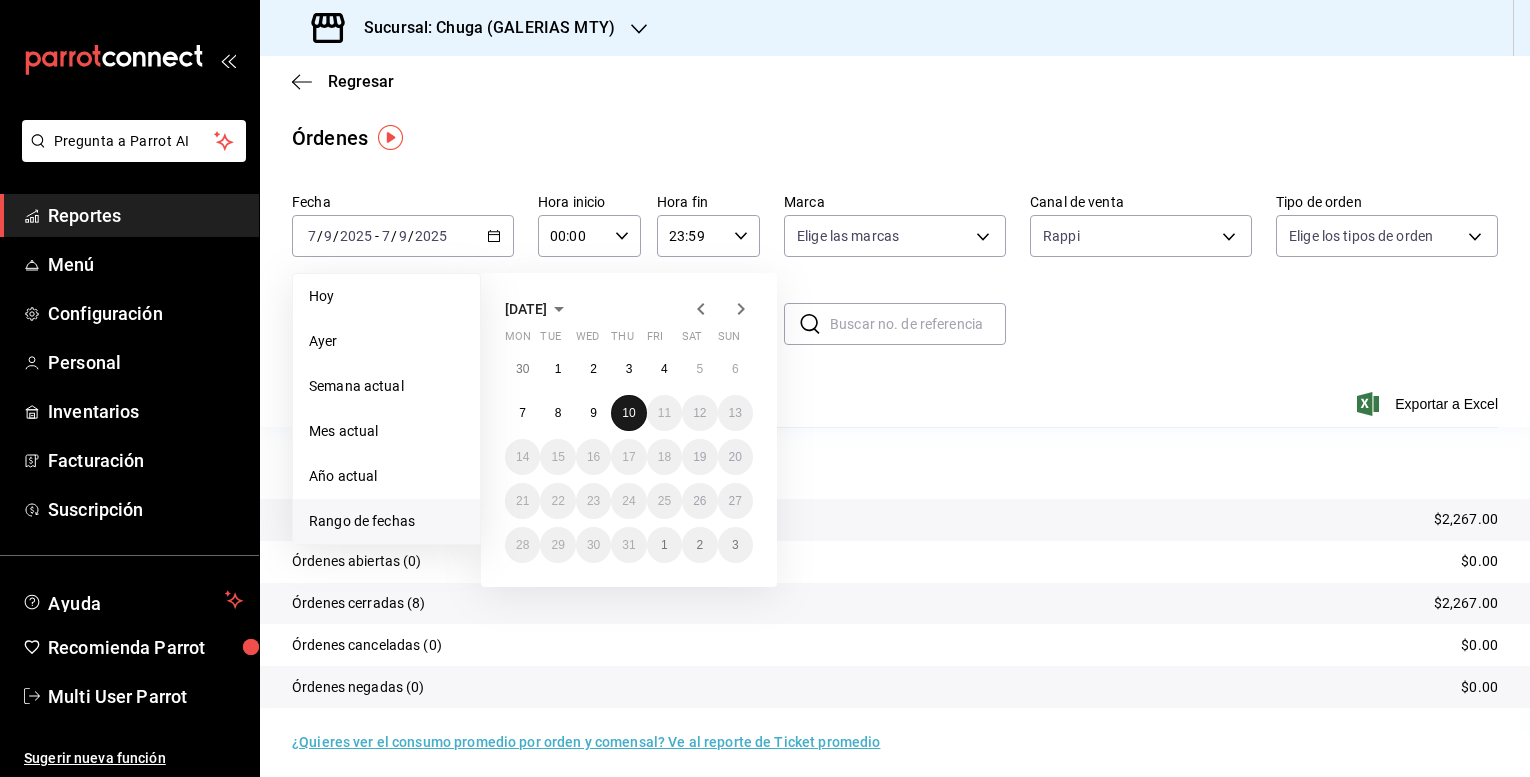 click on "10" at bounding box center (628, 413) 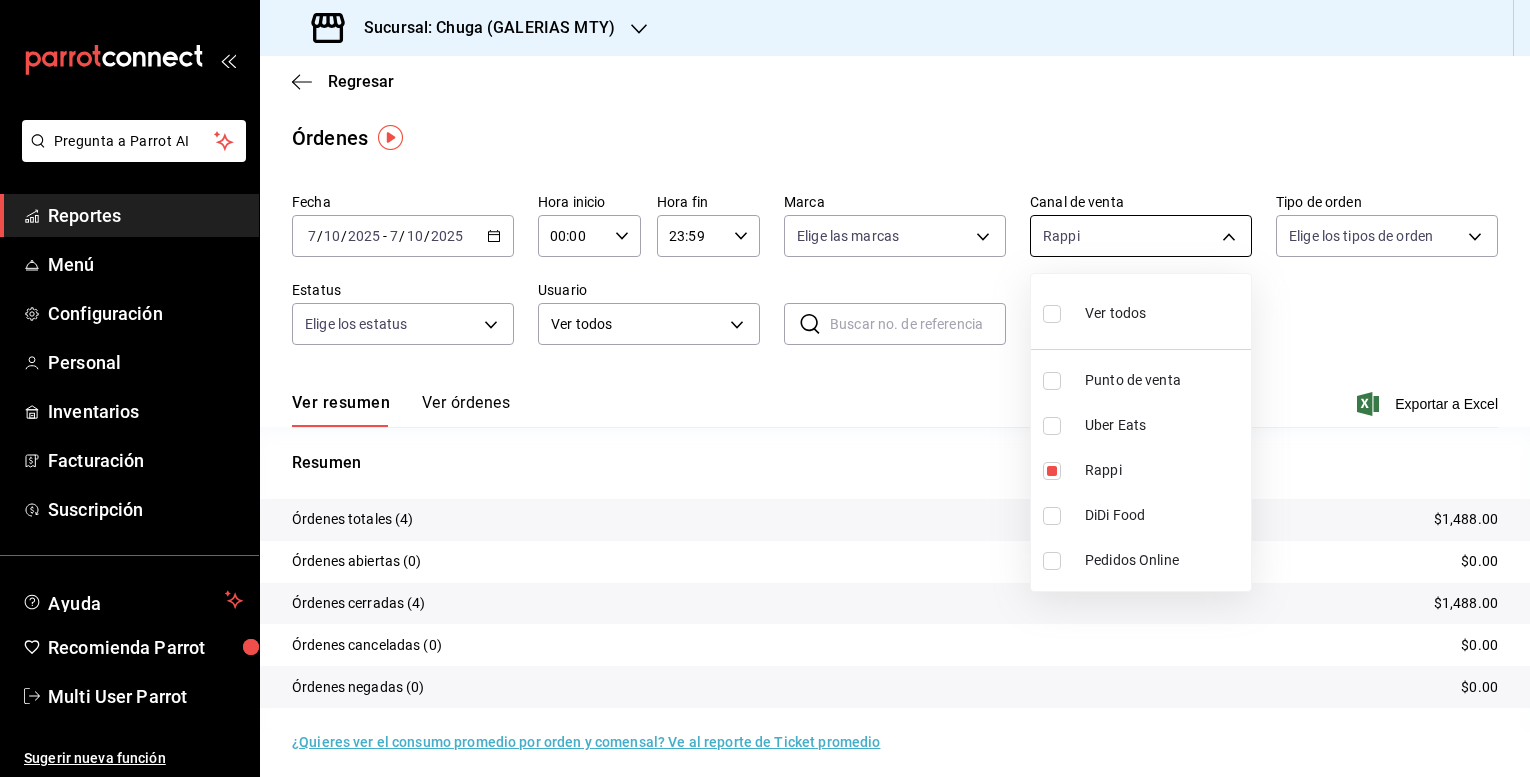 click on "Pregunta a Parrot AI Reportes   Menú   Configuración   Personal   Inventarios   Facturación   Suscripción   Ayuda Recomienda Parrot   Multi User Parrot   Sugerir nueva función   Sucursal: Chuga (GALERIAS MTY) Regresar Órdenes Fecha [DATE] [DATE] - [DATE] [DATE] Hora inicio 00:00 Hora inicio Hora fin 23:59 Hora fin Marca Elige las marcas Canal de venta Rappi RAPPI Tipo de orden Elige los tipos de orden Estatus Elige los estatus Usuario Ver todos ALL ​ ​ Ver resumen Ver órdenes Exportar a Excel Resumen Órdenes totales (4) $1,488.00 Órdenes abiertas (0) $0.00 Órdenes cerradas (4) $1,488.00 Órdenes canceladas (0) $0.00 Órdenes negadas (0) $0.00 ¿Quieres ver el consumo promedio por orden y comensal? Ve al reporte de Ticket promedio GANA 1 MES GRATIS EN TU SUSCRIPCIÓN AQUÍ Ver video tutorial Ir a video Pregunta a Parrot AI Reportes   Menú   Configuración   Personal   Inventarios   Facturación   Suscripción   Ayuda Recomienda Parrot   Multi User Parrot     [PHONE_NUMBER]" at bounding box center [765, 388] 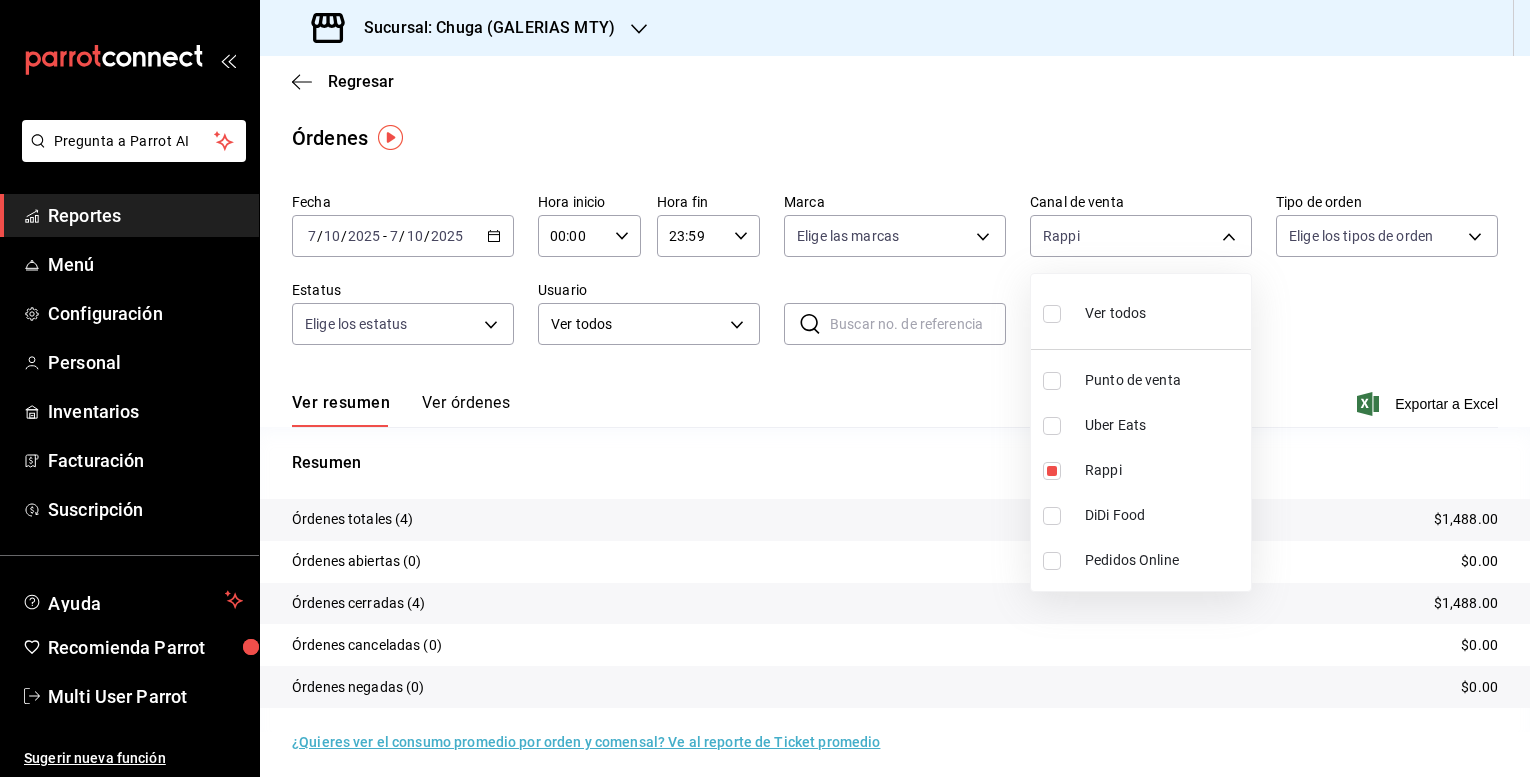 click on "Punto de venta" at bounding box center [1164, 380] 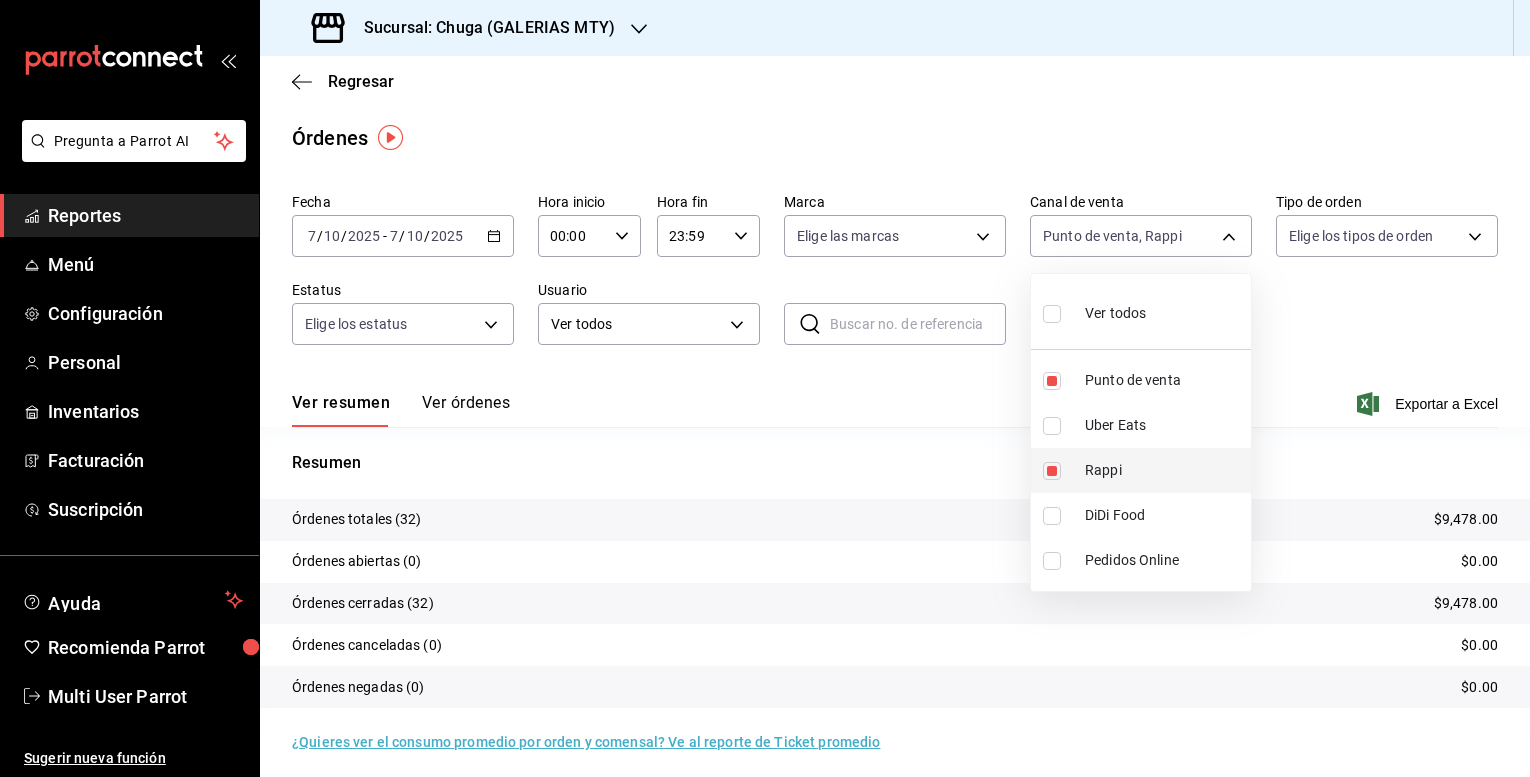 click on "Rappi" at bounding box center [1164, 470] 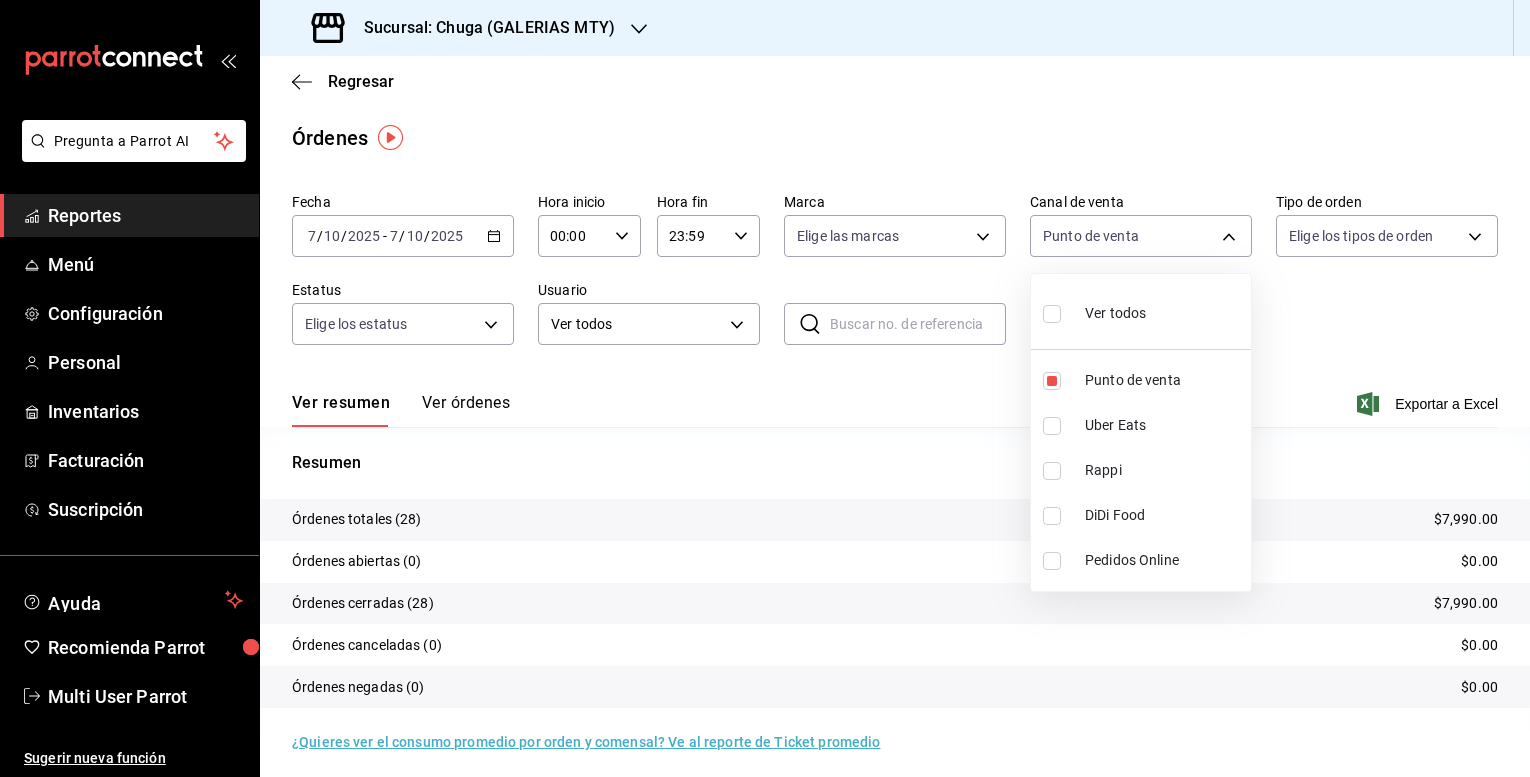 click at bounding box center (765, 388) 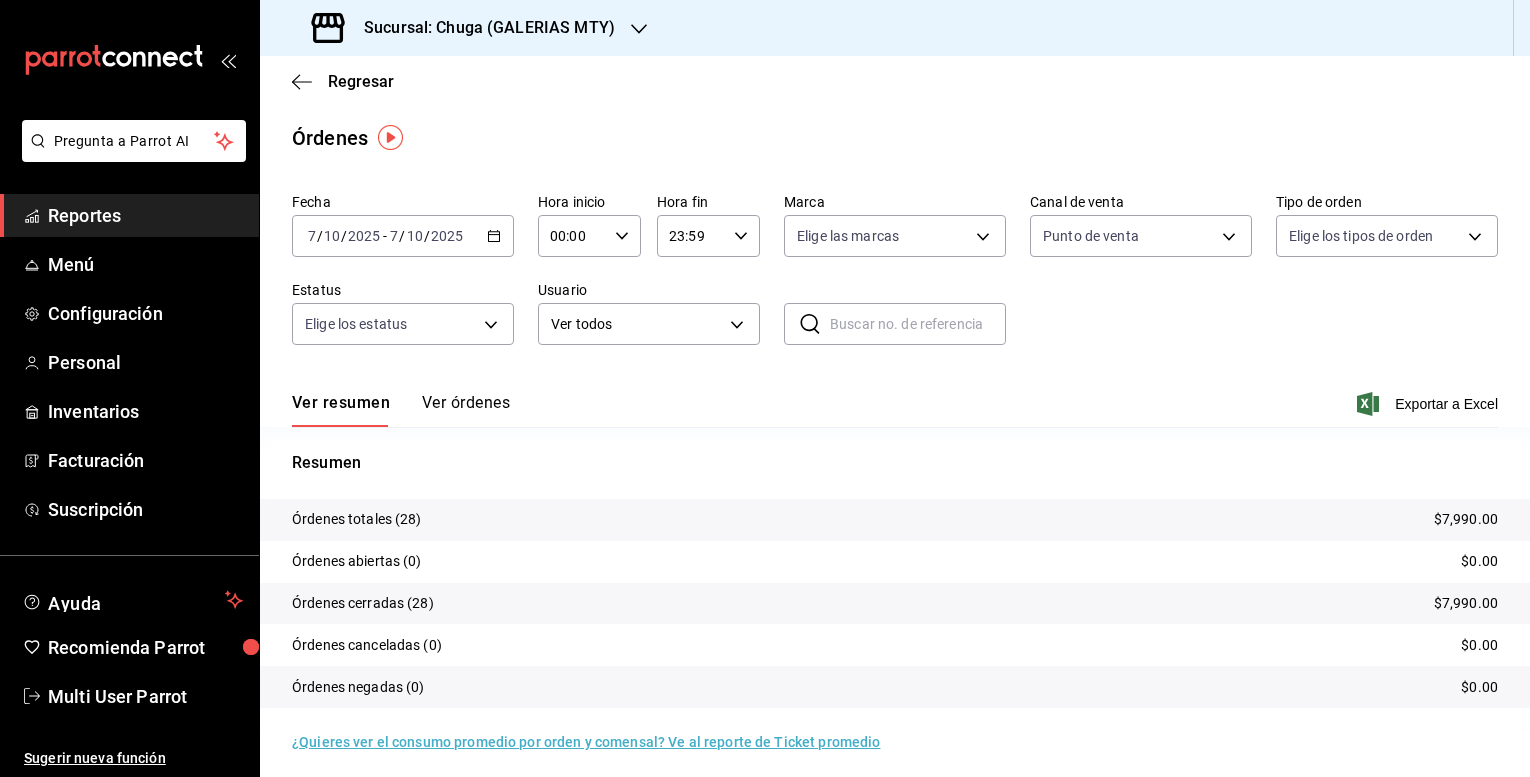 click on "$7,990.00" at bounding box center [1466, 519] 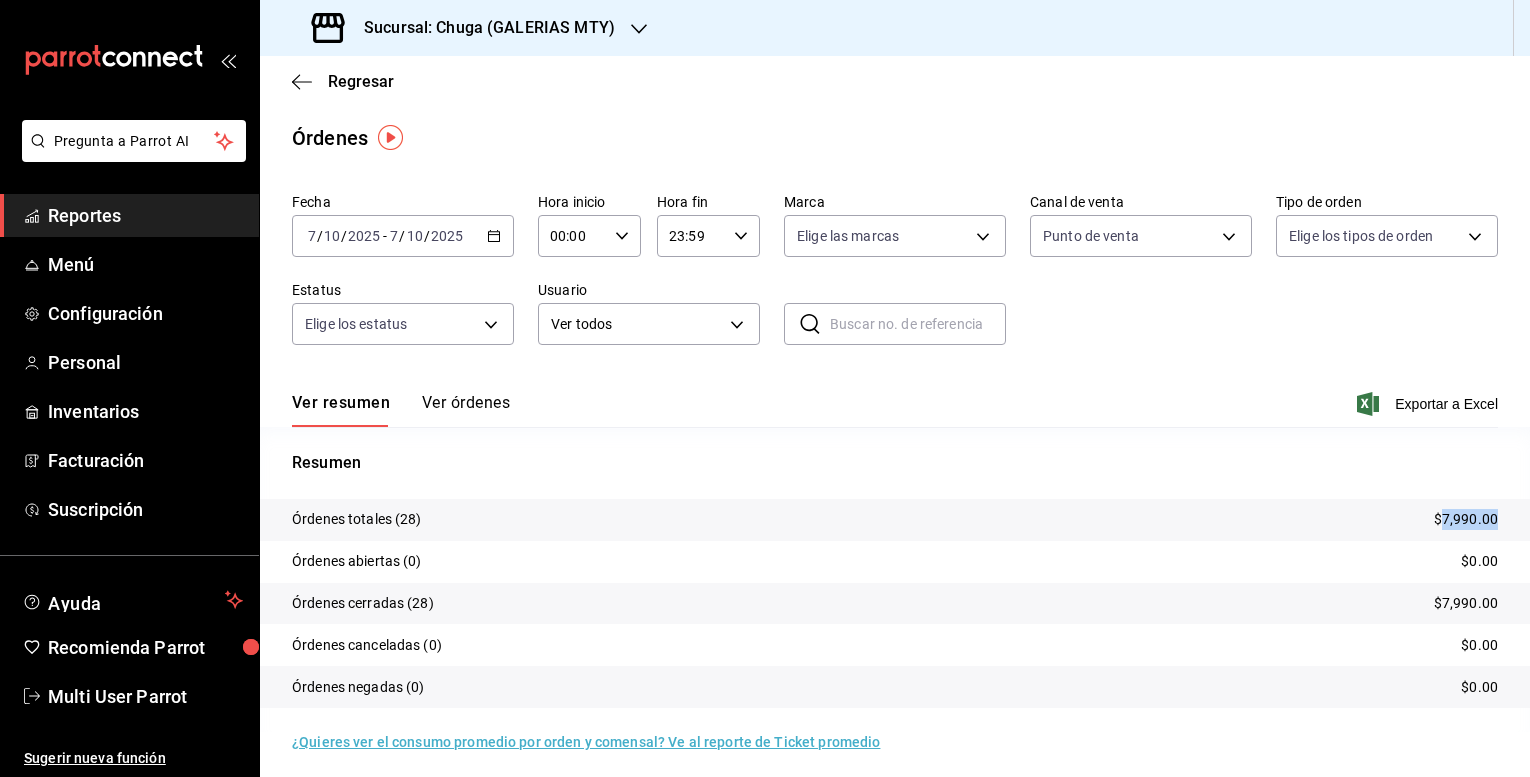 click on "$7,990.00" at bounding box center [1466, 519] 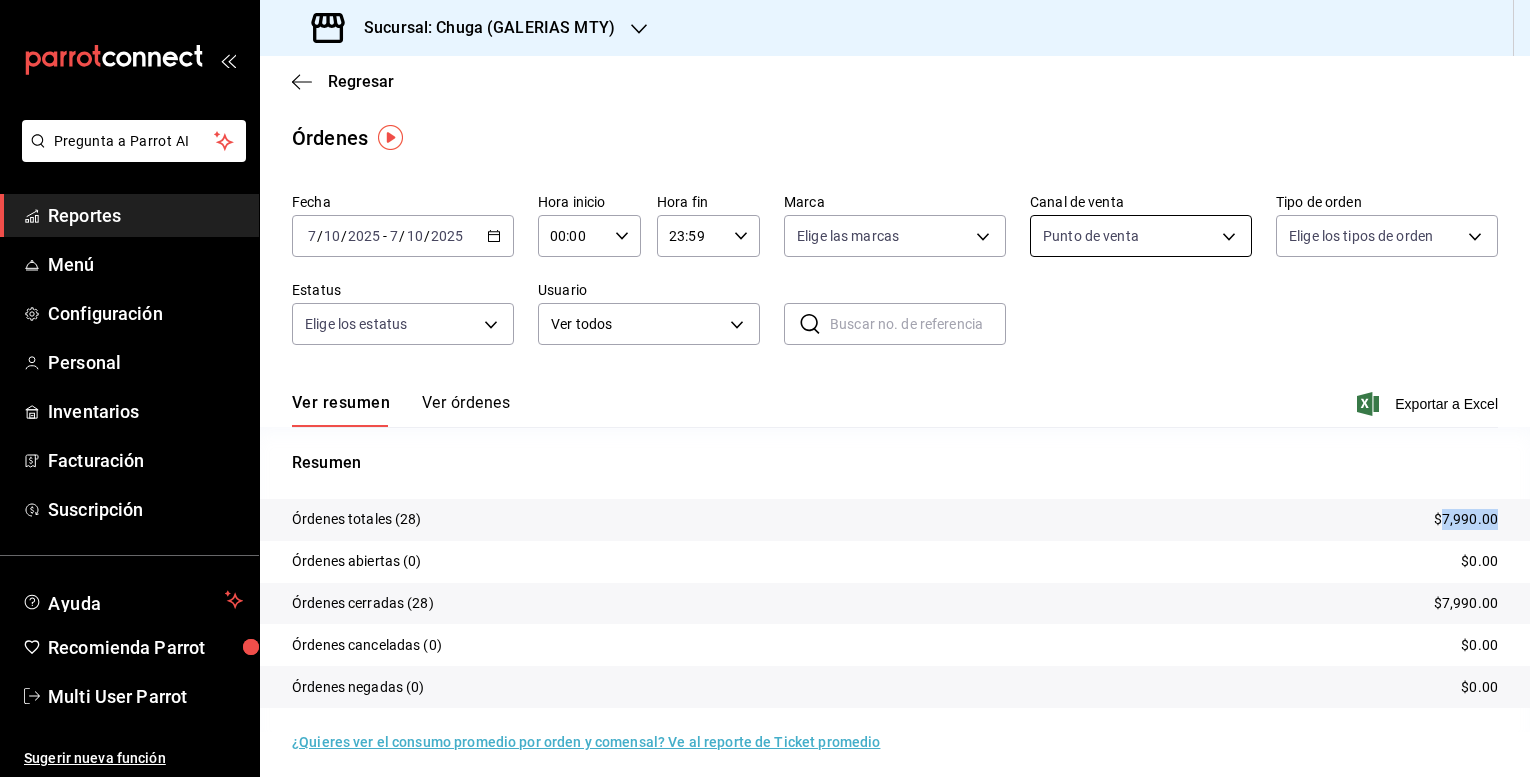 click on "Pregunta a Parrot AI Reportes   Menú   Configuración   Personal   Inventarios   Facturación   Suscripción   Ayuda Recomienda Parrot   Multi User Parrot   Sugerir nueva función   Sucursal: Chuga (GALERIAS MTY) Regresar Órdenes Fecha [DATE] [DATE] - [DATE] [DATE] Hora inicio 00:00 Hora inicio Hora fin 23:59 Hora fin Marca Elige las marcas Canal de venta Punto de venta PARROT Tipo de orden Elige los tipos de orden Estatus Elige los estatus Usuario Ver todos ALL ​ ​ Ver resumen Ver órdenes Exportar a Excel Resumen Órdenes totales (28) $7,990.00 Órdenes abiertas (0) $0.00 Órdenes cerradas (28) $7,990.00 Órdenes canceladas (0) $0.00 Órdenes negadas (0) $0.00 ¿Quieres ver el consumo promedio por orden y comensal? Ve al reporte de Ticket promedio GANA 1 MES GRATIS EN TU SUSCRIPCIÓN AQUÍ Ver video tutorial Ir a video Pregunta a Parrot AI Reportes   Menú   Configuración   Personal   Inventarios   Facturación   Suscripción   Ayuda Recomienda Parrot   Multi User Parrot" at bounding box center (765, 388) 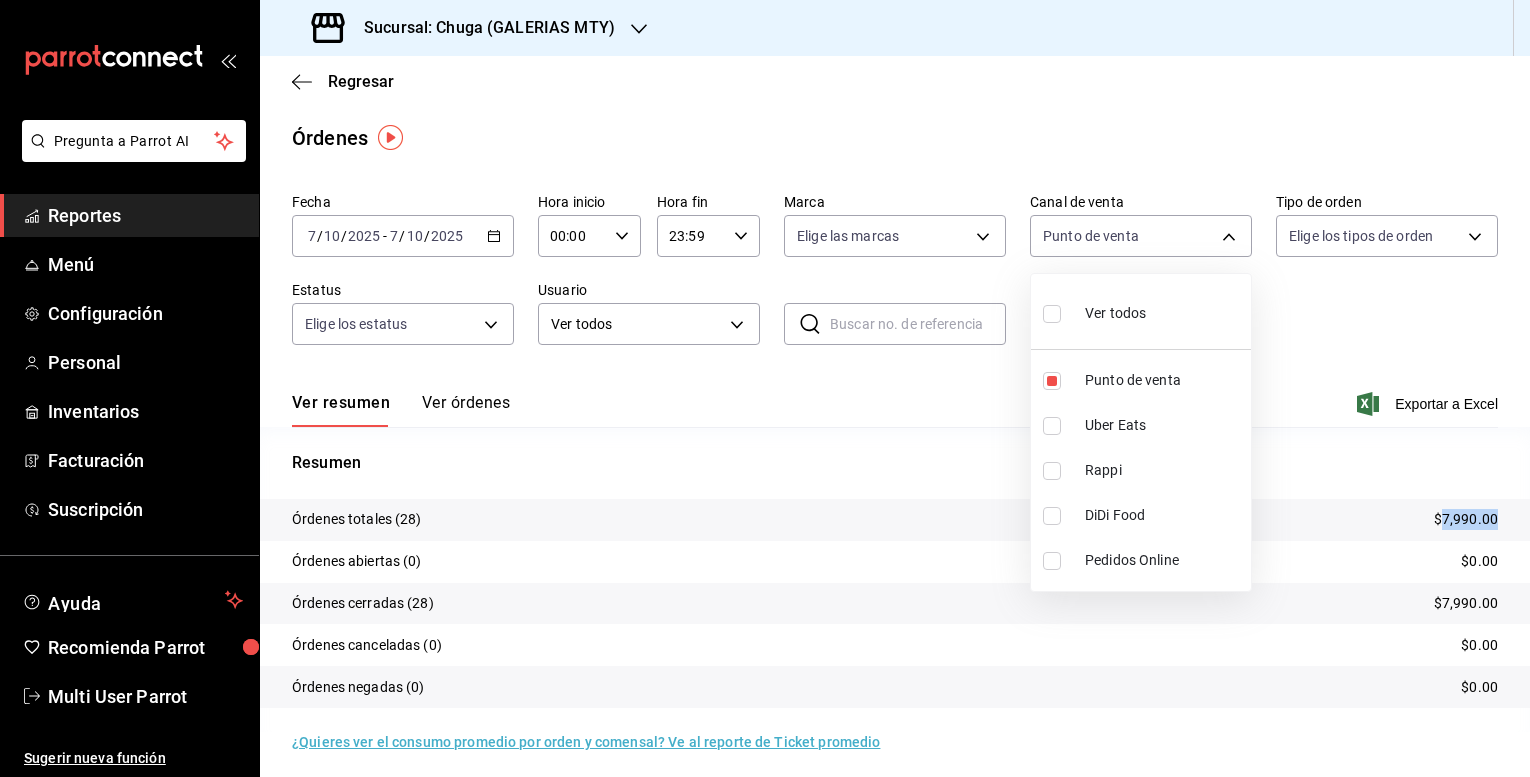 click on "Uber Eats" at bounding box center [1164, 425] 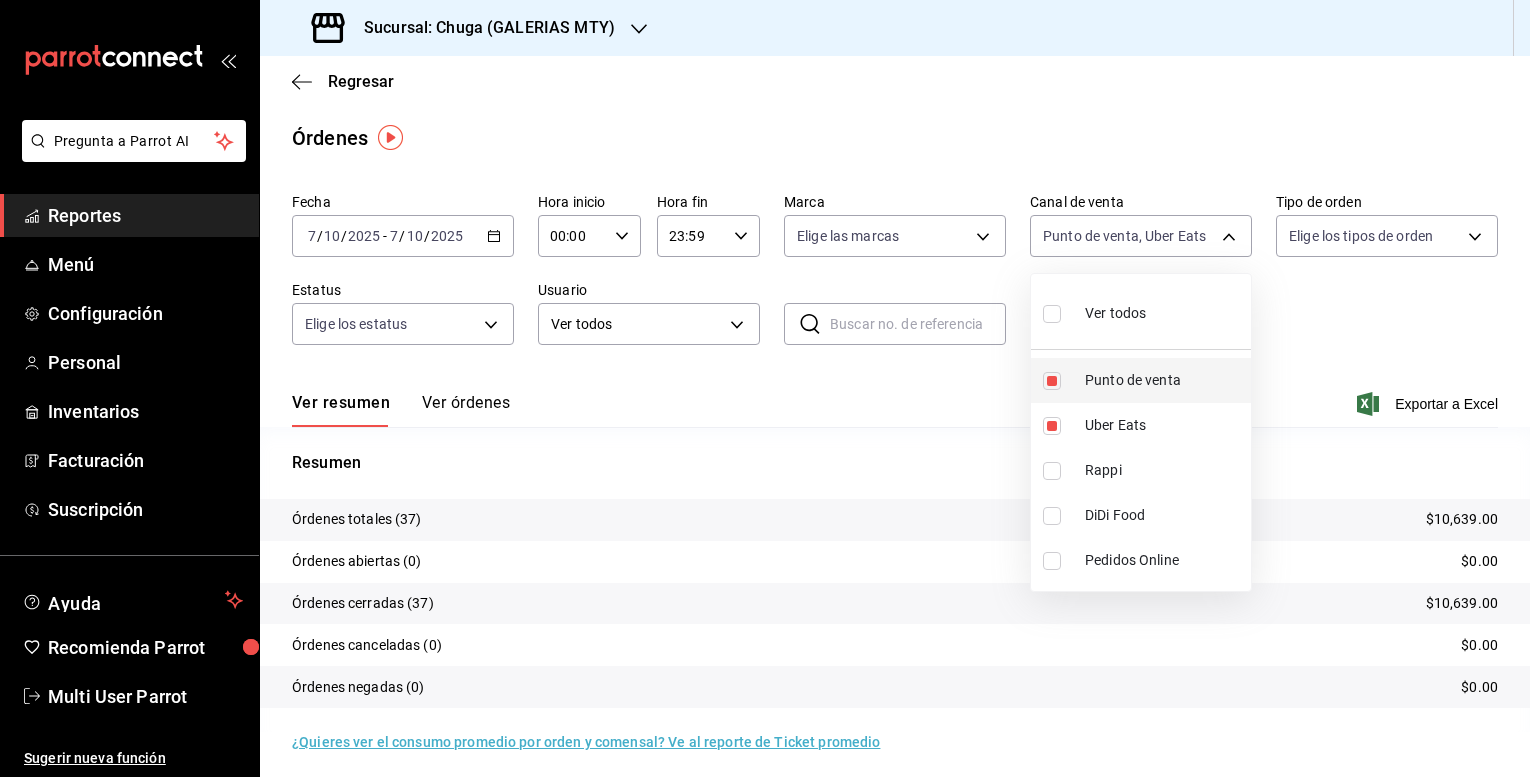 click on "Punto de venta" at bounding box center (1164, 380) 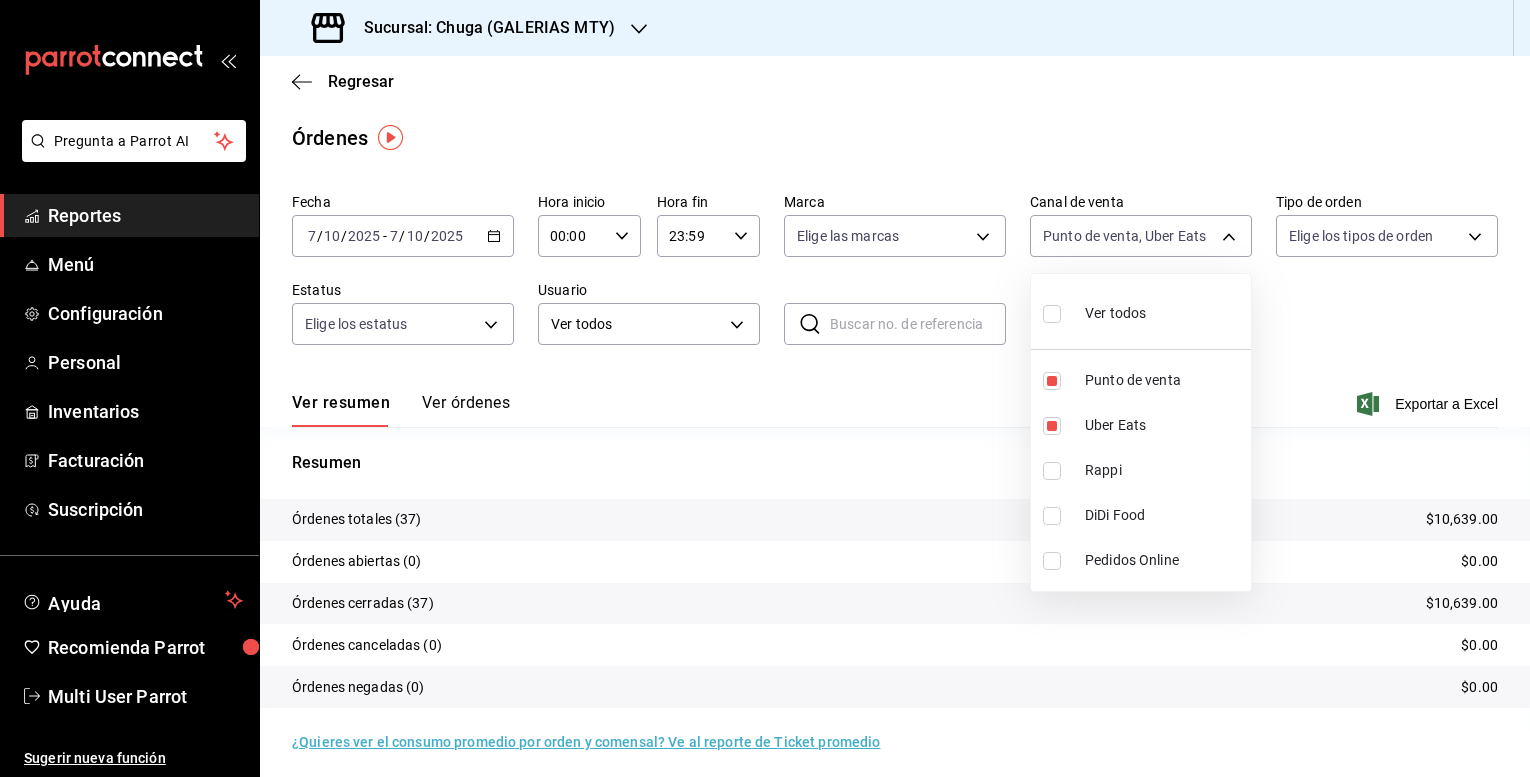 click at bounding box center (765, 388) 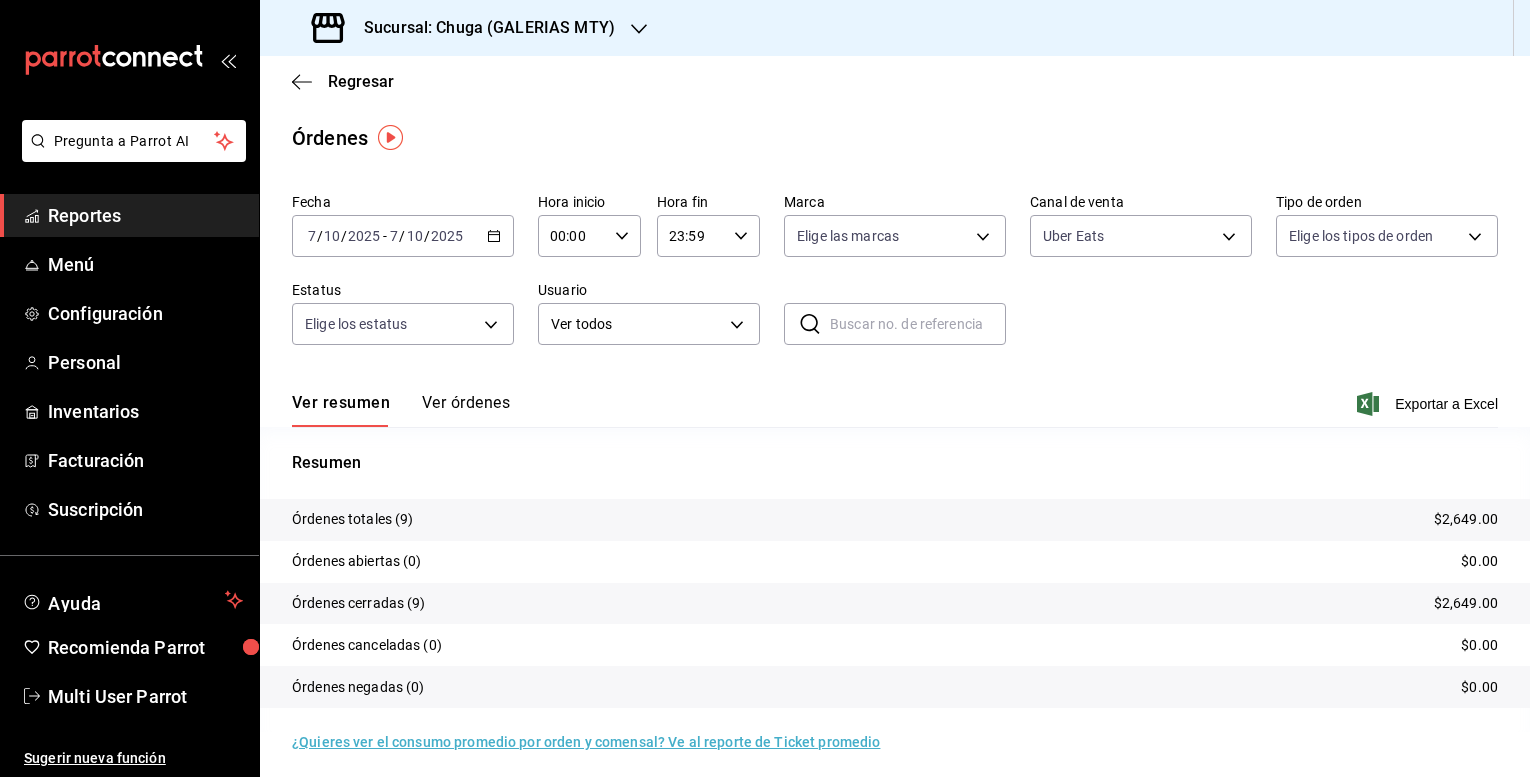 click on "Resumen" at bounding box center (895, 463) 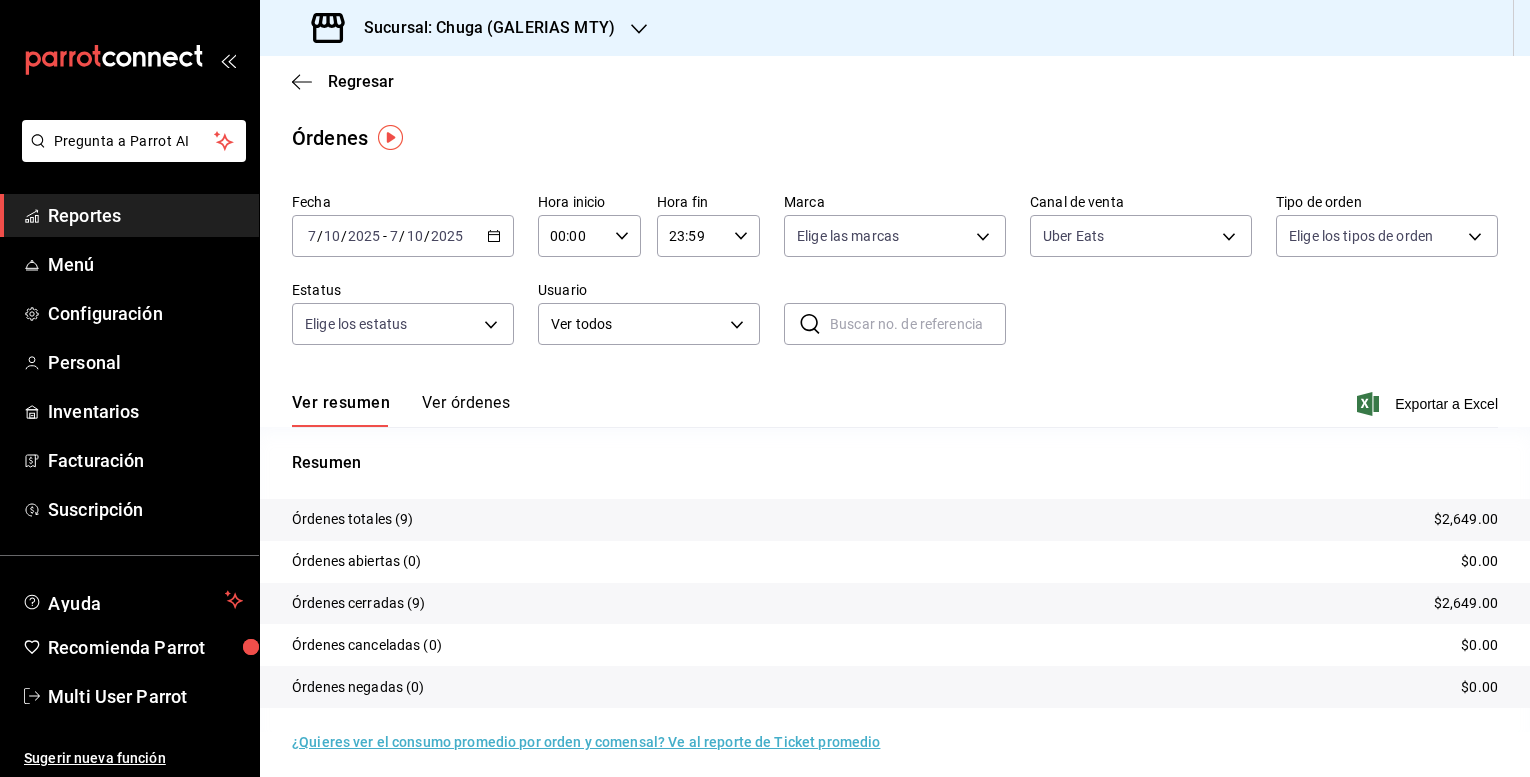 click on "$2,649.00" at bounding box center (1466, 519) 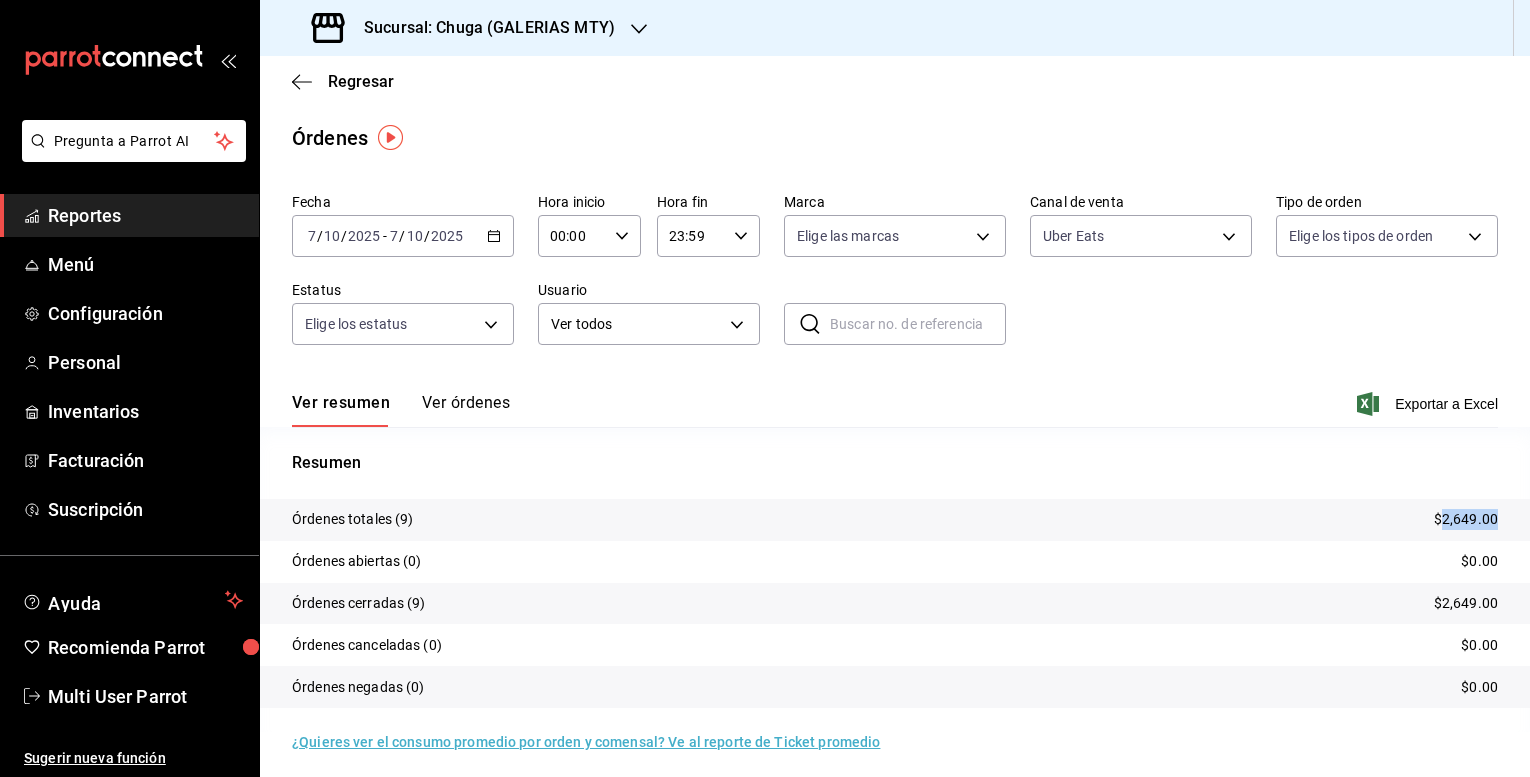 click on "$2,649.00" at bounding box center [1466, 519] 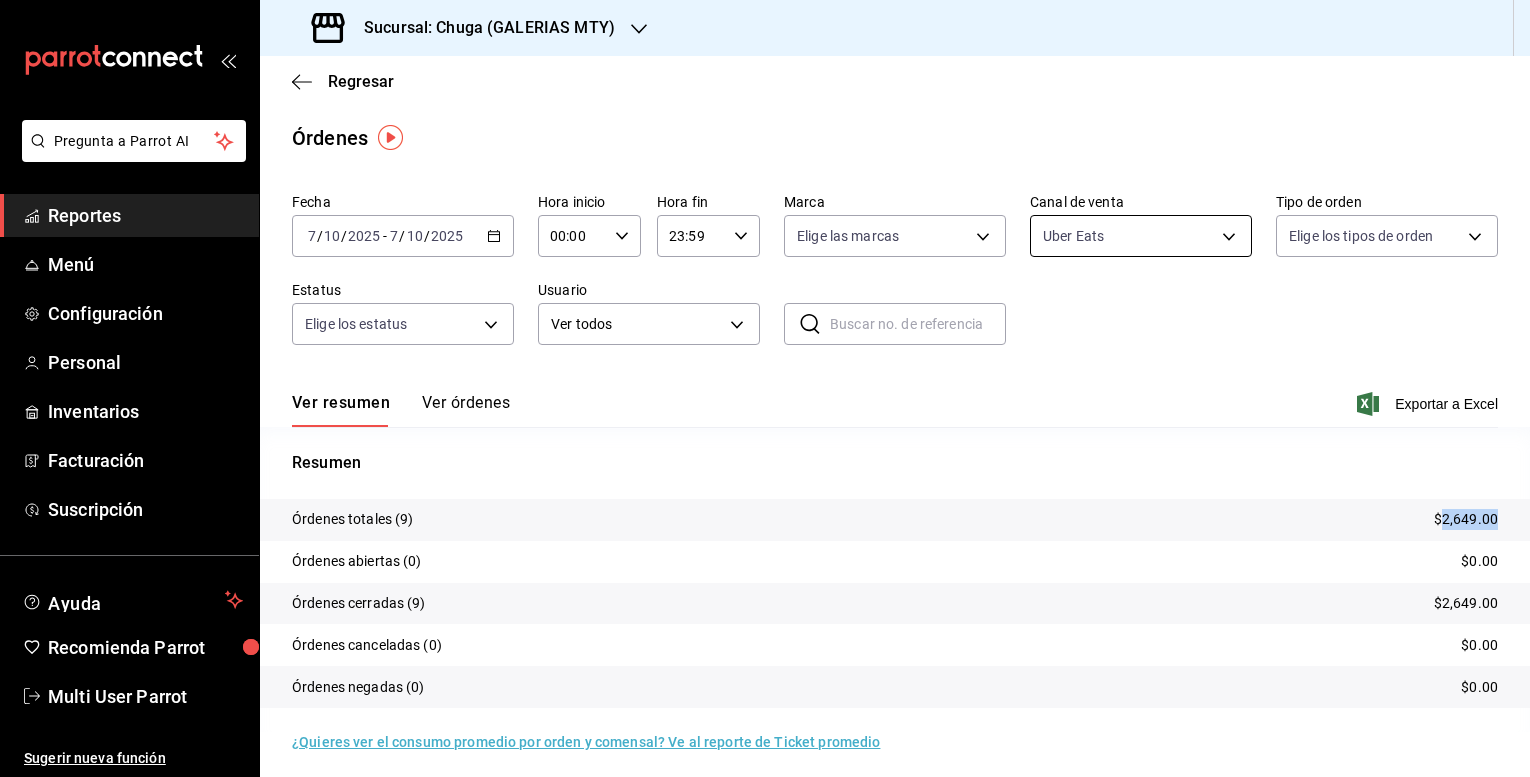 click on "Pregunta a Parrot AI Reportes   Menú   Configuración   Personal   Inventarios   Facturación   Suscripción   Ayuda Recomienda Parrot   Multi User Parrot   Sugerir nueva función   Sucursal: Chuga (GALERIAS MTY) Regresar Órdenes Fecha [DATE] [DATE] - [DATE] [DATE] Hora inicio 00:00 Hora inicio Hora fin 23:59 Hora fin Marca Elige las marcas Canal de venta Uber Eats UBER_EATS Tipo de orden Elige los tipos de orden Estatus Elige los estatus Usuario Ver todos ALL ​ ​ Ver resumen Ver órdenes Exportar a Excel Resumen Órdenes totales (9) $2,649.00 Órdenes abiertas (0) $0.00 Órdenes cerradas (9) $2,649.00 Órdenes canceladas (0) $0.00 Órdenes negadas (0) $0.00 ¿Quieres ver el consumo promedio por orden y comensal? Ve al reporte de Ticket promedio GANA 1 MES GRATIS EN TU SUSCRIPCIÓN AQUÍ Ver video tutorial Ir a video Pregunta a Parrot AI Reportes   Menú   Configuración   Personal   Inventarios   Facturación   Suscripción   Ayuda Recomienda Parrot   Multi User Parrot" at bounding box center [765, 388] 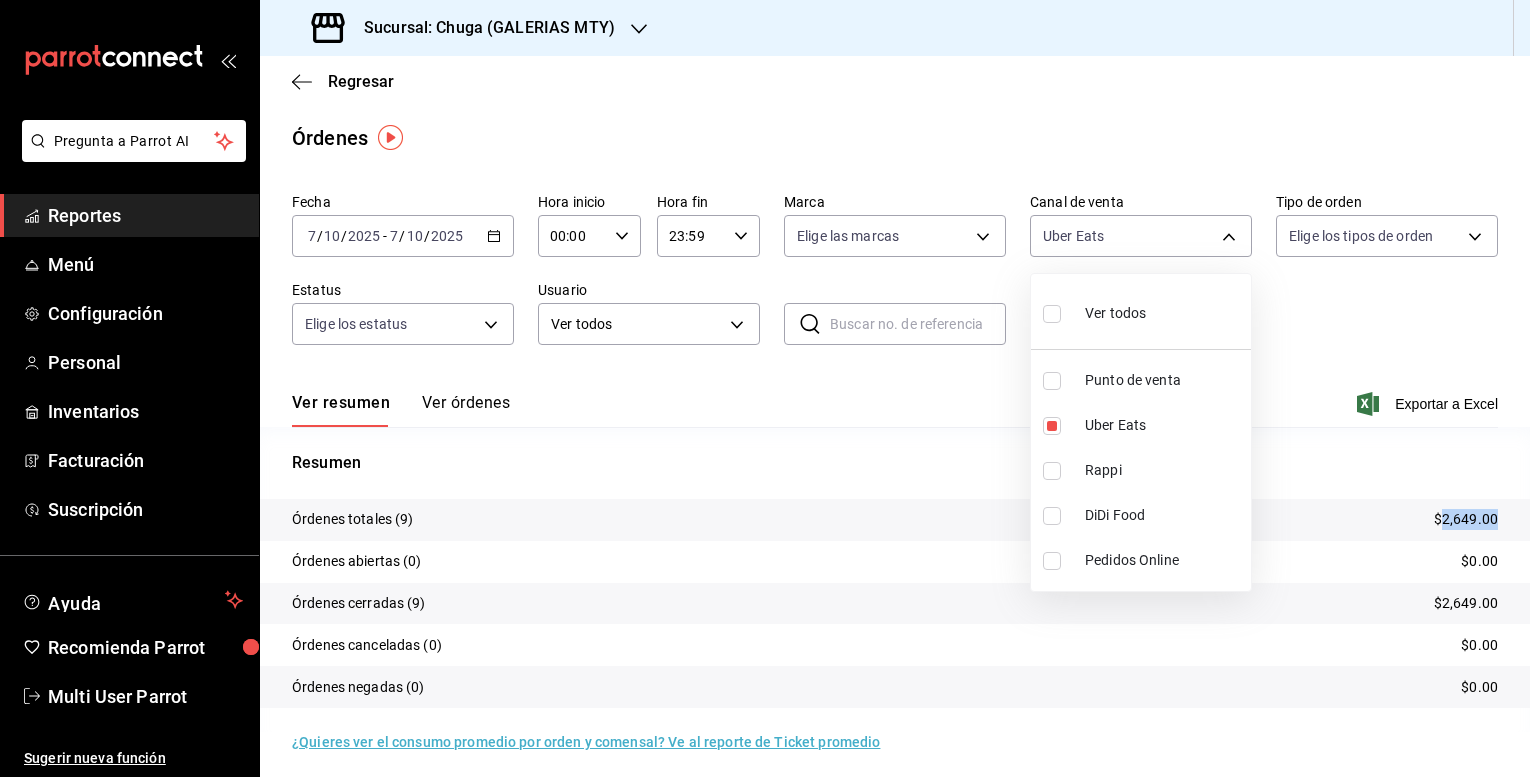 click on "Rappi" at bounding box center (1141, 470) 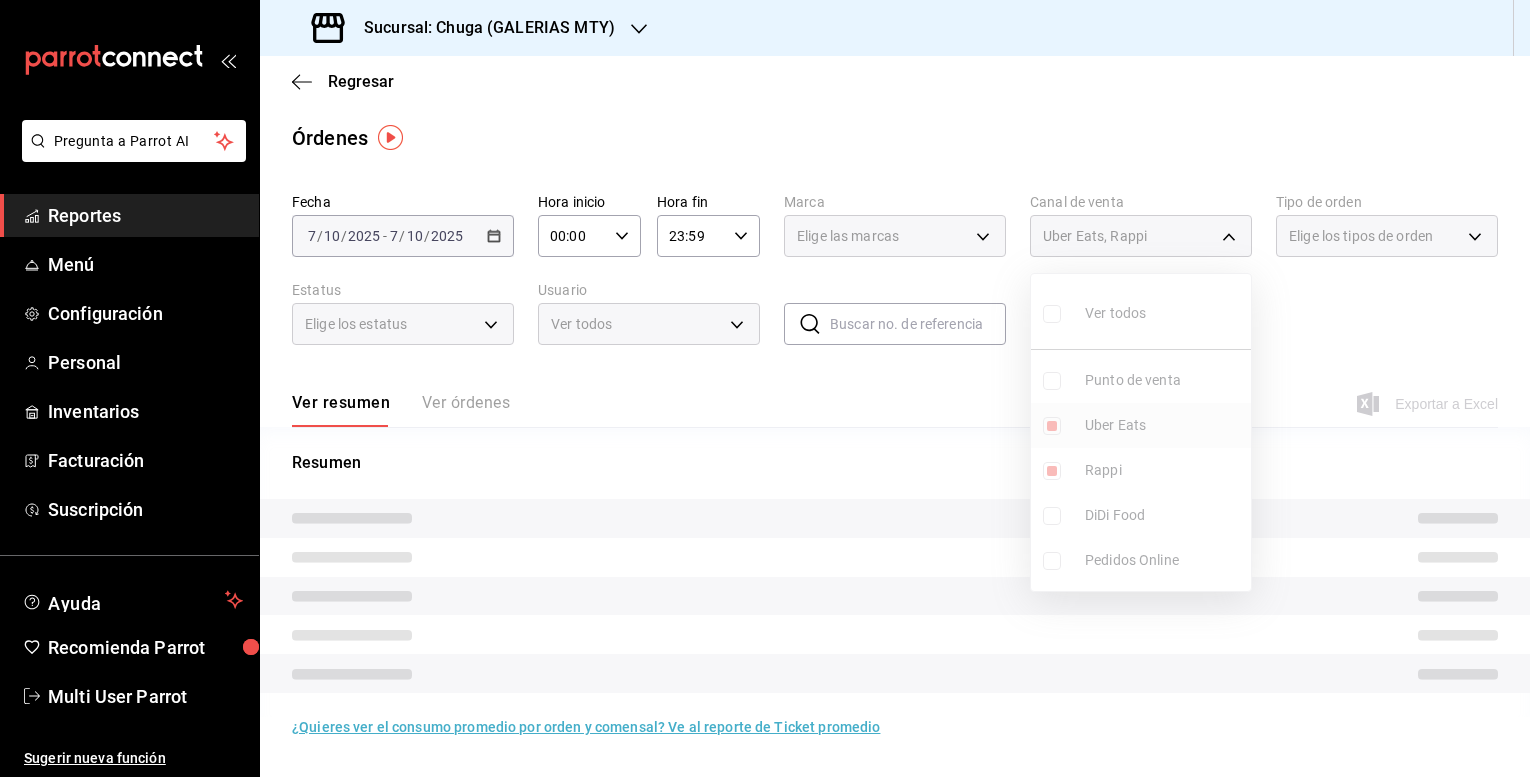 click on "Uber Eats" at bounding box center [1164, 425] 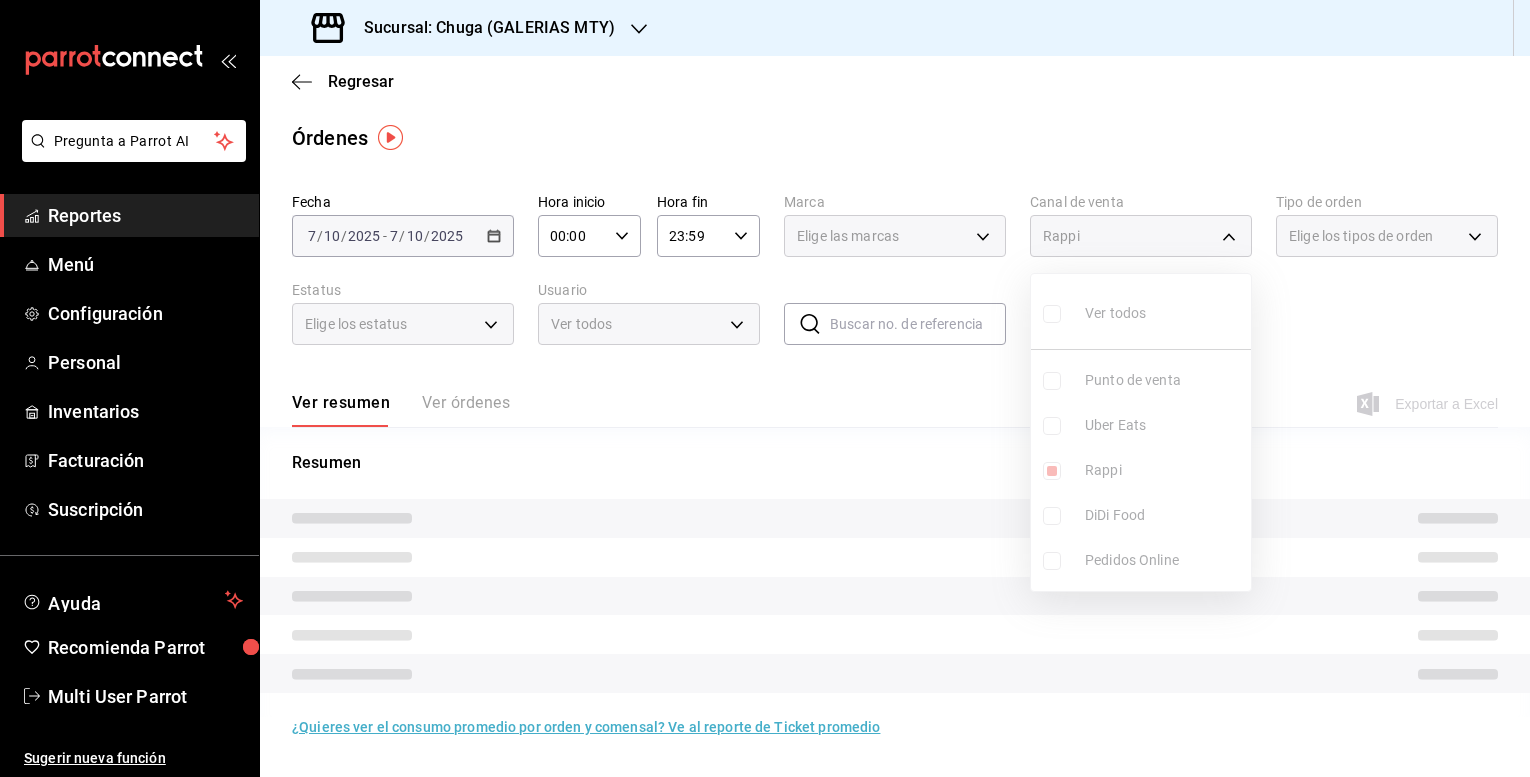 type on "RAPPI" 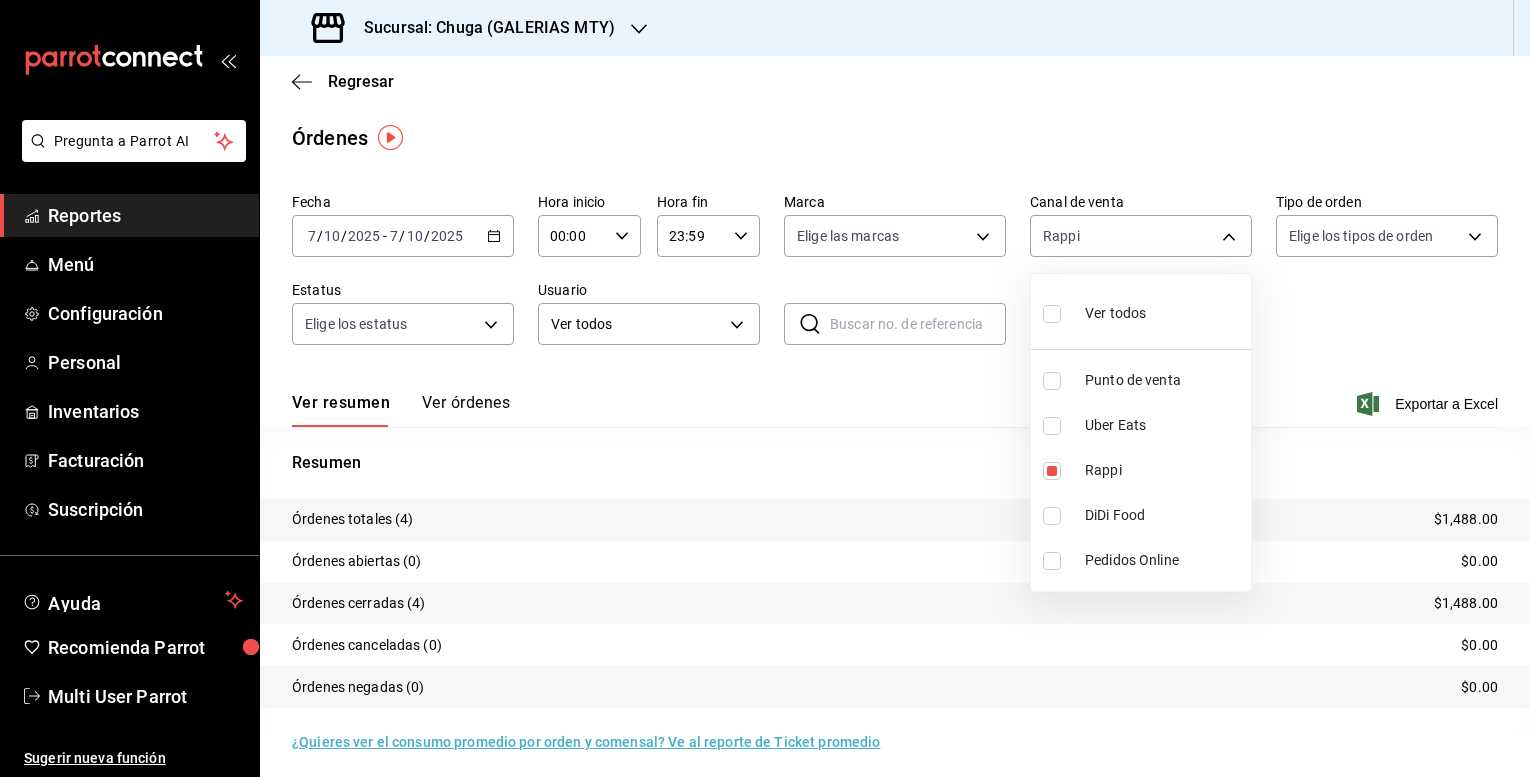 click at bounding box center (765, 388) 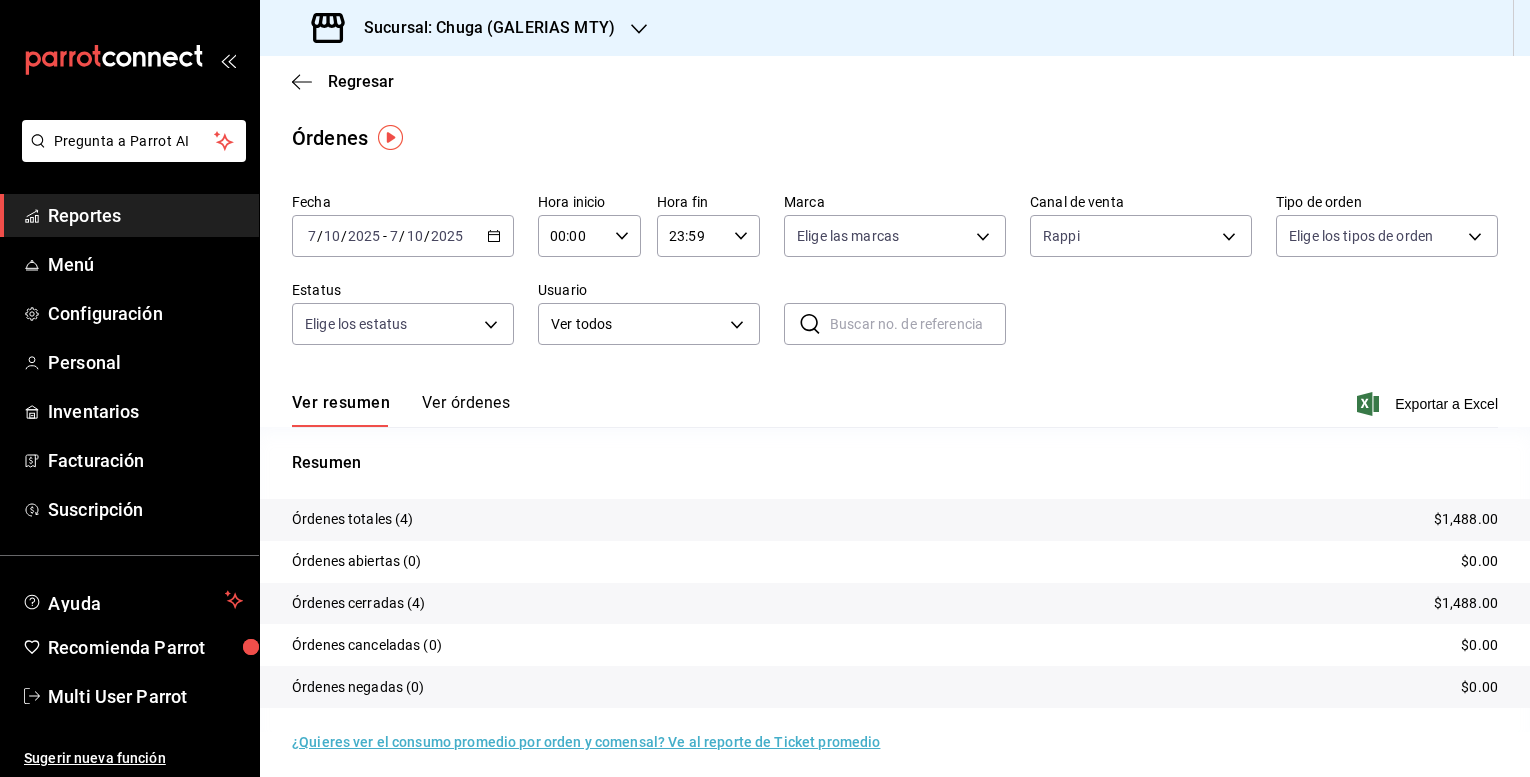 click on "$1,488.00" at bounding box center [1466, 519] 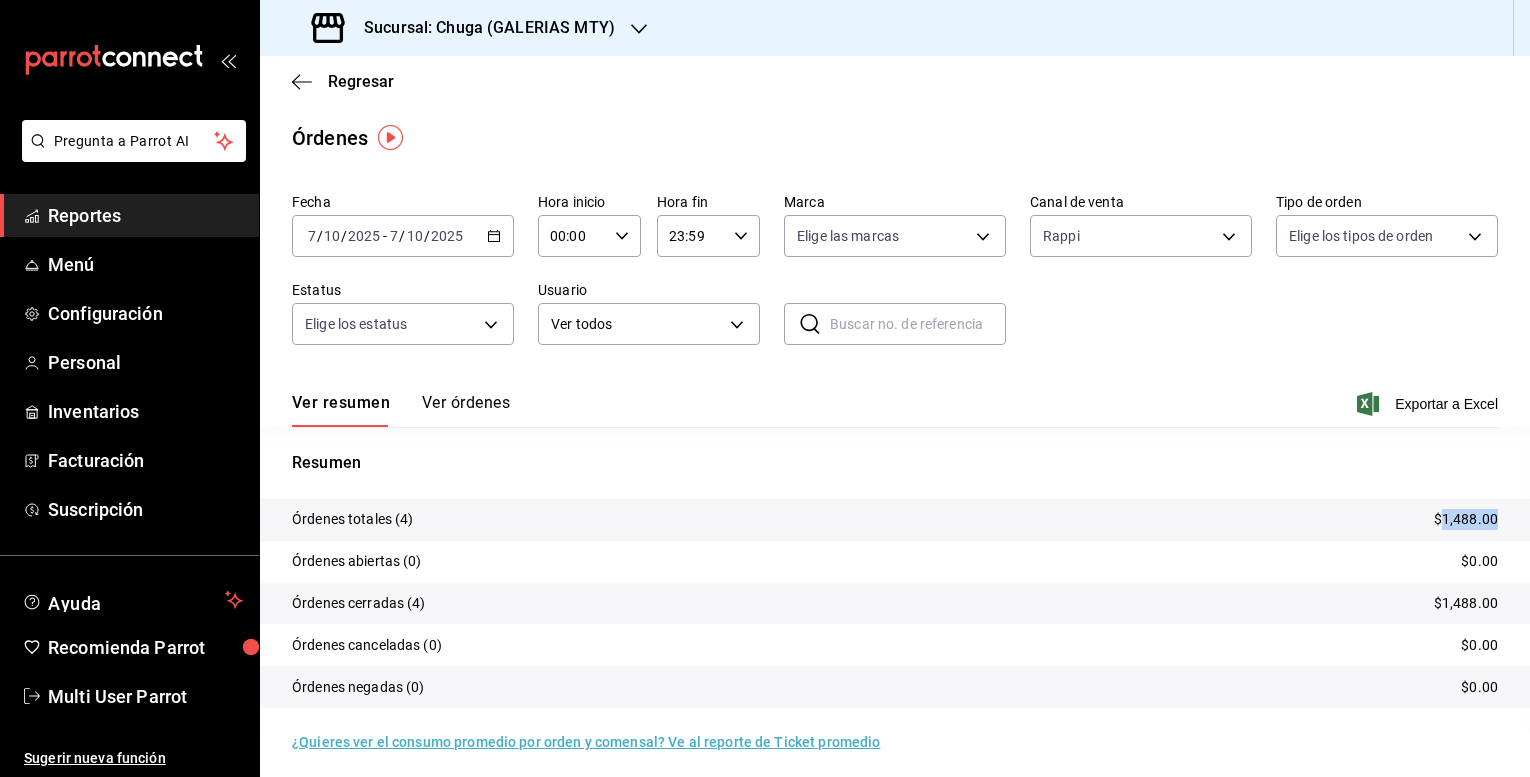 click on "$1,488.00" at bounding box center [1466, 519] 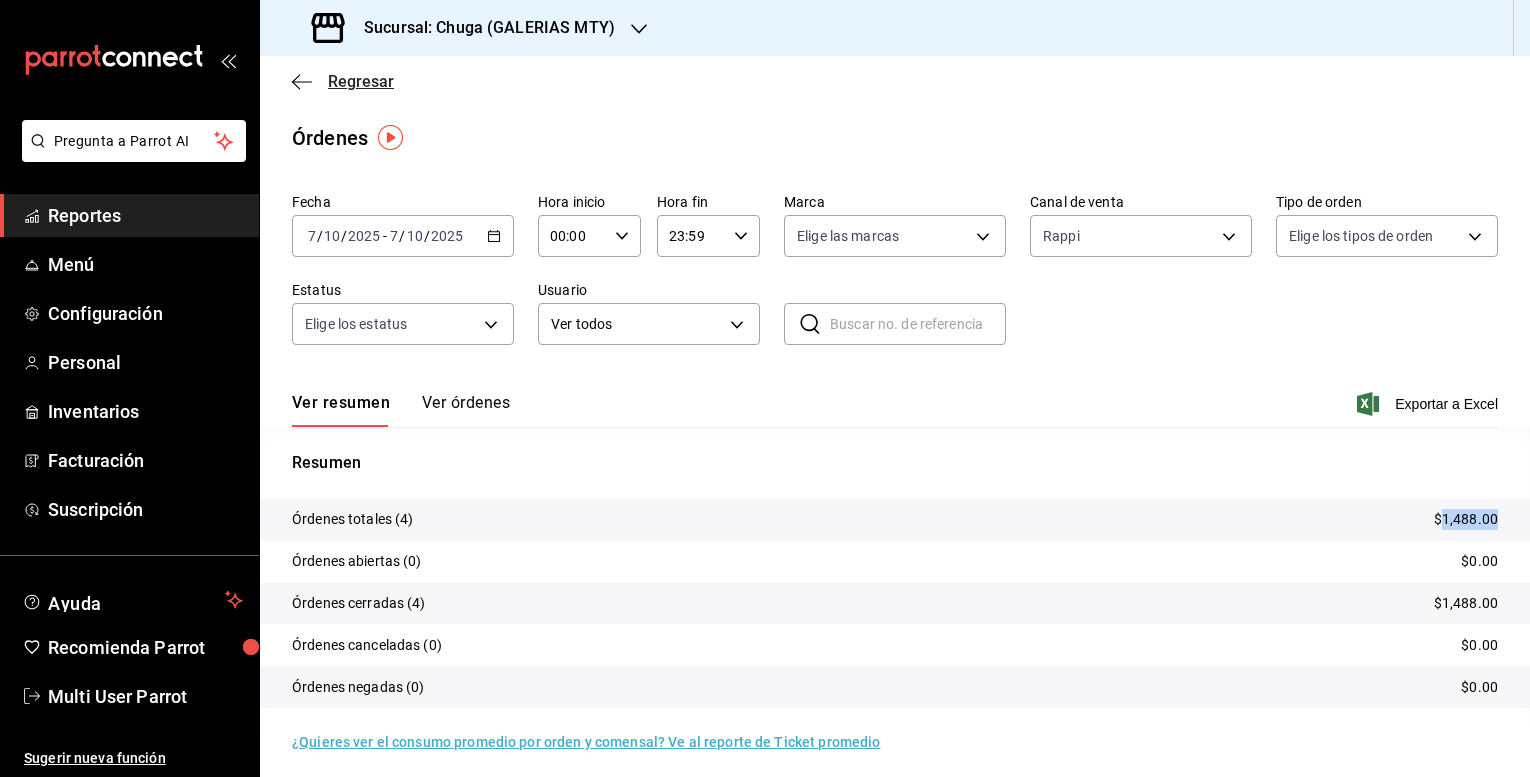 click 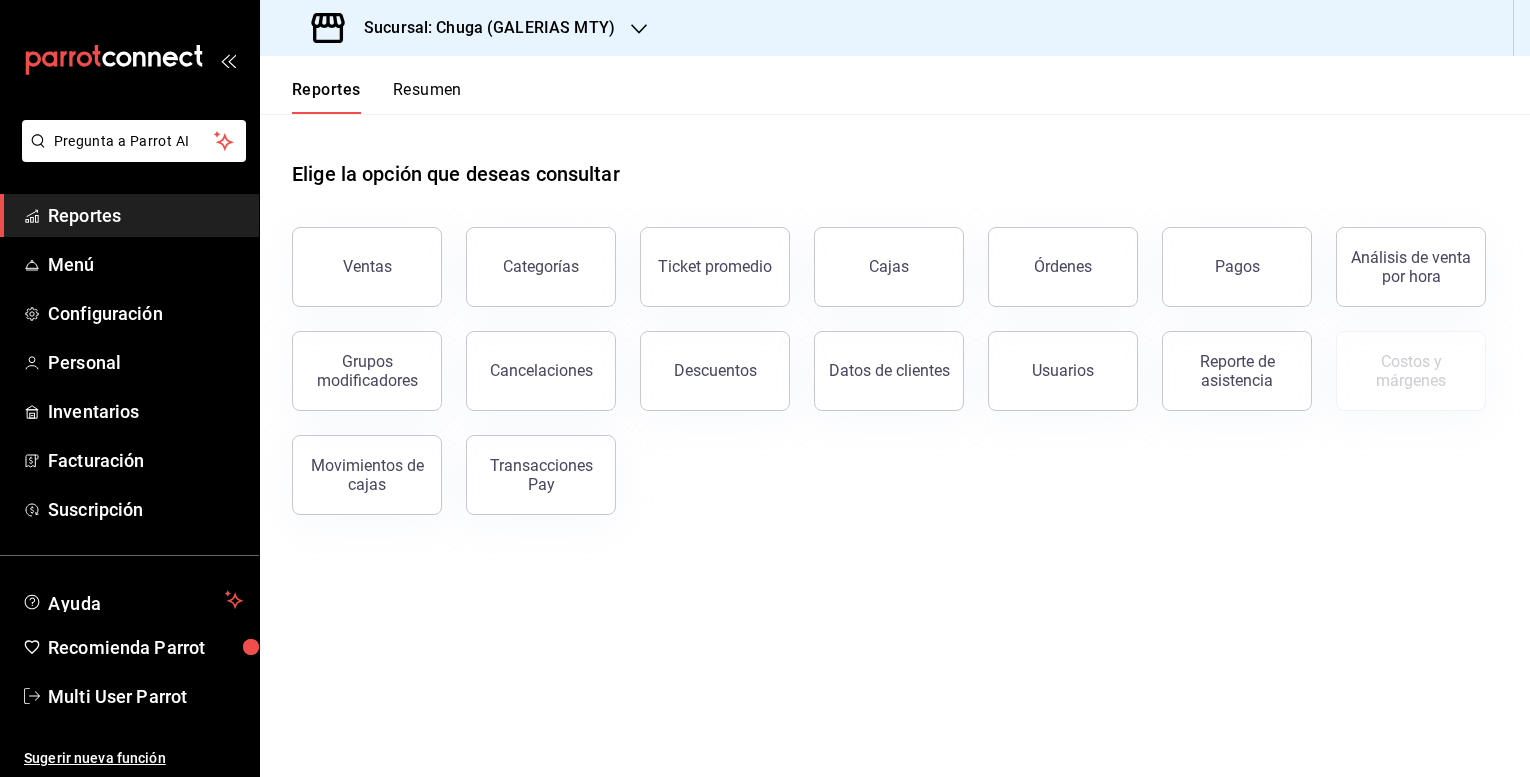 click on "Reportes   Menú   Configuración   Personal   Inventarios   Facturación   Suscripción" at bounding box center [129, 362] 